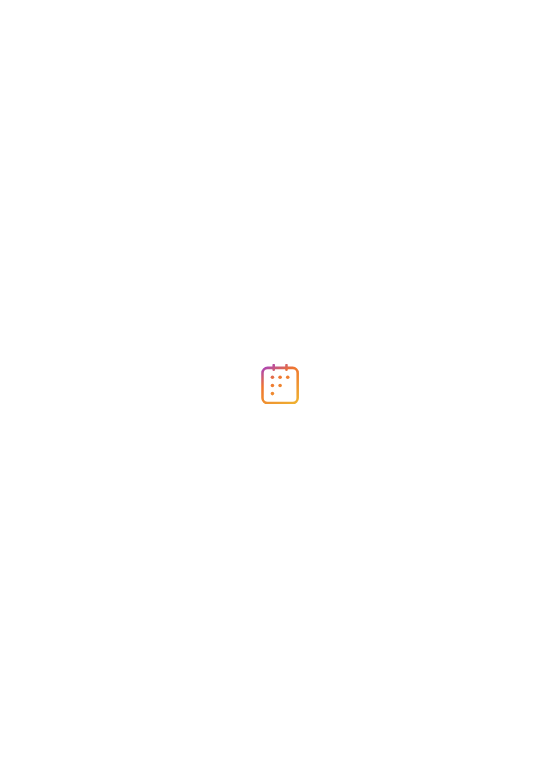 scroll, scrollTop: 0, scrollLeft: 0, axis: both 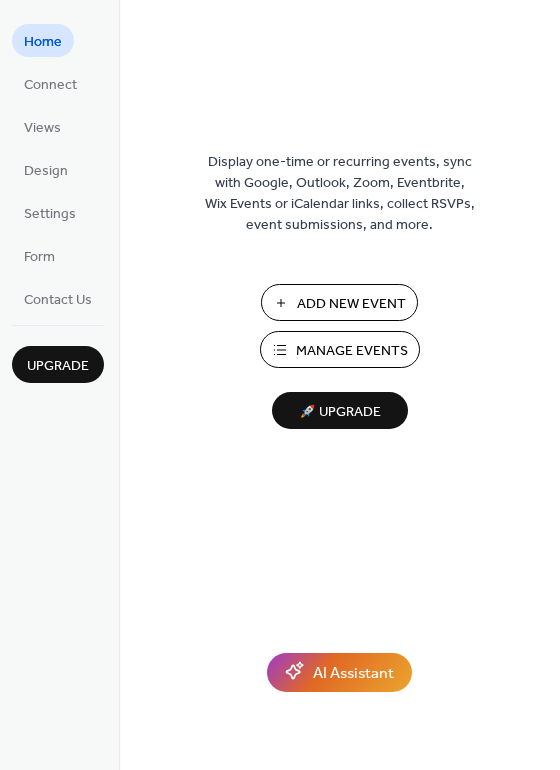 click on "Add New Event" at bounding box center (351, 304) 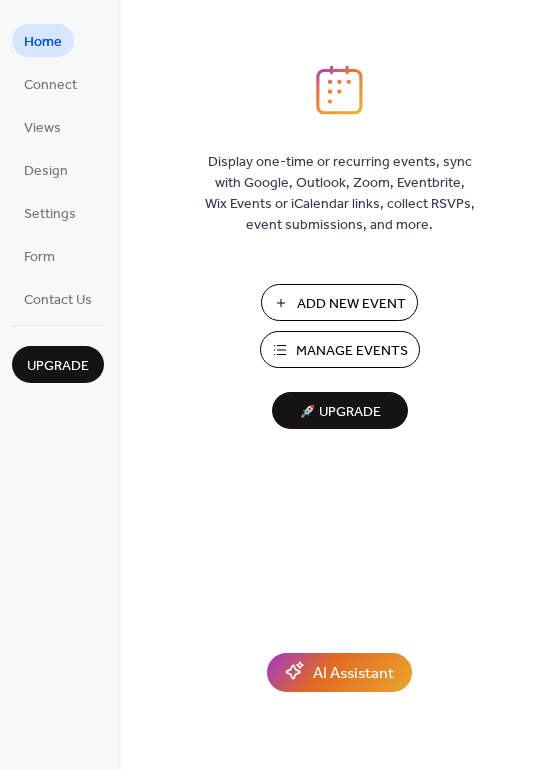 click on "Manage Events" at bounding box center (352, 351) 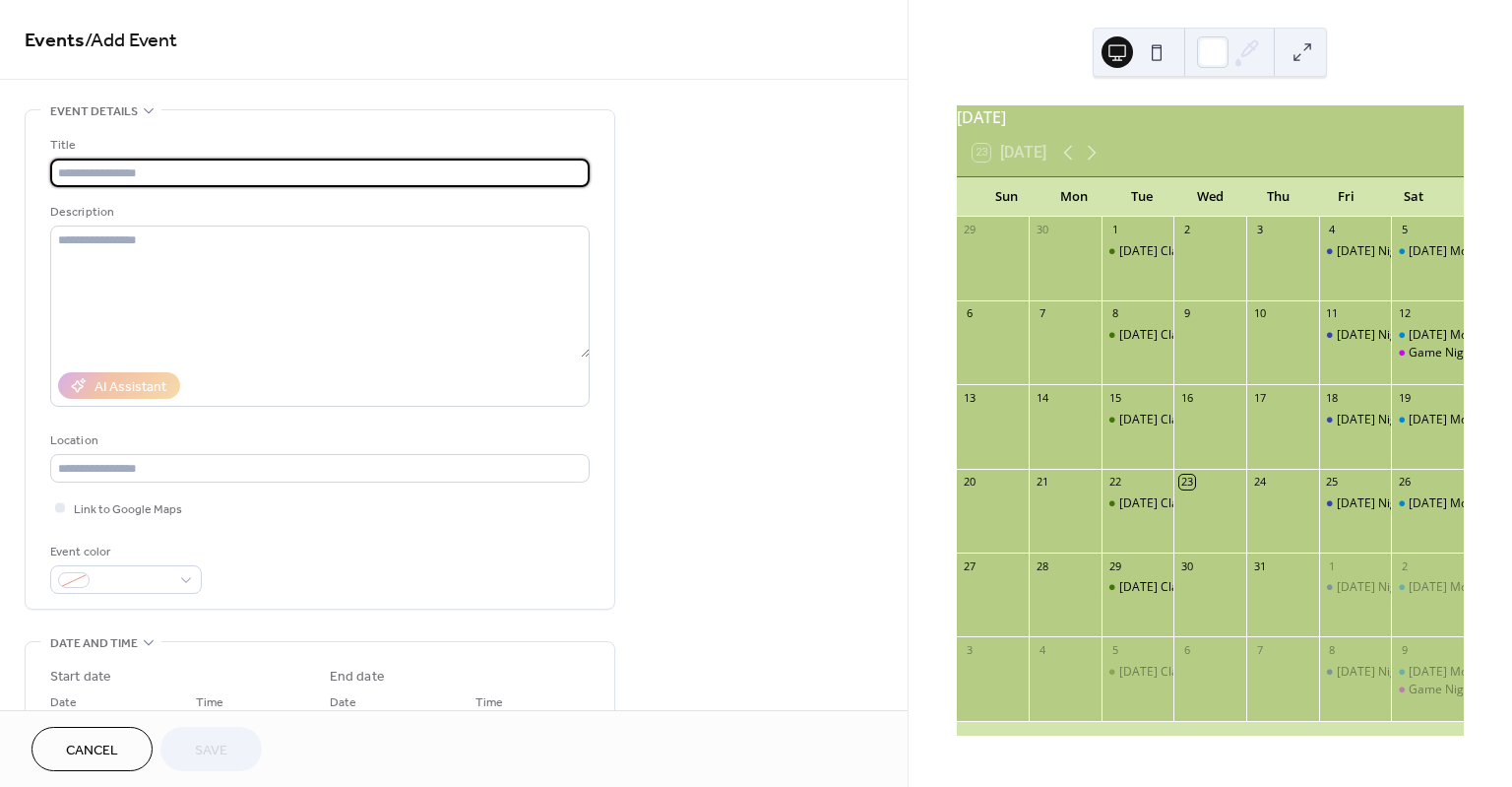 scroll, scrollTop: 0, scrollLeft: 0, axis: both 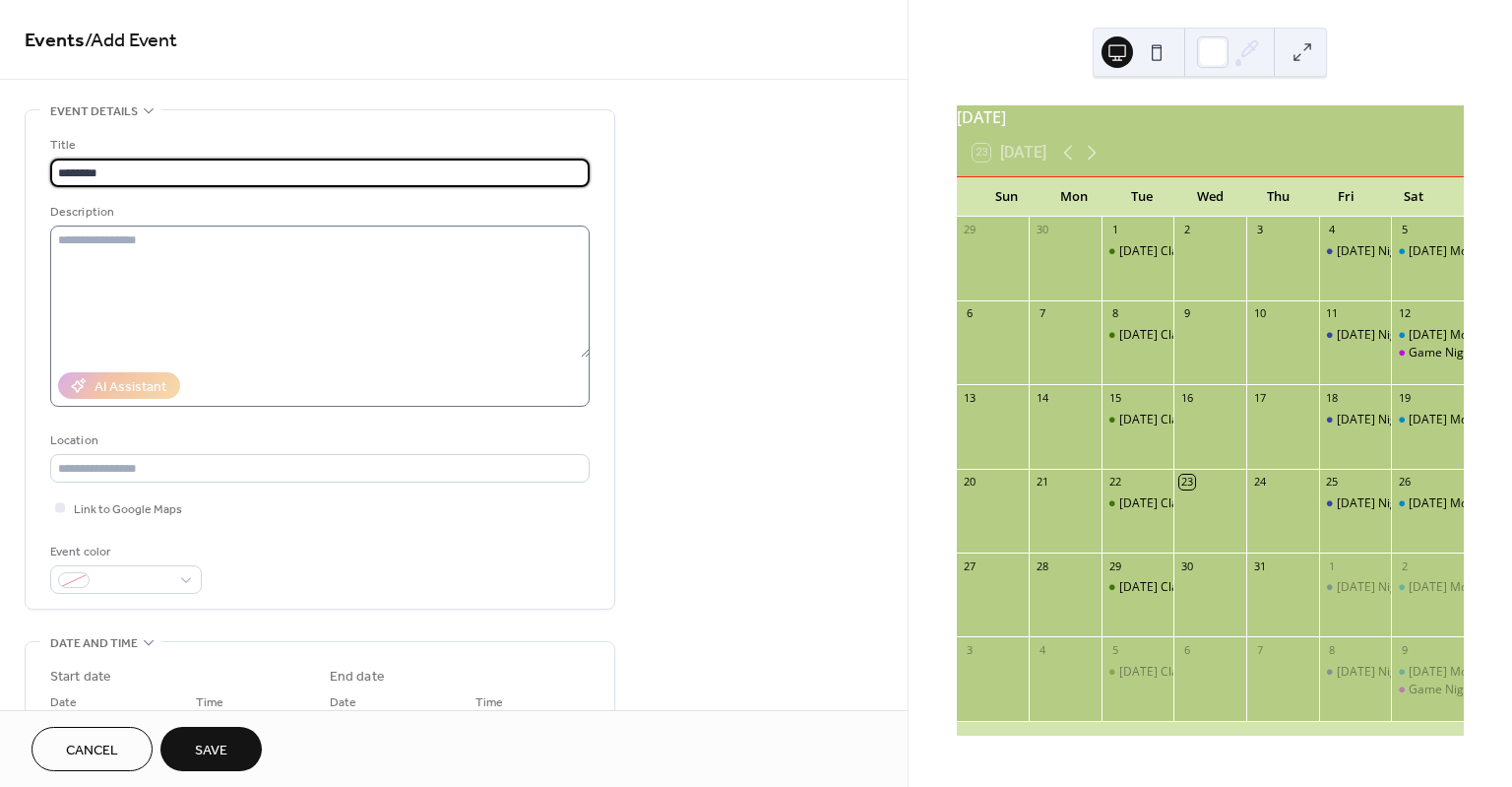 type on "********" 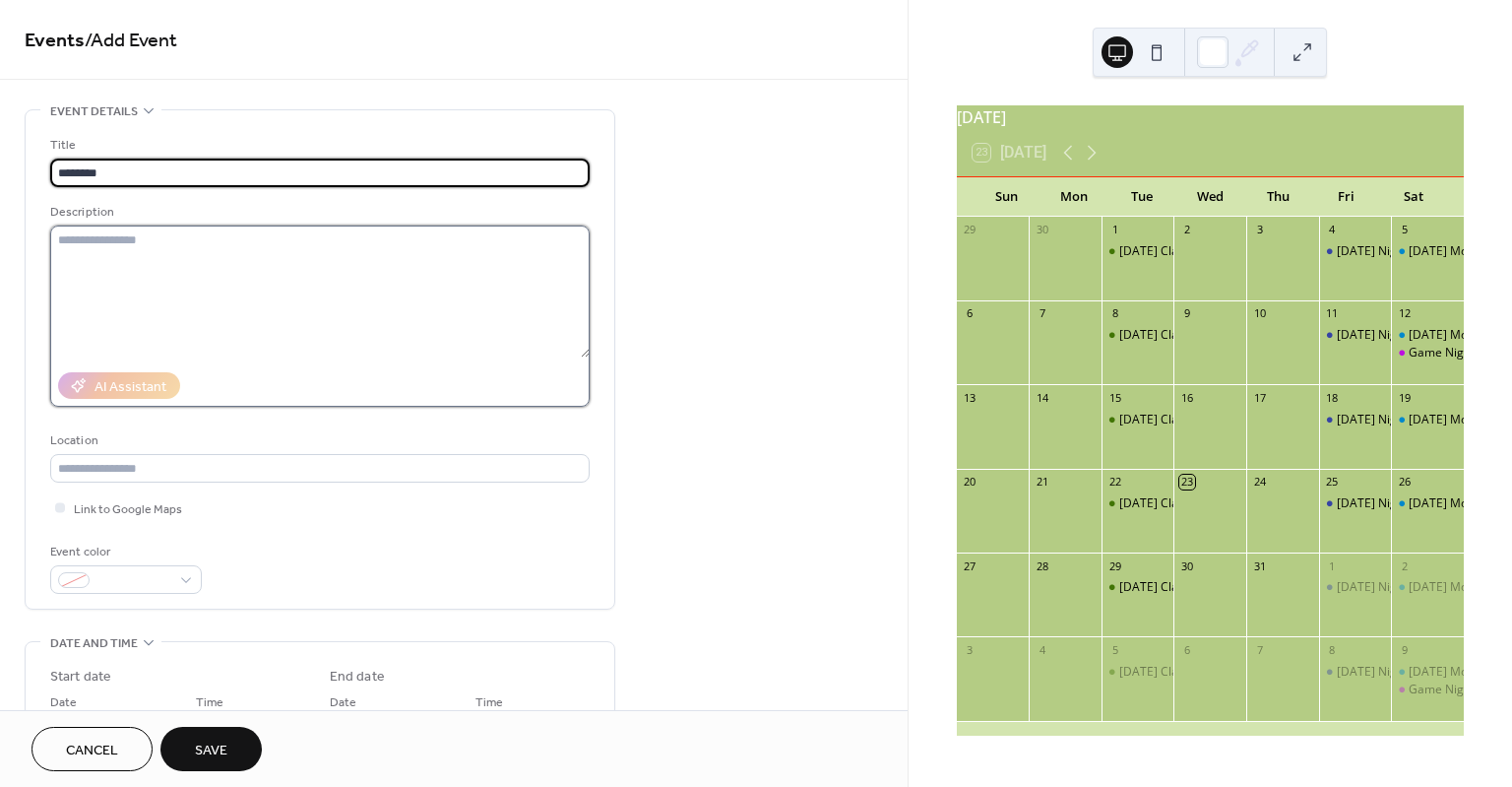 click at bounding box center (320, 292) 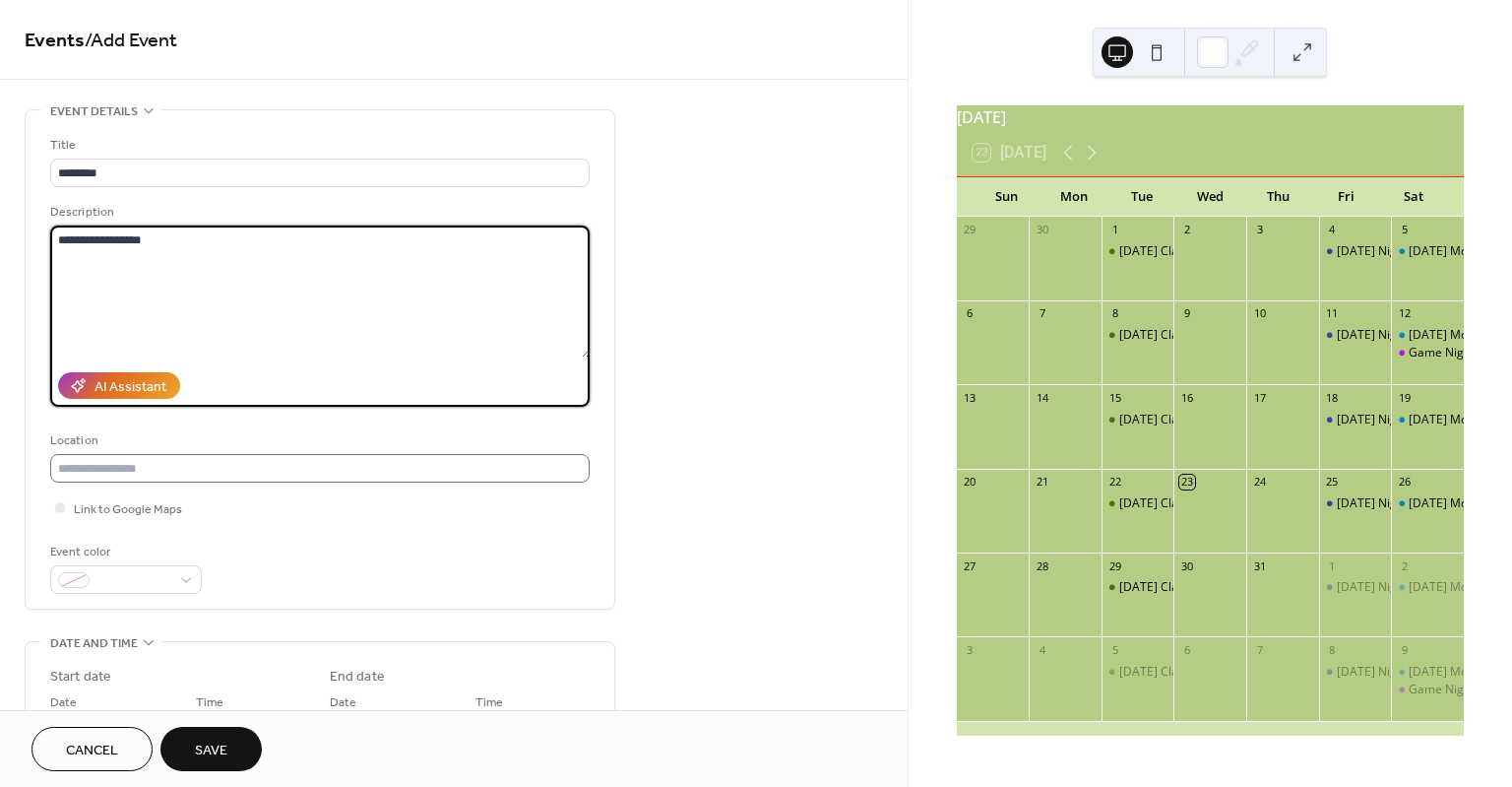 type on "**********" 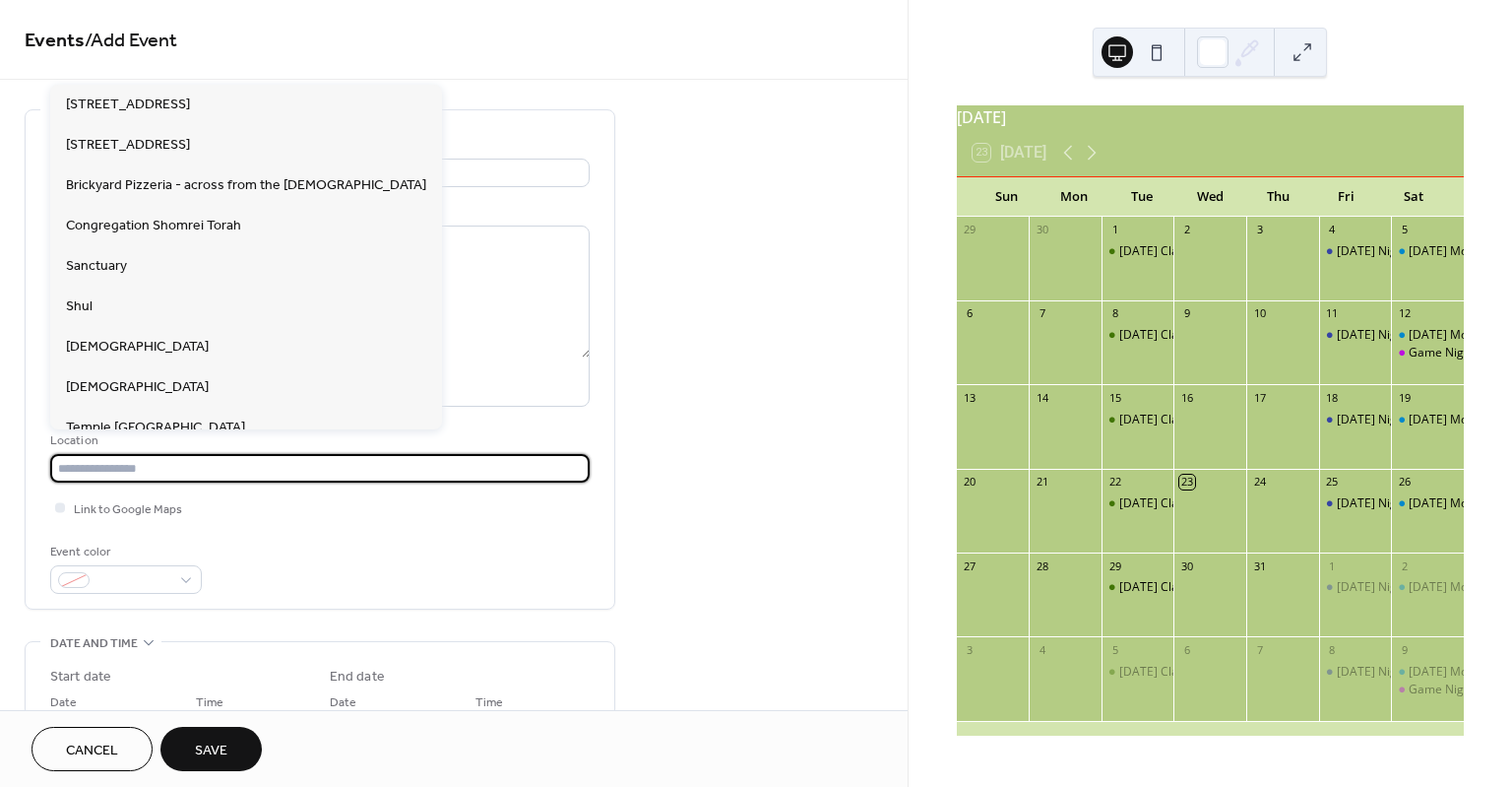 click at bounding box center [320, 468] 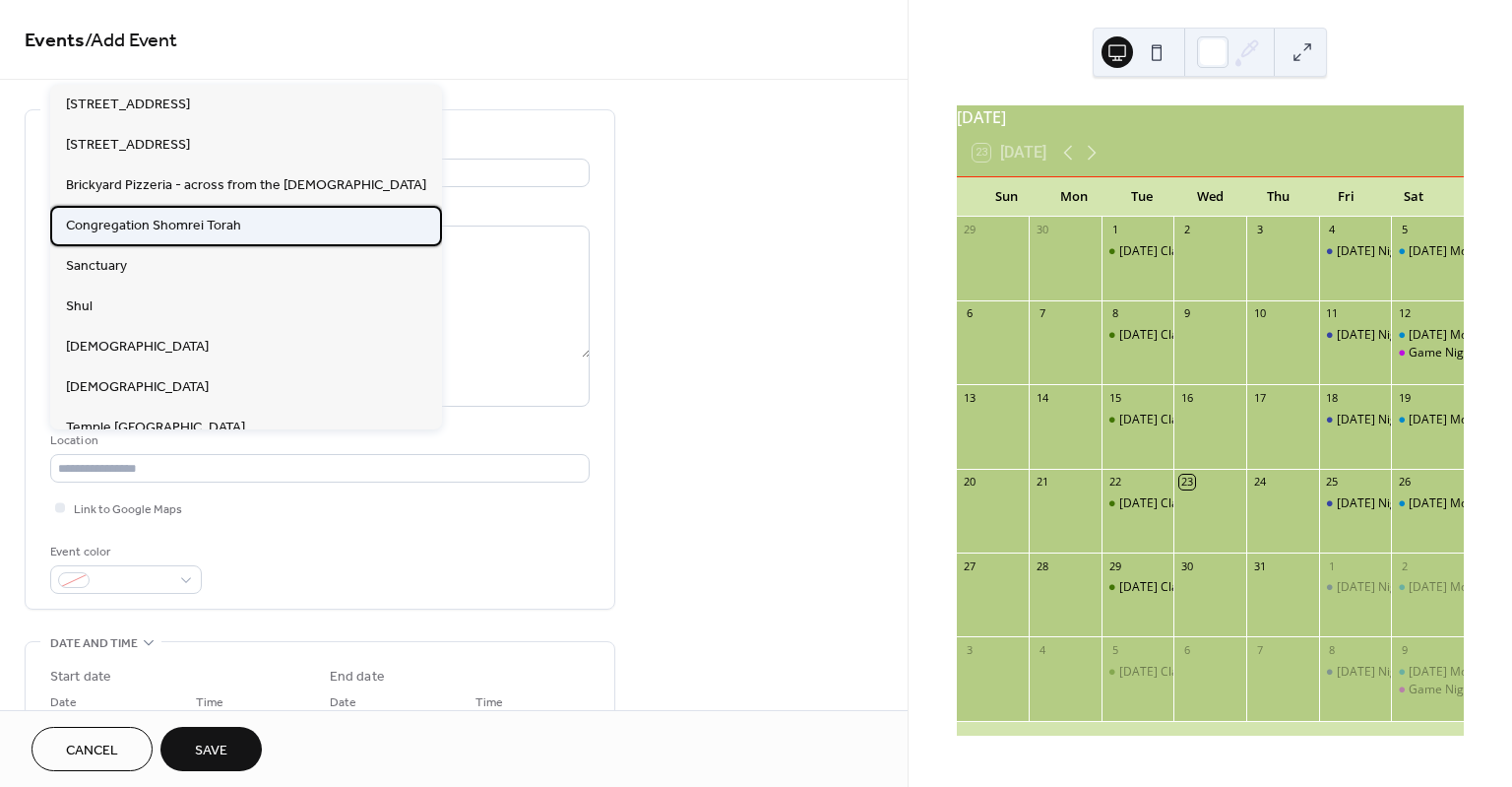 click on "Congregation Shomrei Torah" at bounding box center (154, 226) 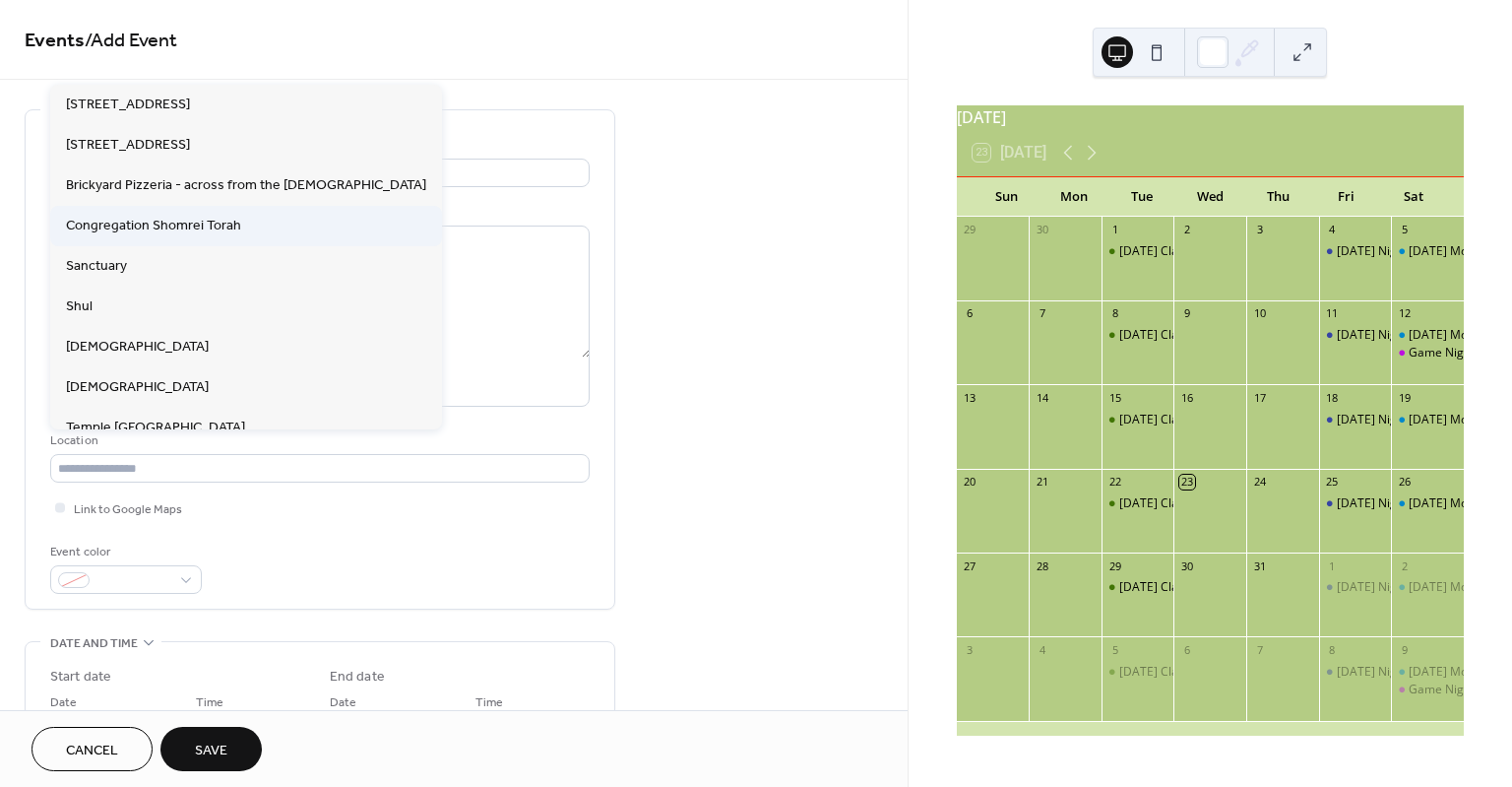 type on "**********" 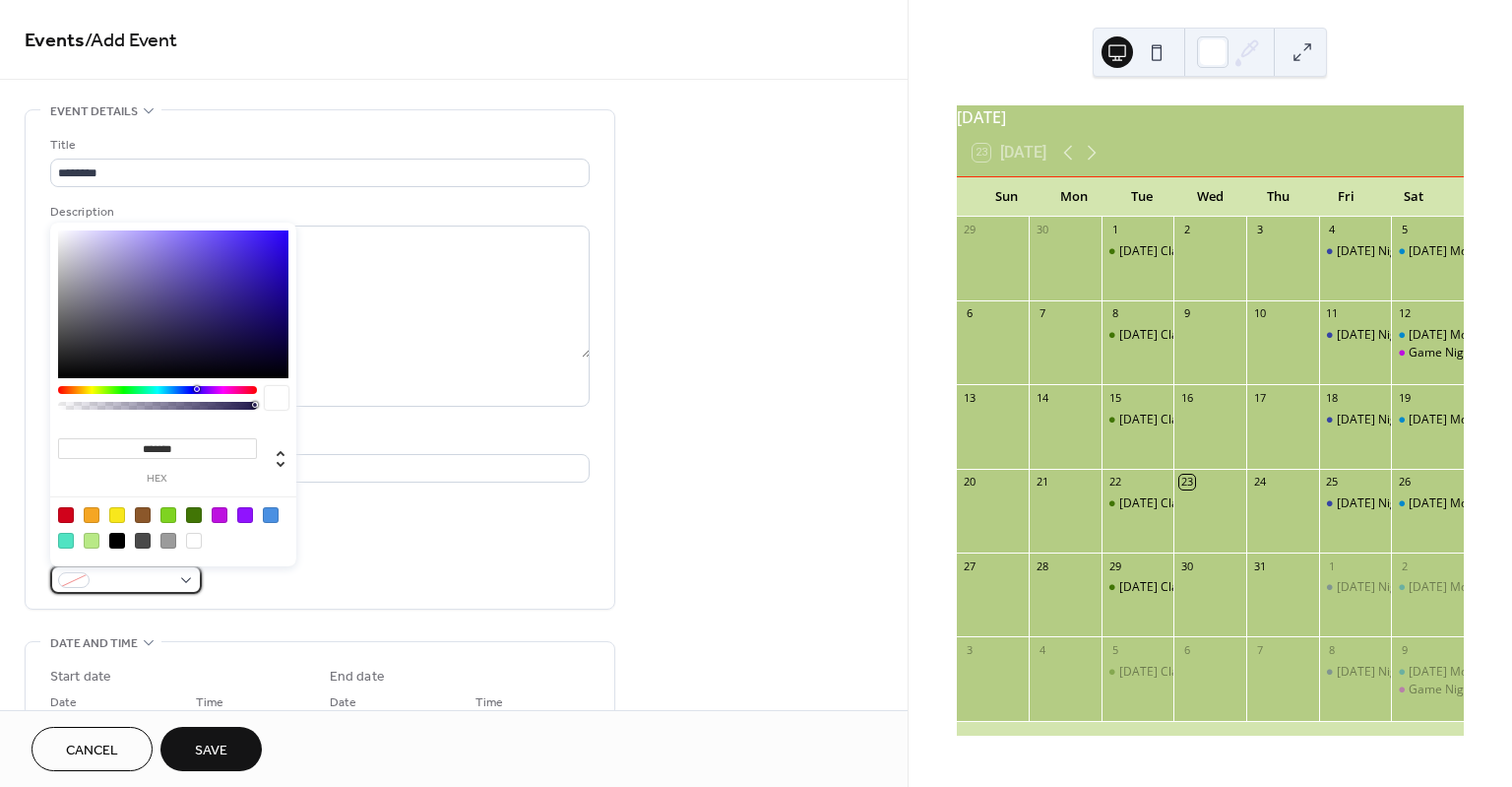 click at bounding box center [126, 579] 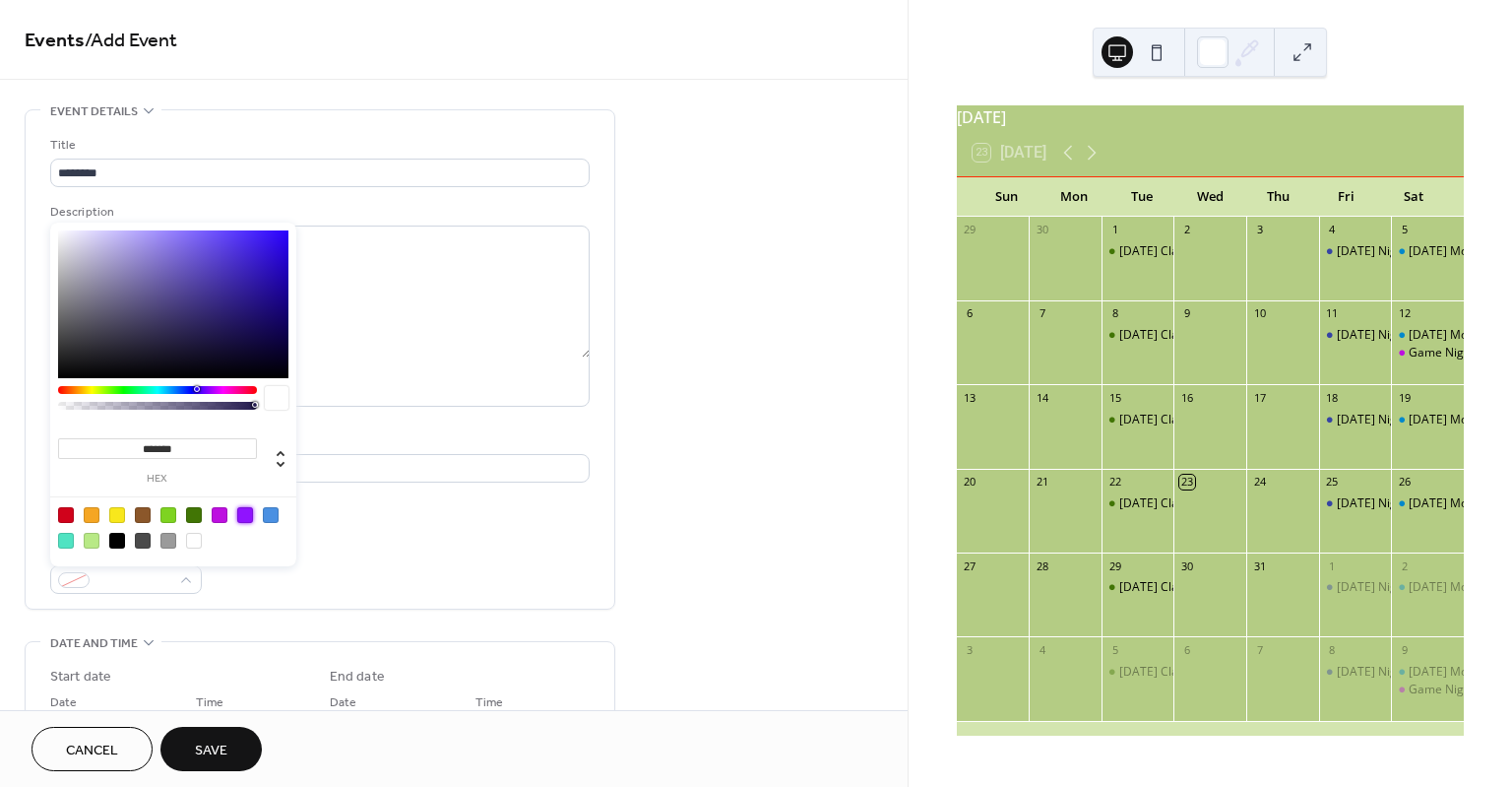 click at bounding box center [245, 515] 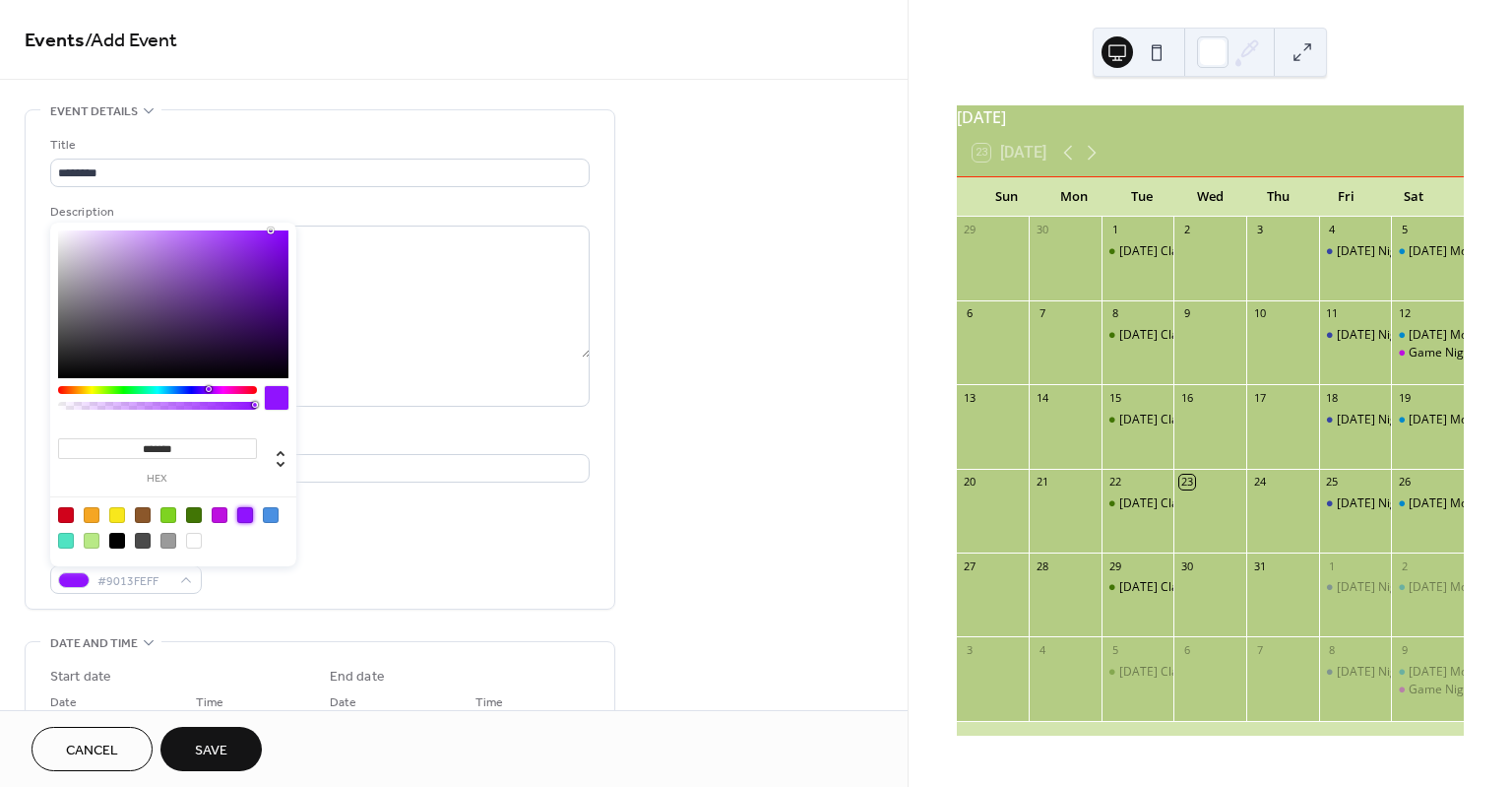 click at bounding box center (245, 515) 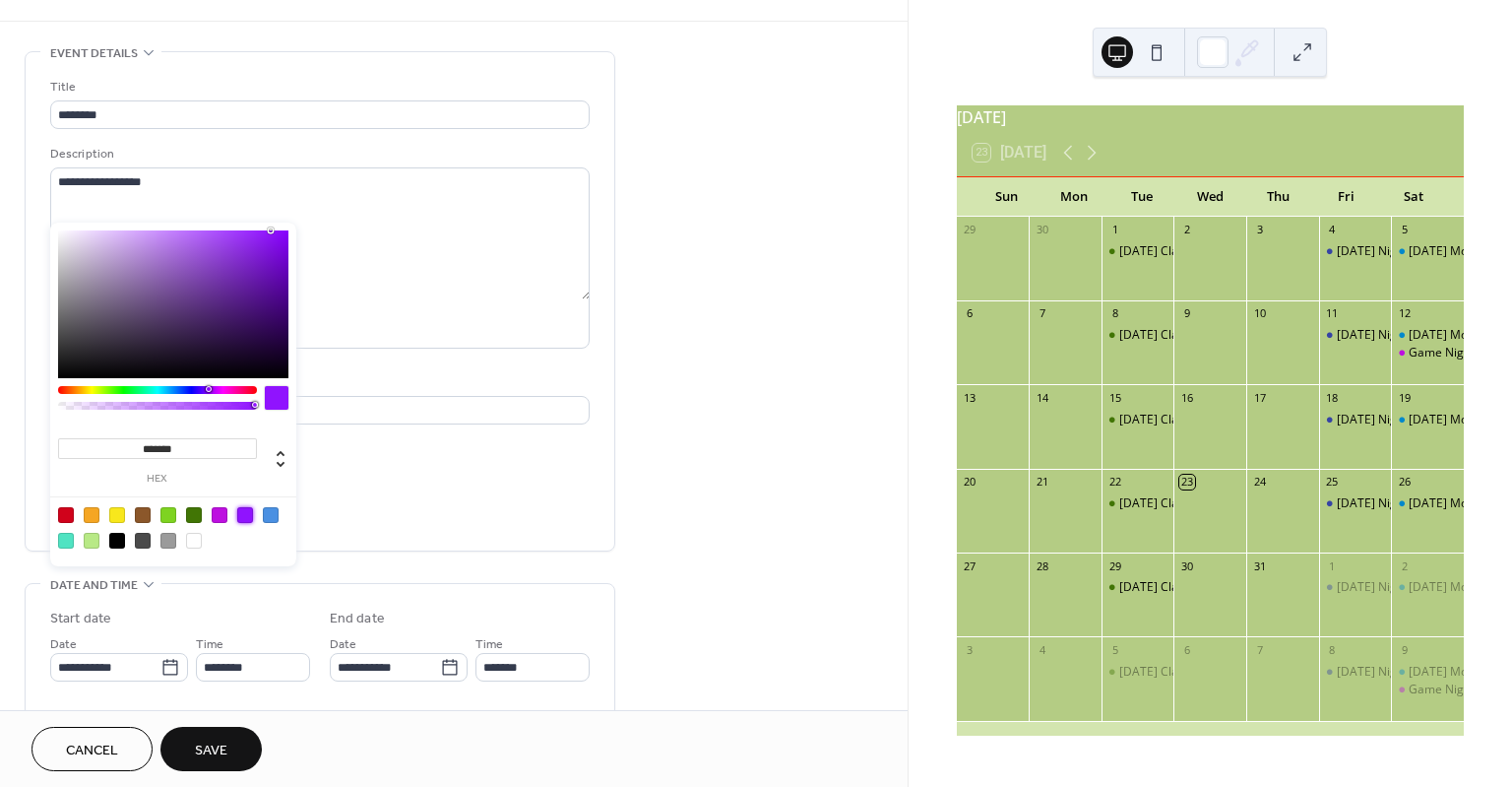 scroll, scrollTop: 54, scrollLeft: 0, axis: vertical 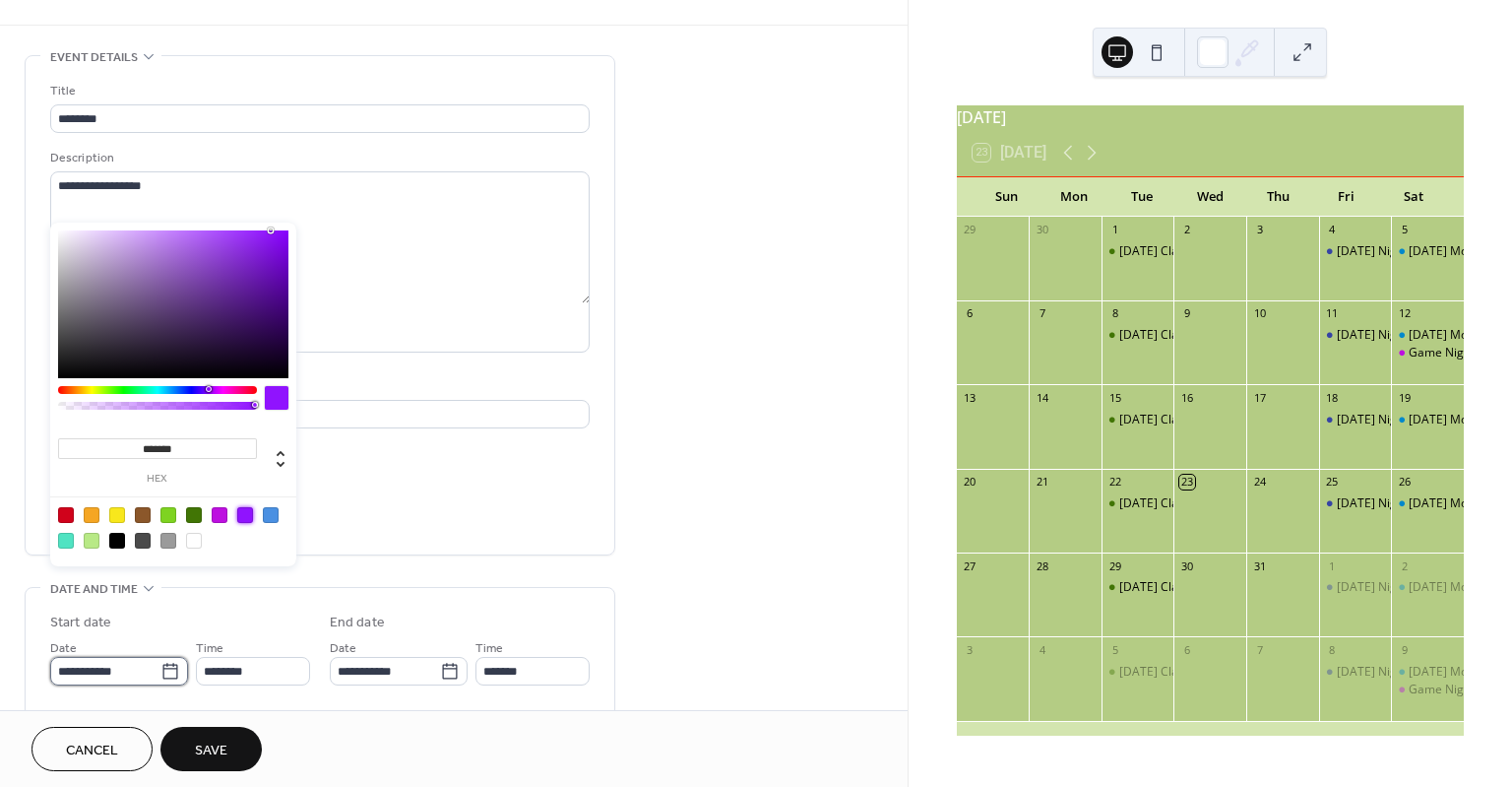 click on "**********" at bounding box center [756, 393] 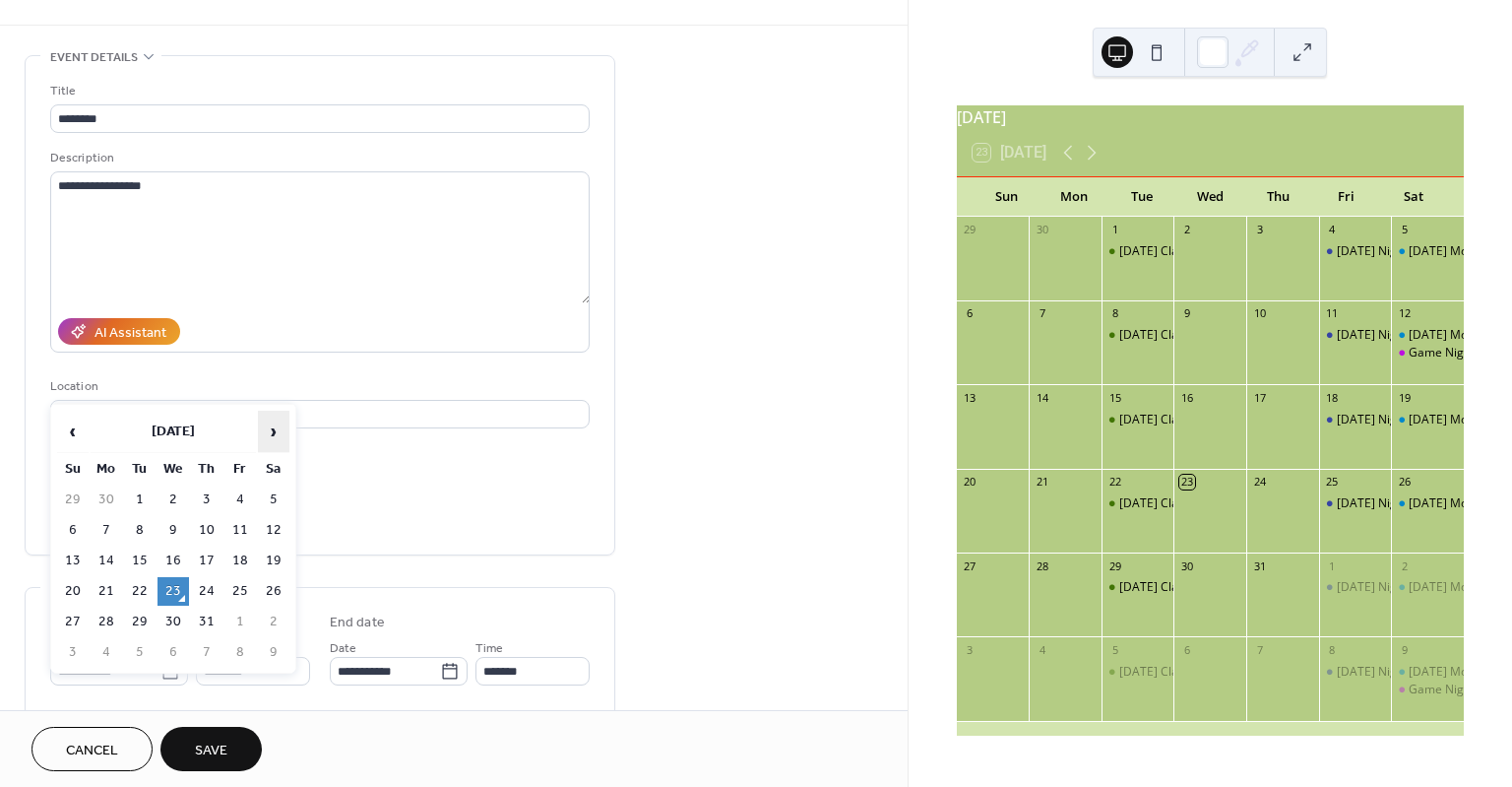 click on "›" at bounding box center [274, 431] 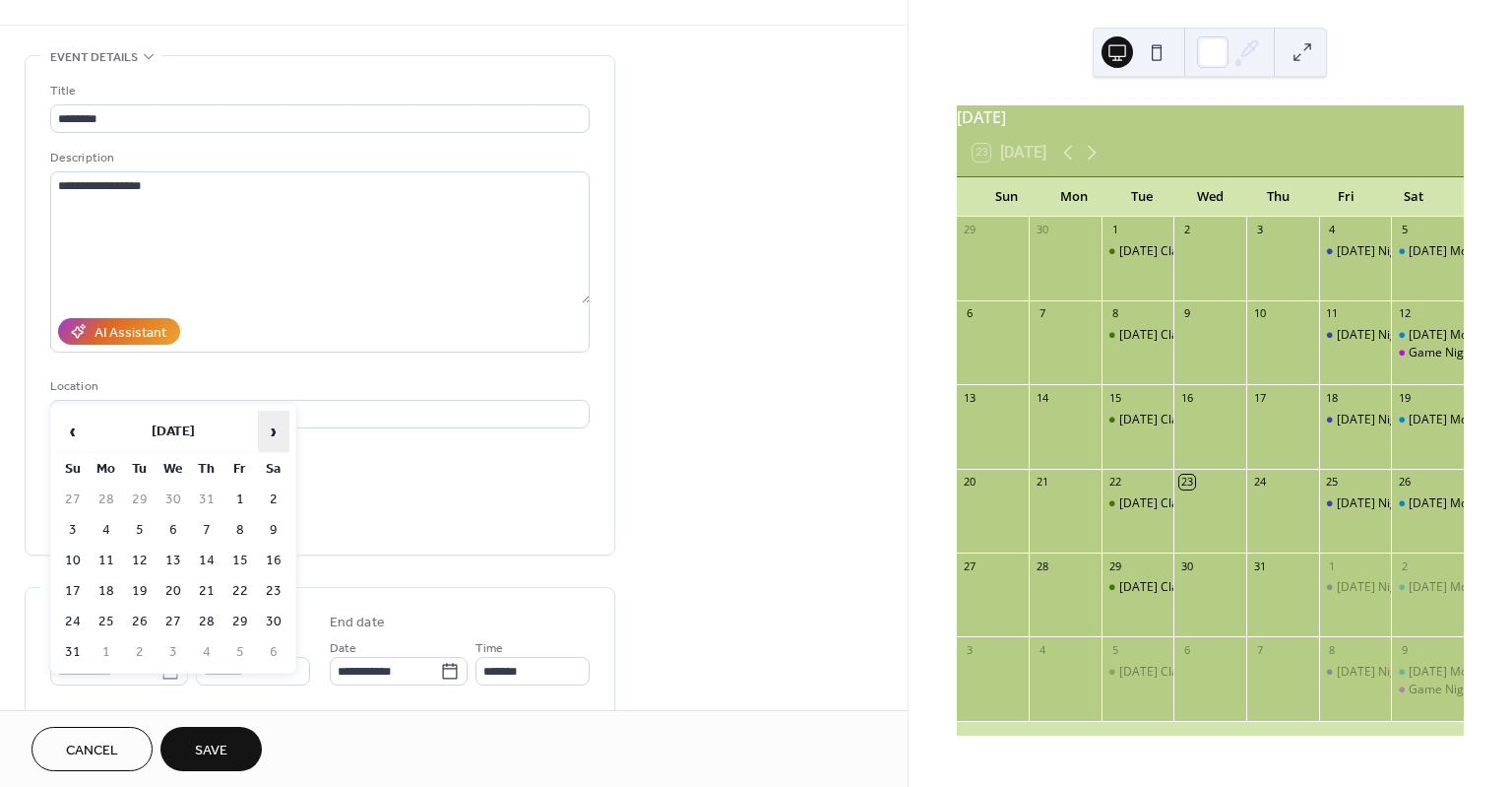 click on "›" at bounding box center (274, 431) 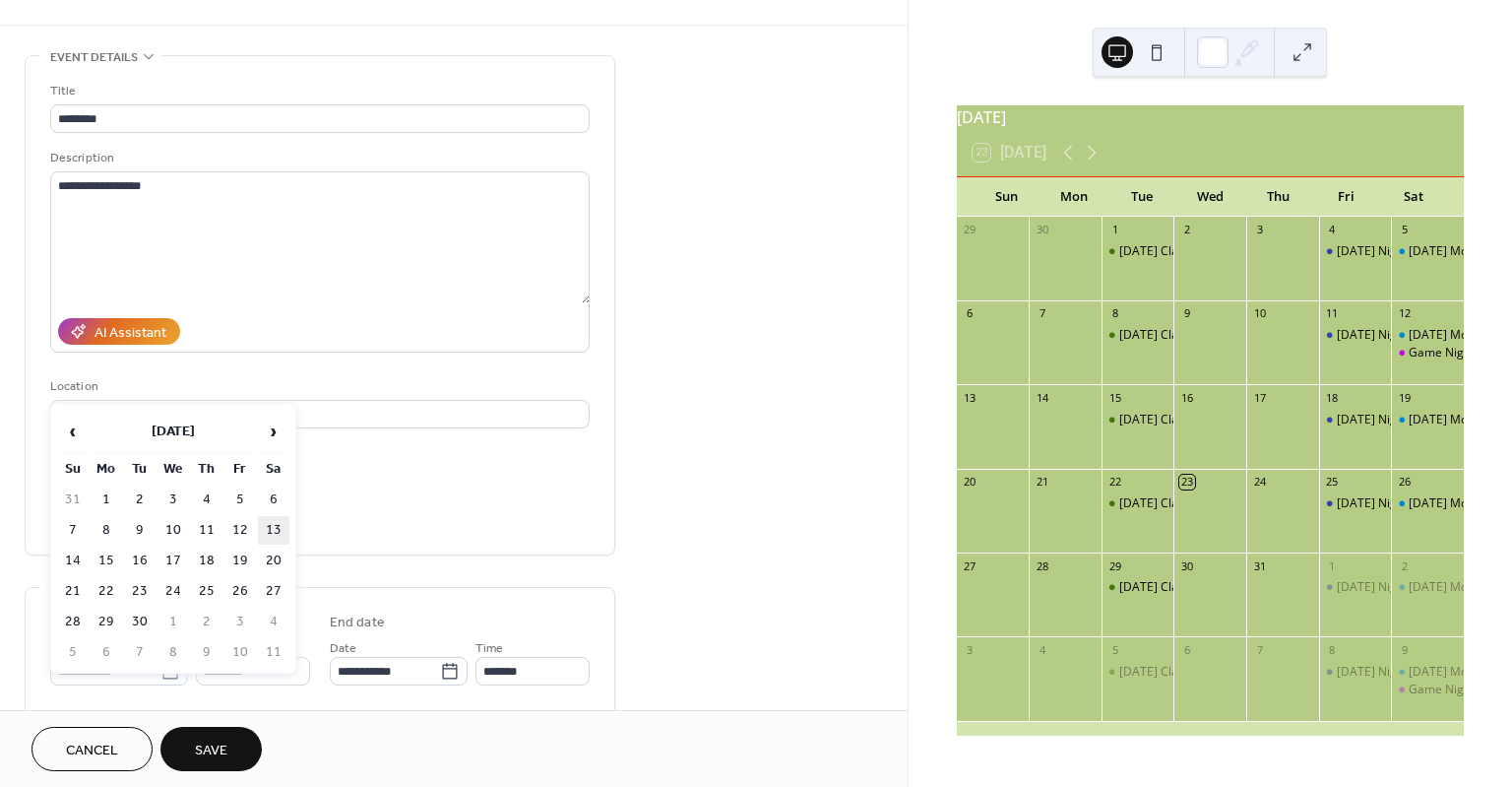 click on "13" at bounding box center (274, 530) 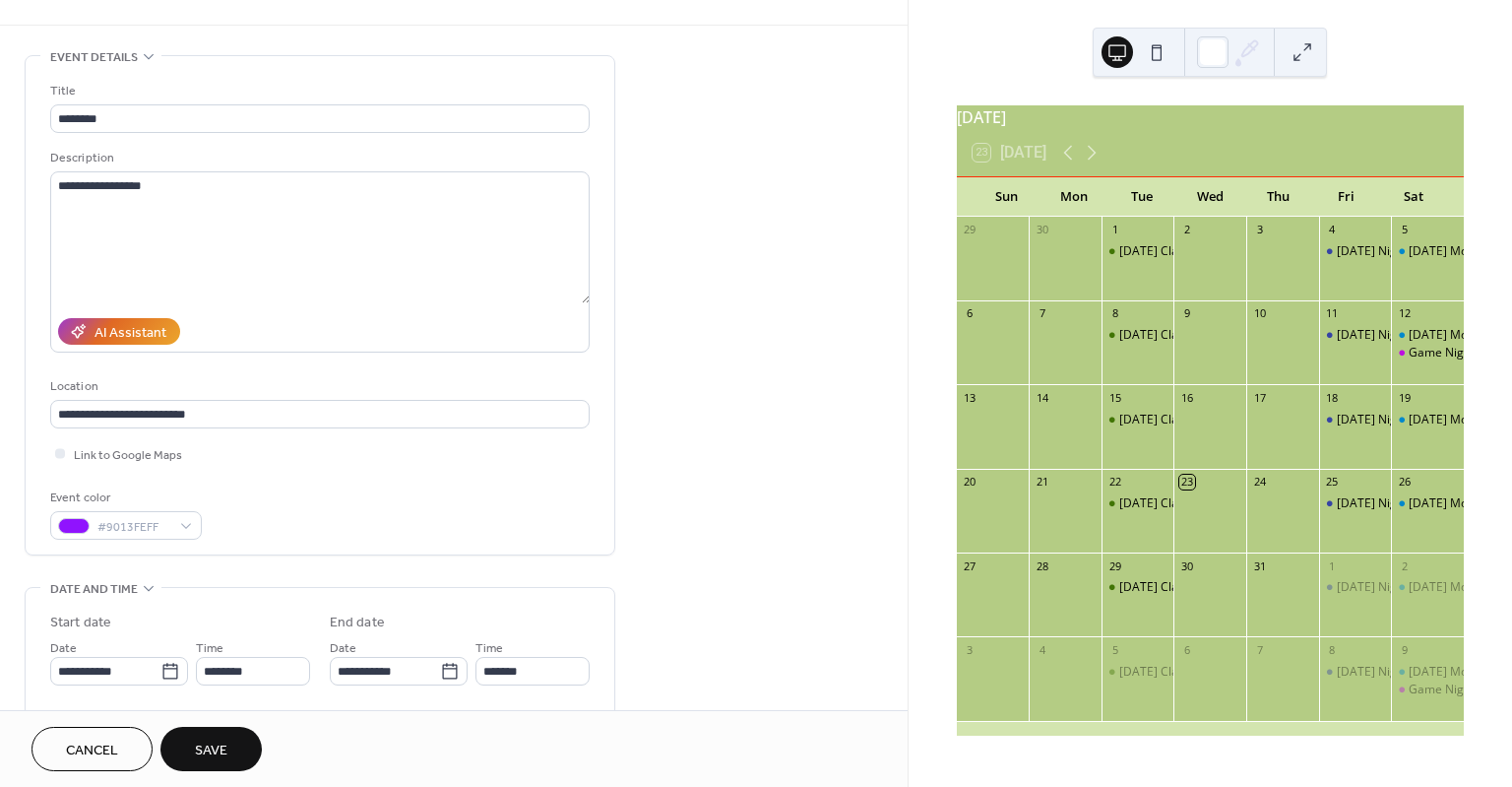 type on "**********" 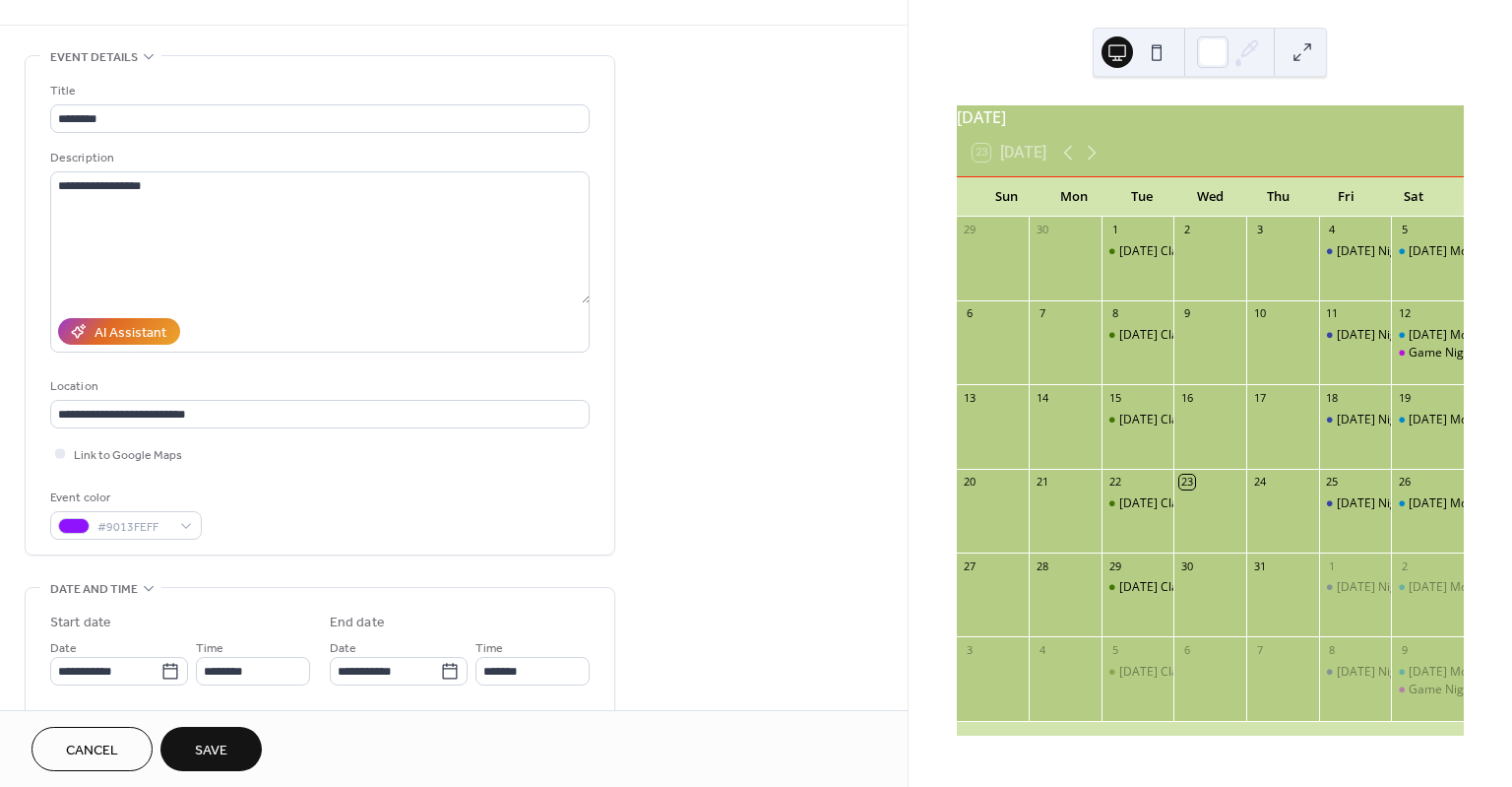 type on "**********" 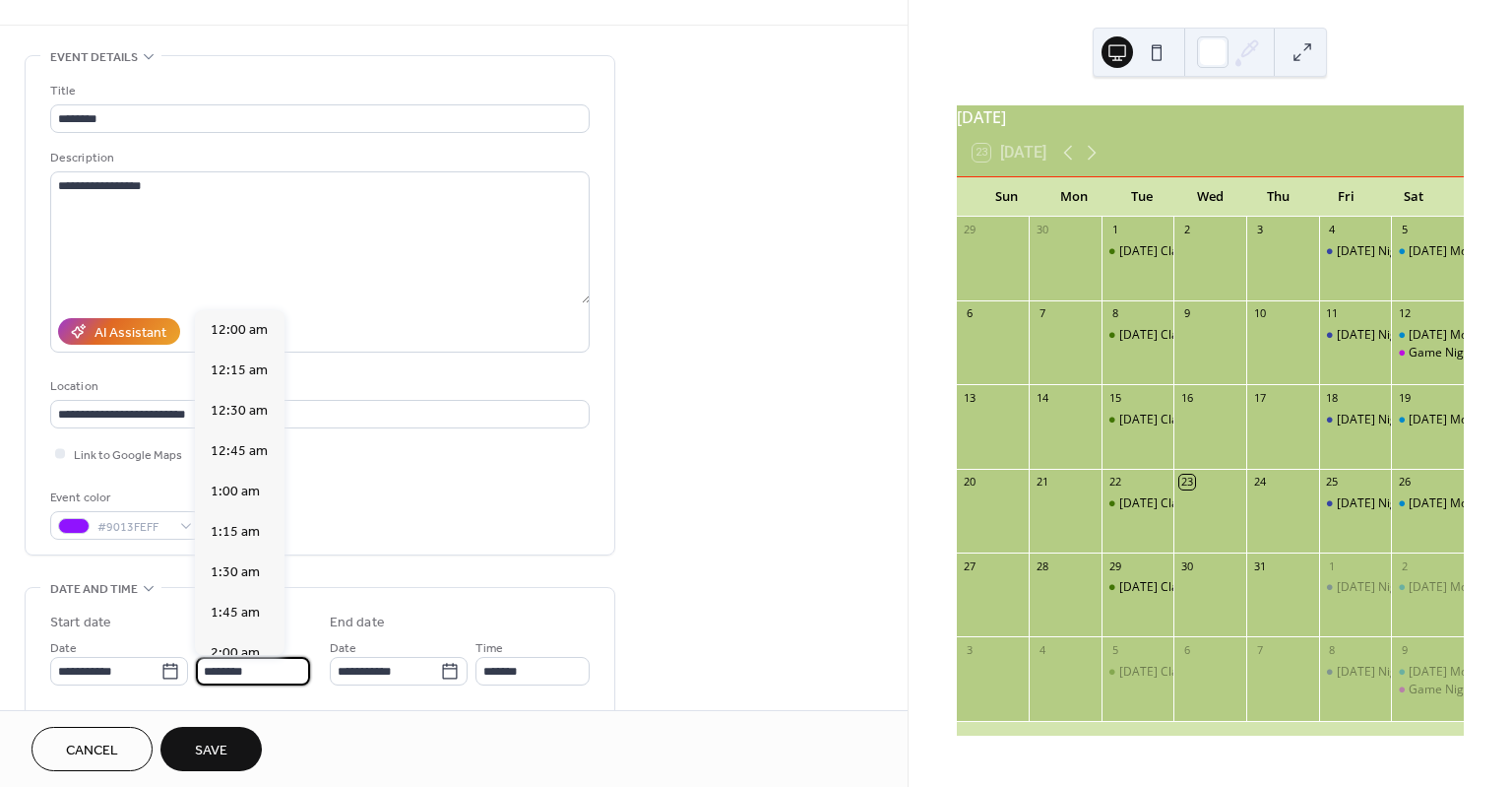 click on "********" at bounding box center [253, 671] 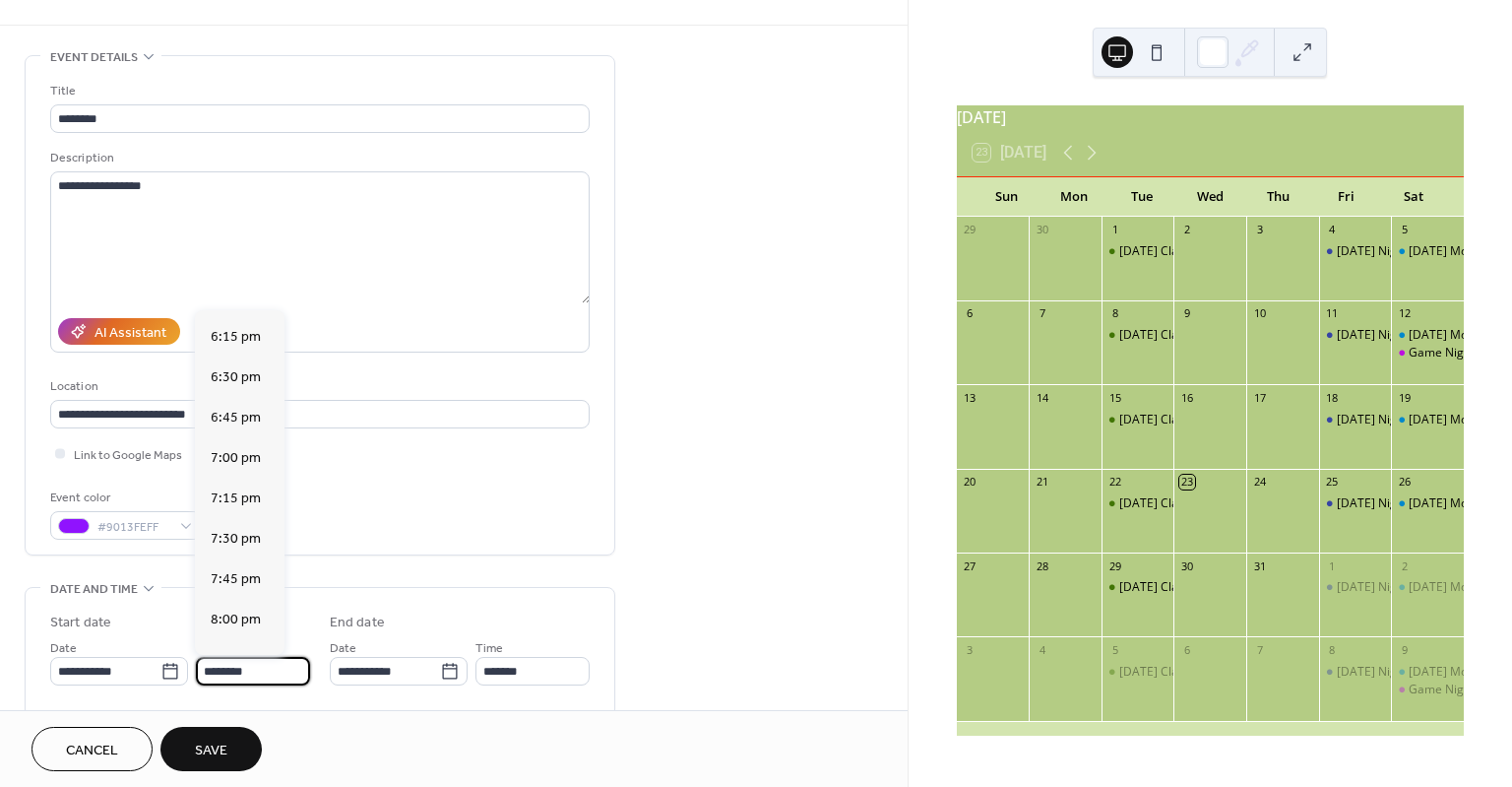 scroll, scrollTop: 2943, scrollLeft: 0, axis: vertical 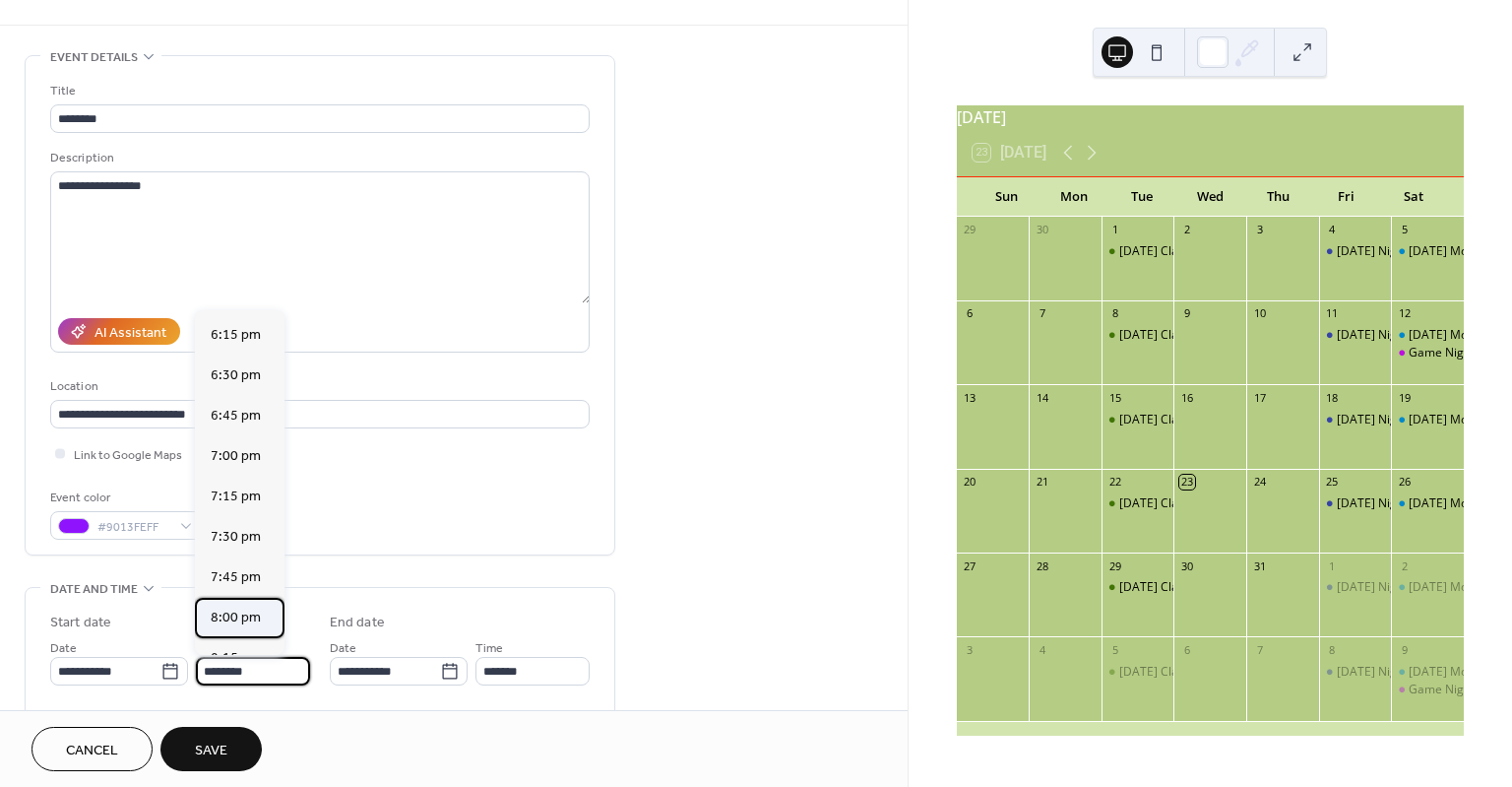 click on "8:00 pm" at bounding box center (235, 618) 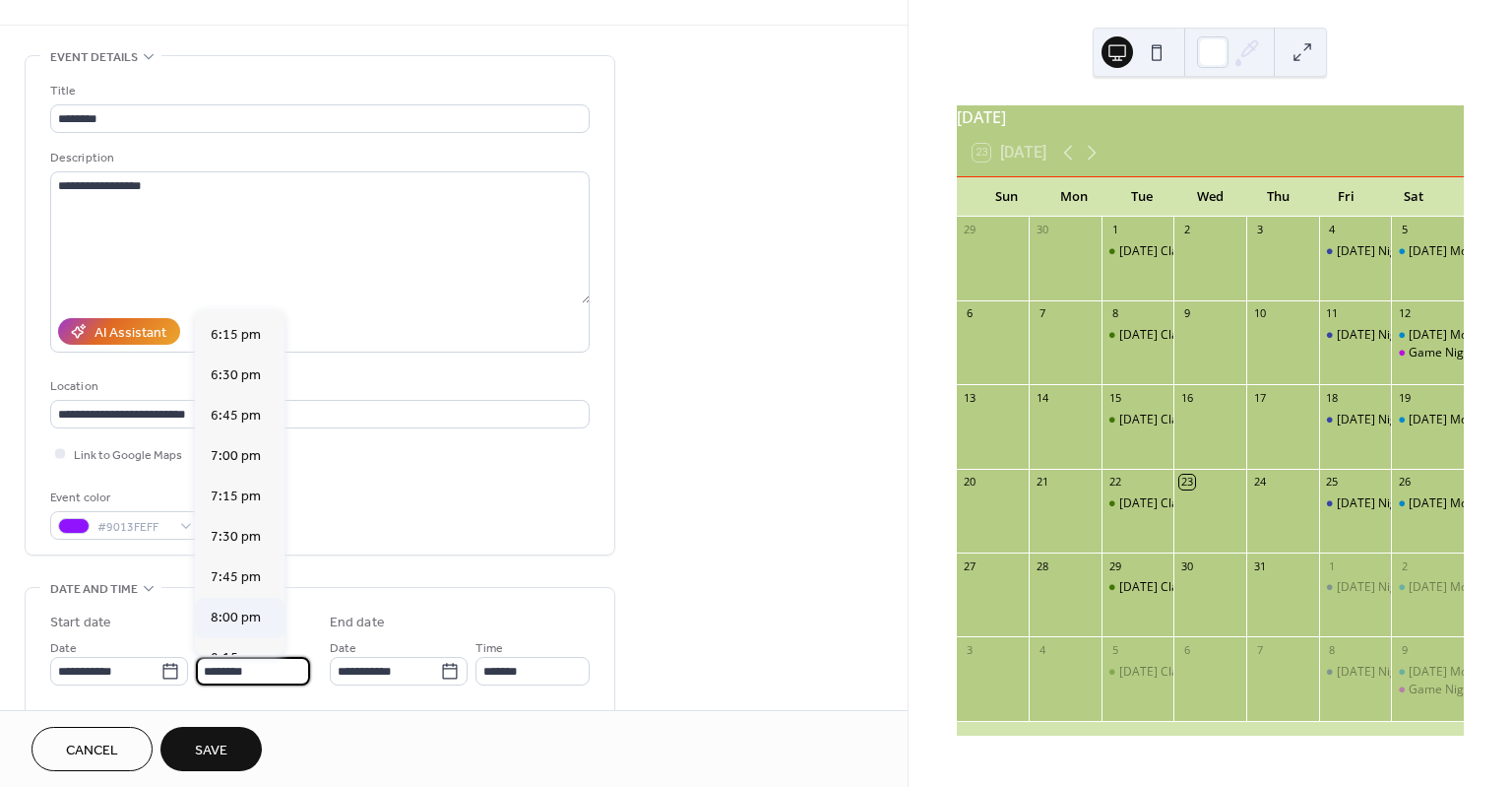 type on "*******" 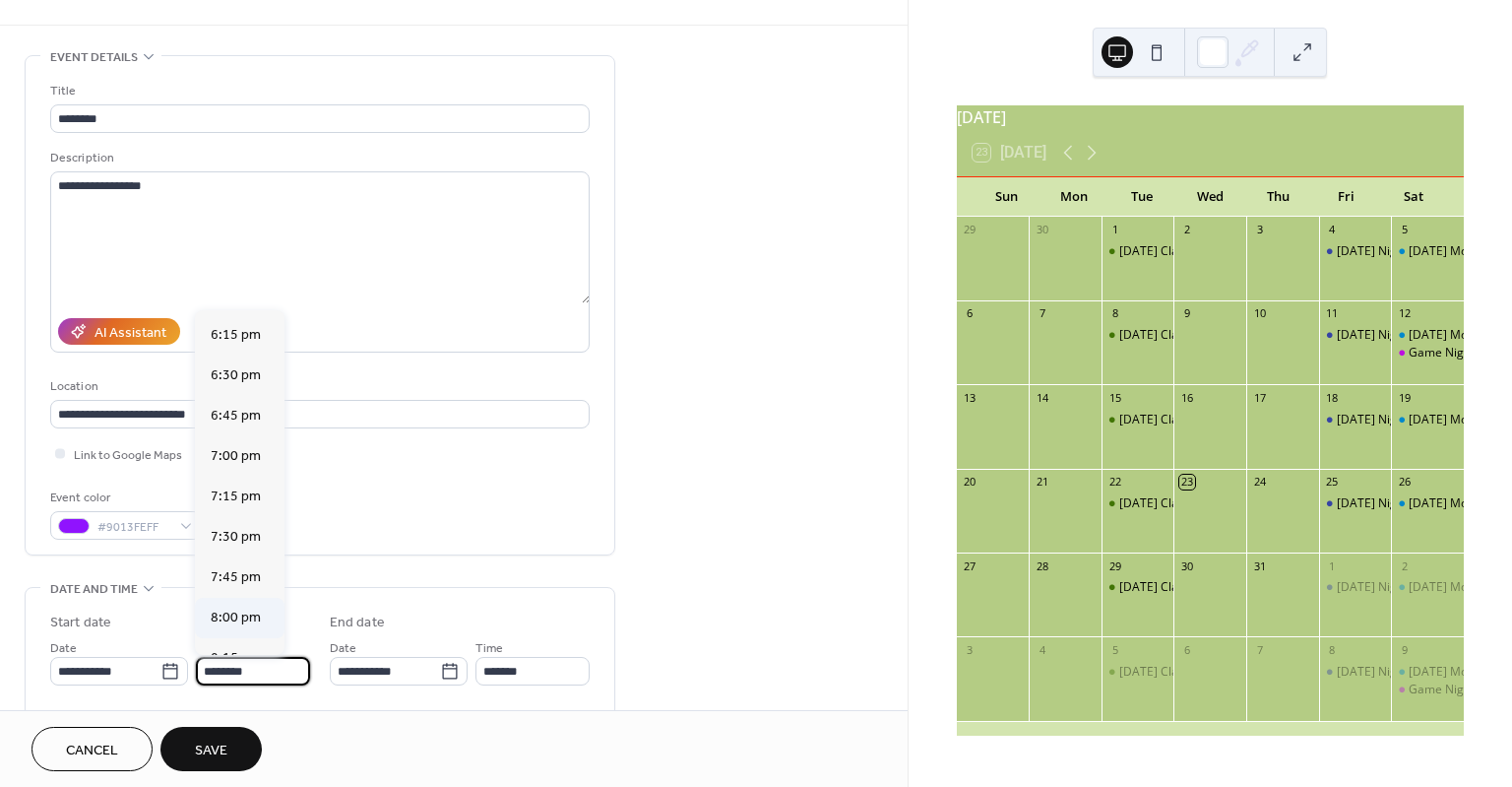 type on "*******" 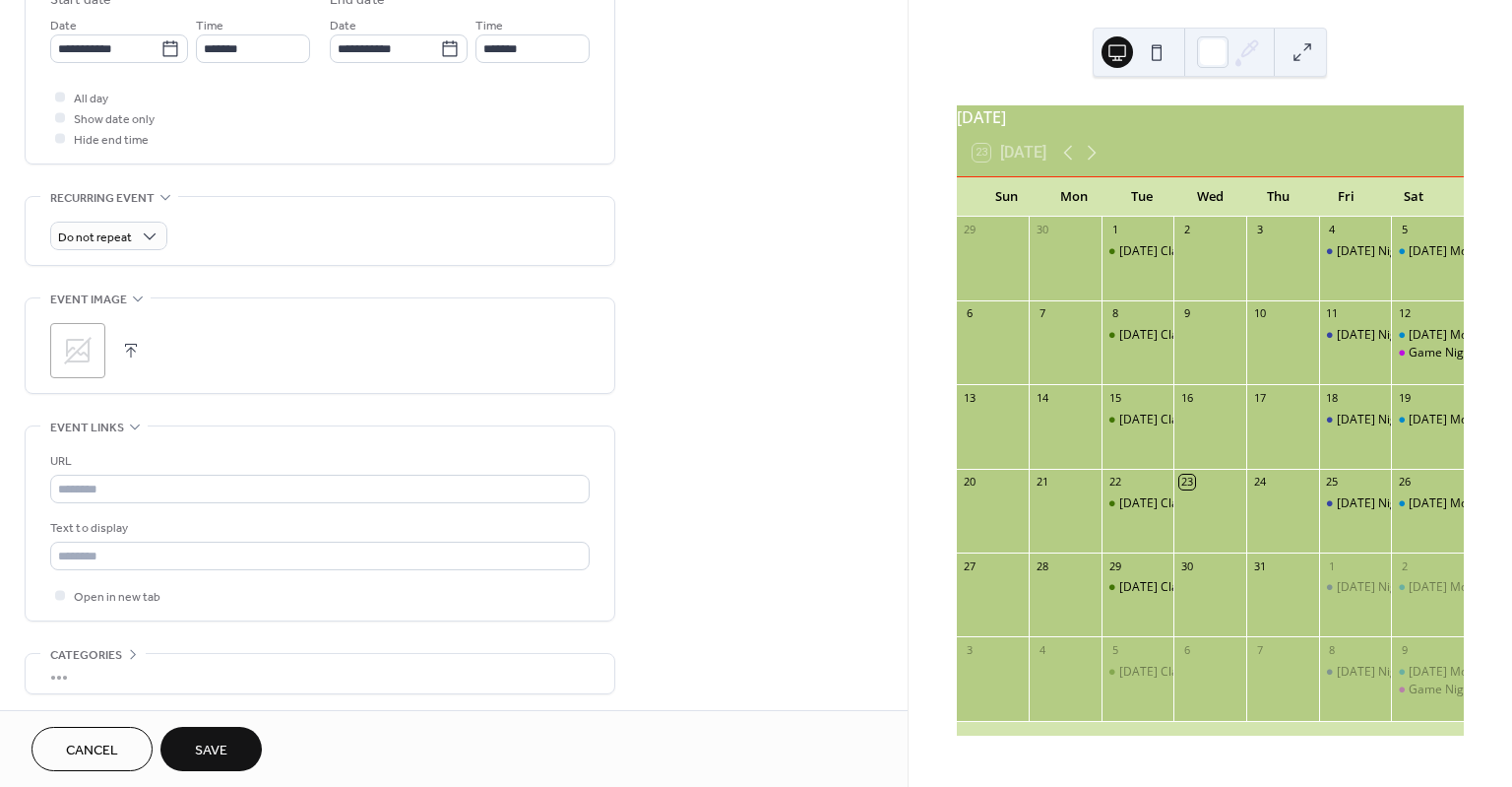 scroll, scrollTop: 748, scrollLeft: 0, axis: vertical 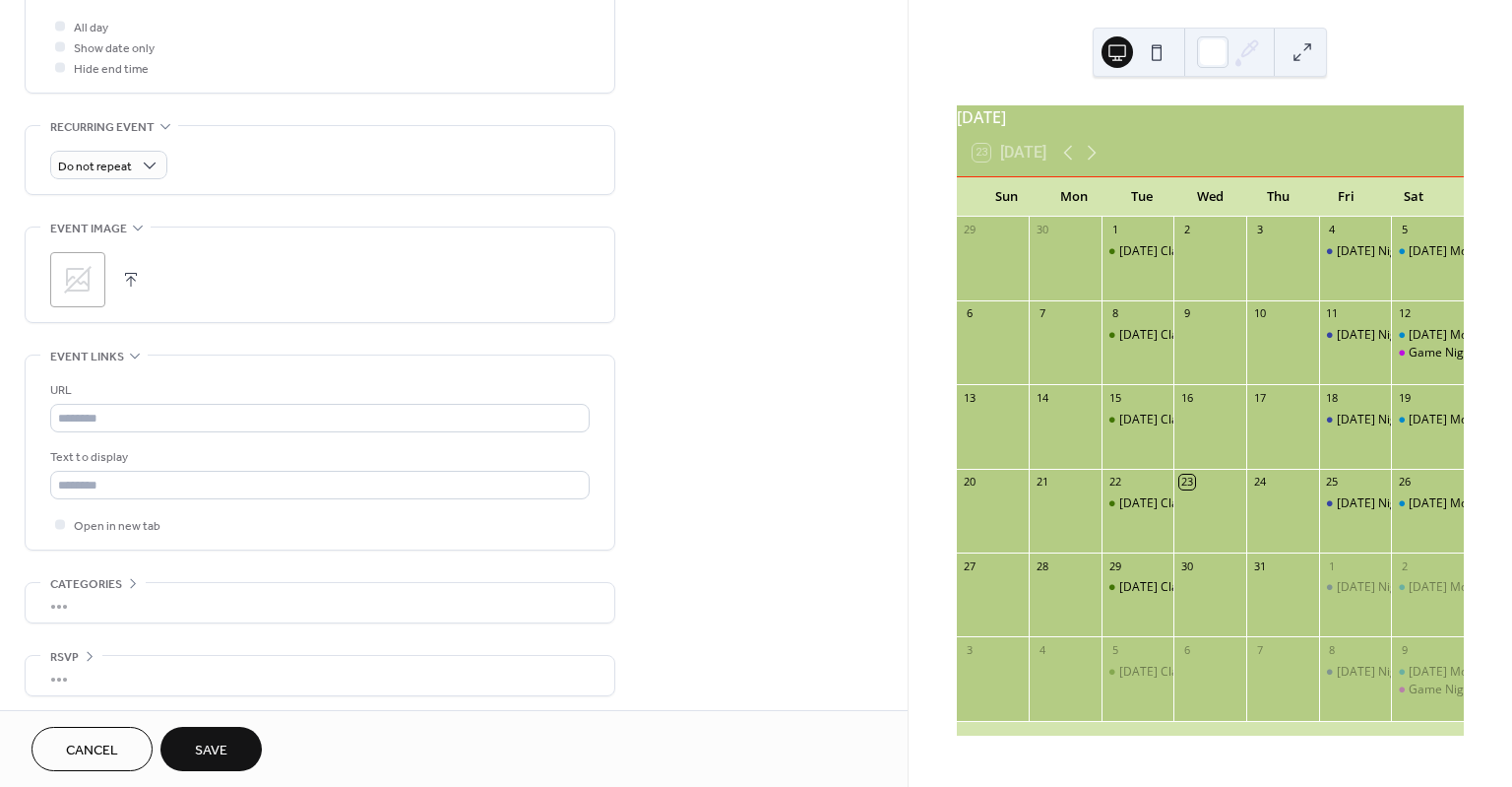 click on "Save" at bounding box center (211, 751) 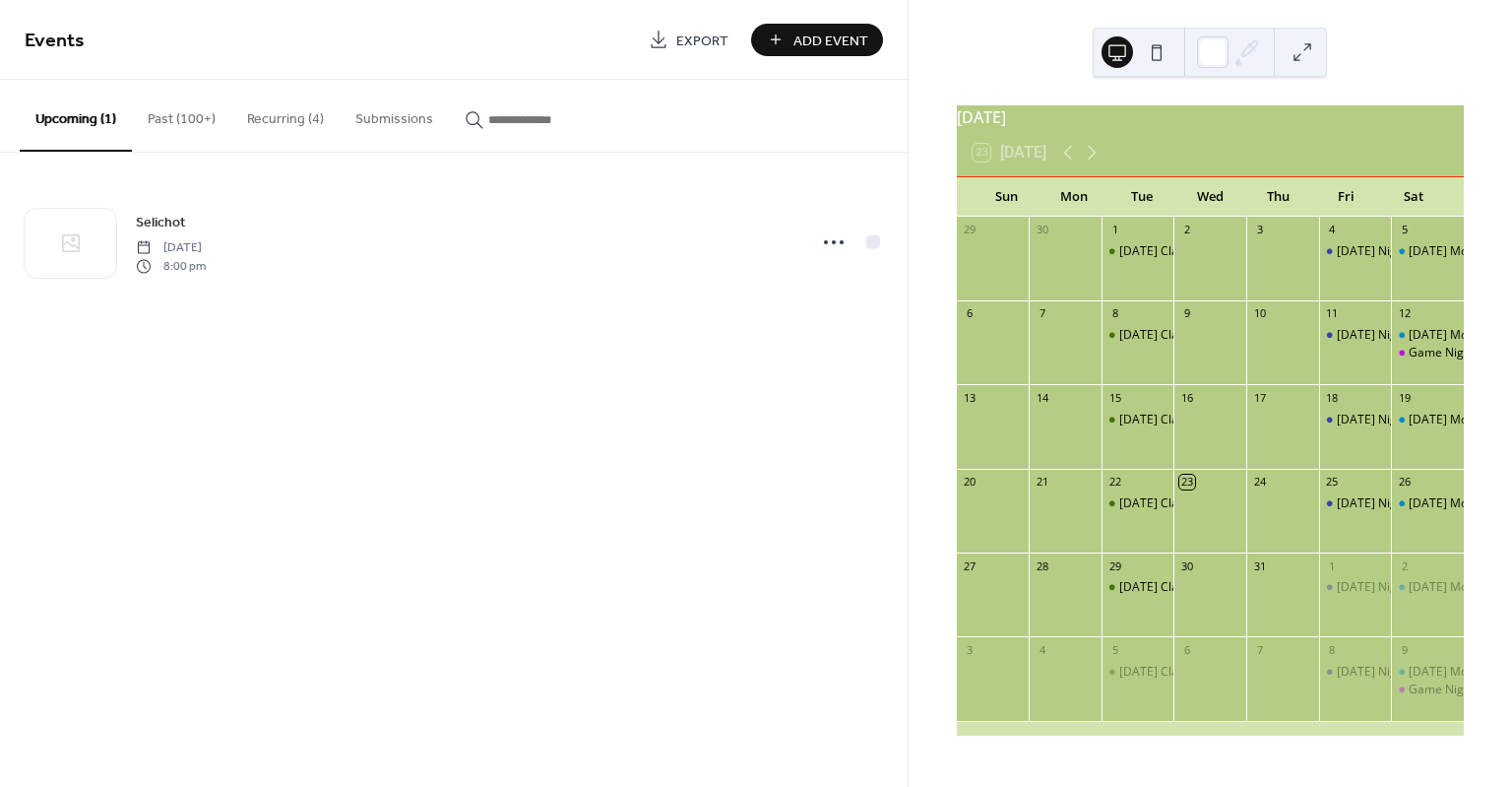 click on "Add Event" at bounding box center [831, 40] 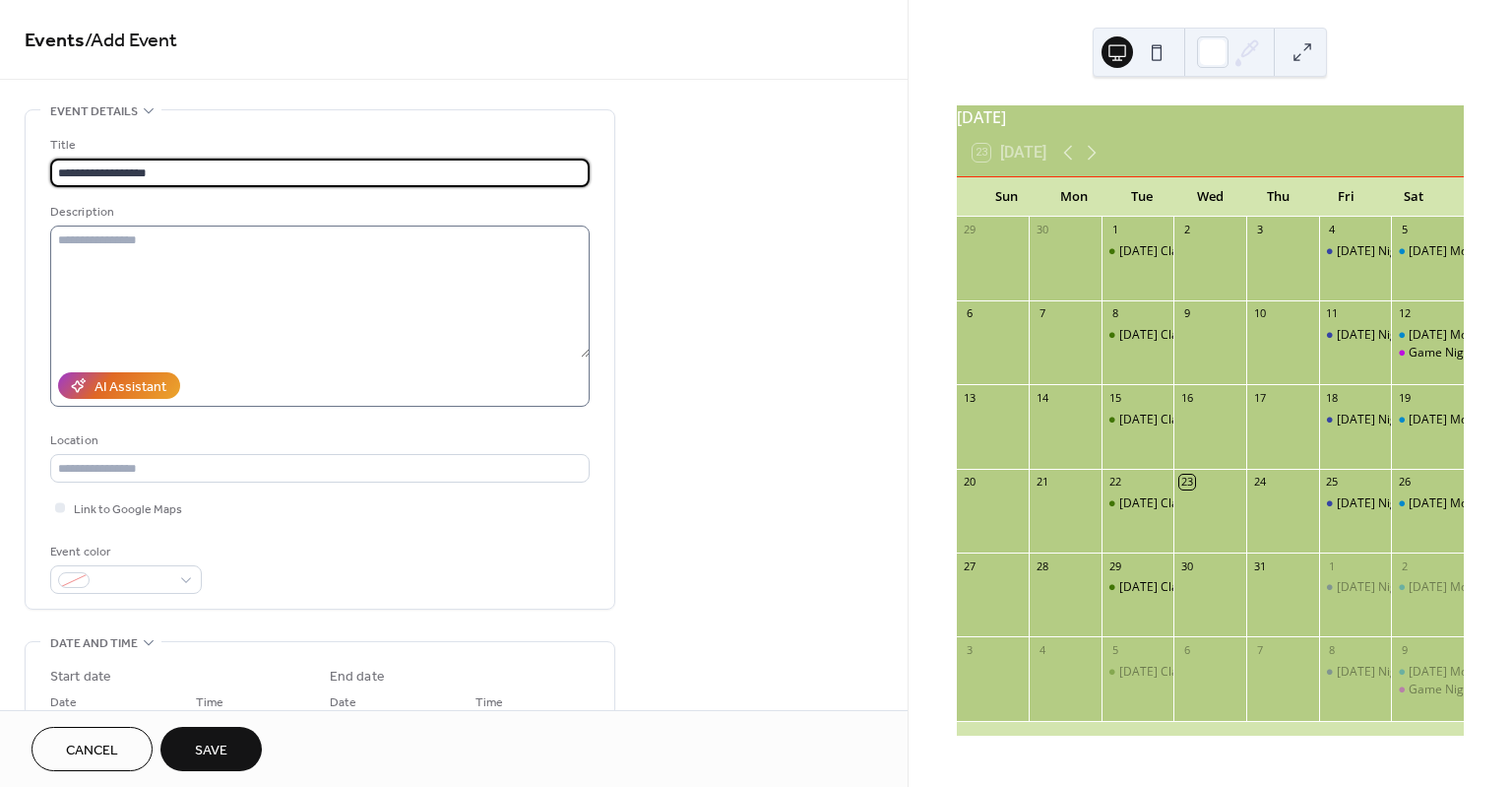 type on "**********" 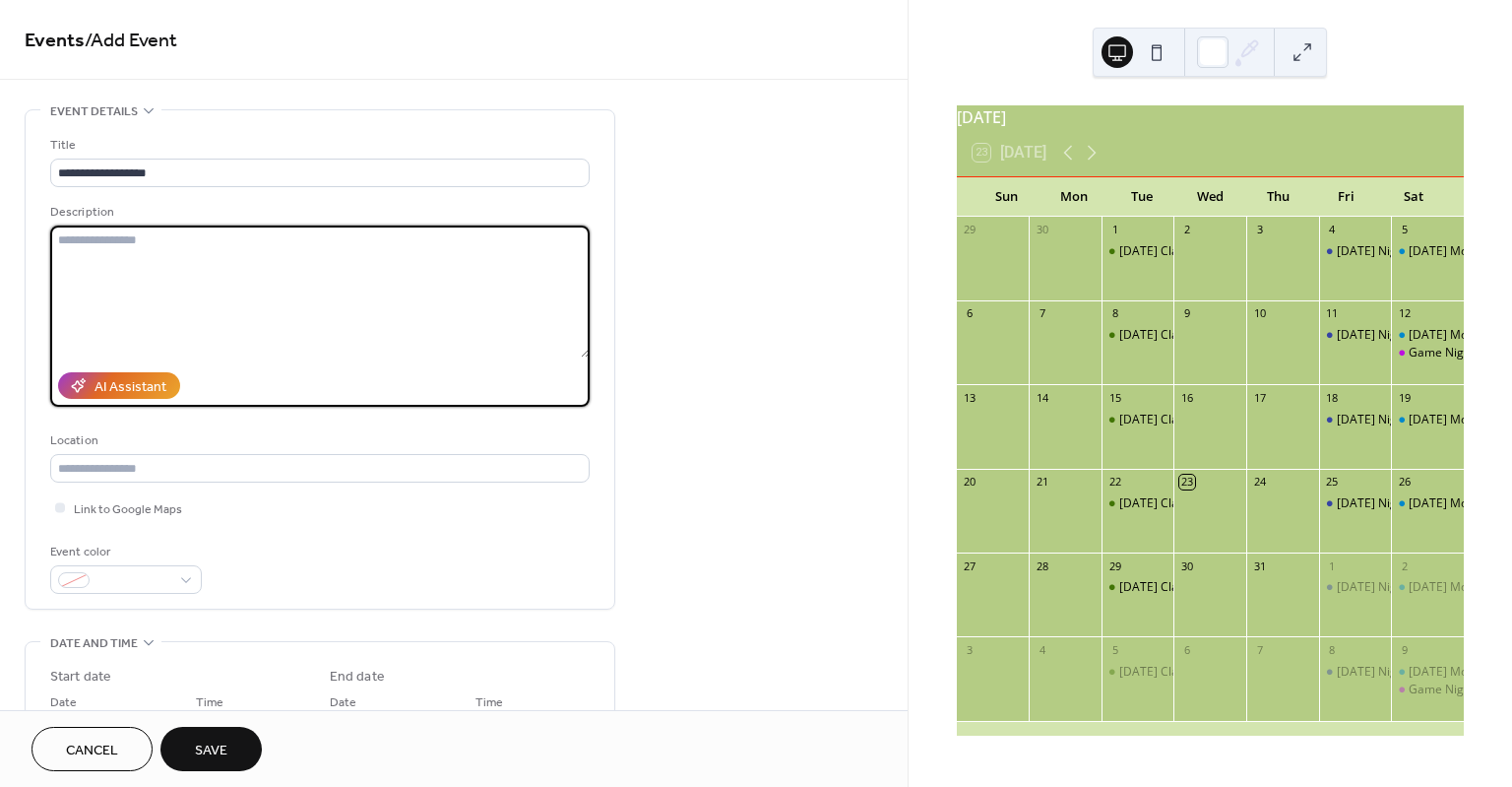 click at bounding box center (320, 292) 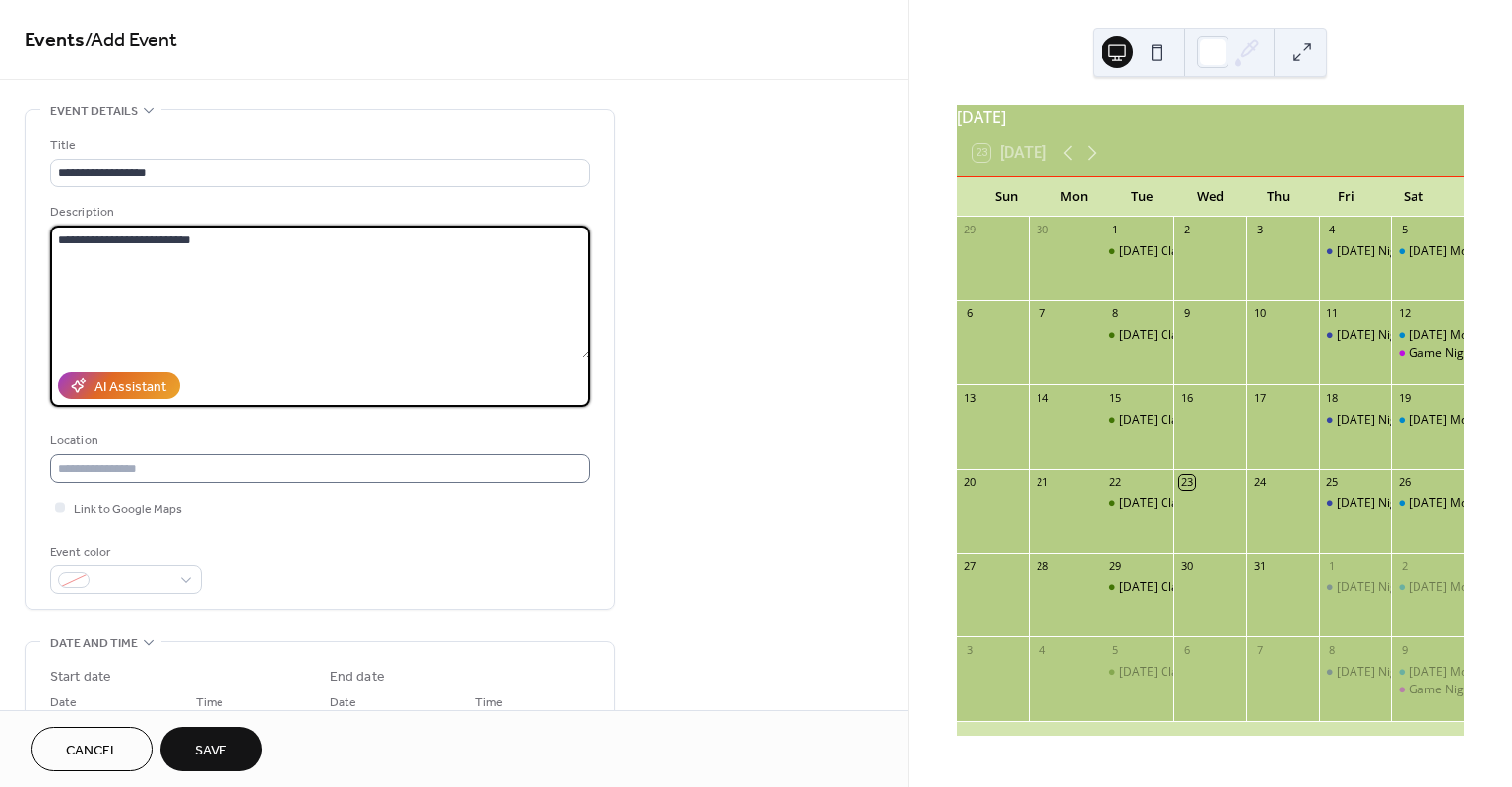 type on "**********" 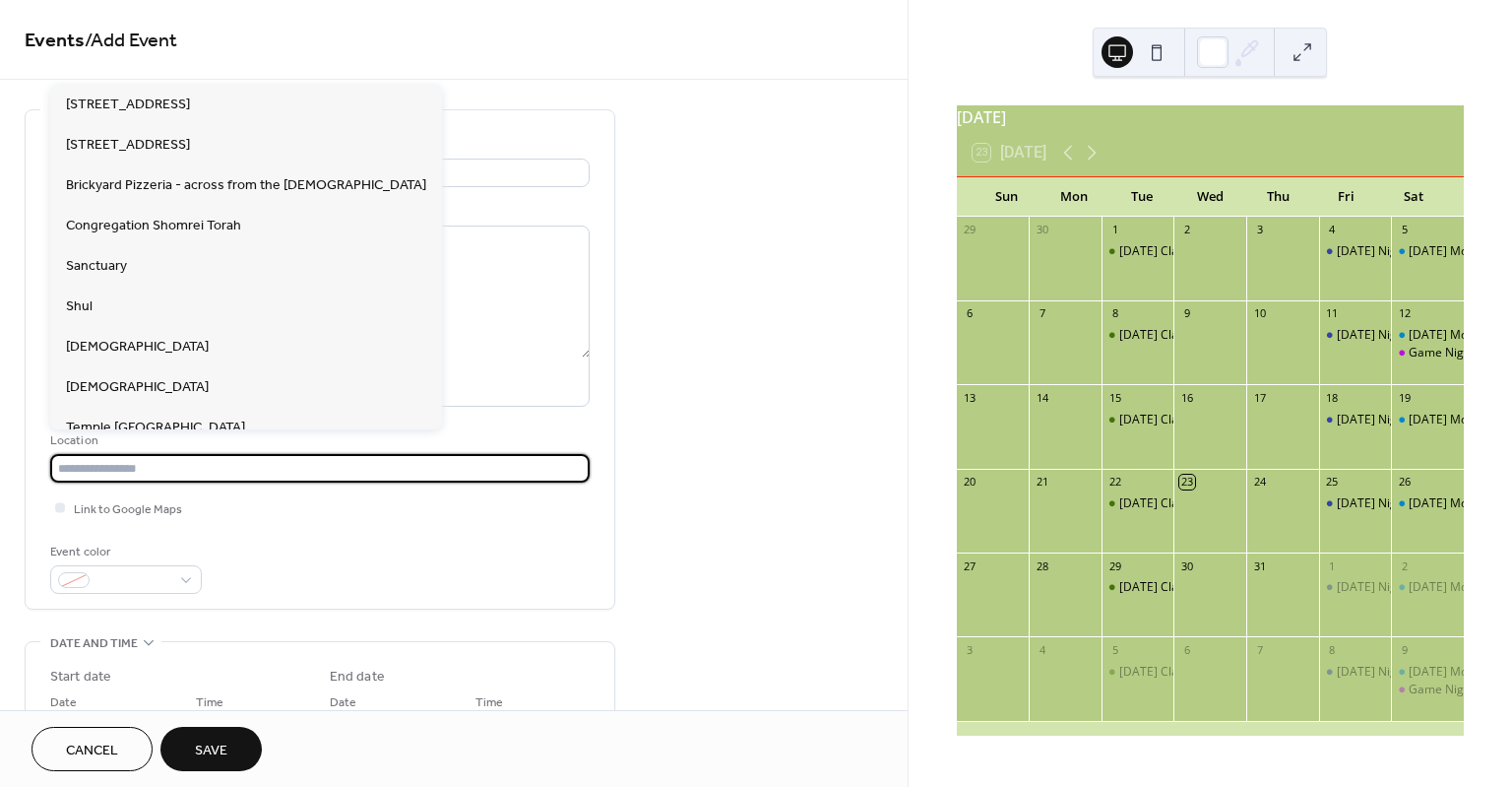 click at bounding box center (320, 468) 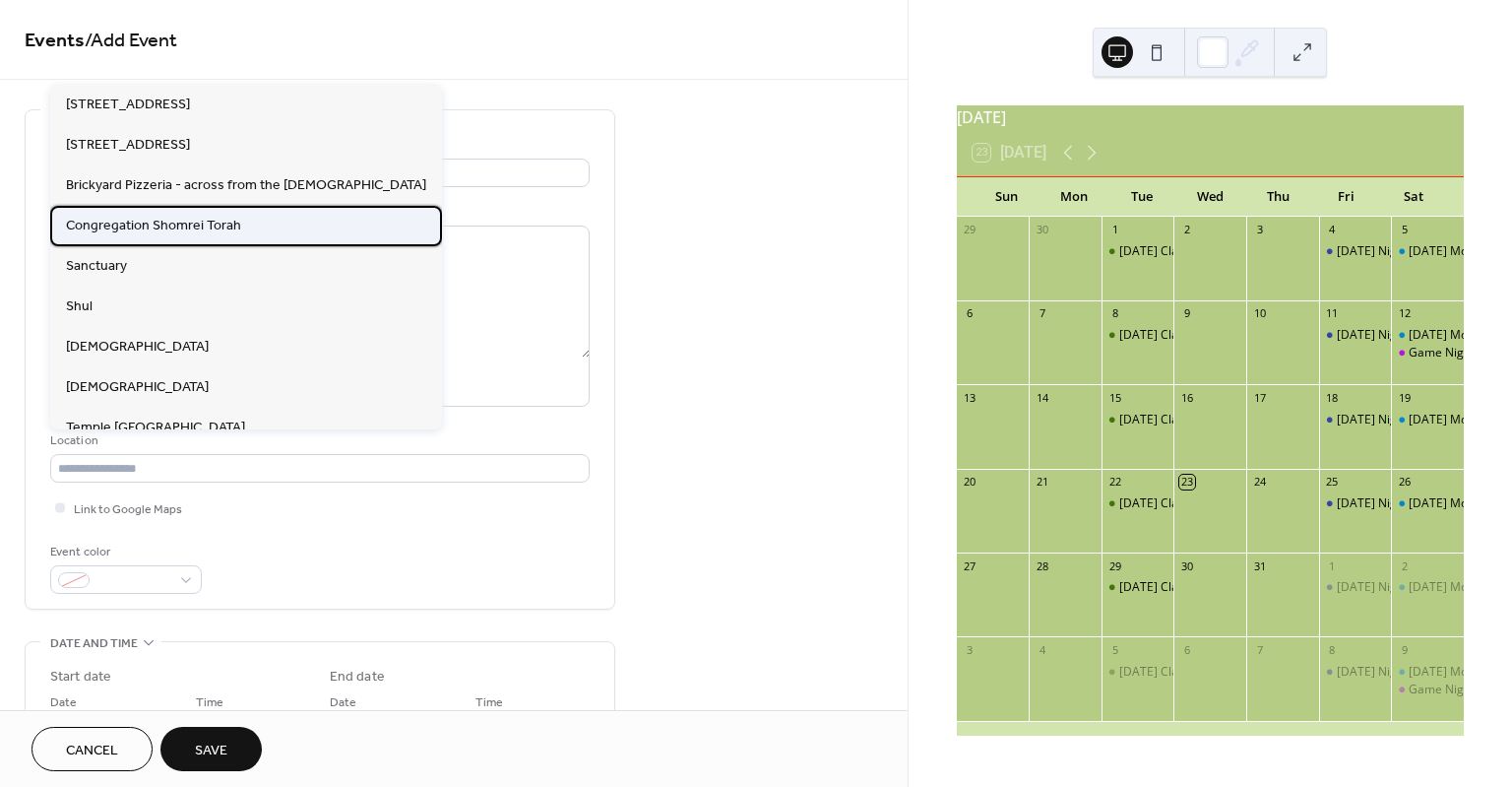 click on "Congregation Shomrei Torah" at bounding box center [154, 226] 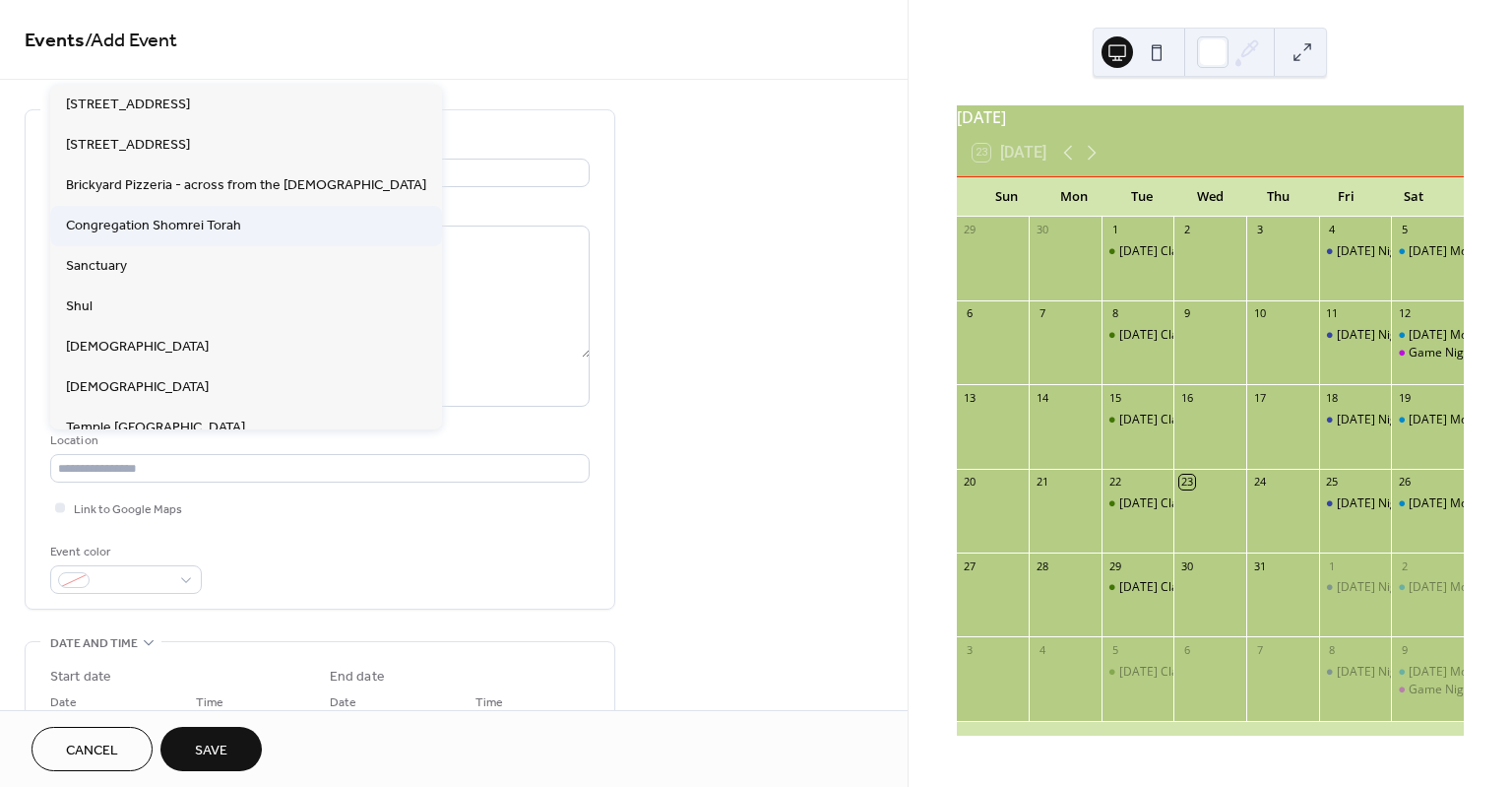 type on "**********" 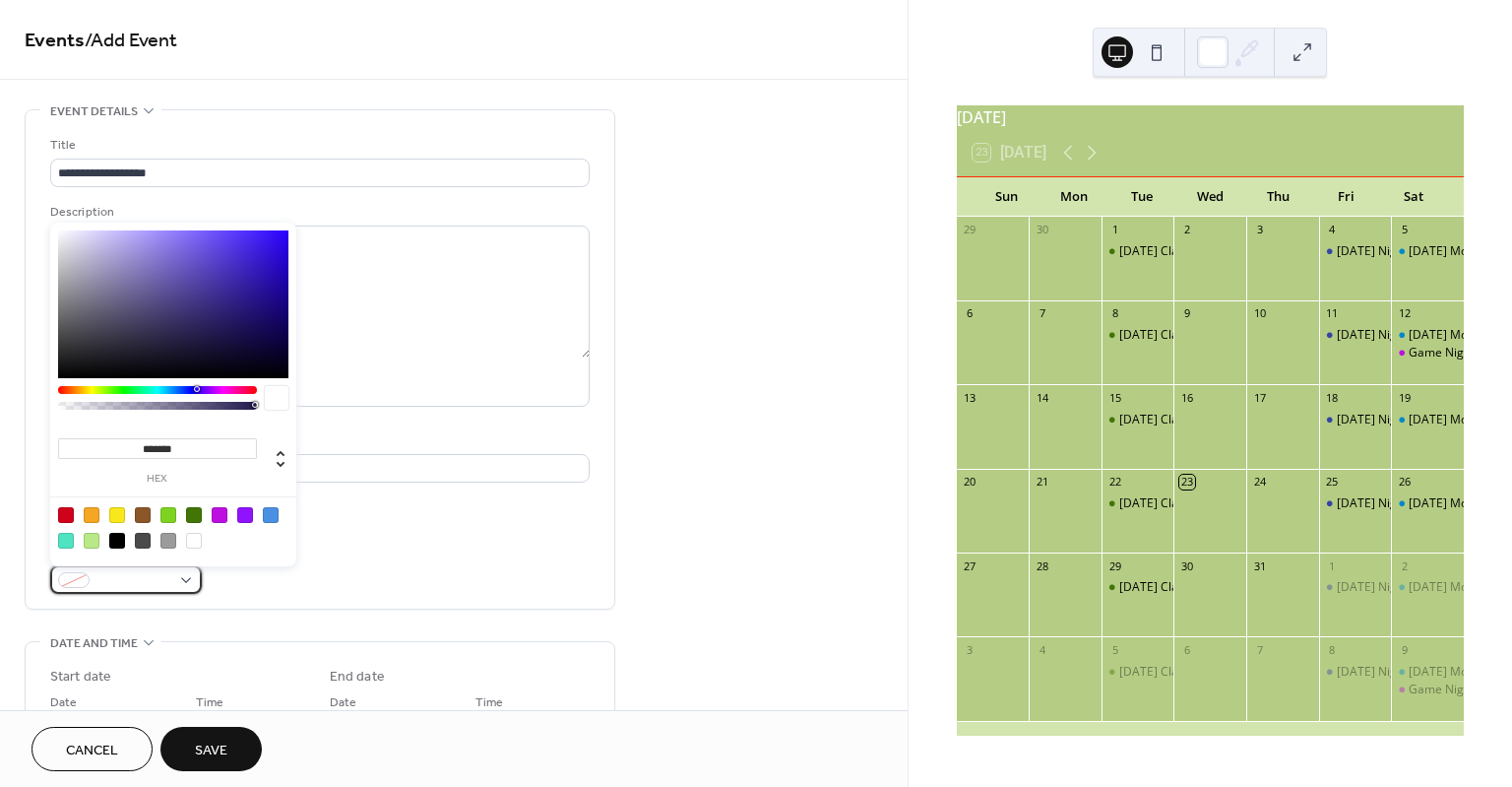 click at bounding box center [126, 579] 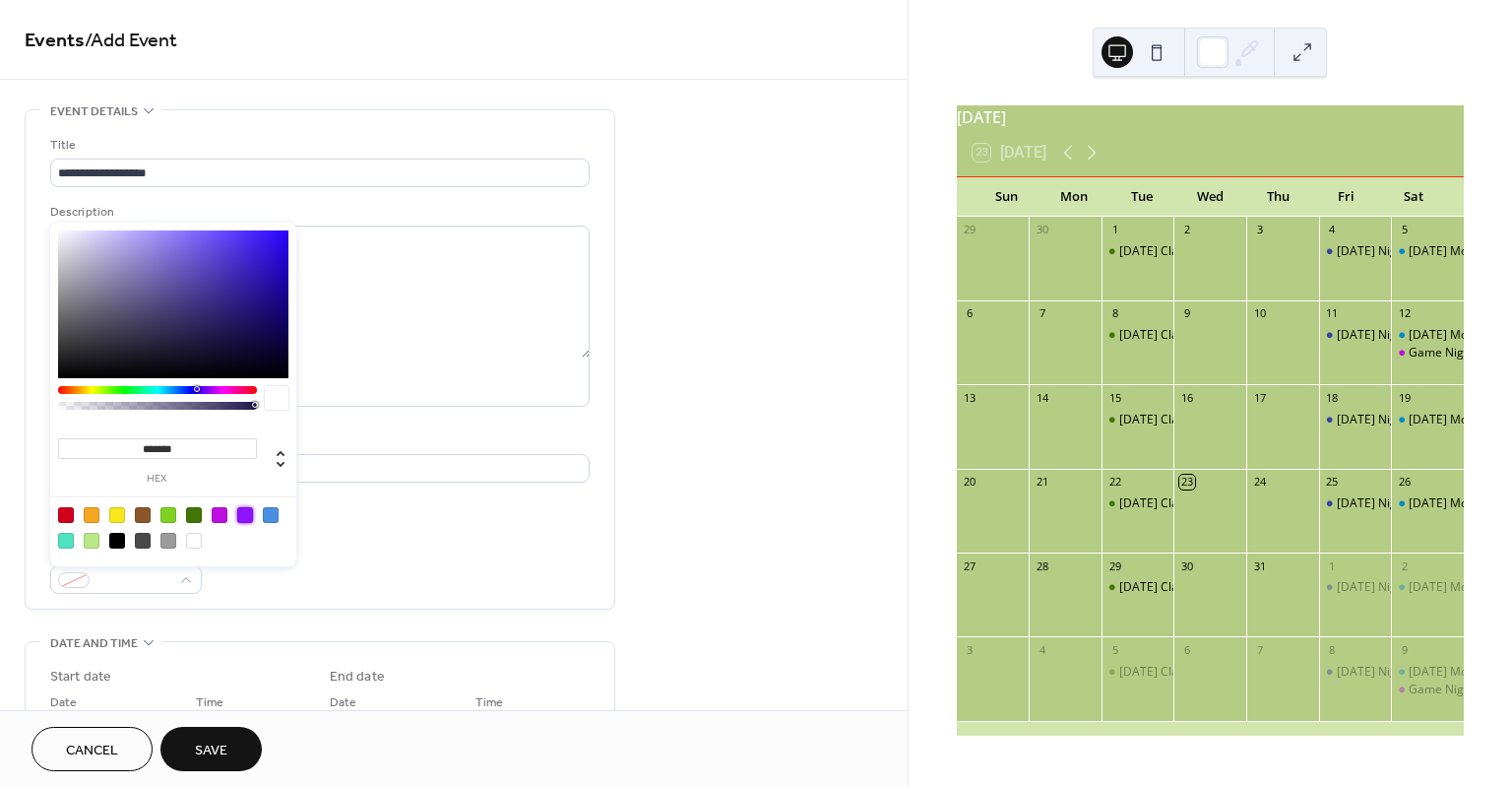 click at bounding box center [245, 515] 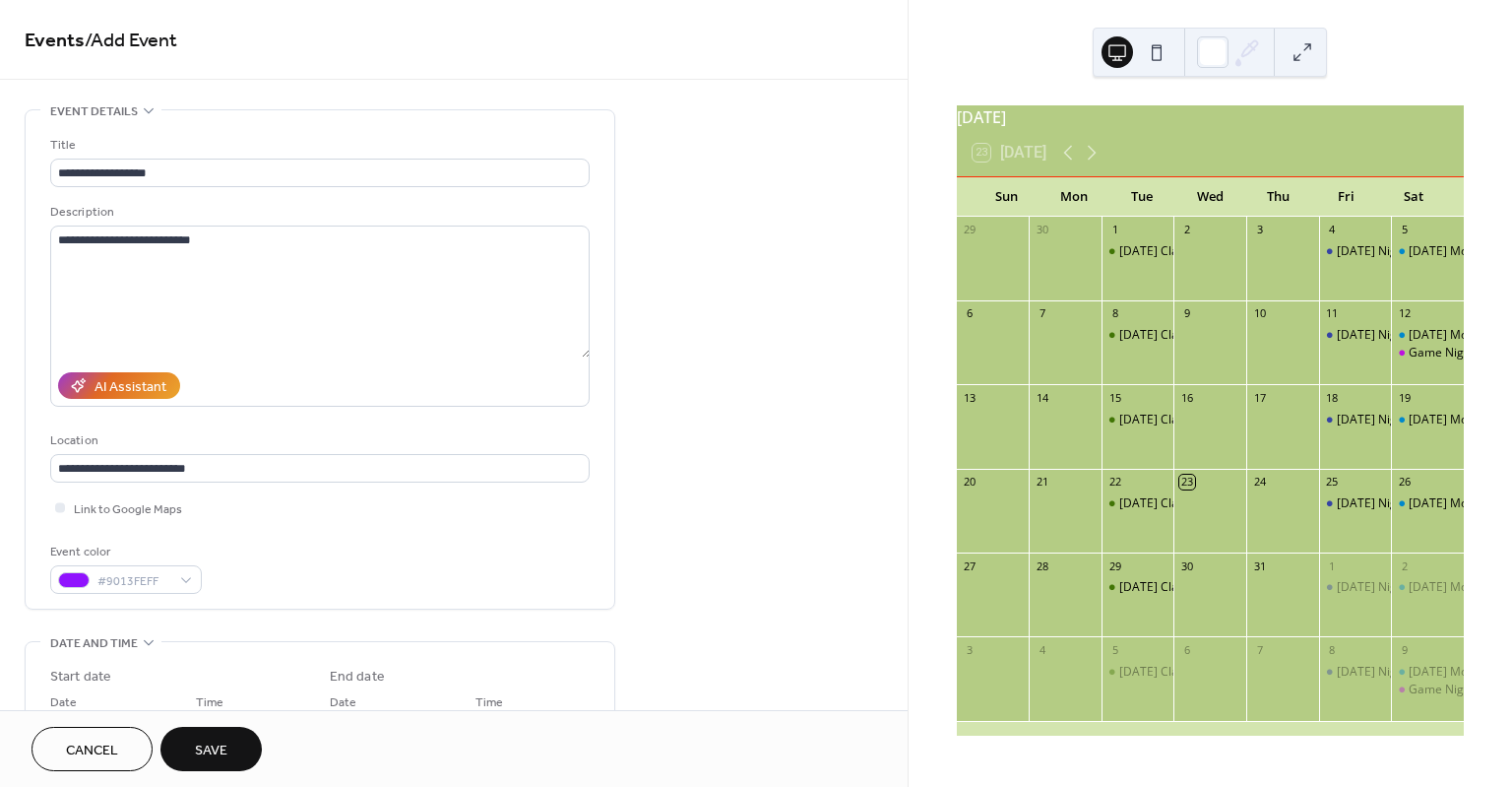 click on "Event color #9013FEFF" at bounding box center (320, 567) 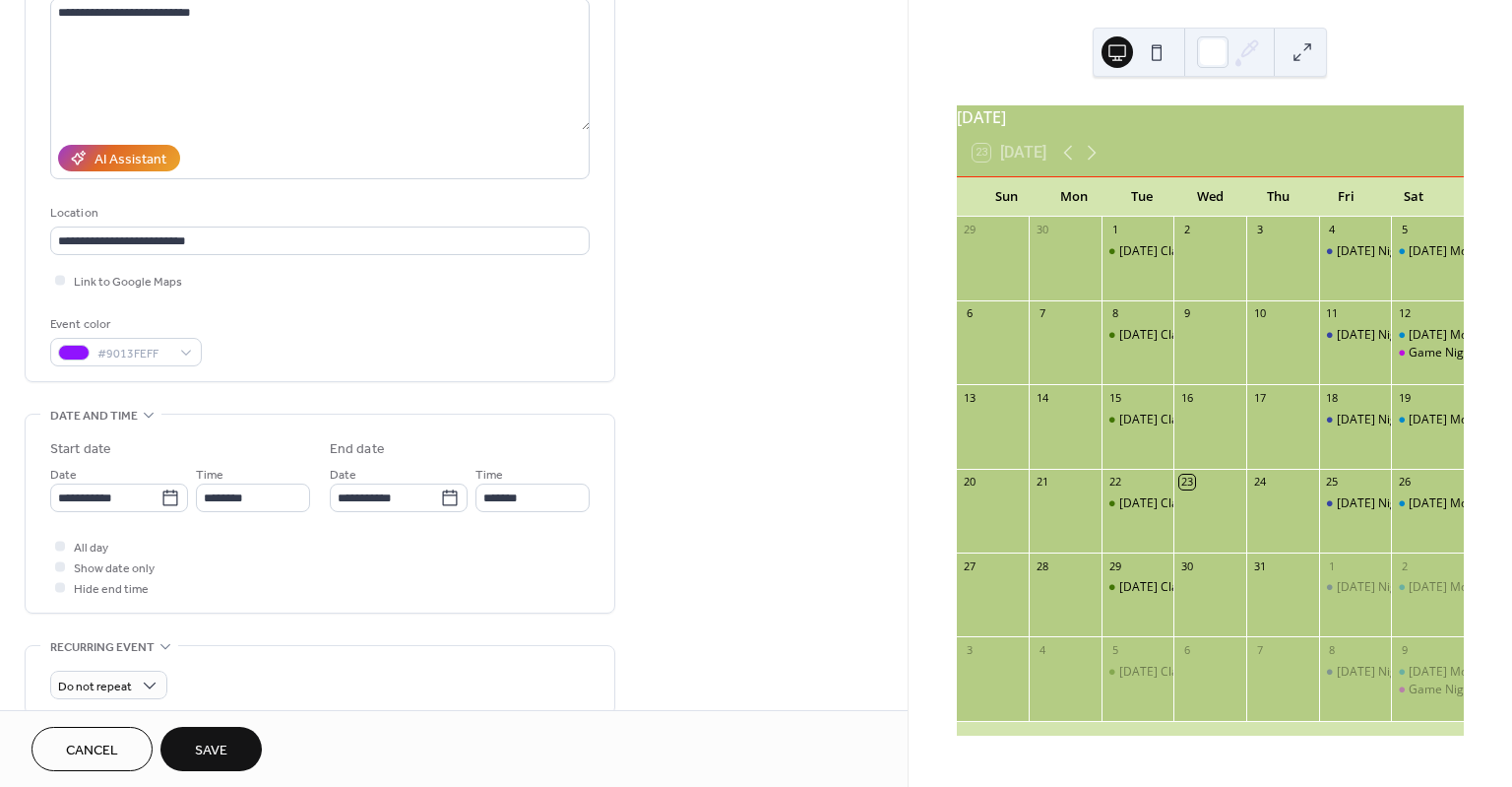 scroll, scrollTop: 236, scrollLeft: 0, axis: vertical 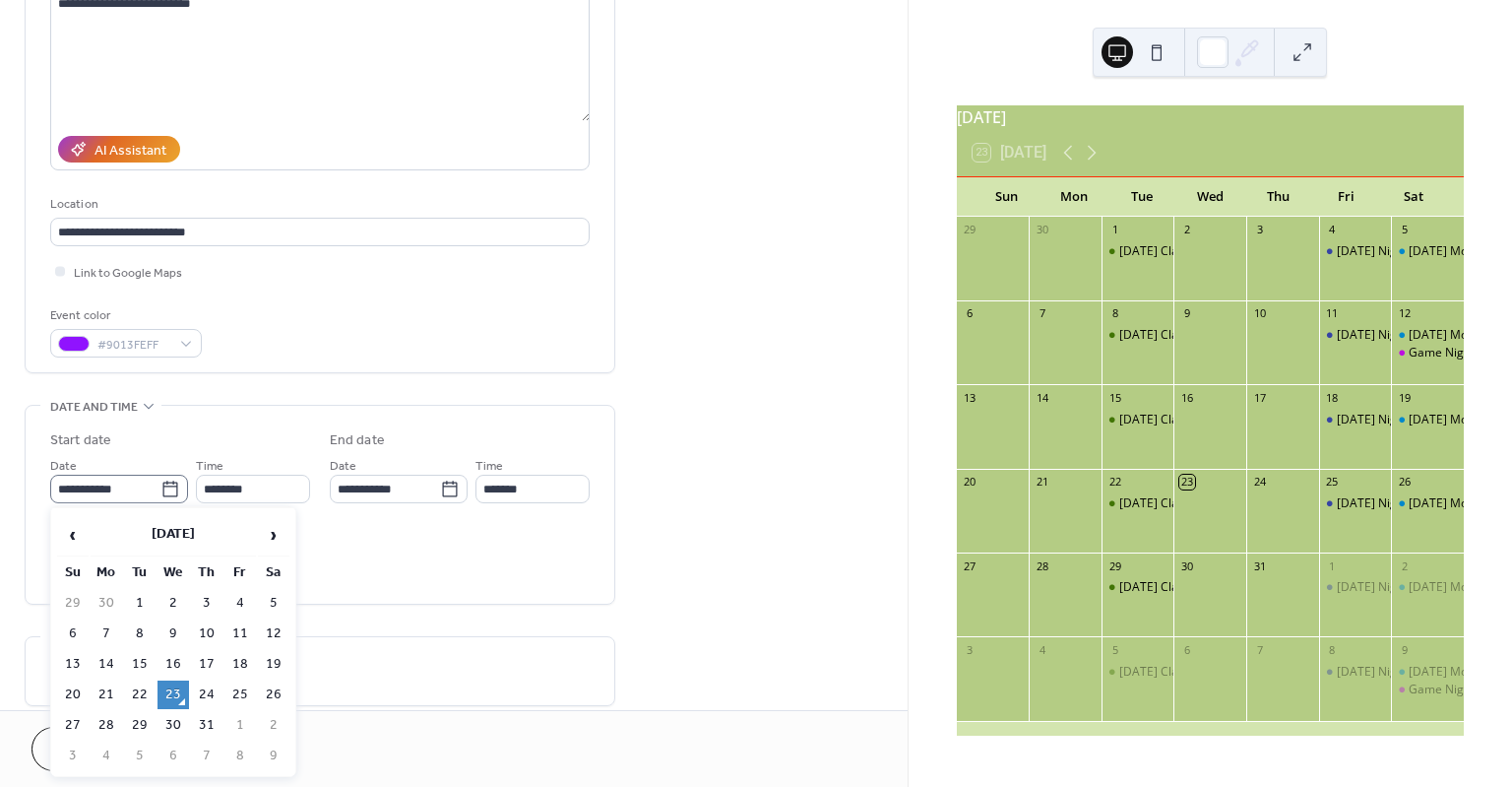 click 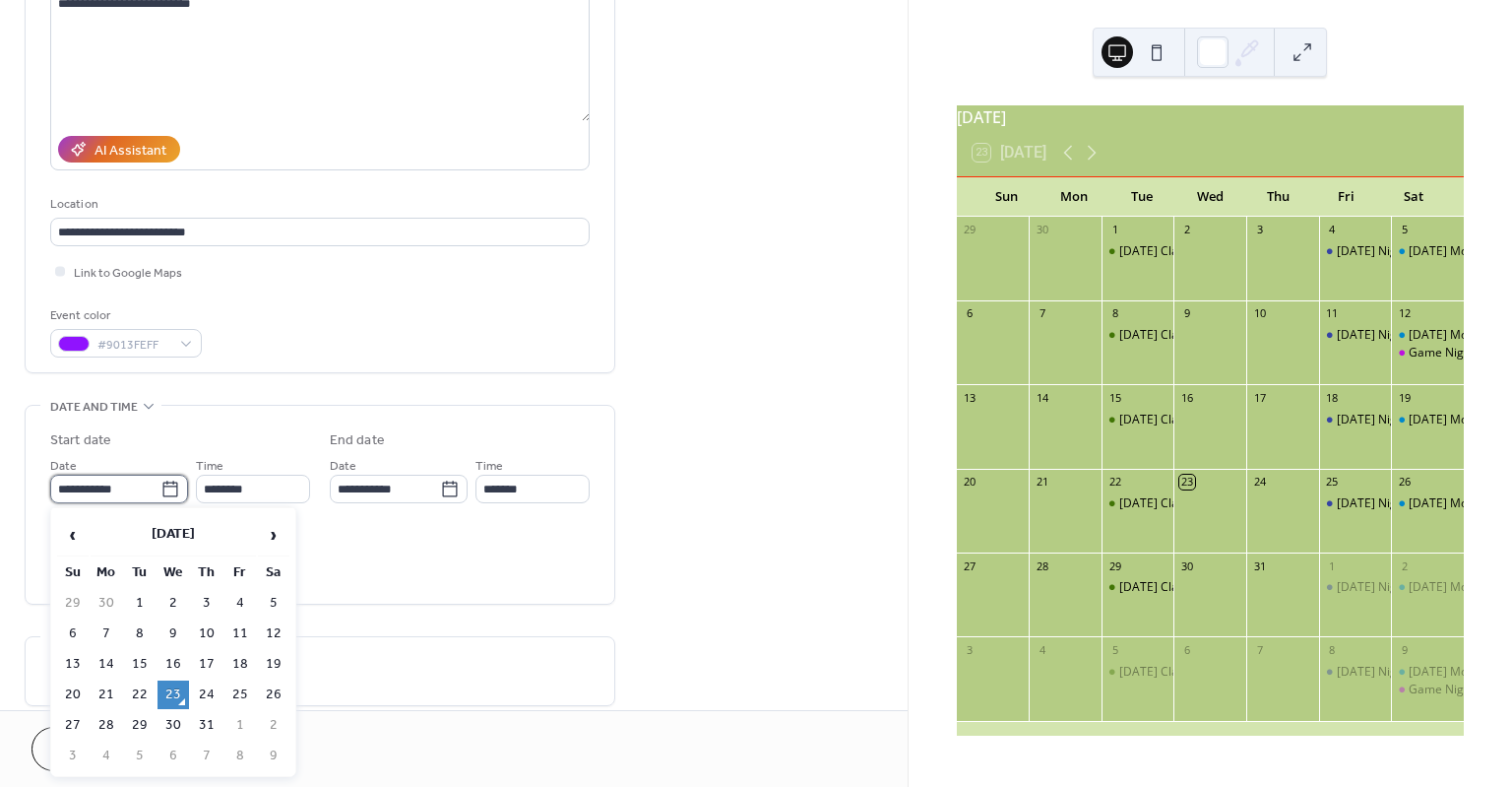 click on "**********" at bounding box center [105, 489] 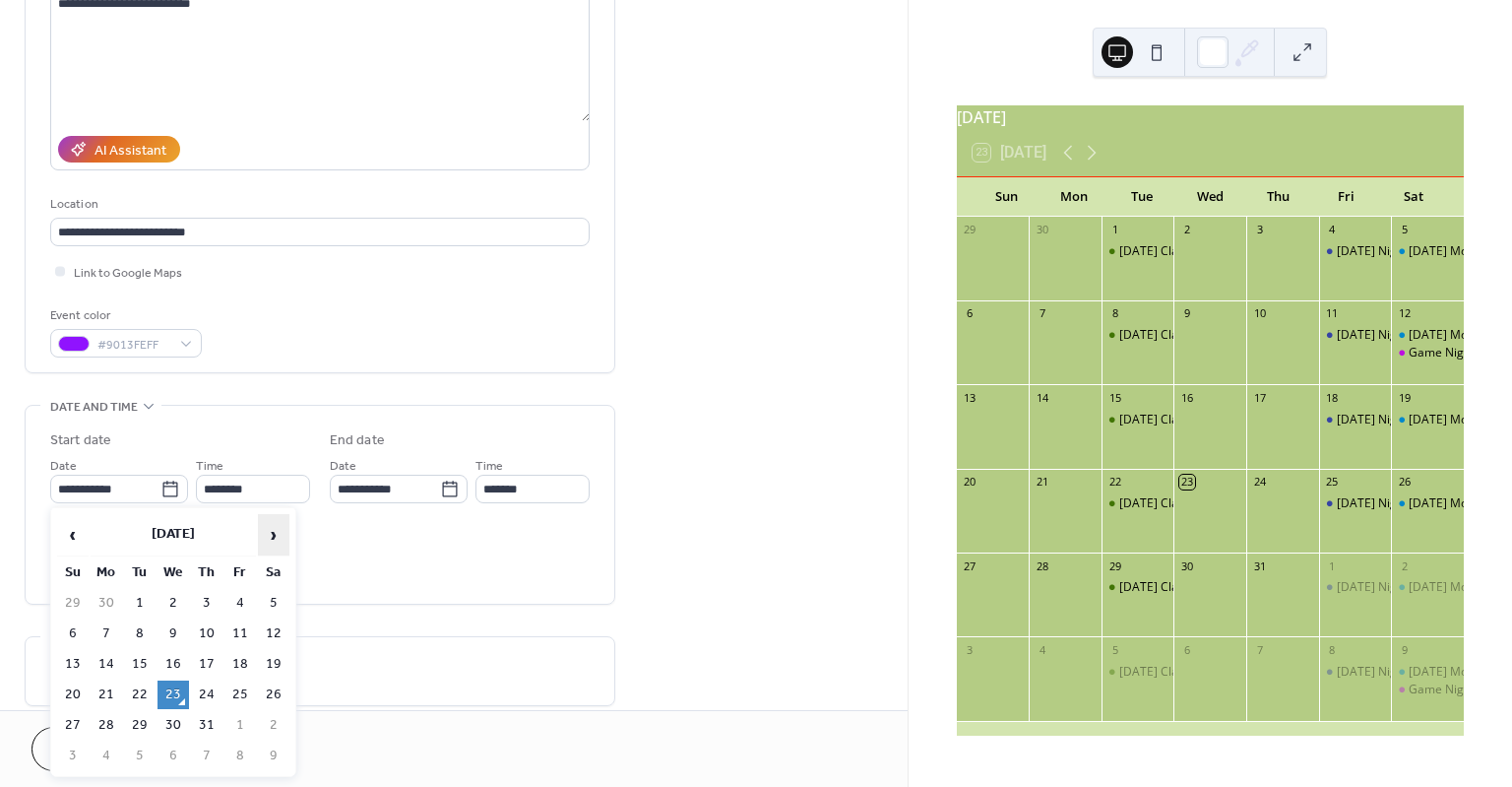 click on "›" at bounding box center [274, 535] 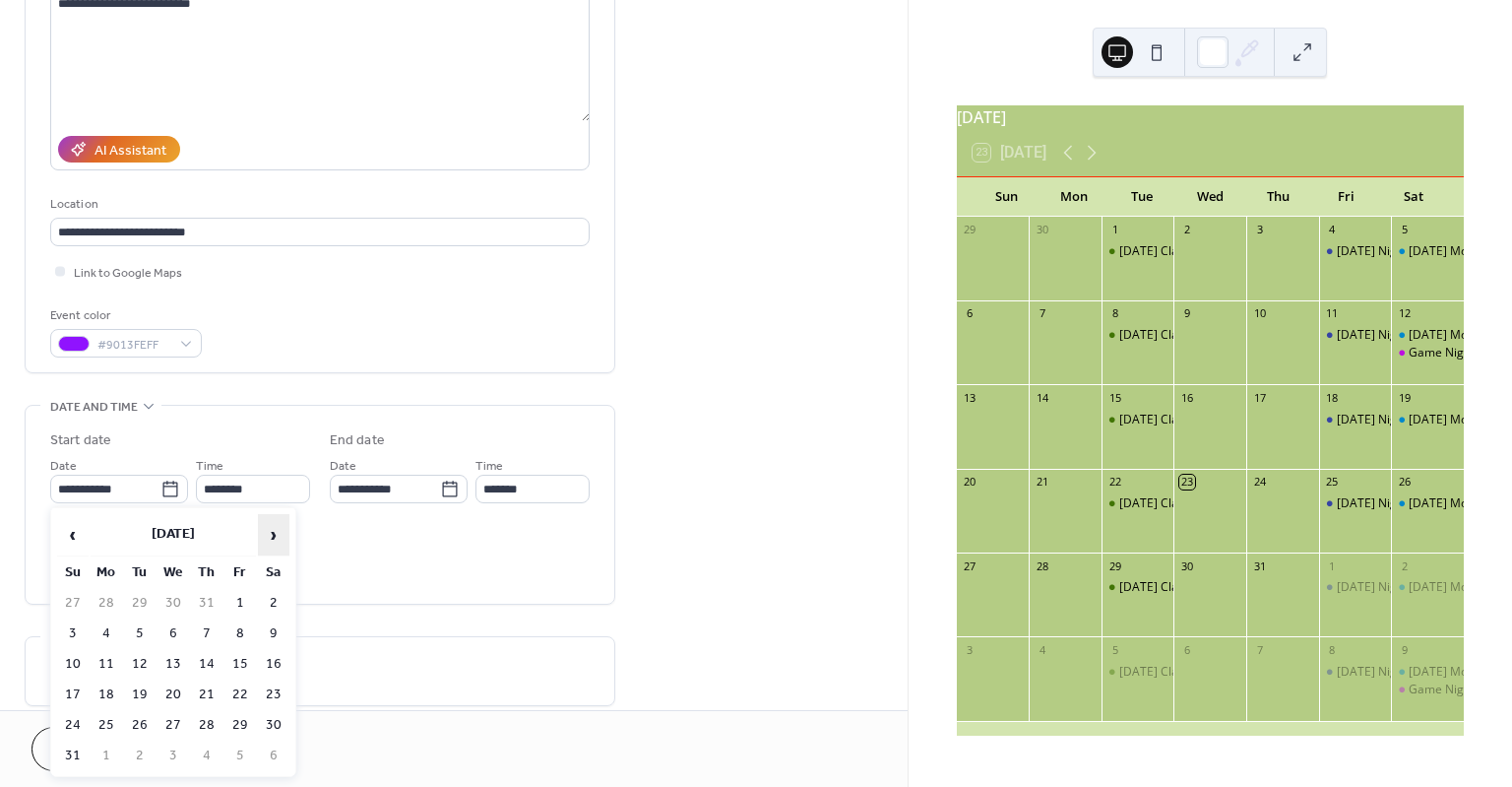 click on "›" at bounding box center [274, 535] 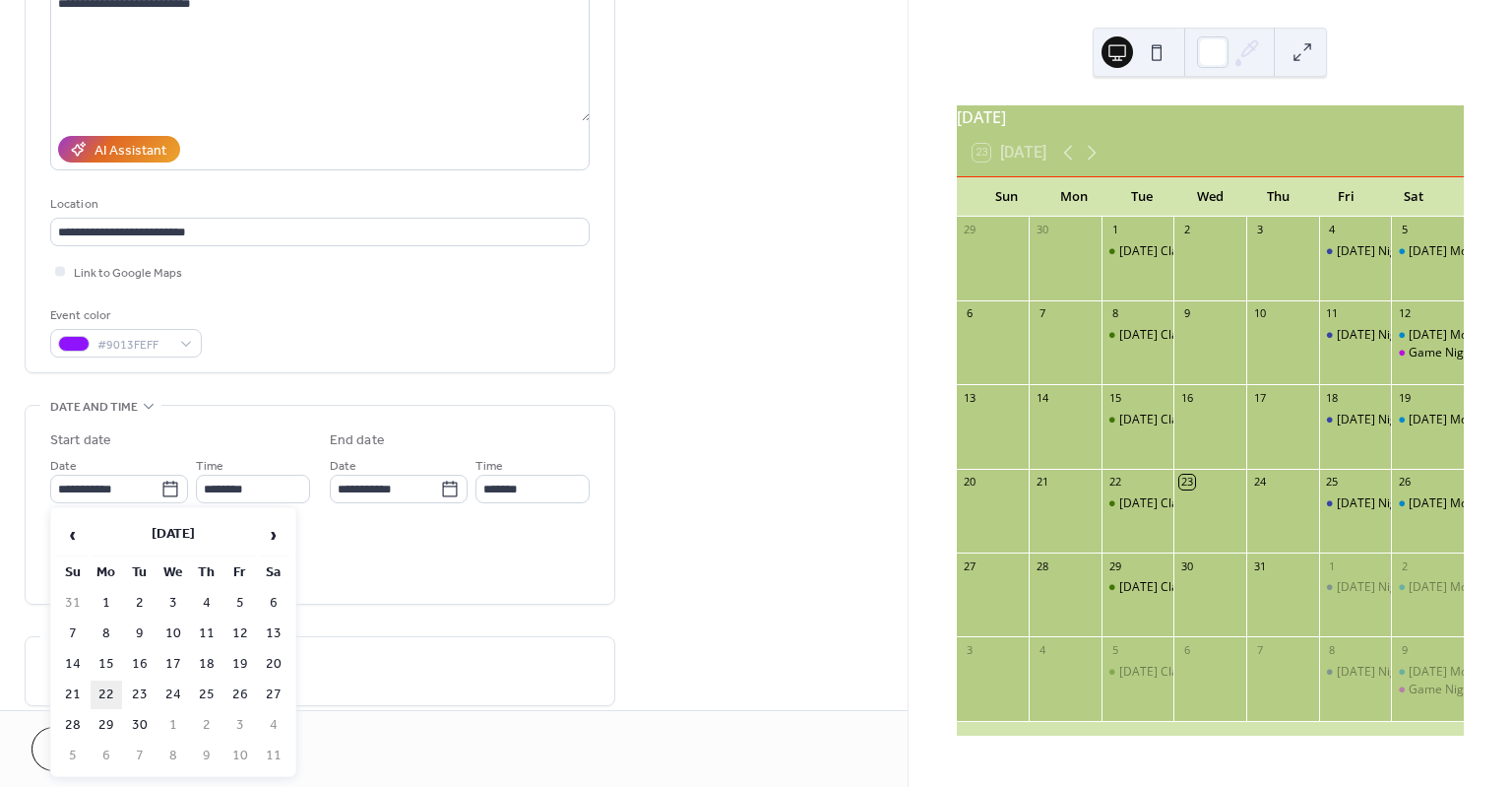 click on "22" at bounding box center (106, 694) 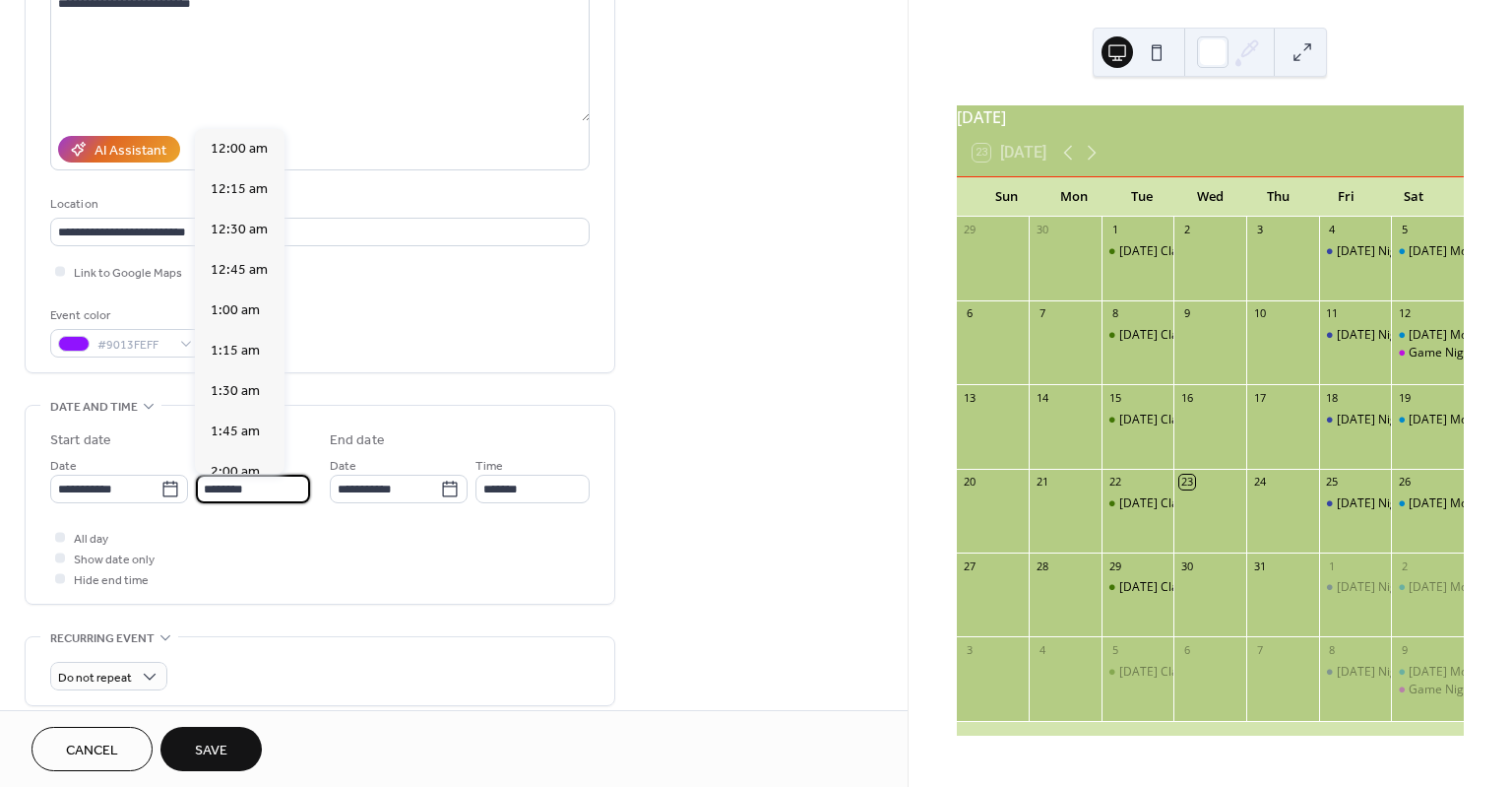 scroll, scrollTop: 1938, scrollLeft: 0, axis: vertical 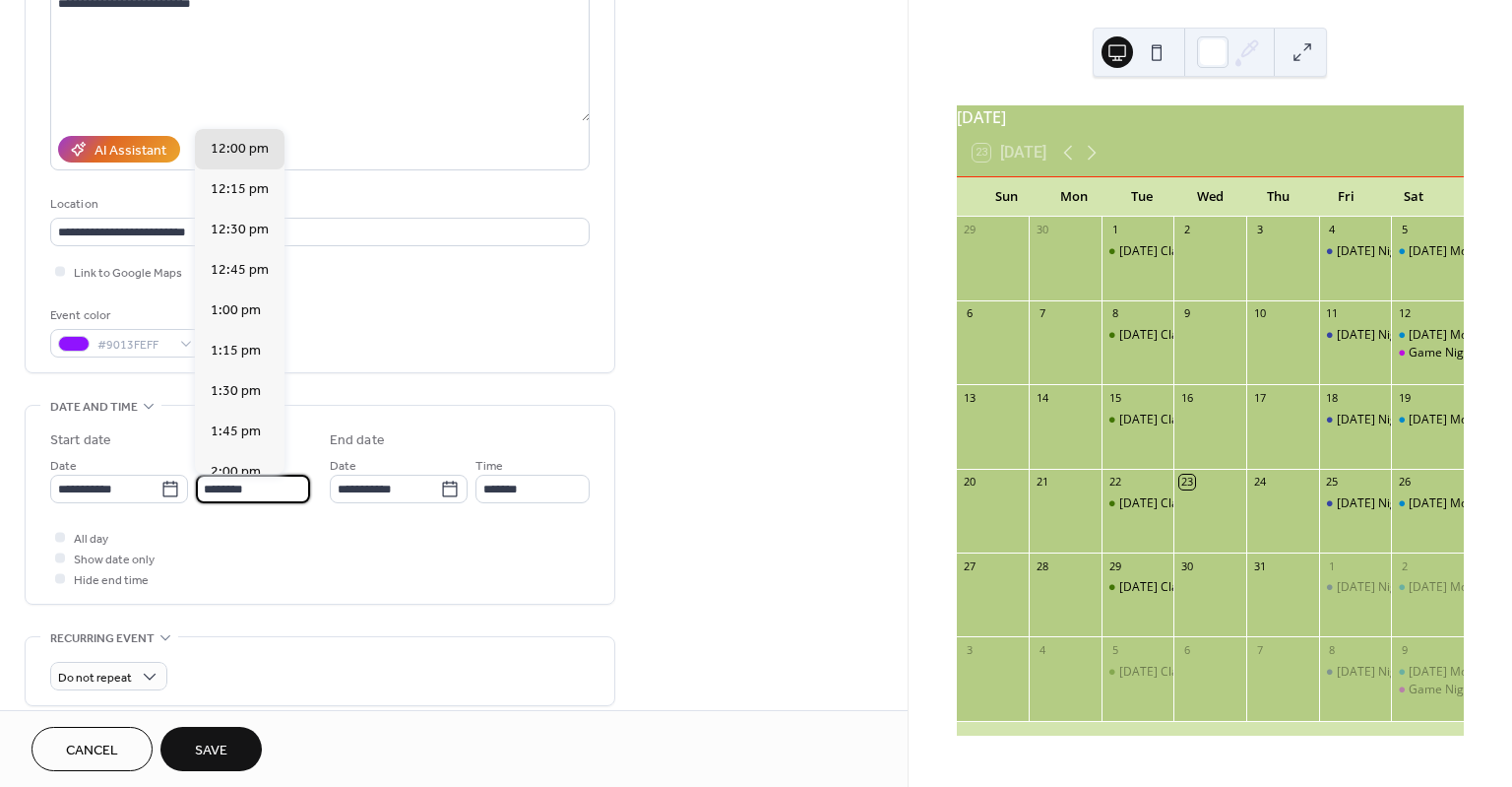 click on "********" at bounding box center (253, 489) 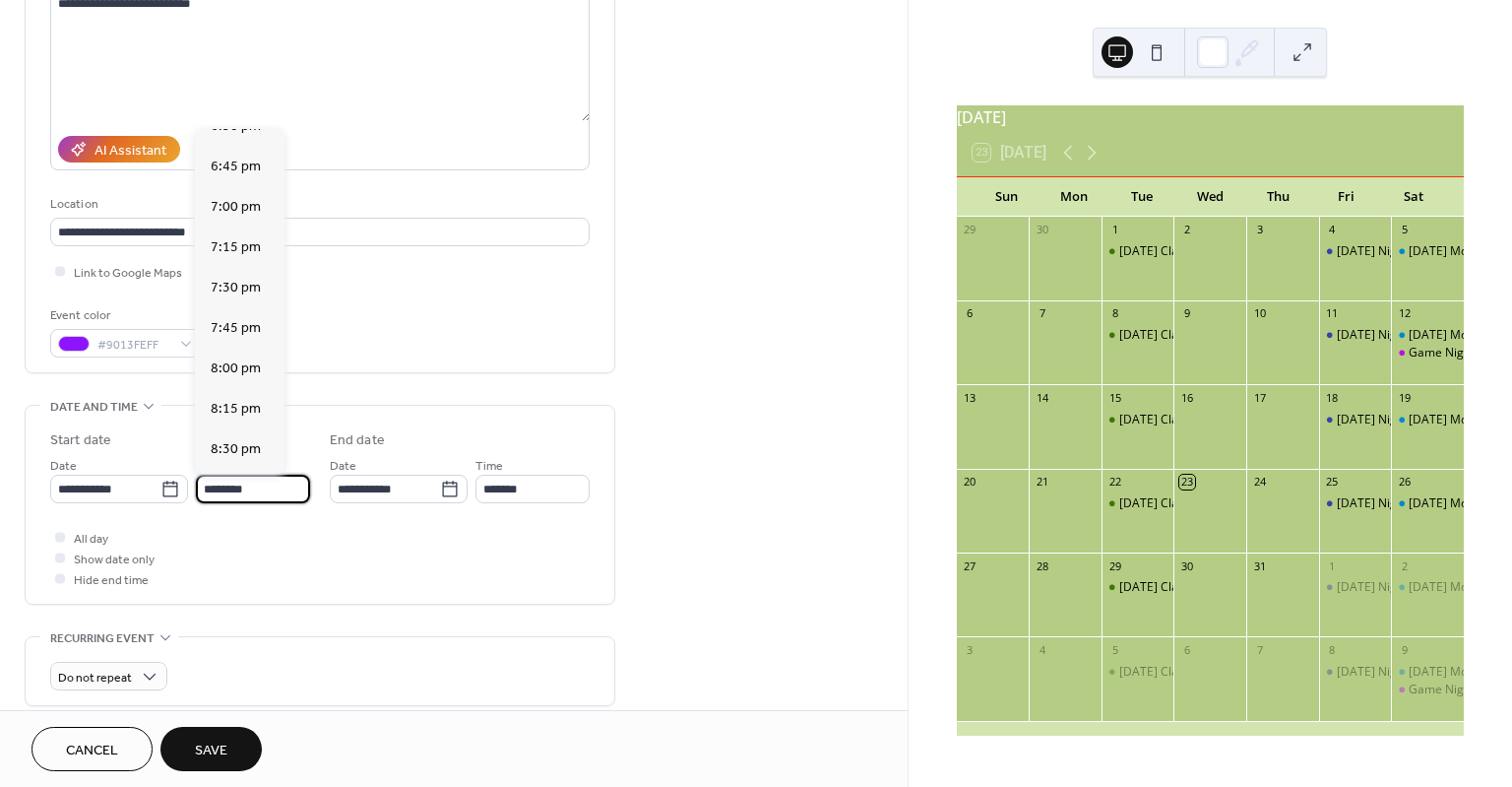 scroll, scrollTop: 3012, scrollLeft: 0, axis: vertical 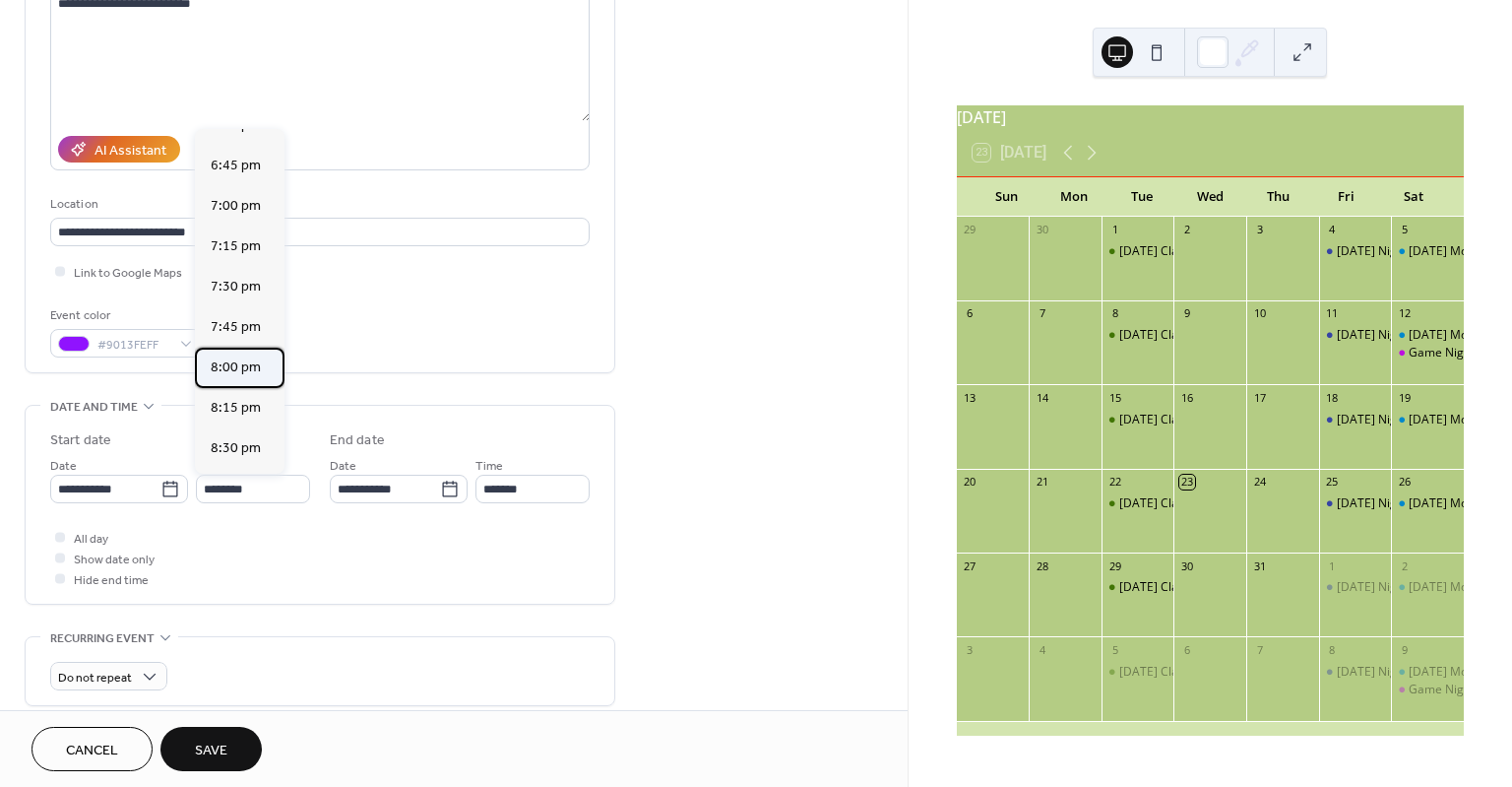 click on "8:00 pm" at bounding box center [235, 366] 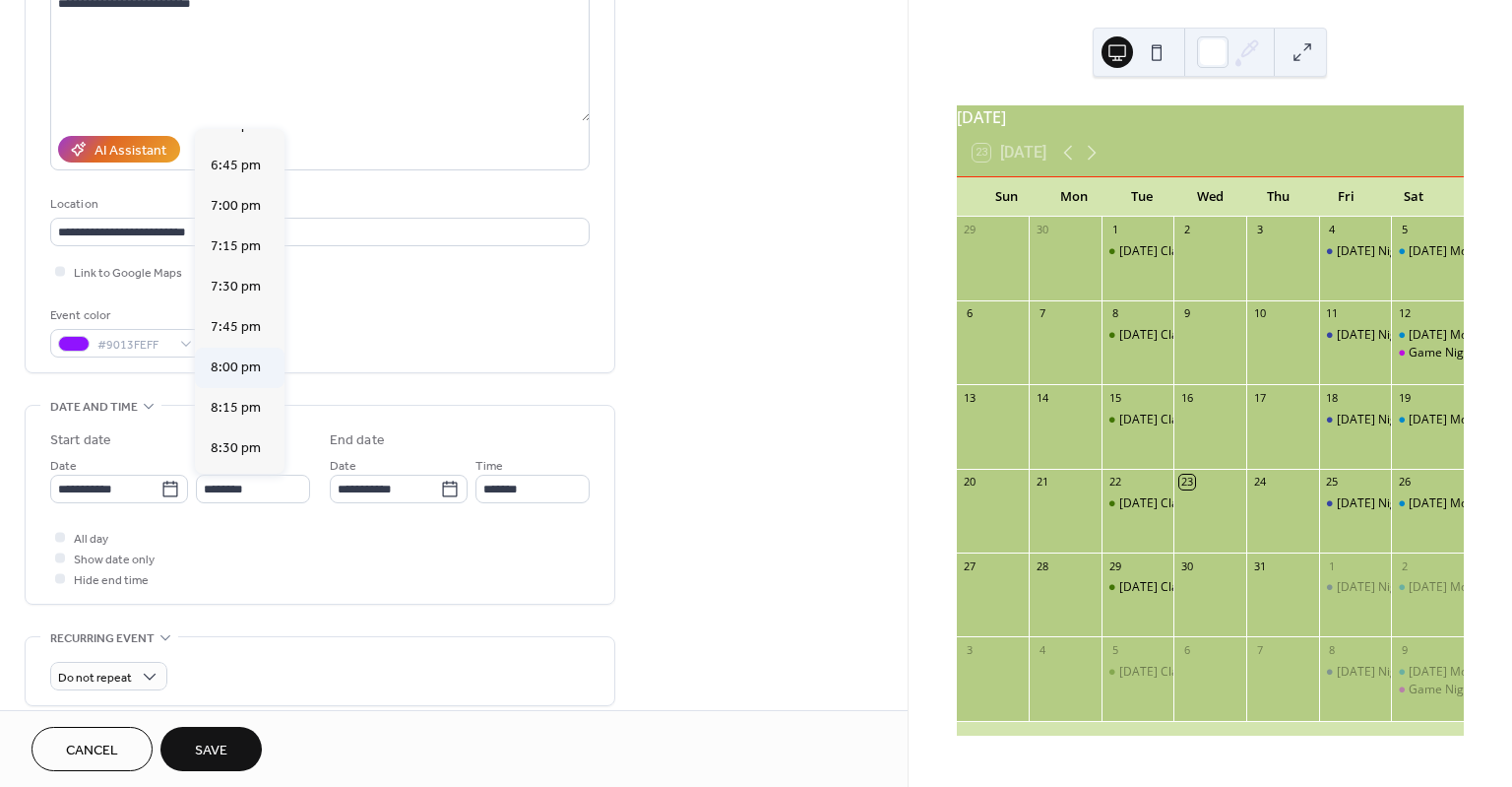 type on "*******" 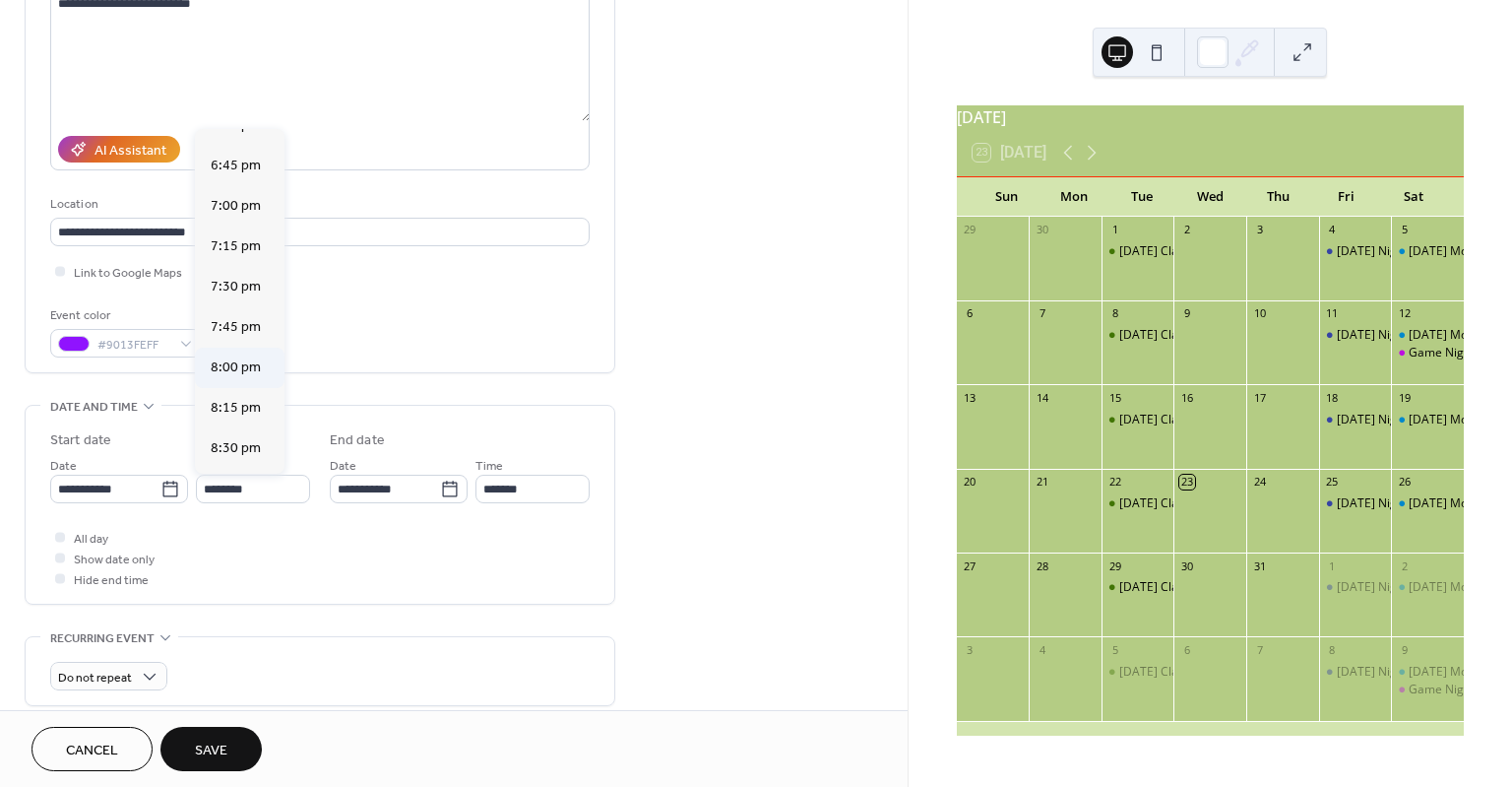 type on "*******" 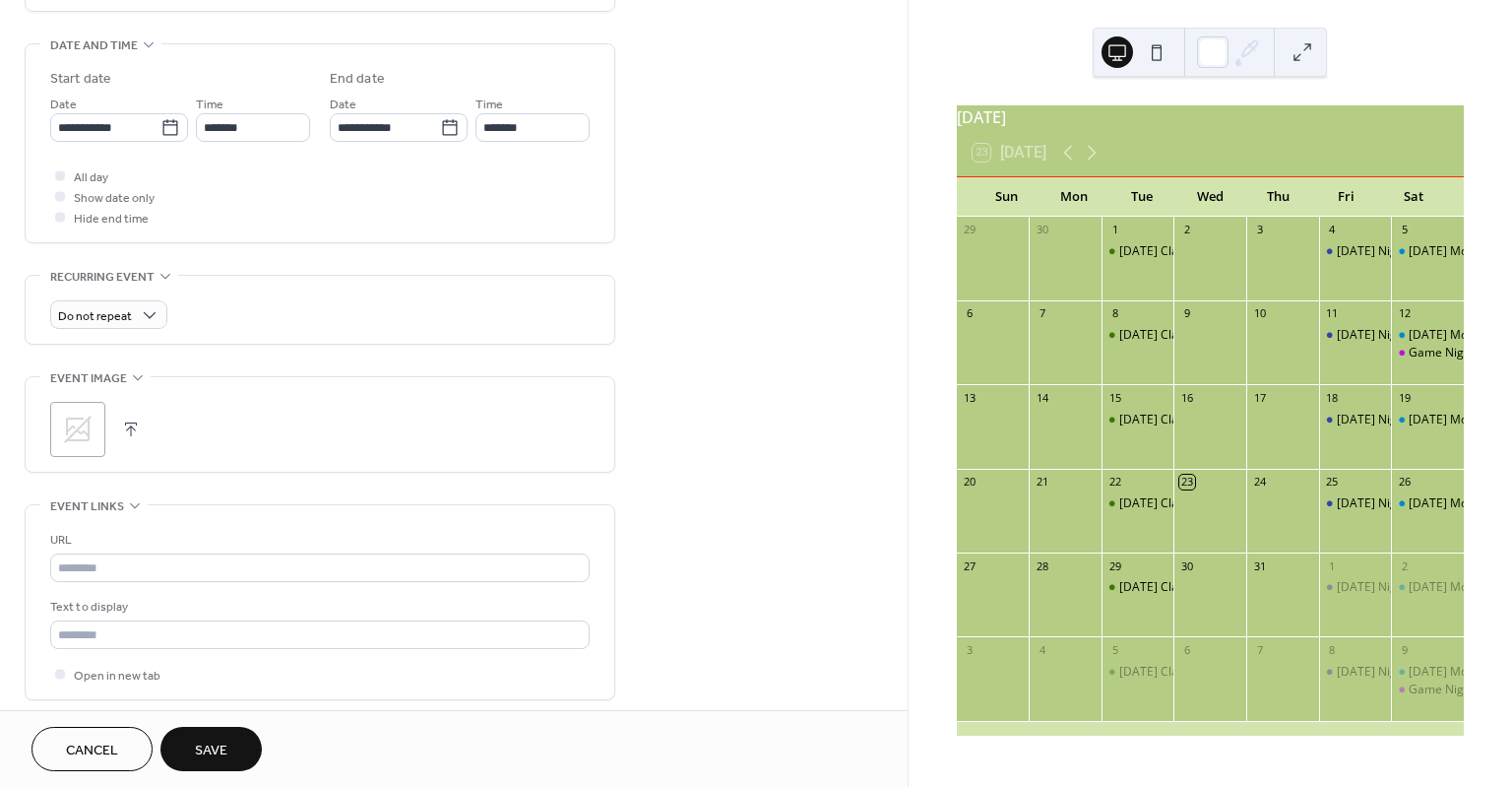 scroll, scrollTop: 600, scrollLeft: 0, axis: vertical 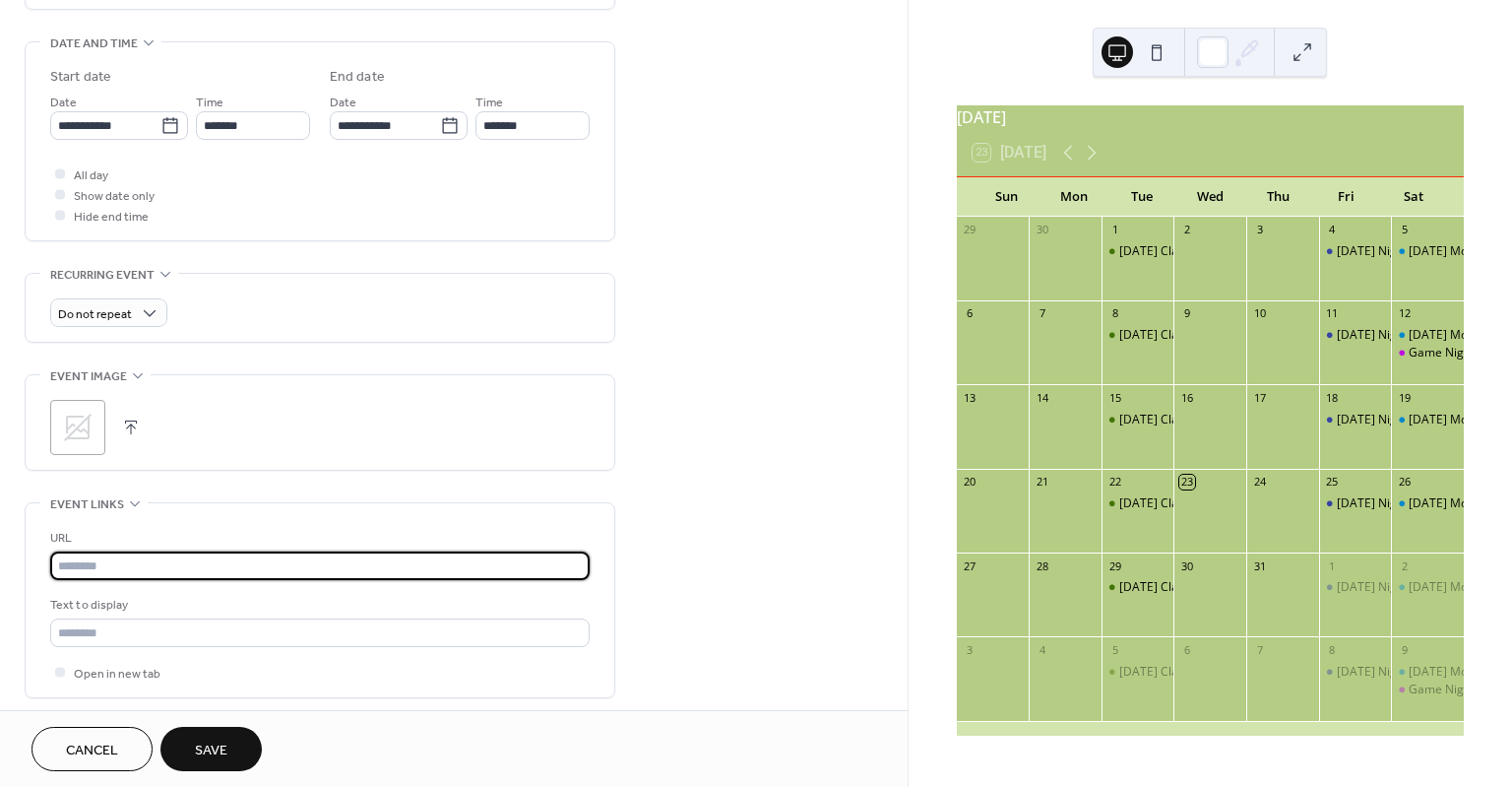 click at bounding box center (320, 565) 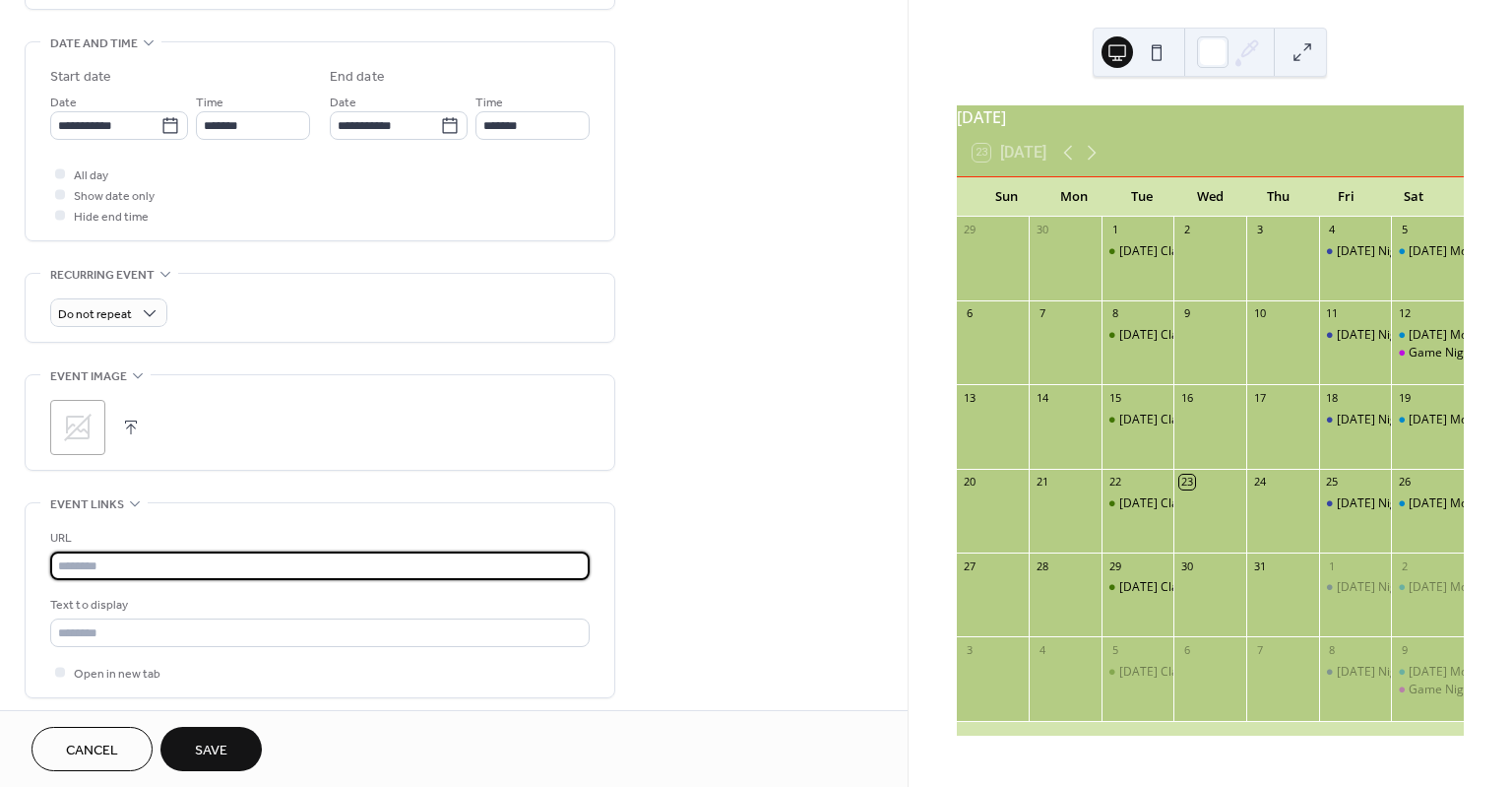 paste on "**********" 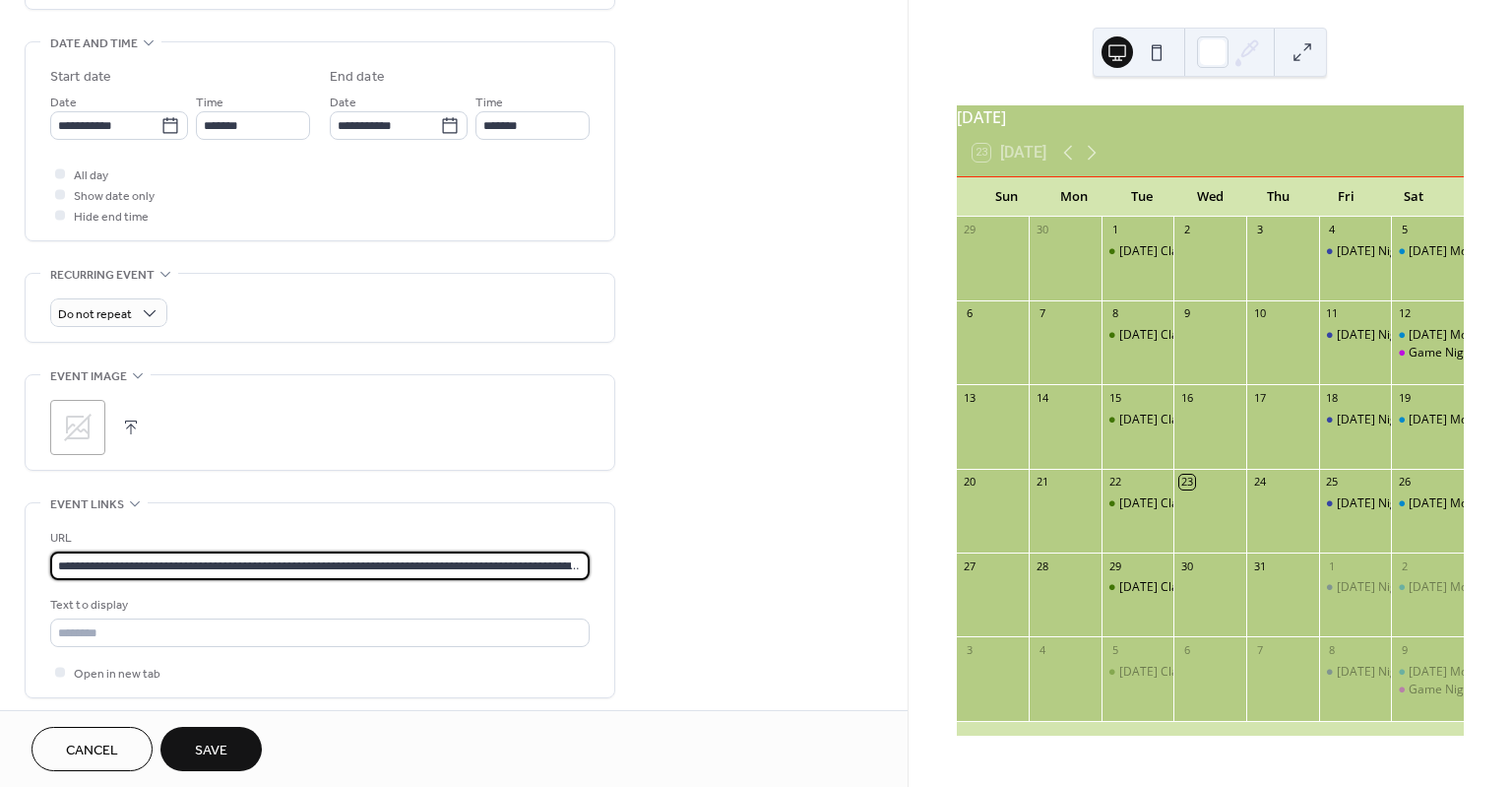 scroll, scrollTop: 0, scrollLeft: 506, axis: horizontal 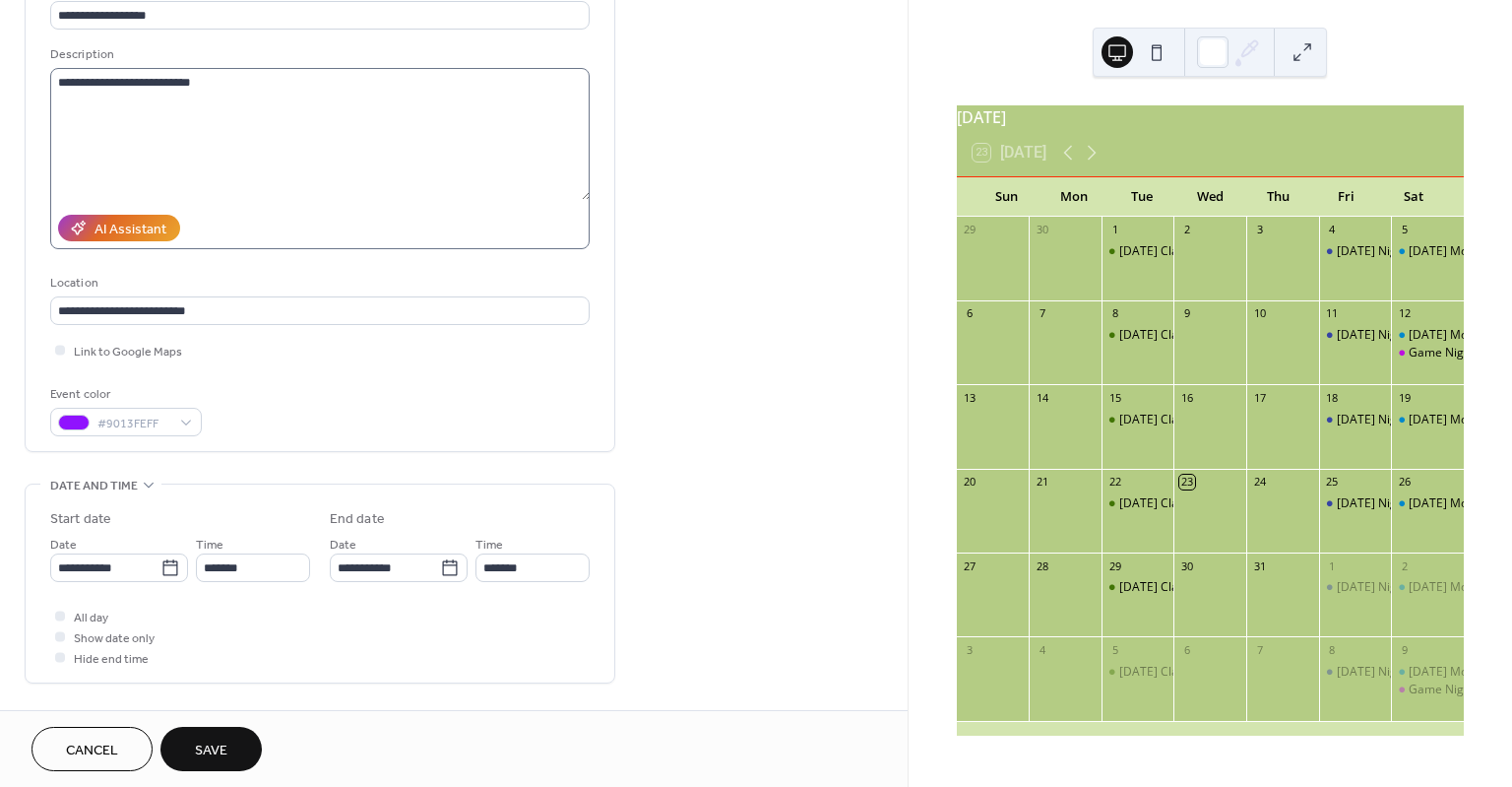 type on "**********" 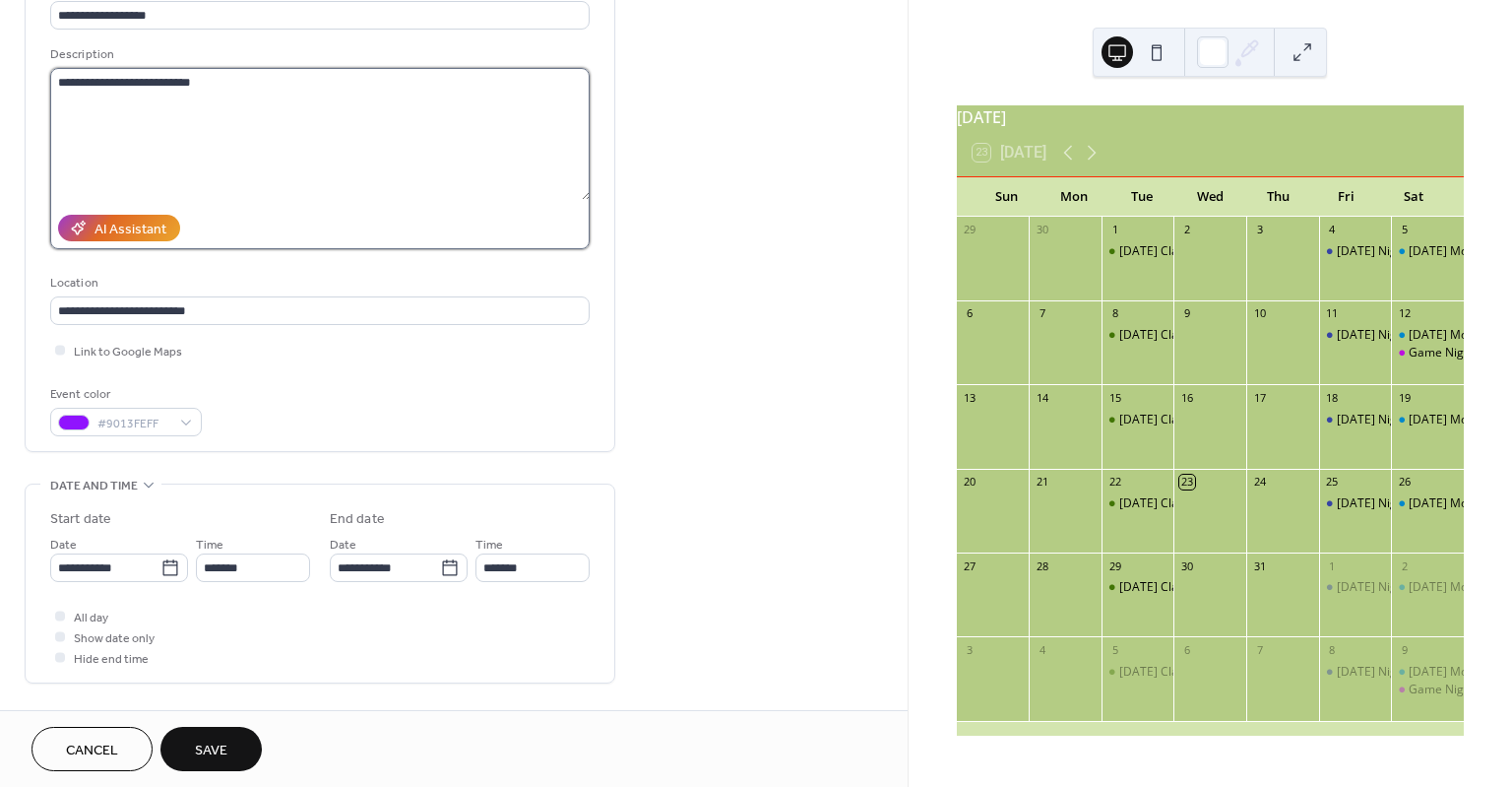 scroll, scrollTop: 0, scrollLeft: 0, axis: both 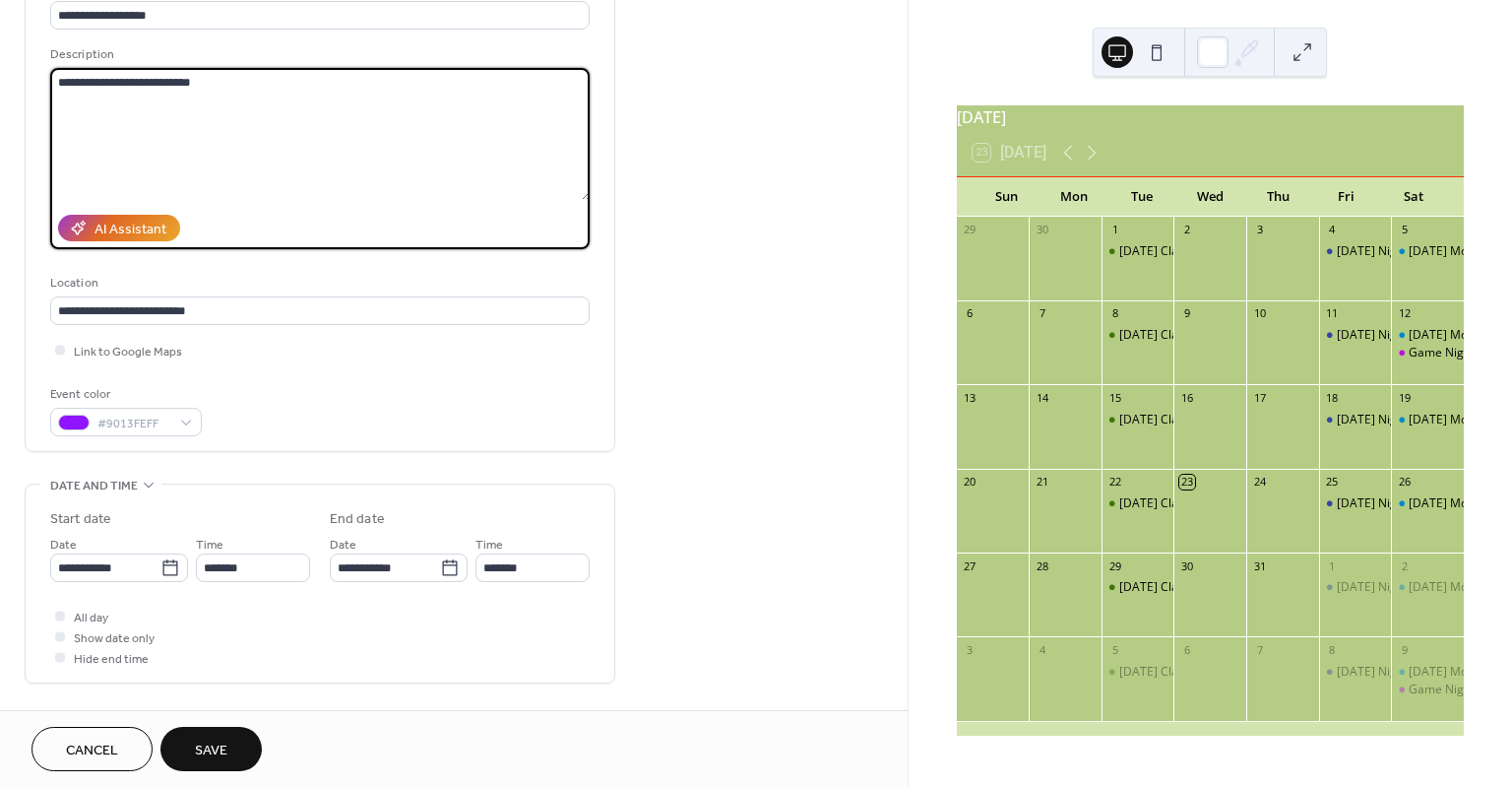 click on "**********" at bounding box center (320, 134) 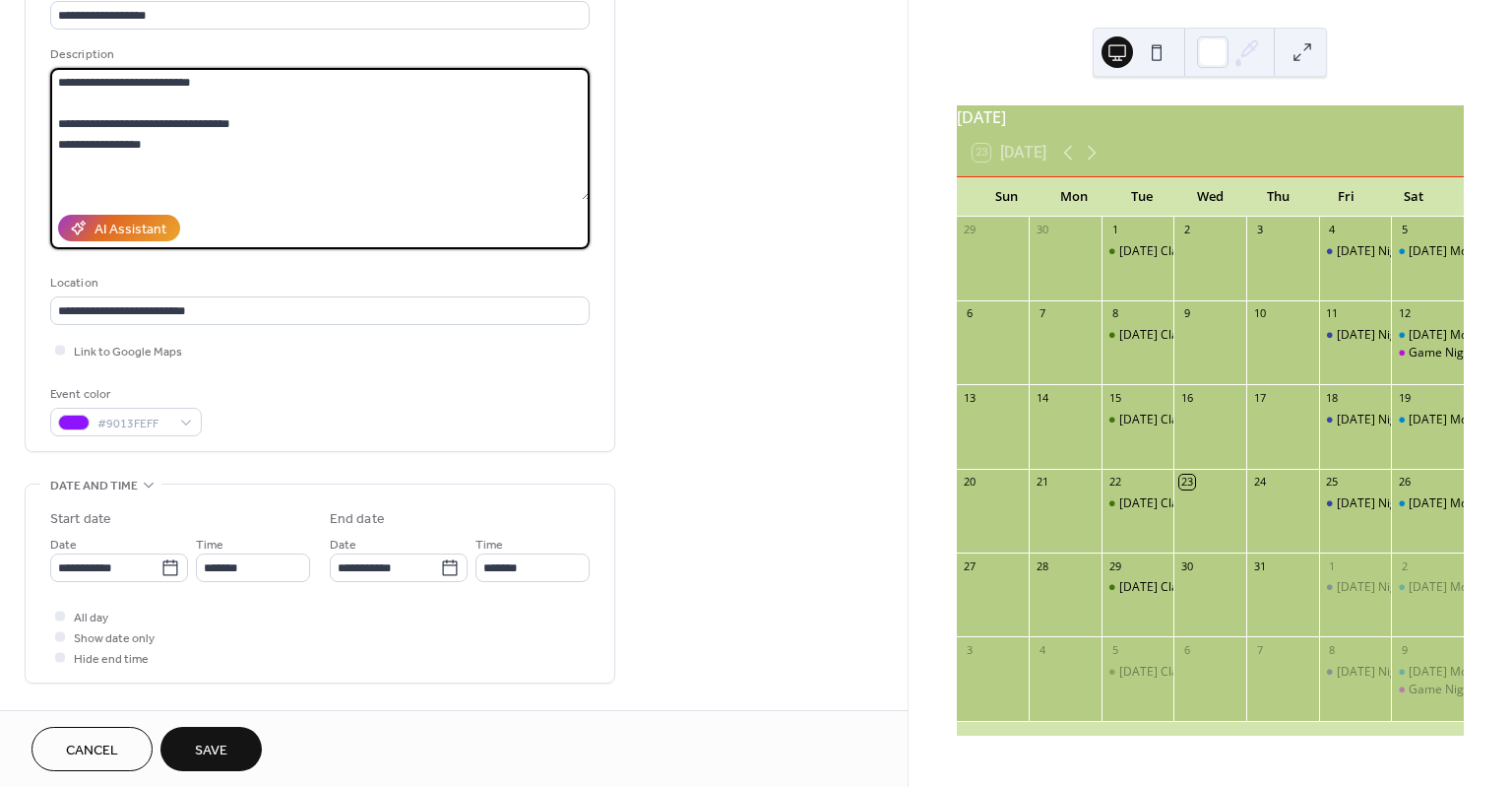 type on "**********" 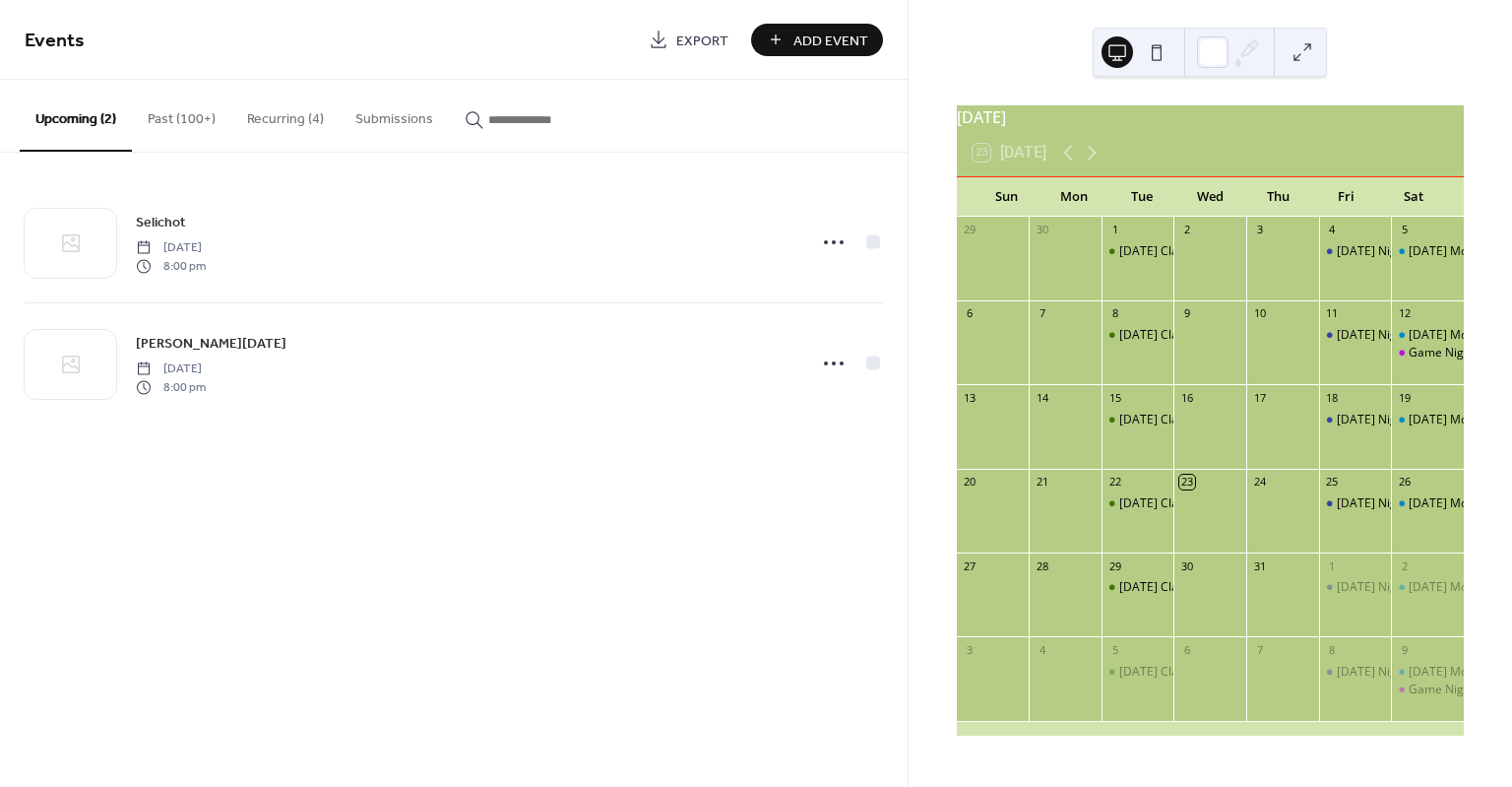 click on "Add Event" at bounding box center (831, 40) 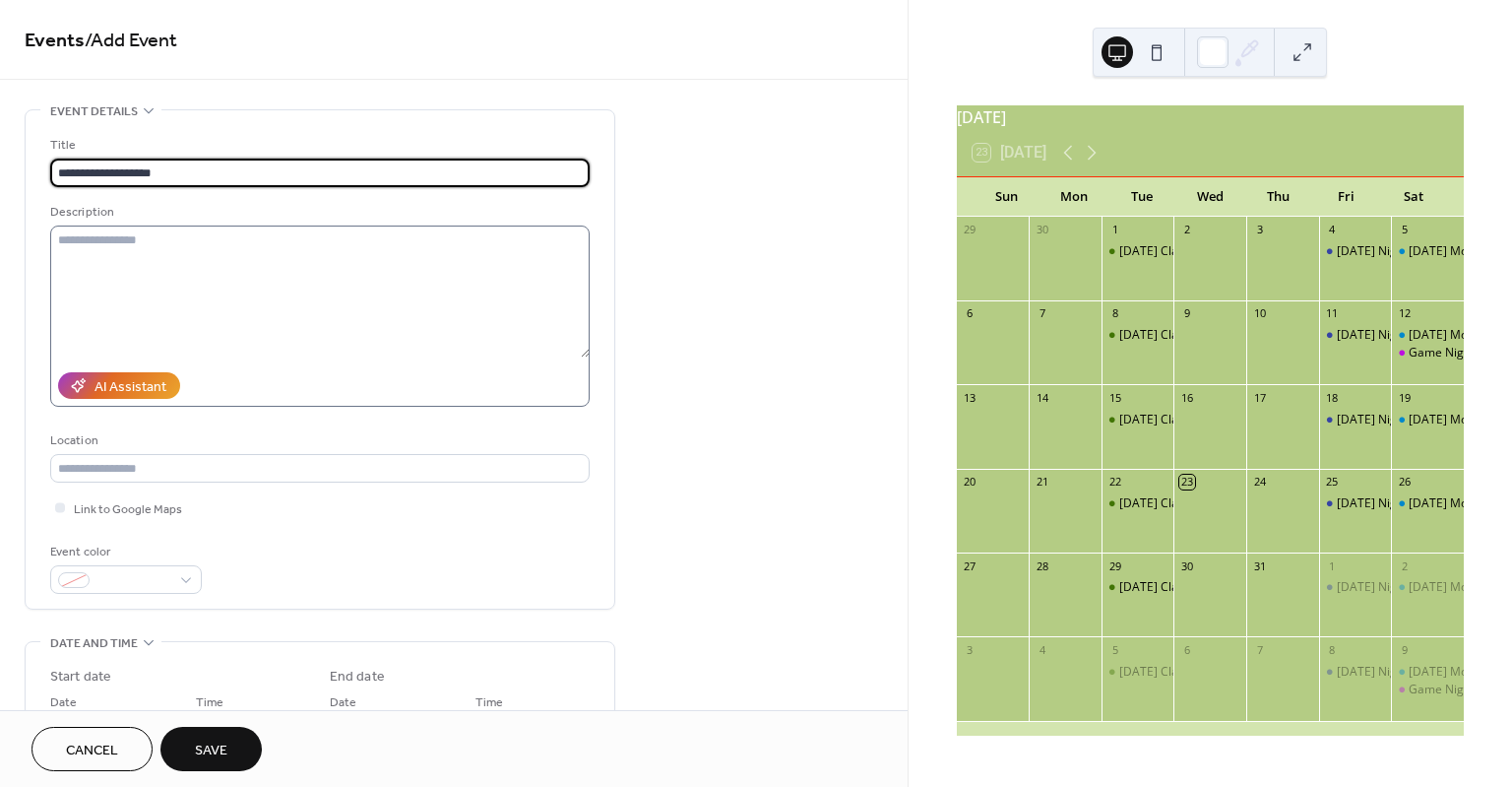 type on "**********" 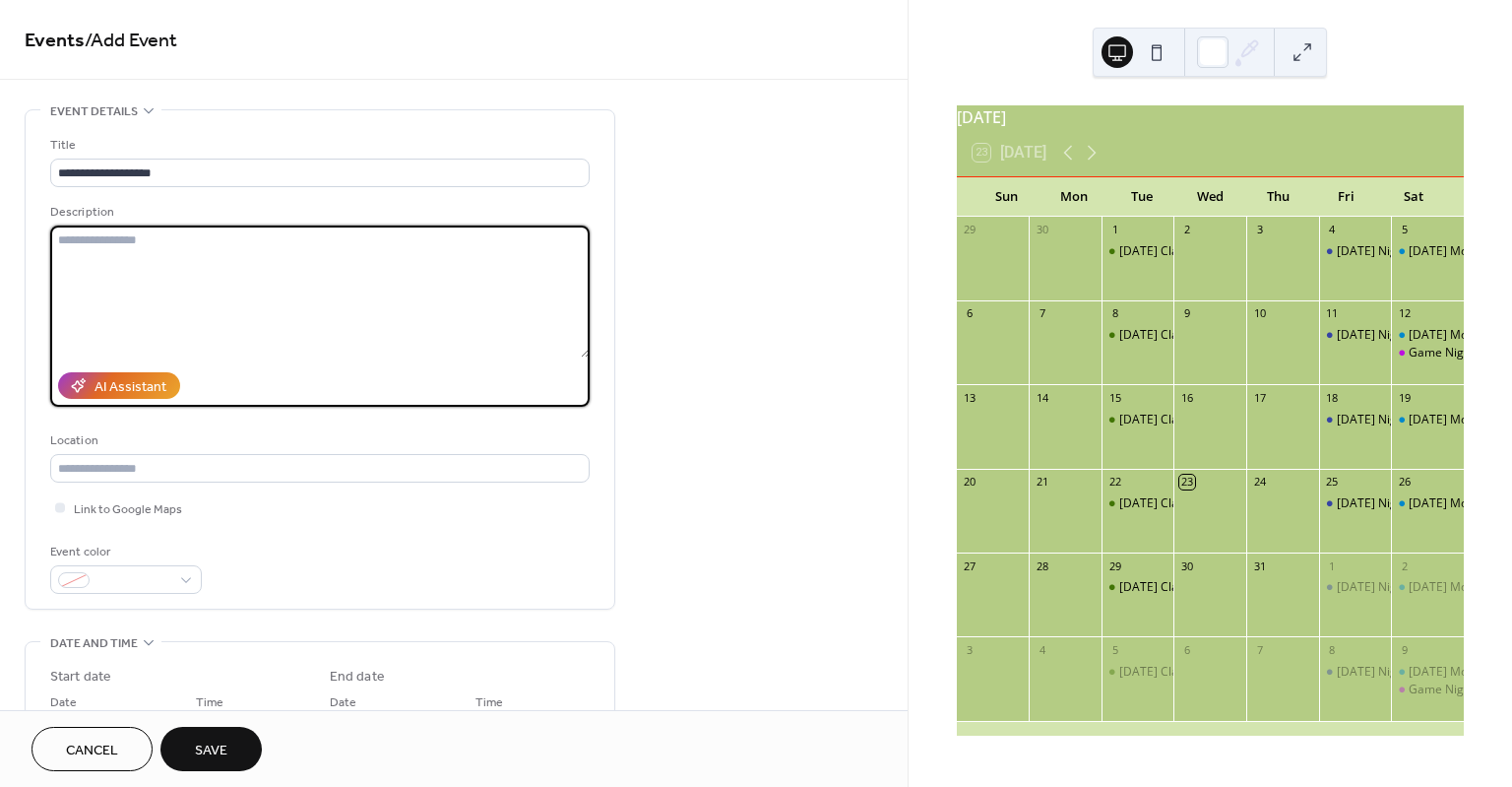 click at bounding box center [320, 292] 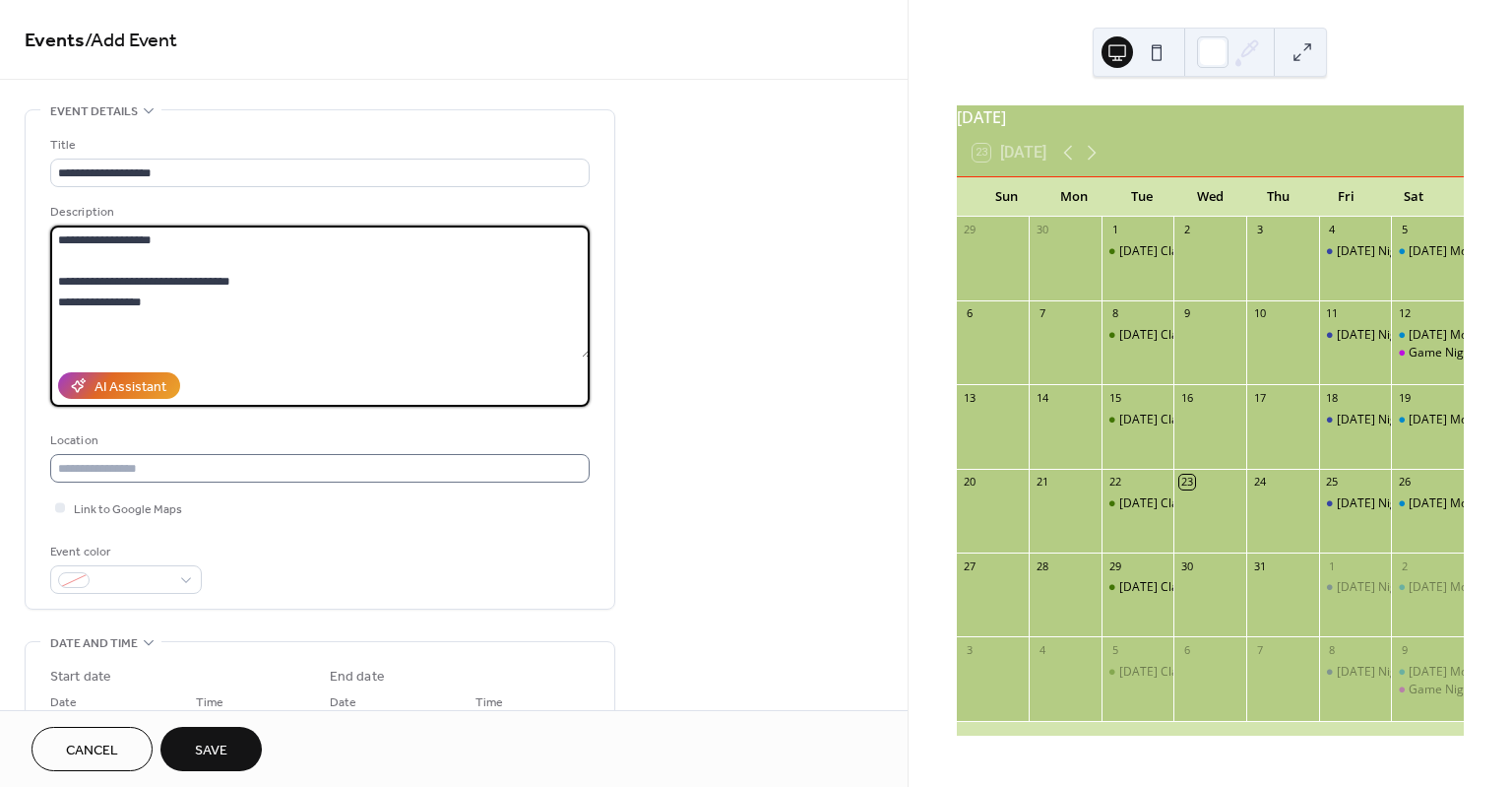 type on "**********" 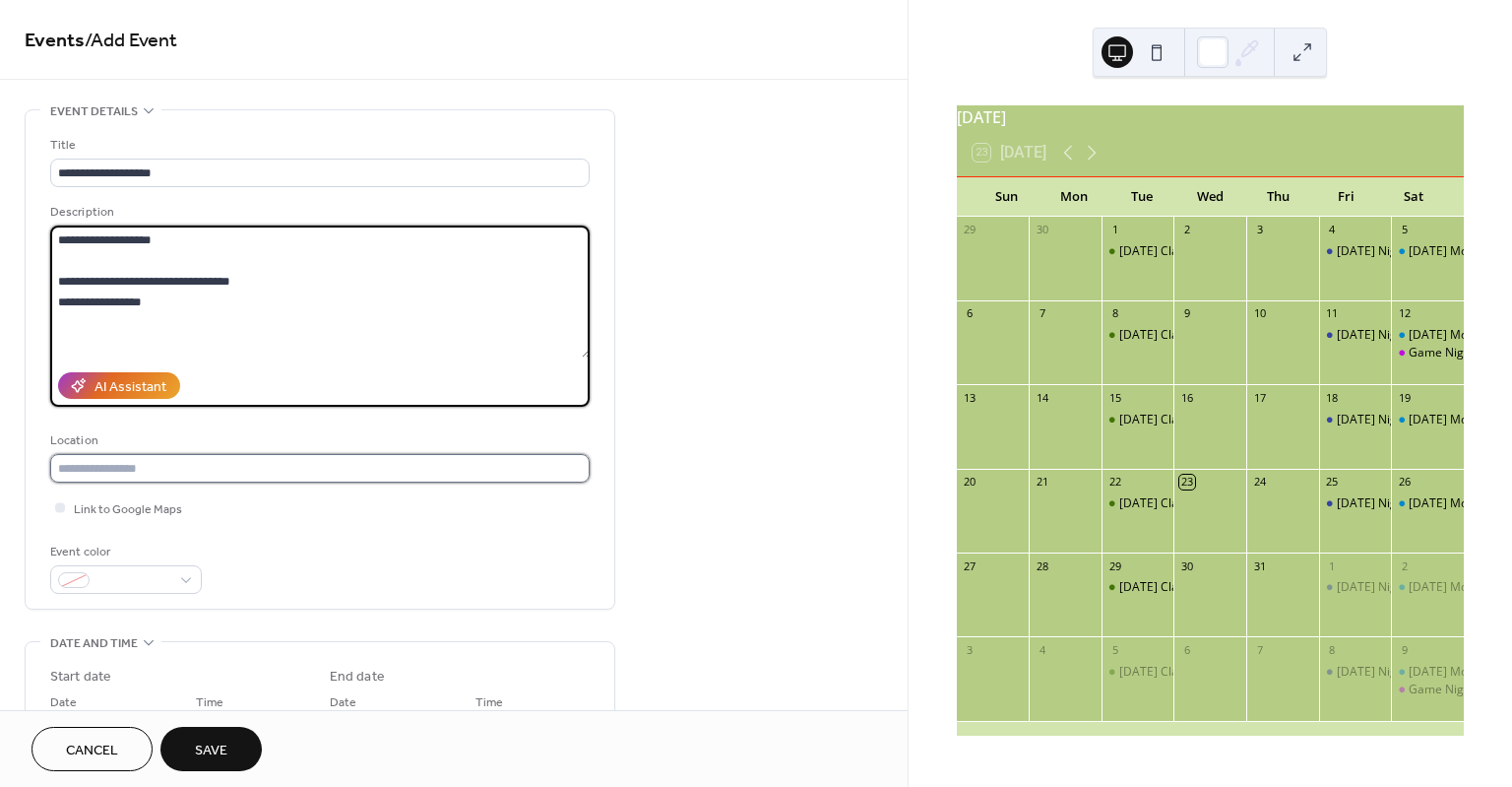 click at bounding box center [320, 468] 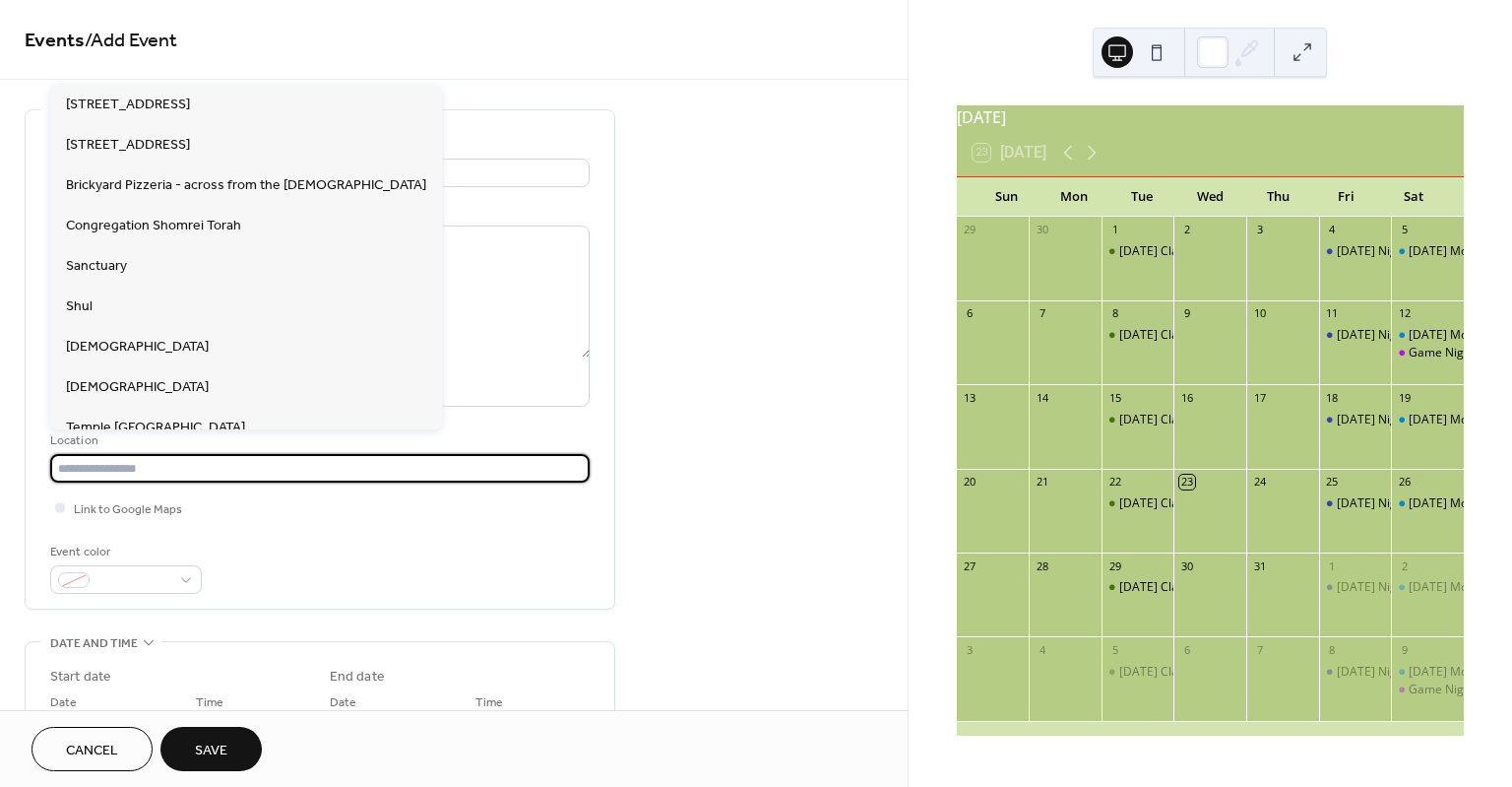 click at bounding box center [320, 468] 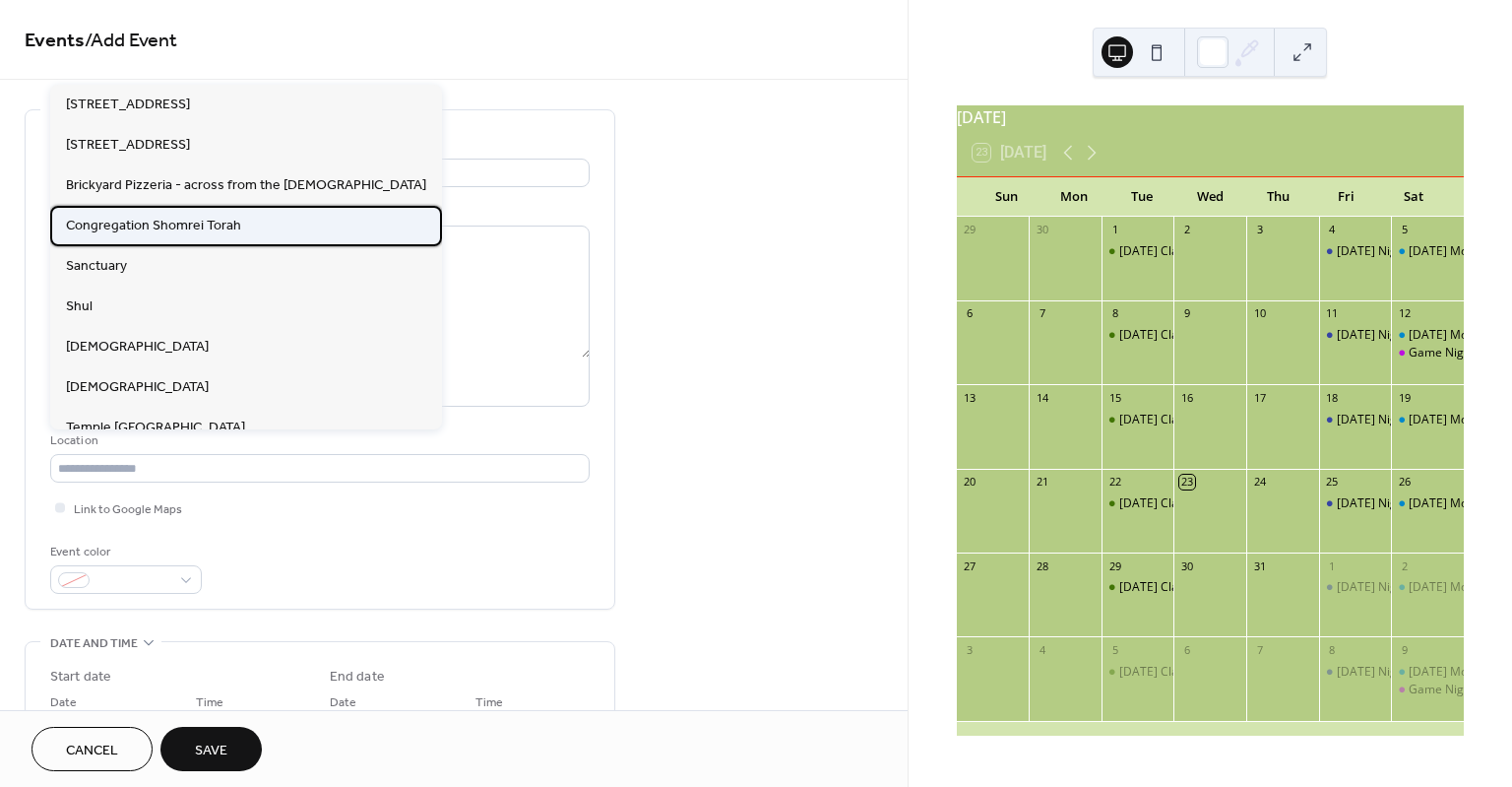 click on "Congregation Shomrei Torah" at bounding box center (154, 226) 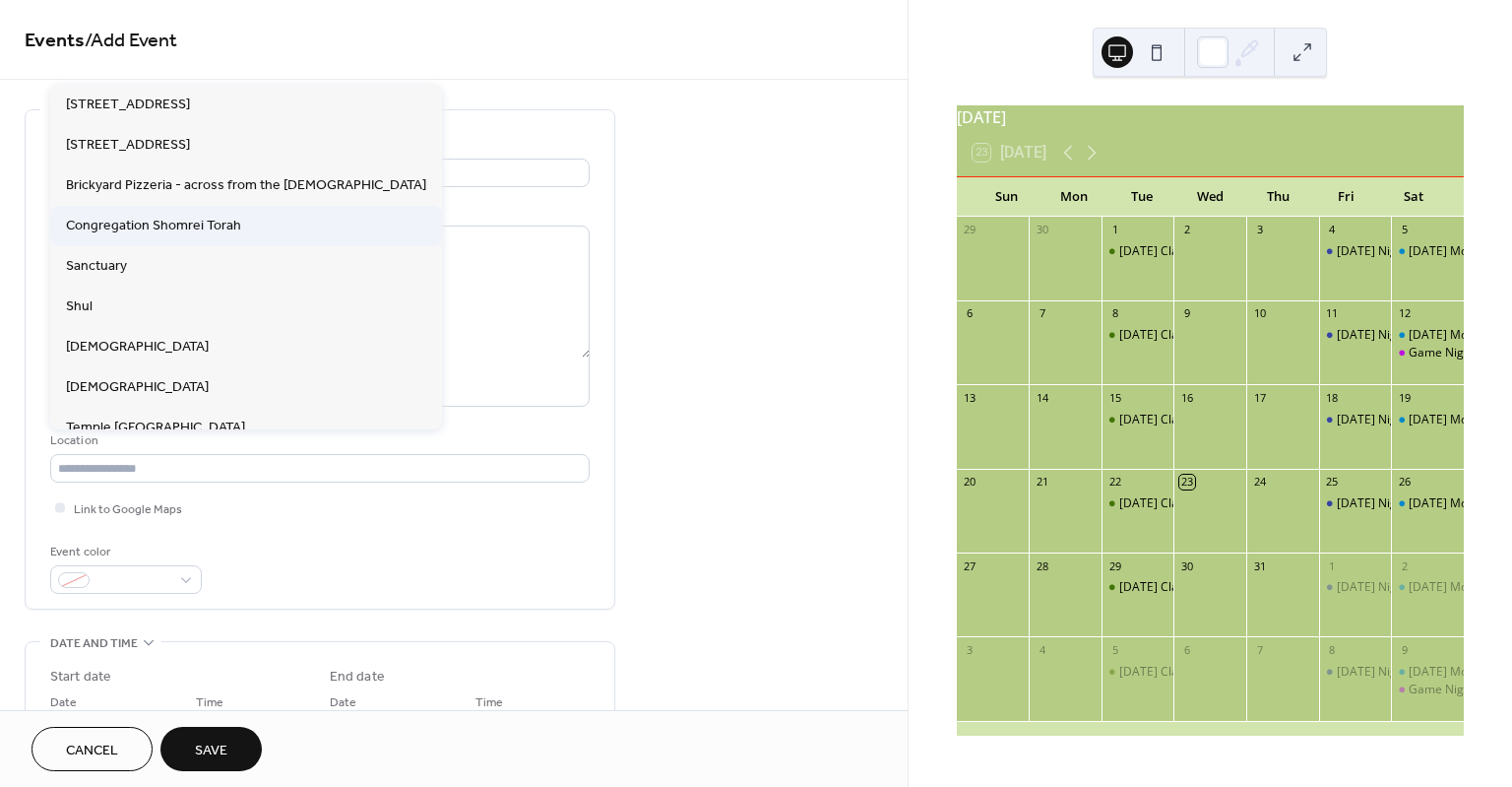 type on "**********" 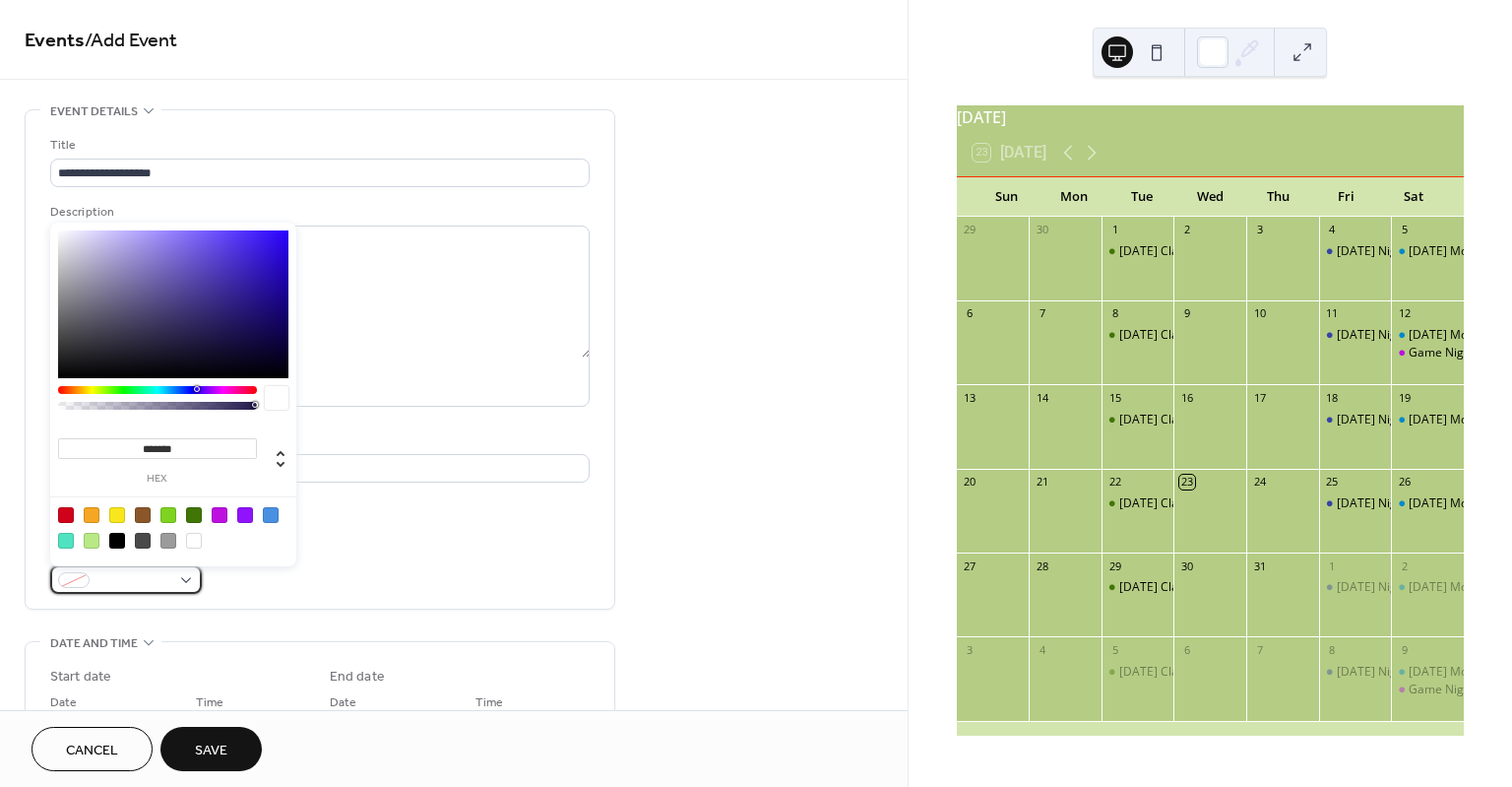 click at bounding box center (126, 579) 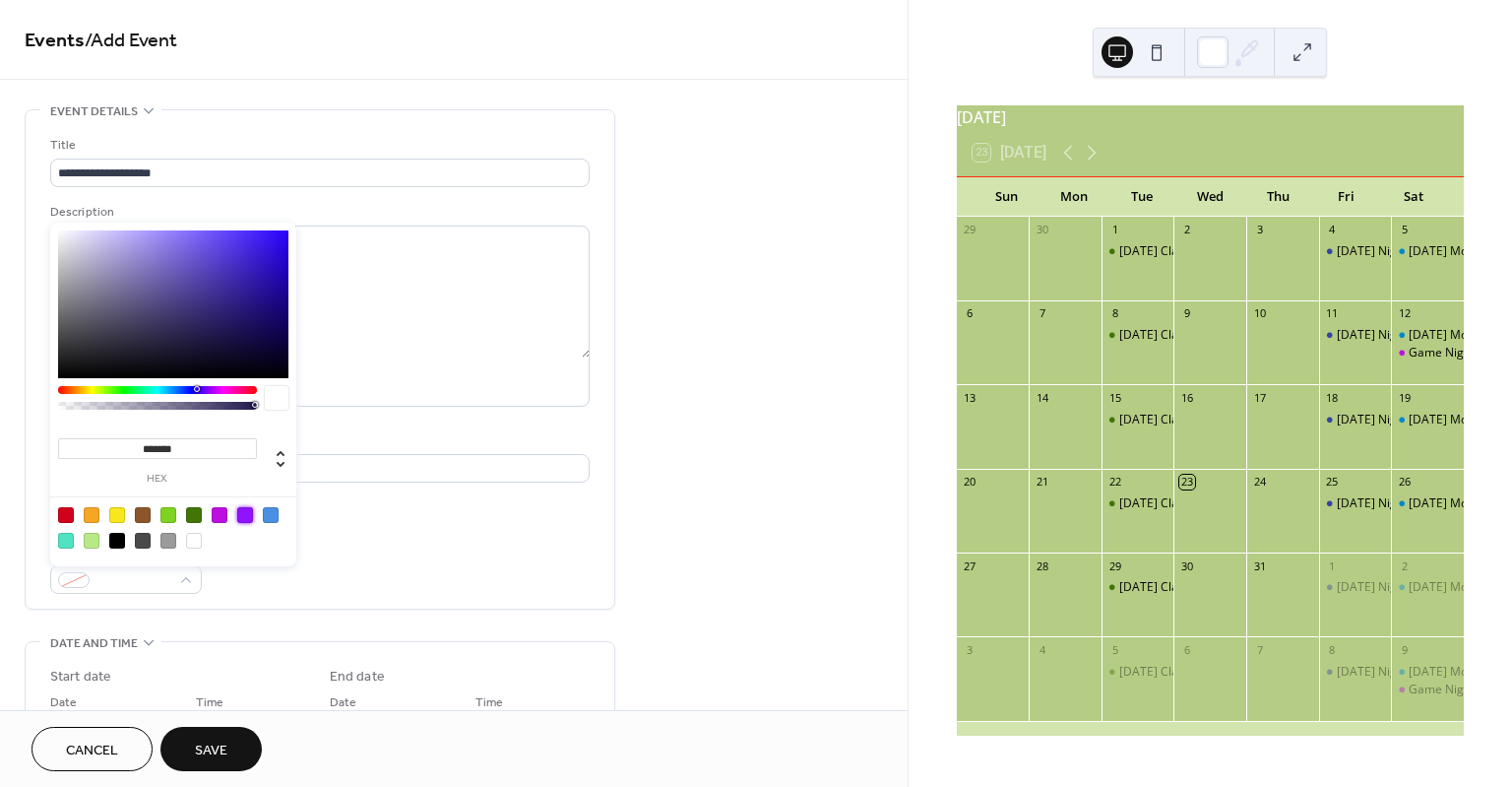 click at bounding box center (245, 515) 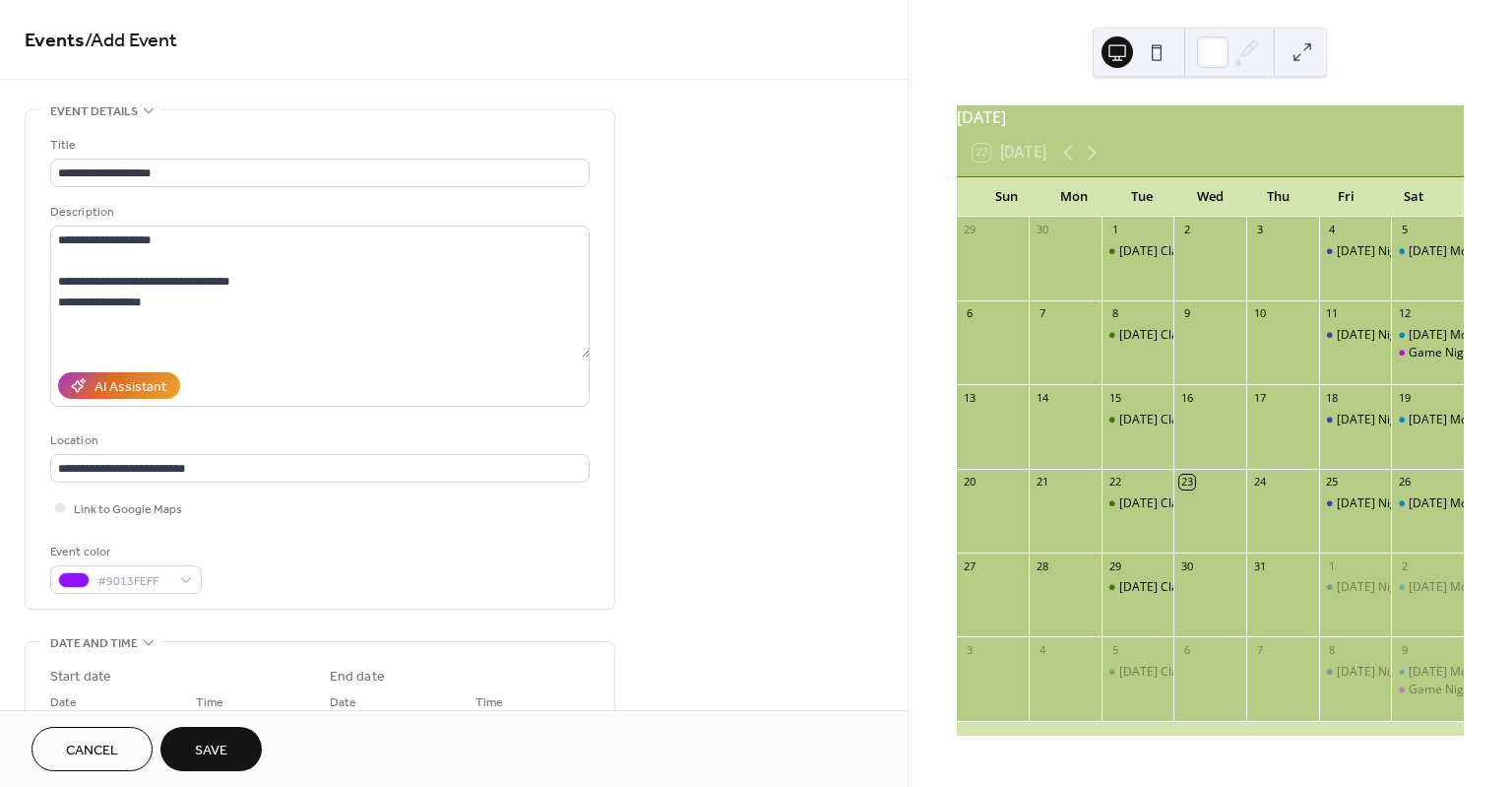 click on "Event color #9013FEFF" at bounding box center [320, 567] 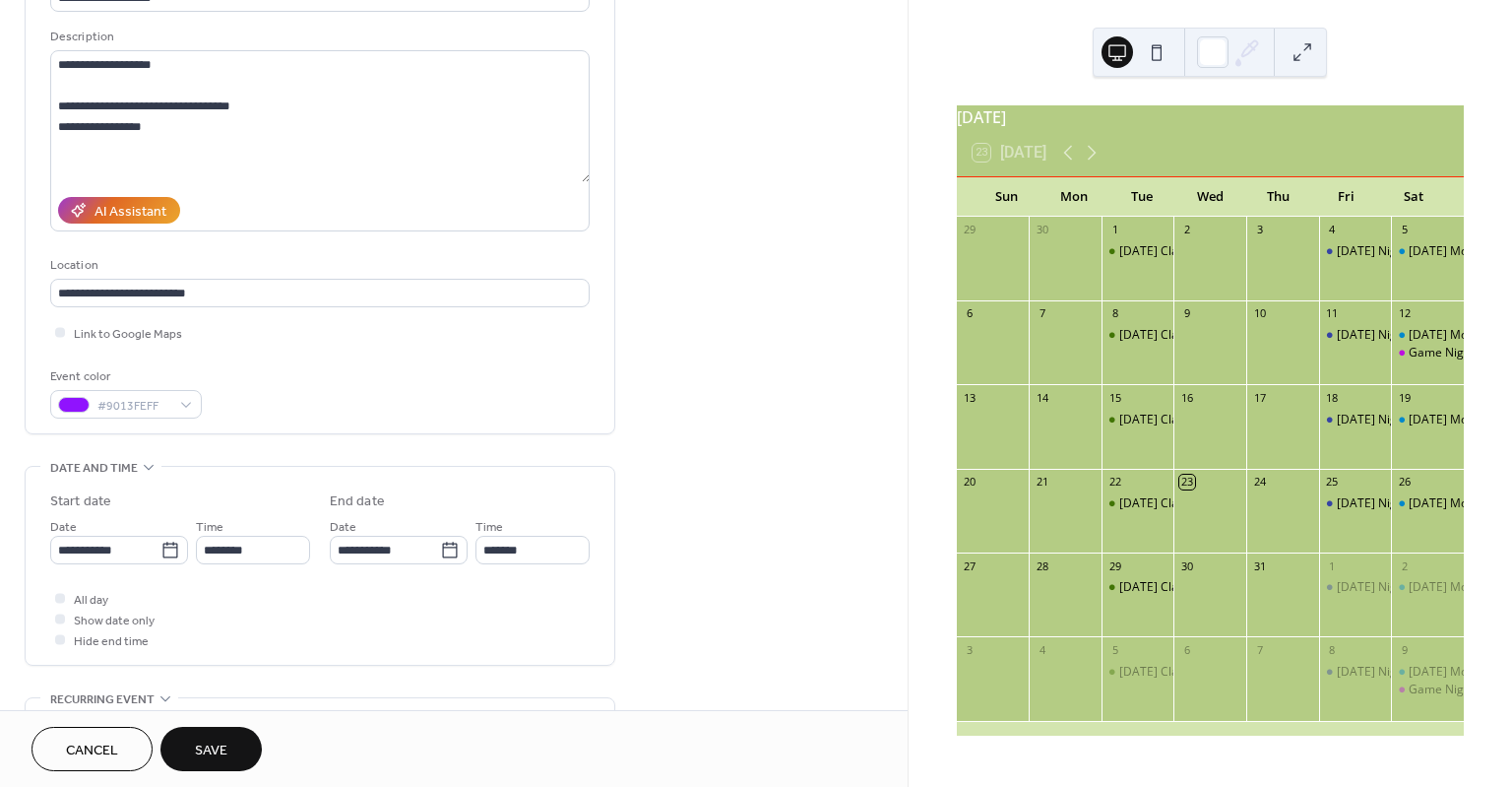 scroll, scrollTop: 214, scrollLeft: 0, axis: vertical 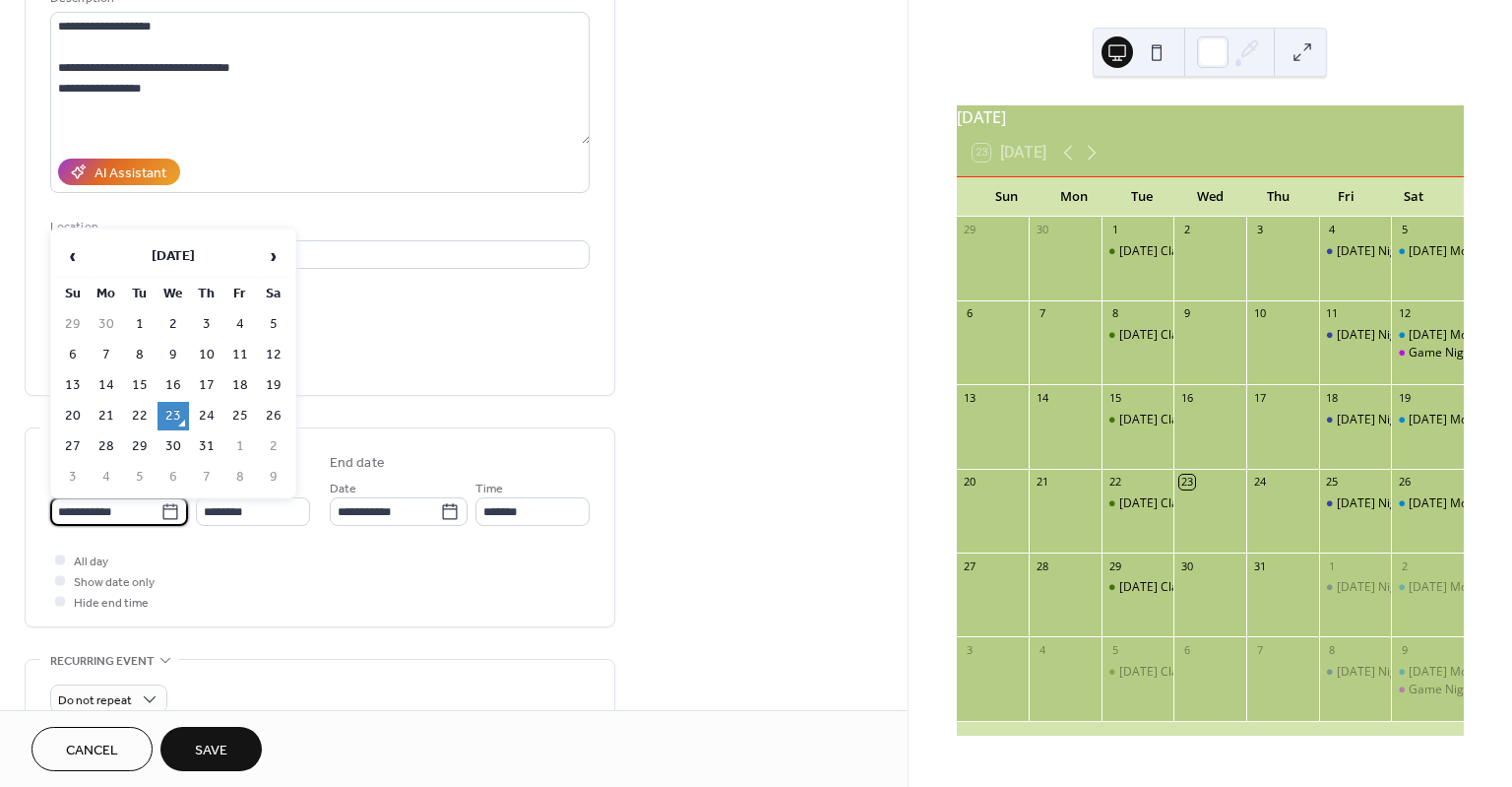 click on "**********" at bounding box center [105, 511] 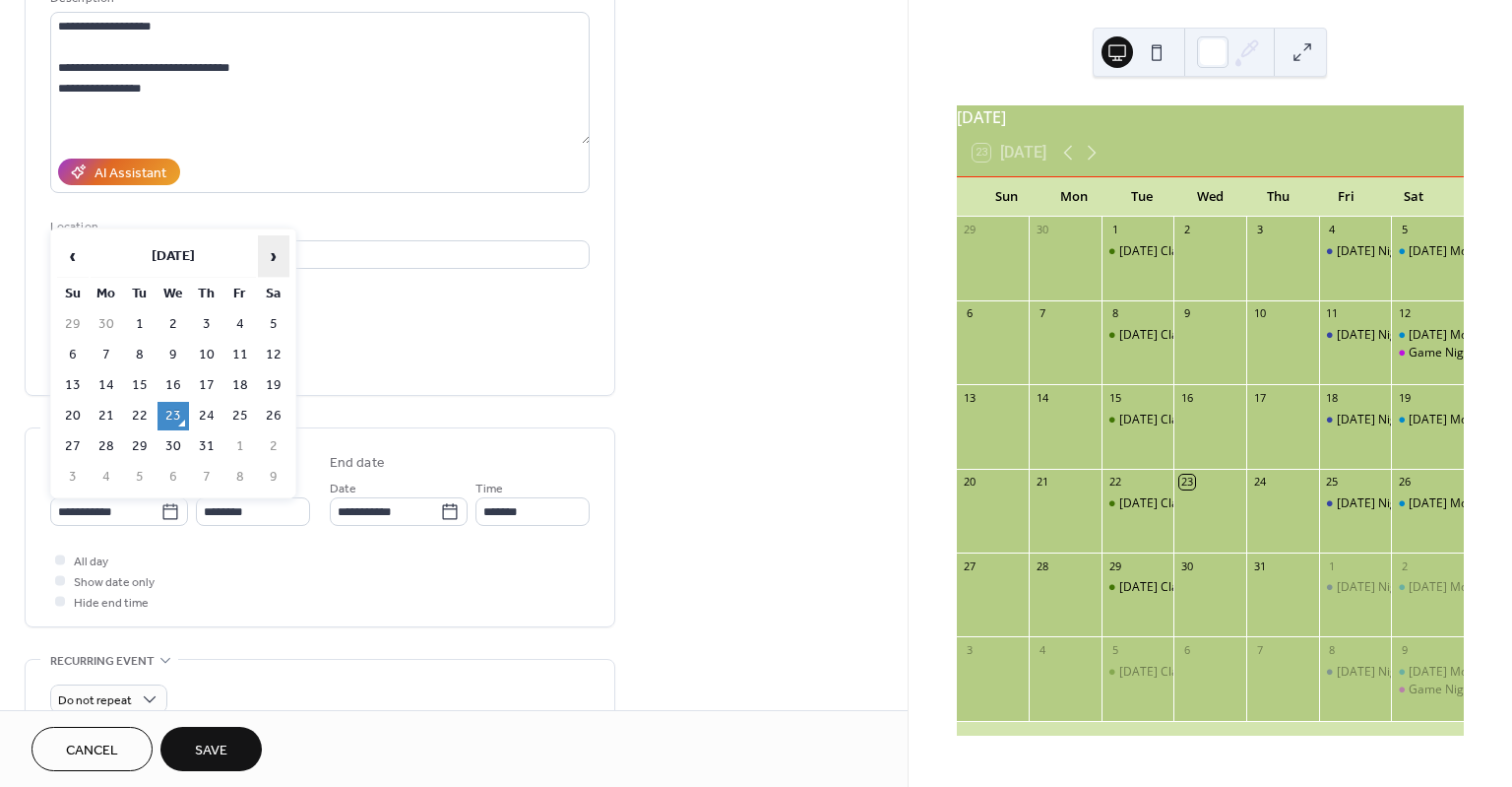 click on "›" at bounding box center [274, 256] 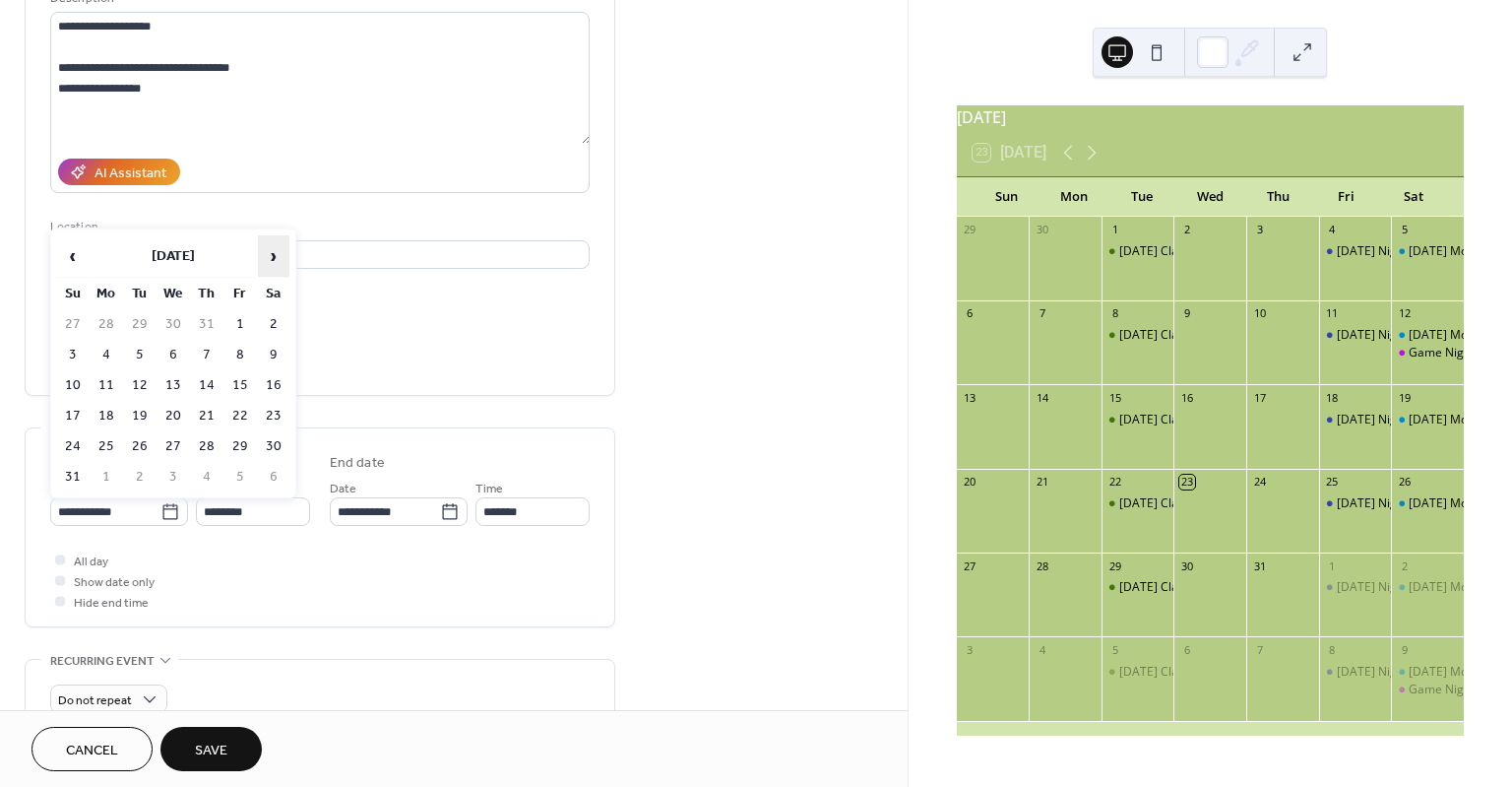 click on "›" at bounding box center (274, 256) 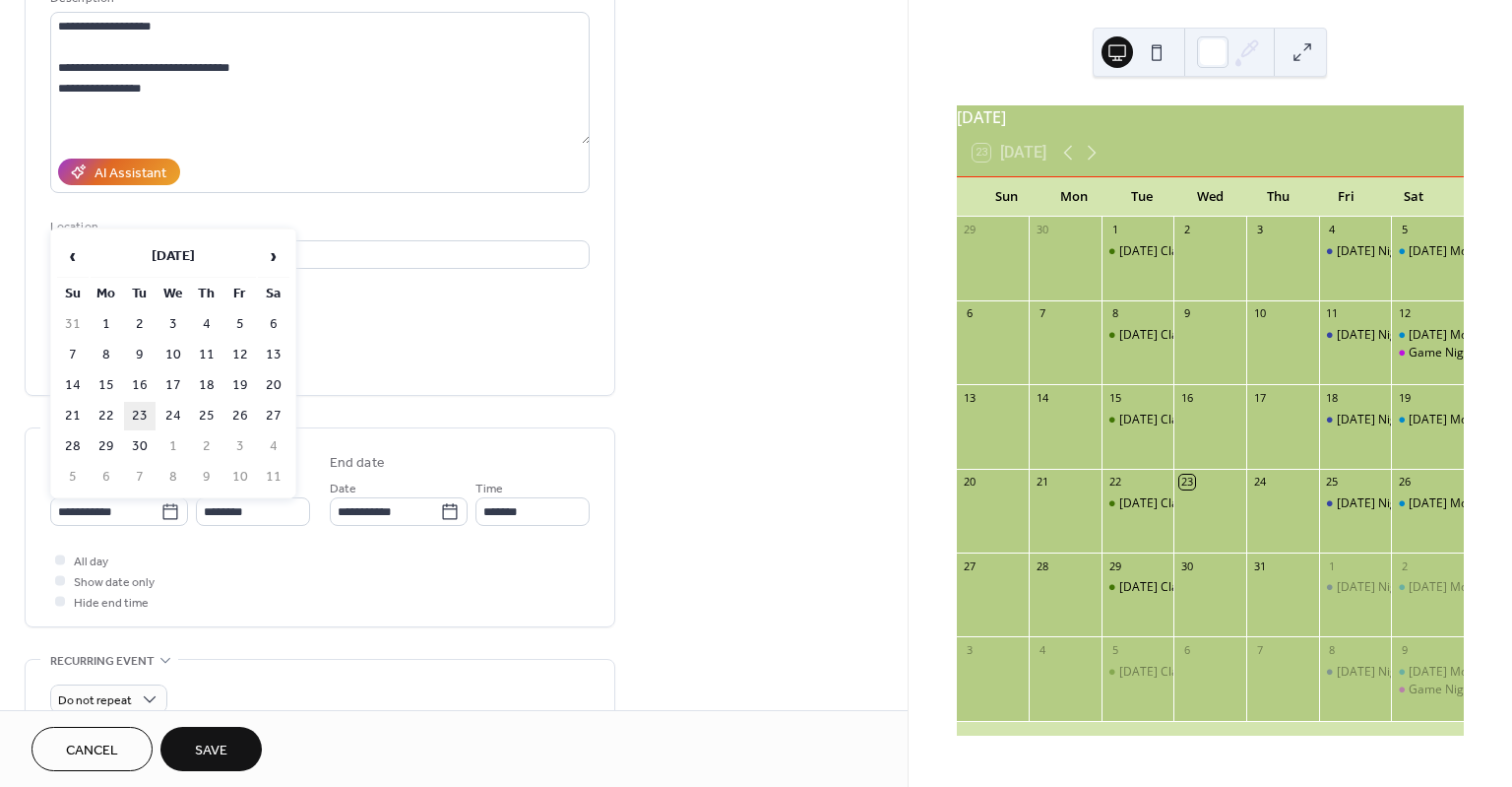 click on "23" at bounding box center (140, 416) 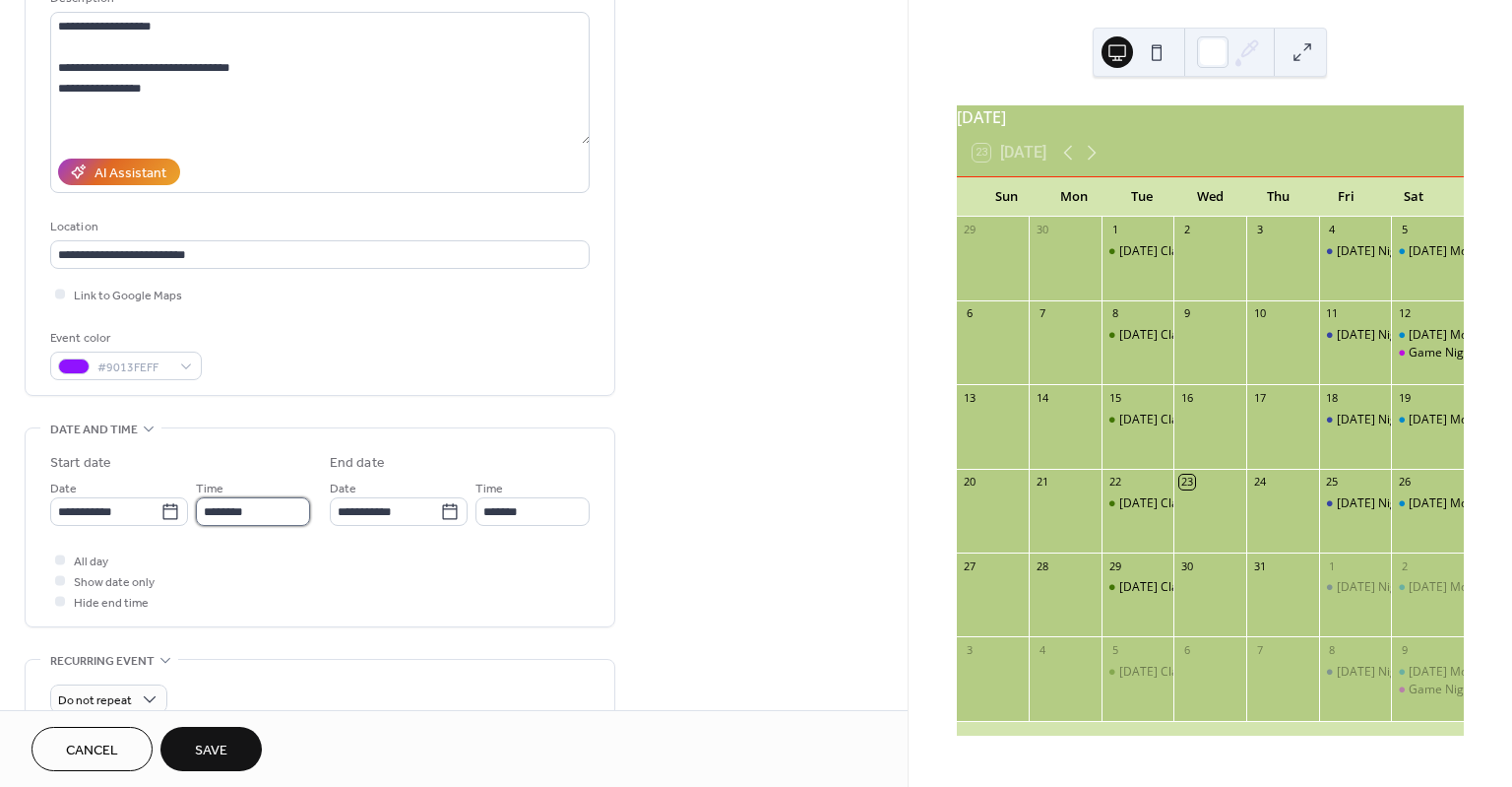 click on "********" at bounding box center (253, 511) 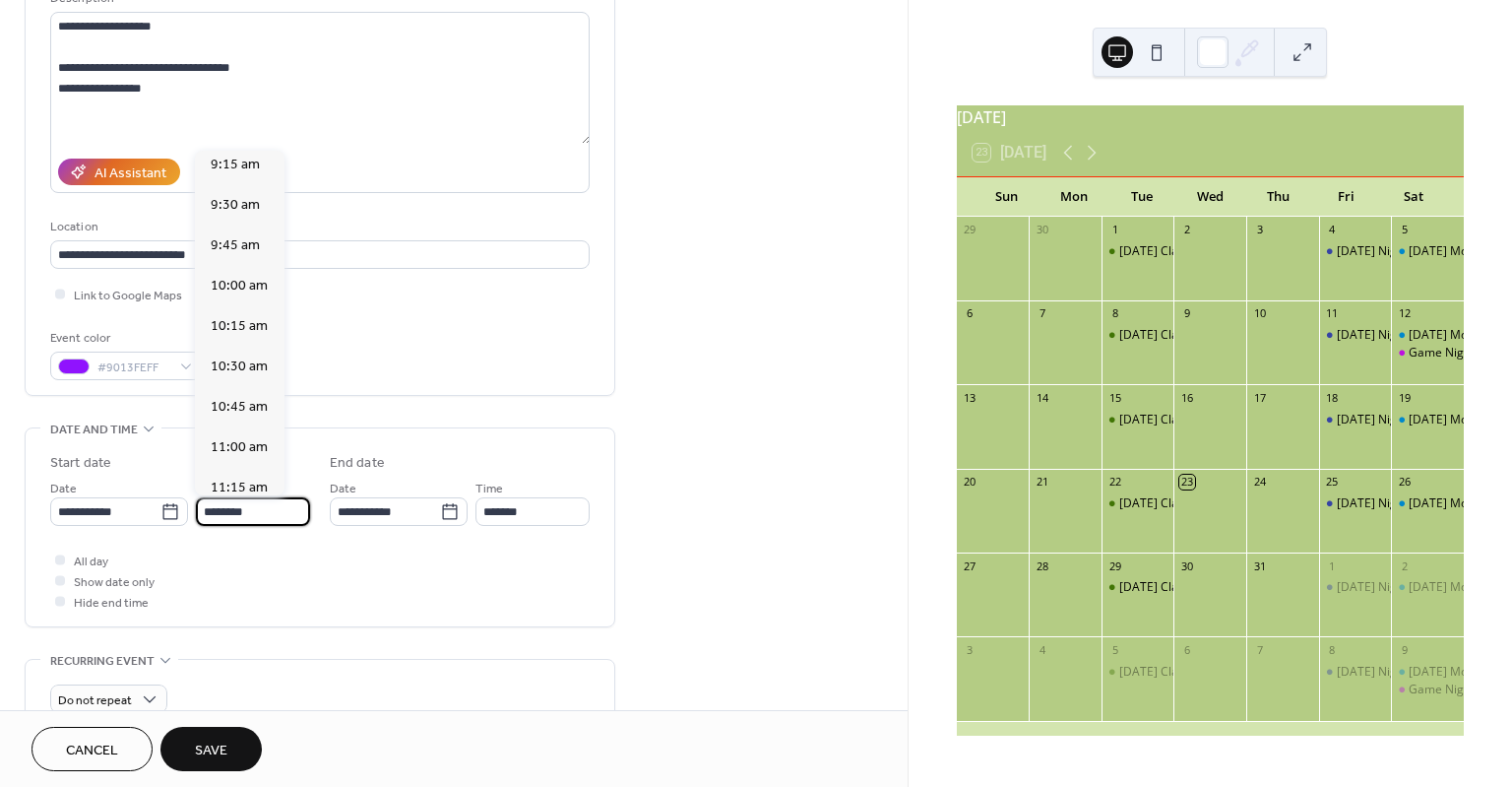 scroll, scrollTop: 1495, scrollLeft: 0, axis: vertical 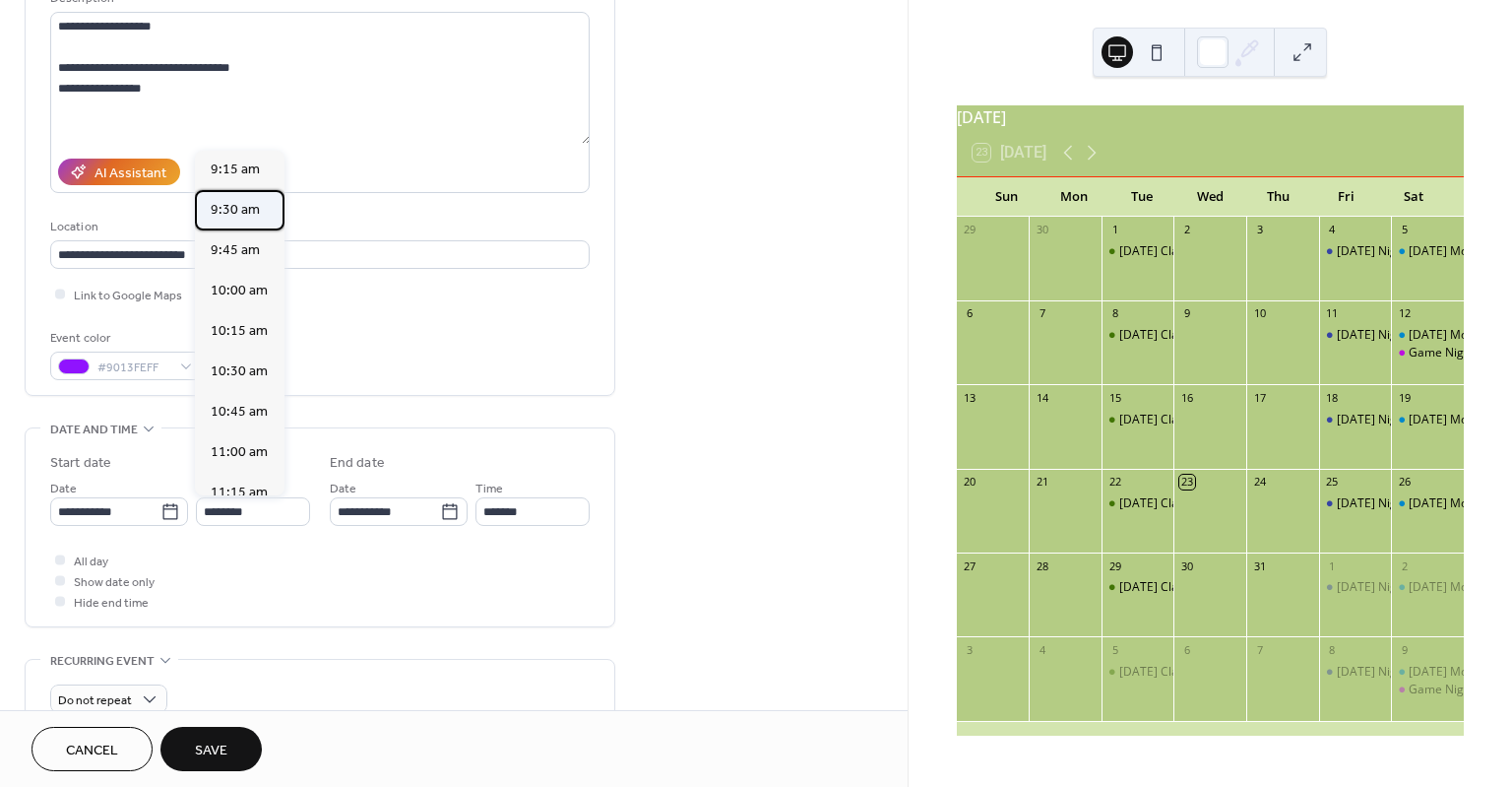 click on "9:30 am" at bounding box center [235, 210] 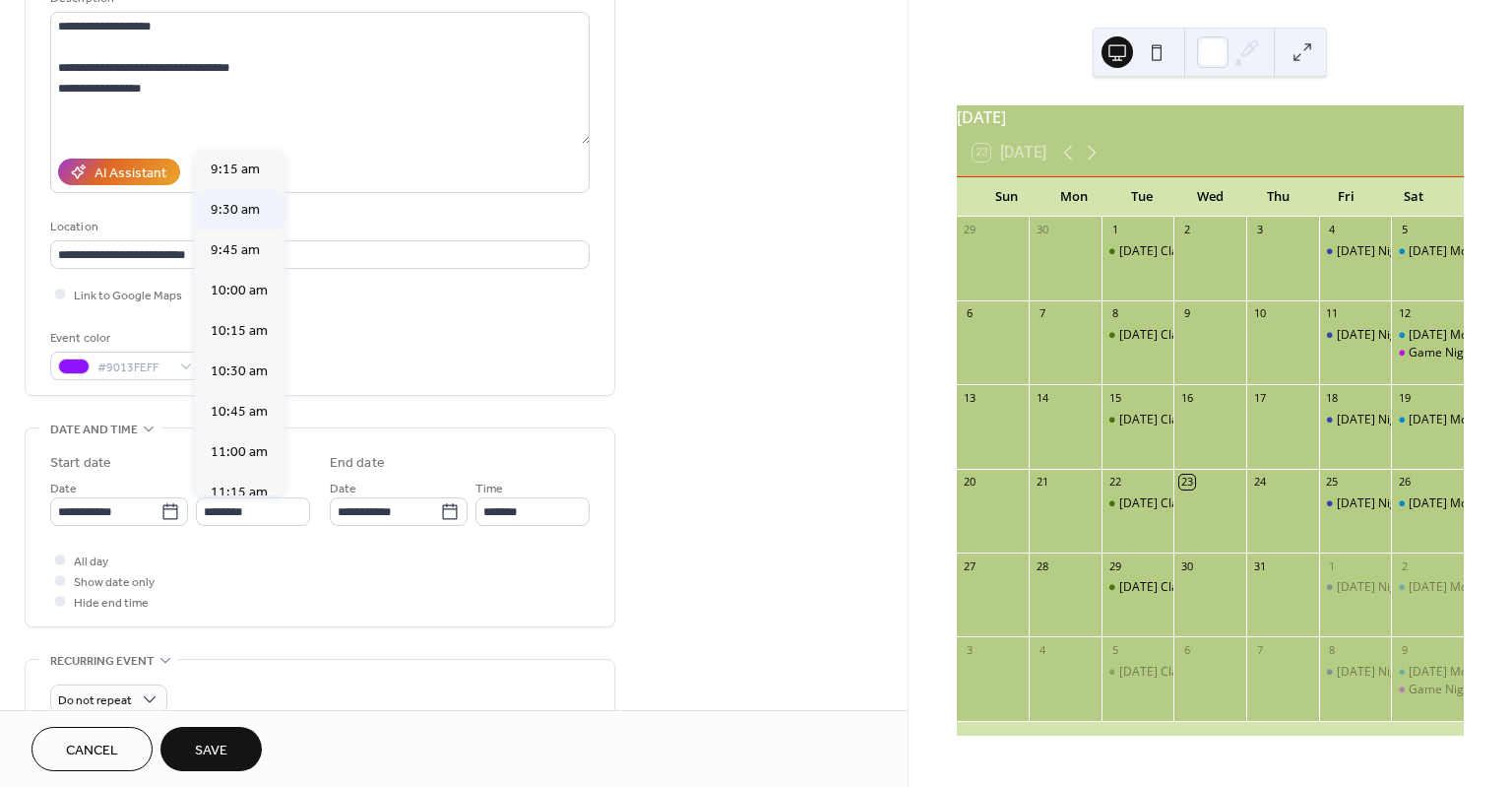 type on "*******" 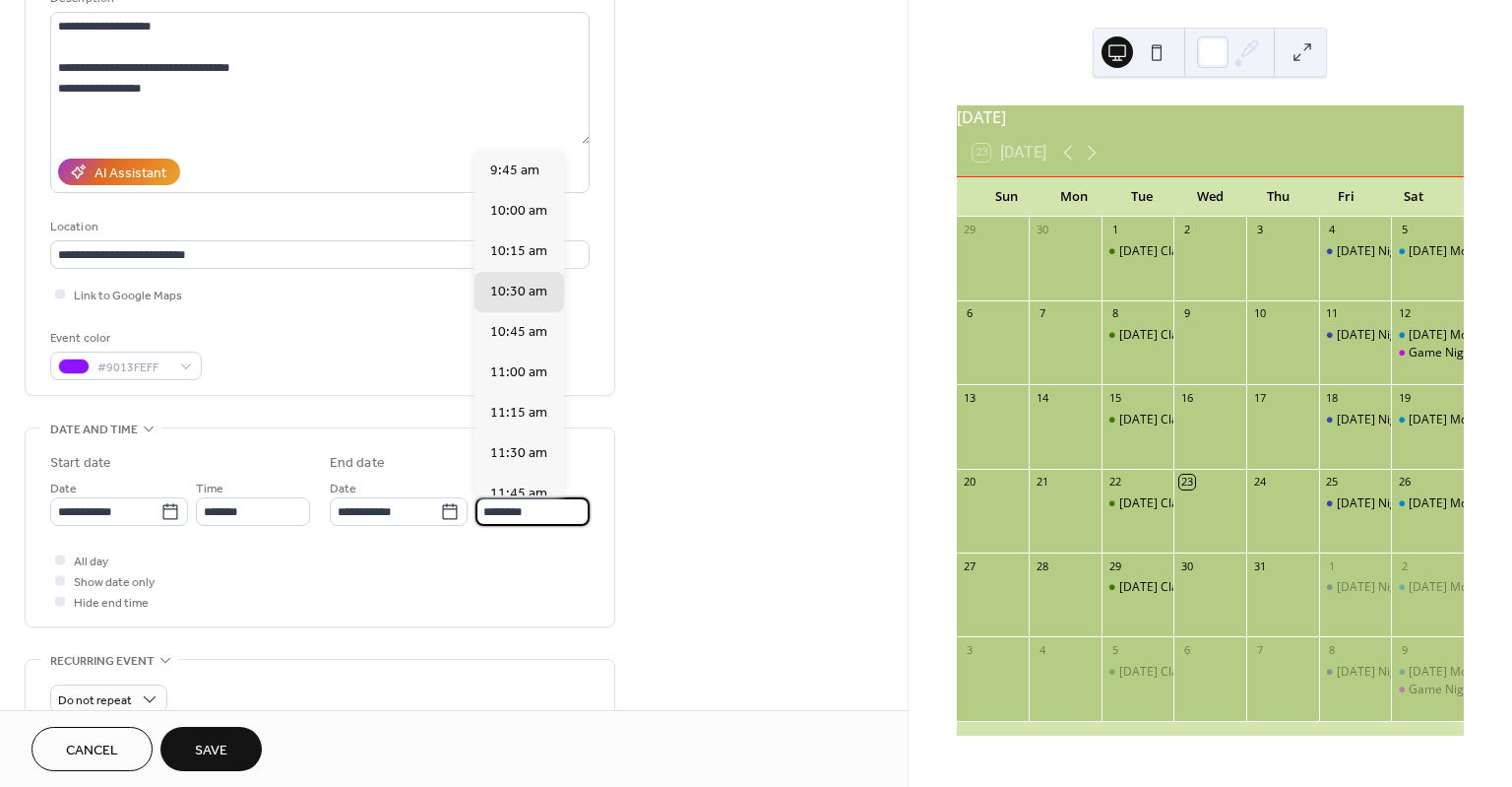click on "********" at bounding box center [533, 511] 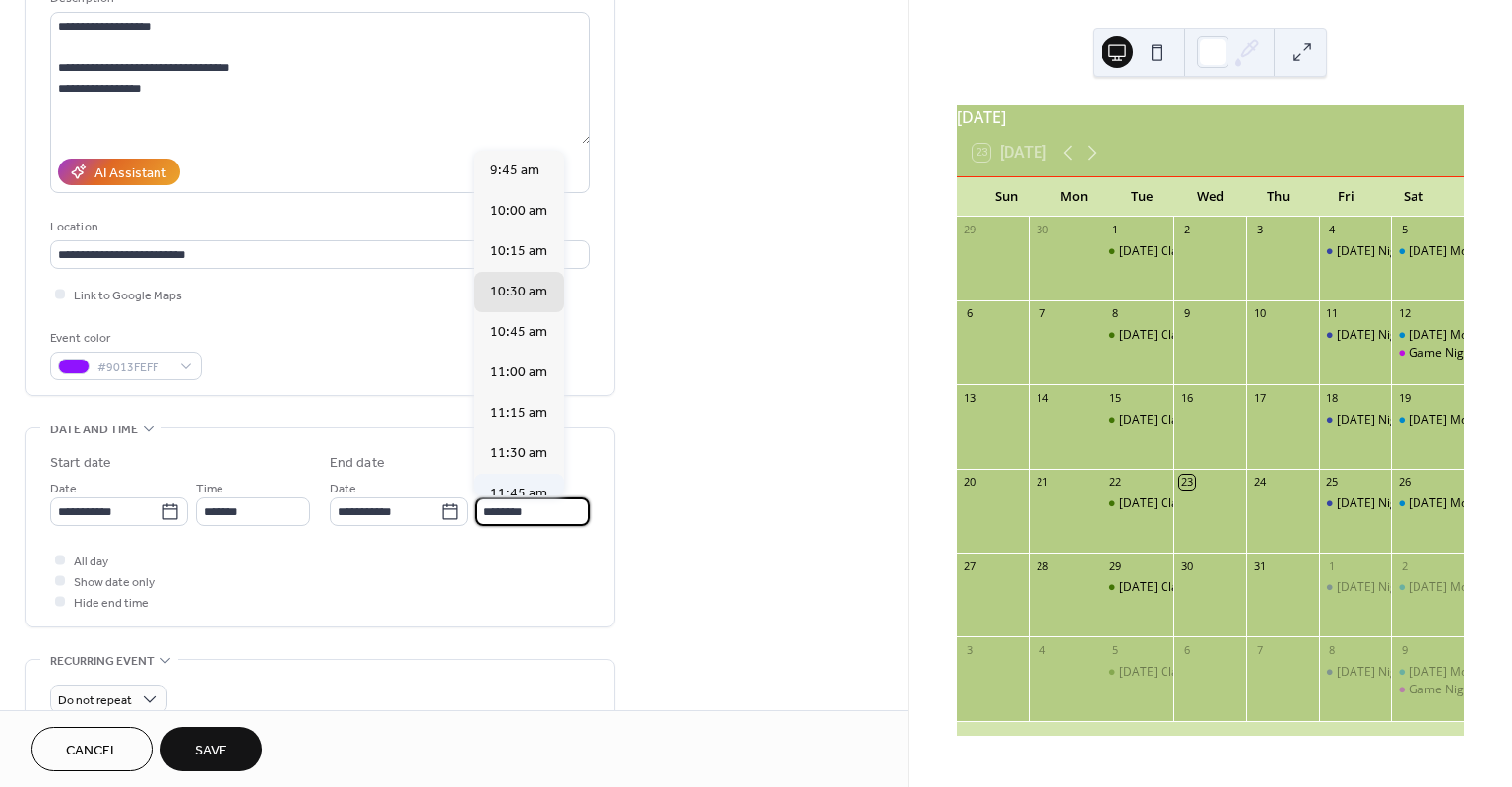 scroll, scrollTop: 56, scrollLeft: 0, axis: vertical 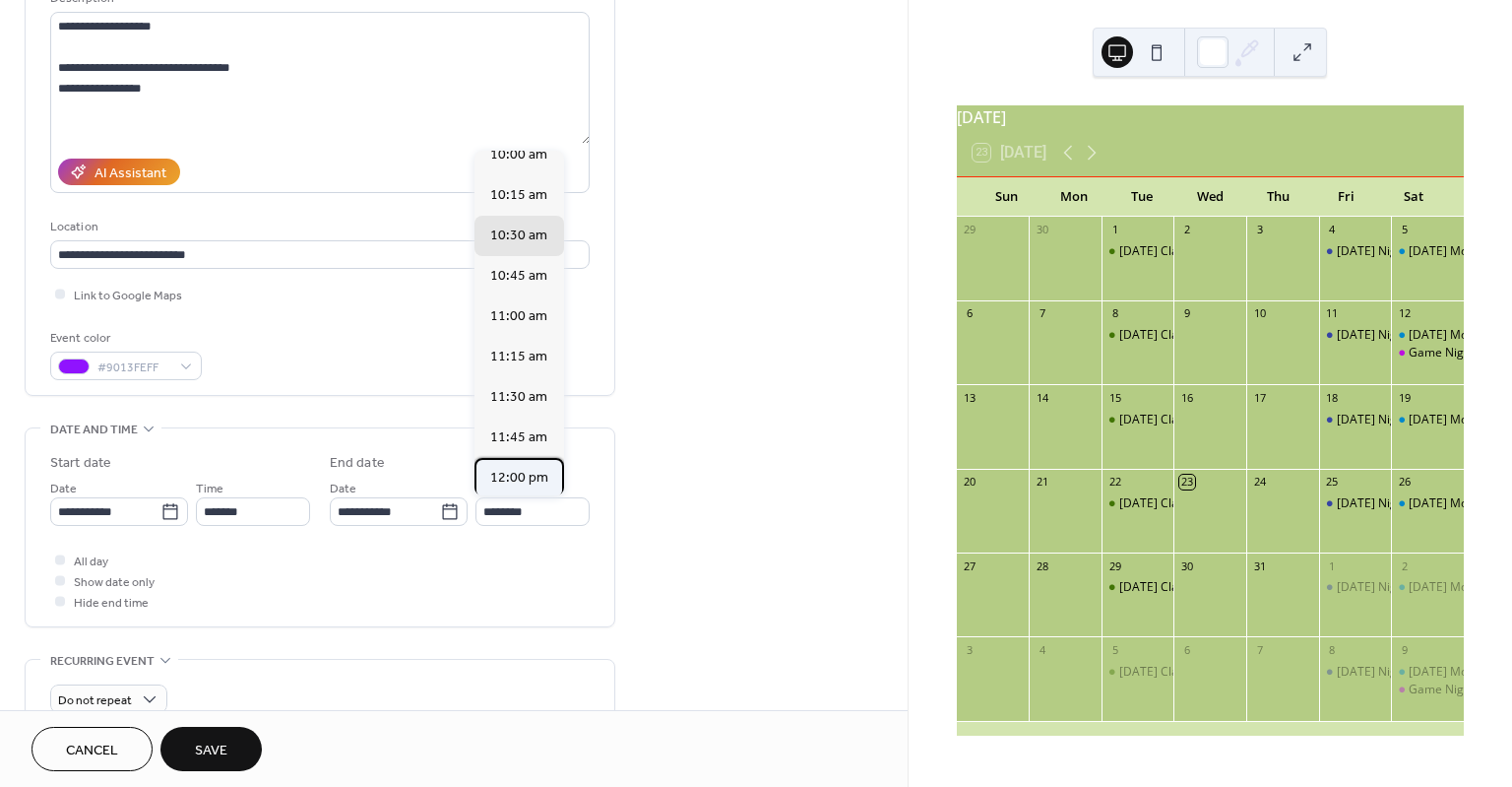 click on "12:00 pm" at bounding box center [519, 478] 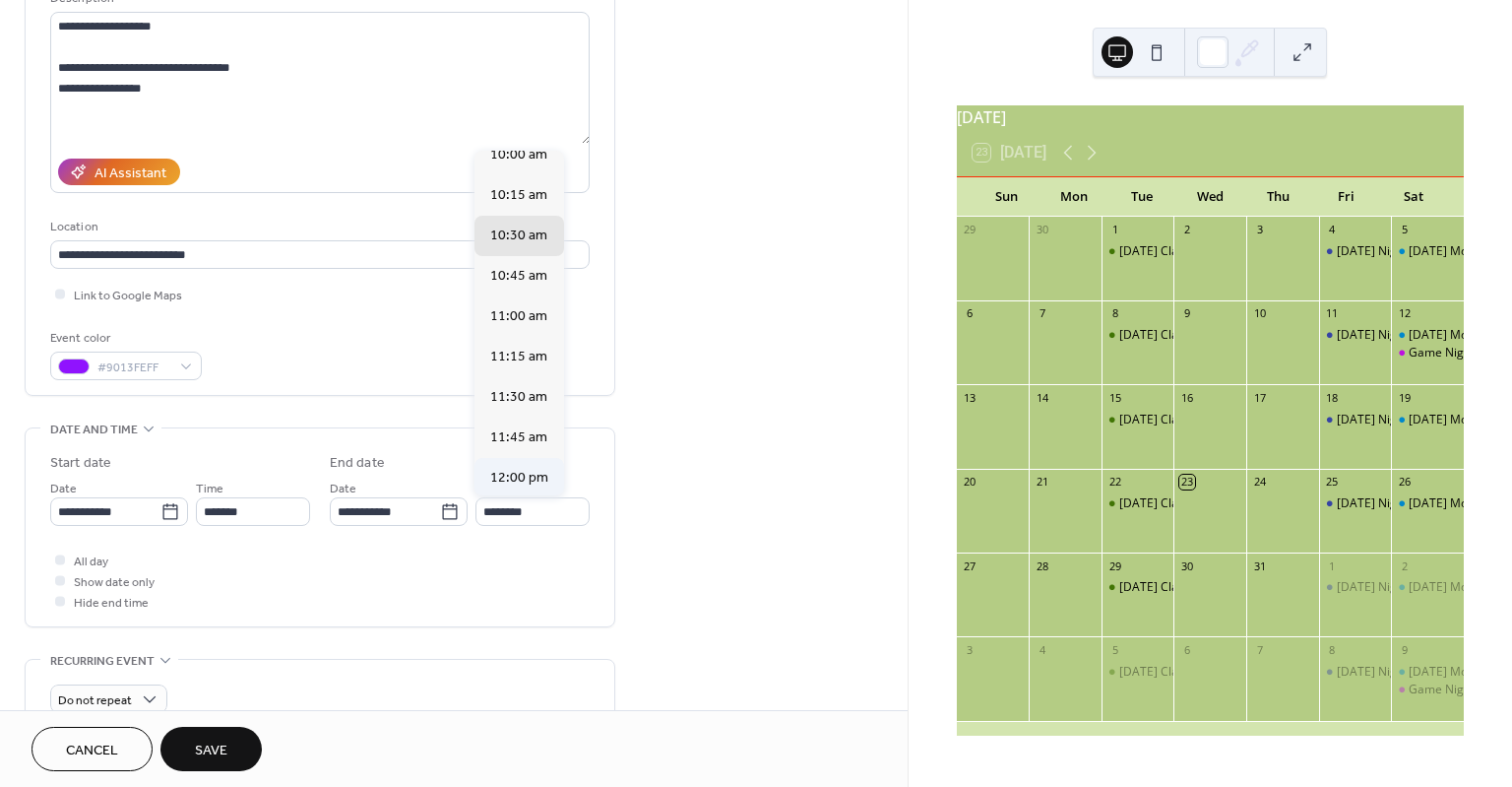 type on "********" 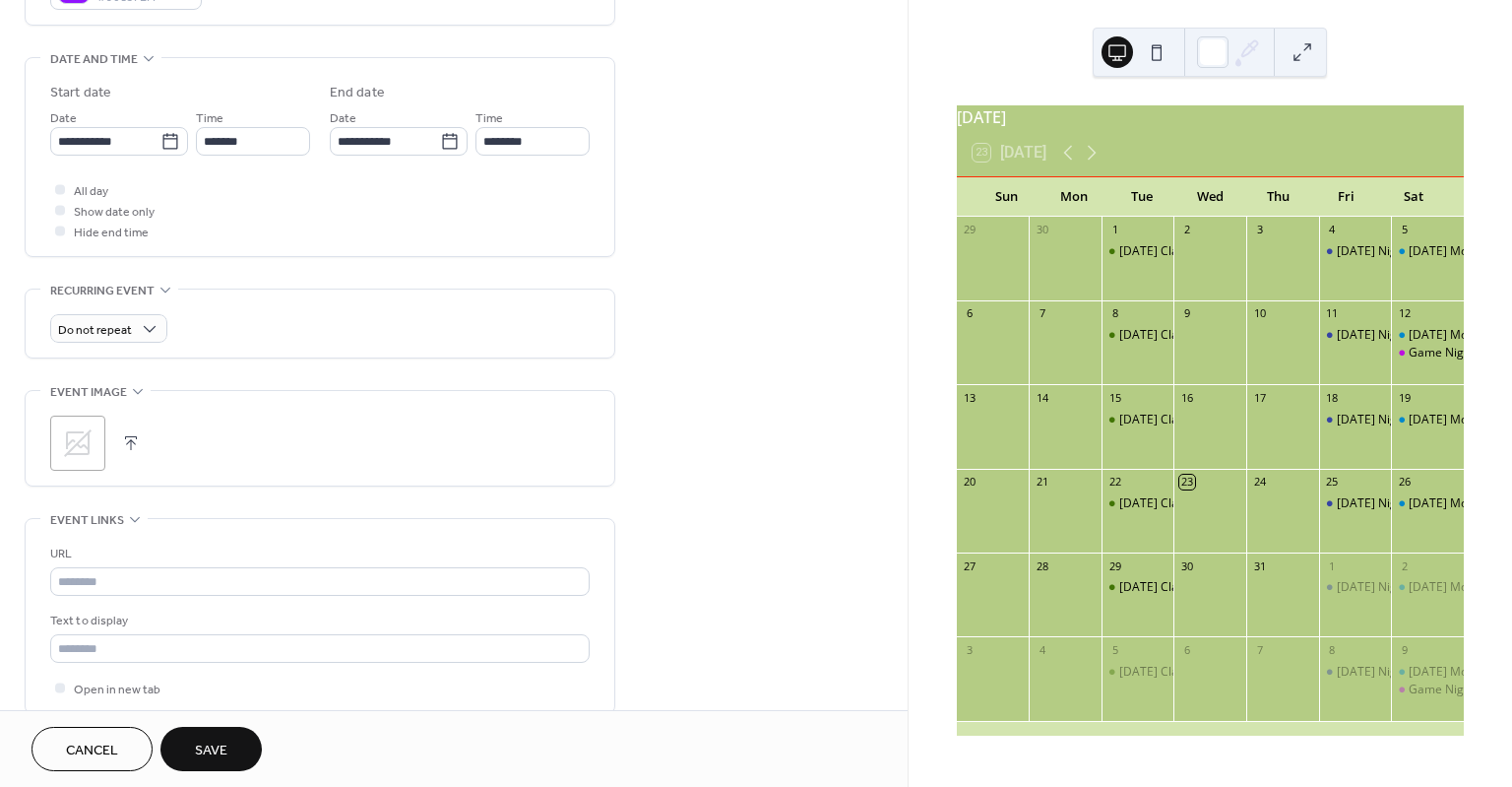 scroll, scrollTop: 585, scrollLeft: 0, axis: vertical 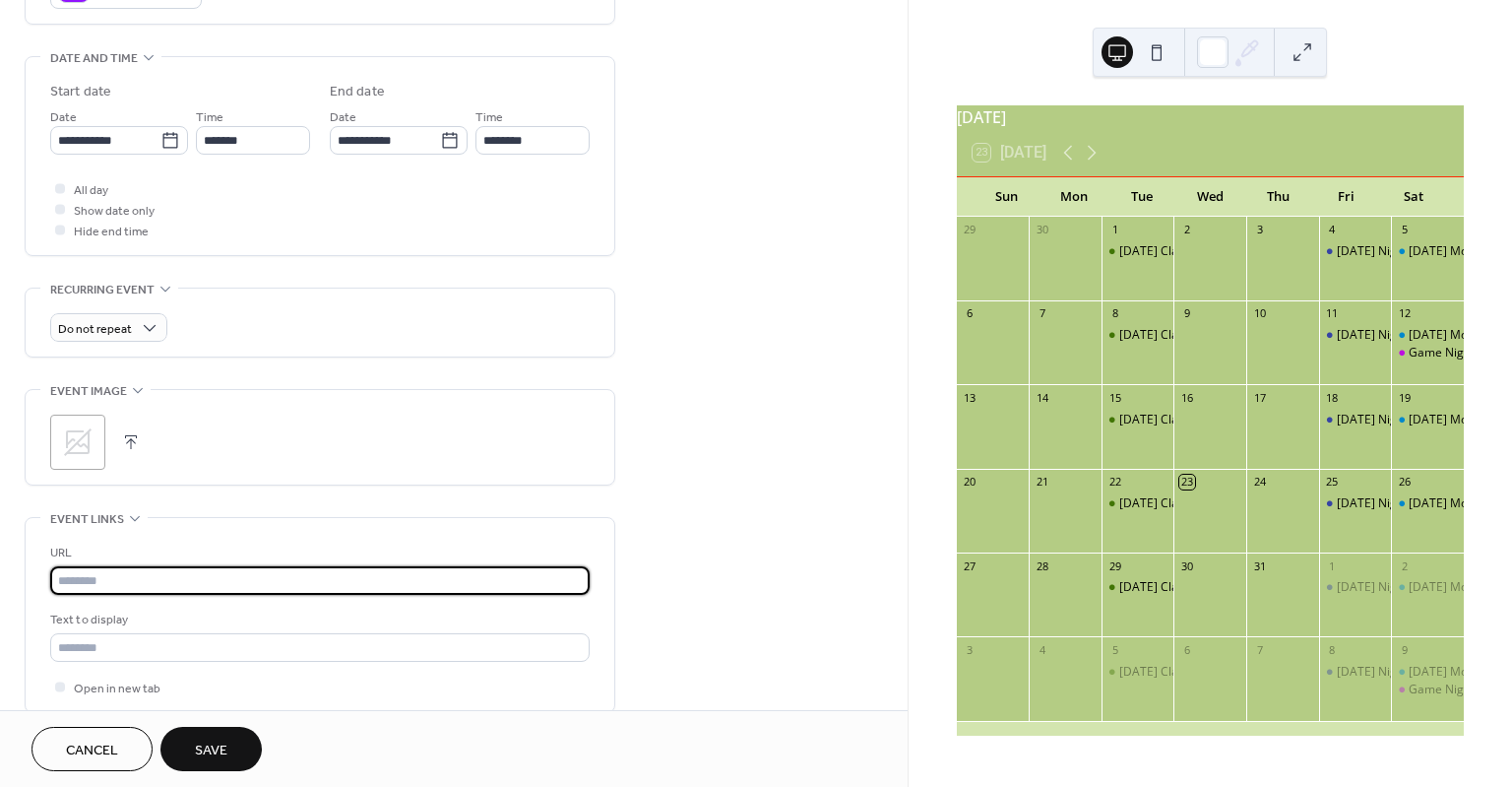 click at bounding box center (320, 580) 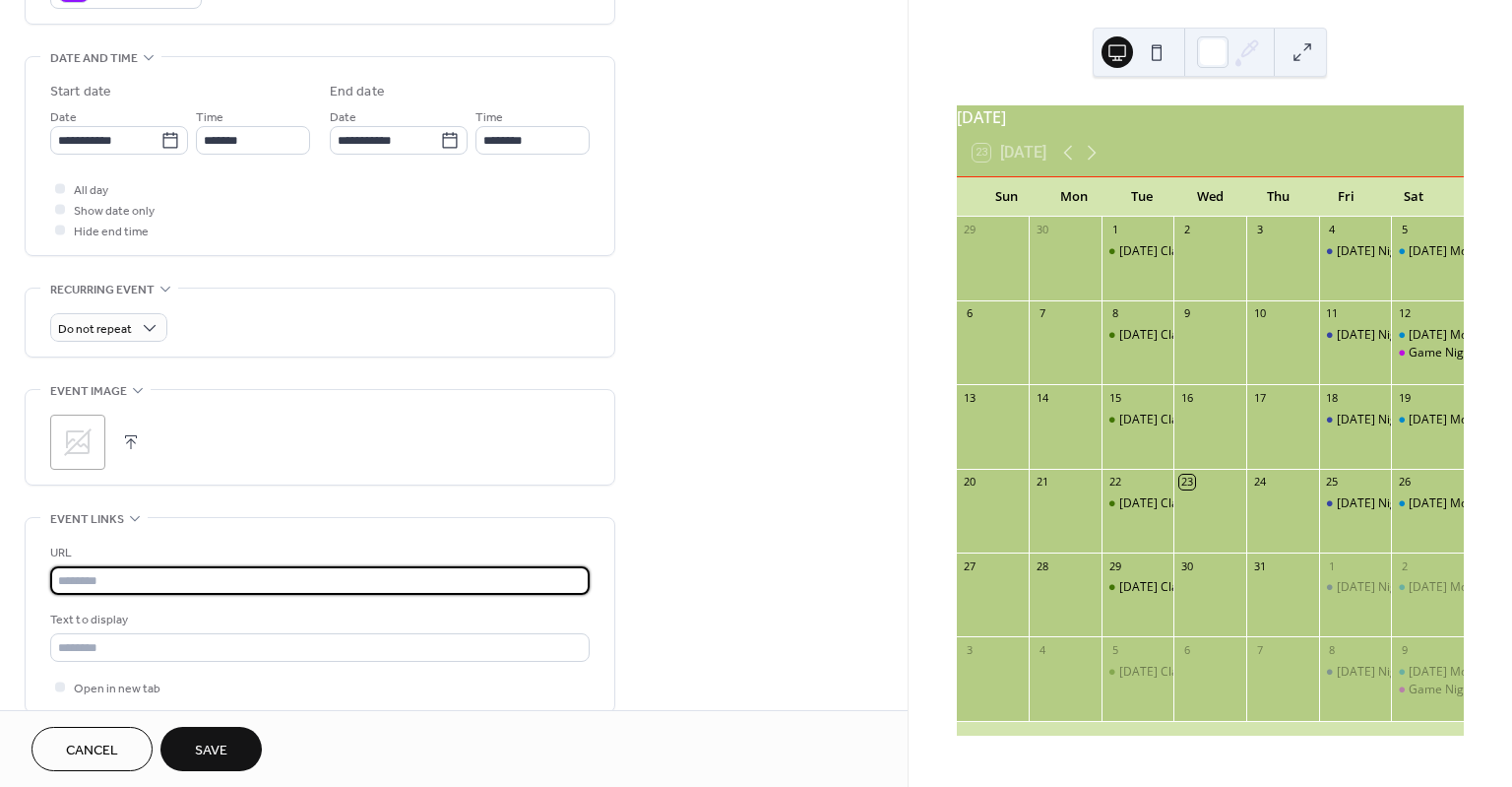 paste on "**********" 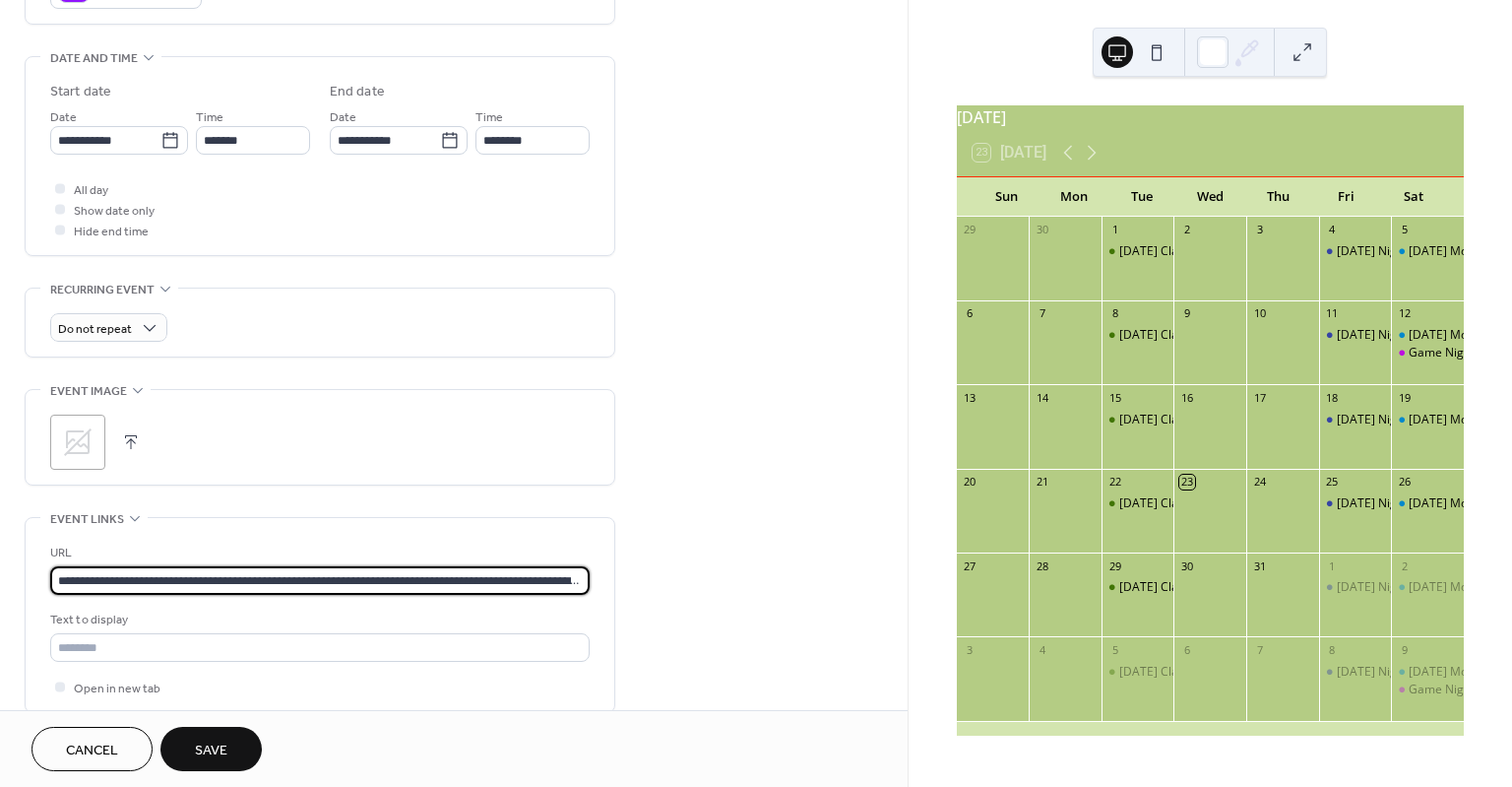 scroll, scrollTop: 0, scrollLeft: 513, axis: horizontal 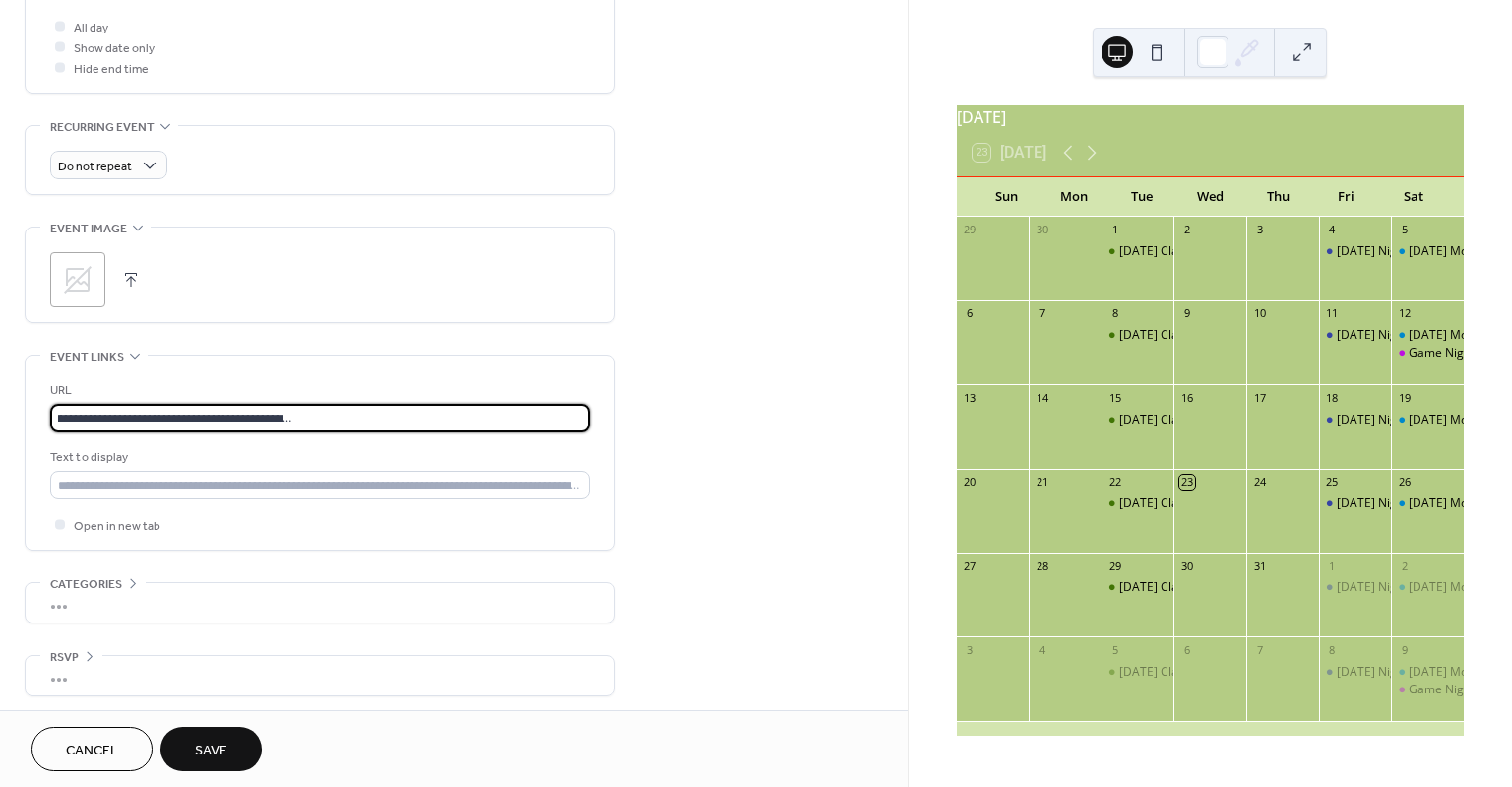 type on "**********" 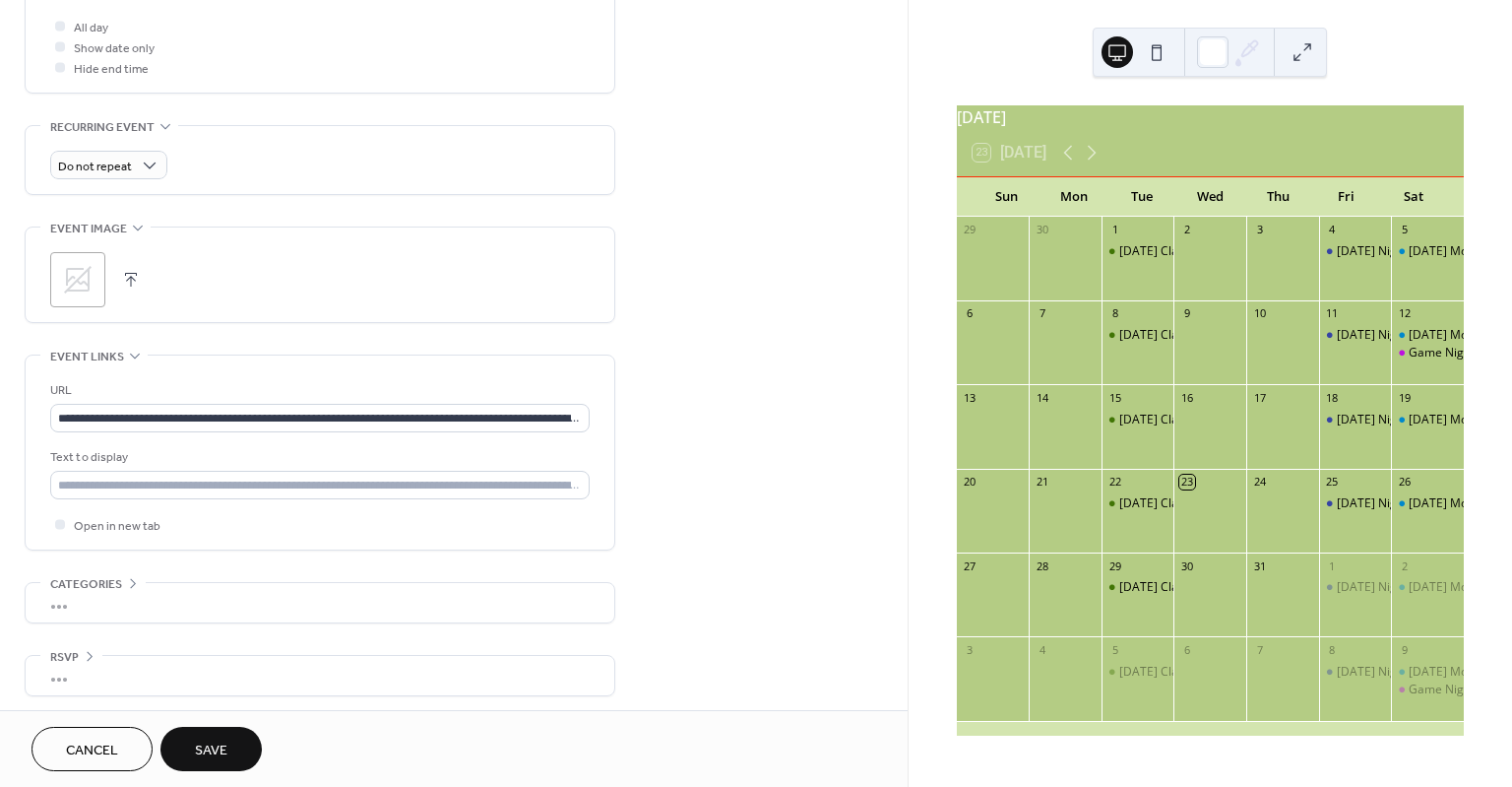 click on "Save" at bounding box center (211, 751) 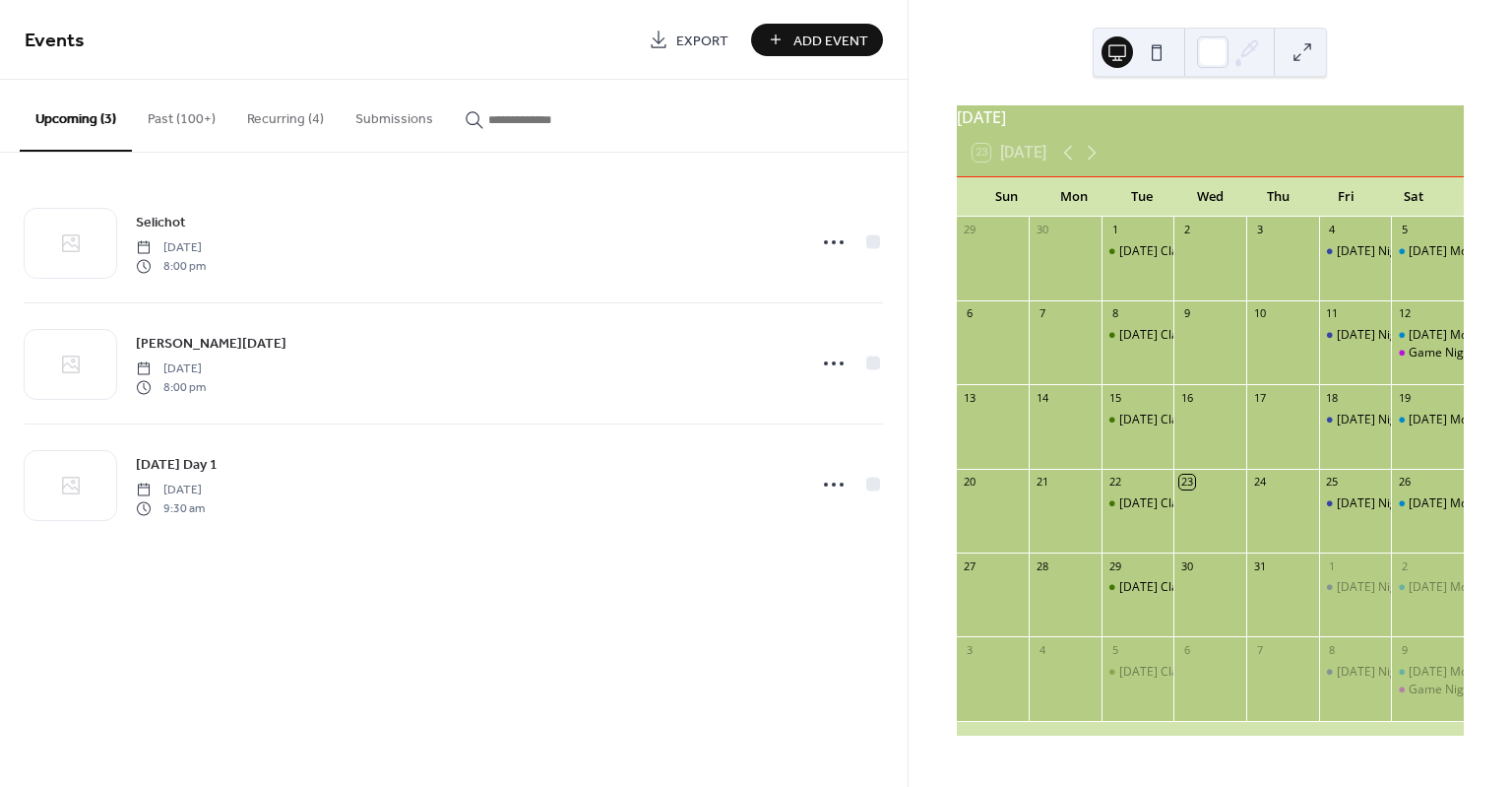 click on "Add Event" at bounding box center (831, 40) 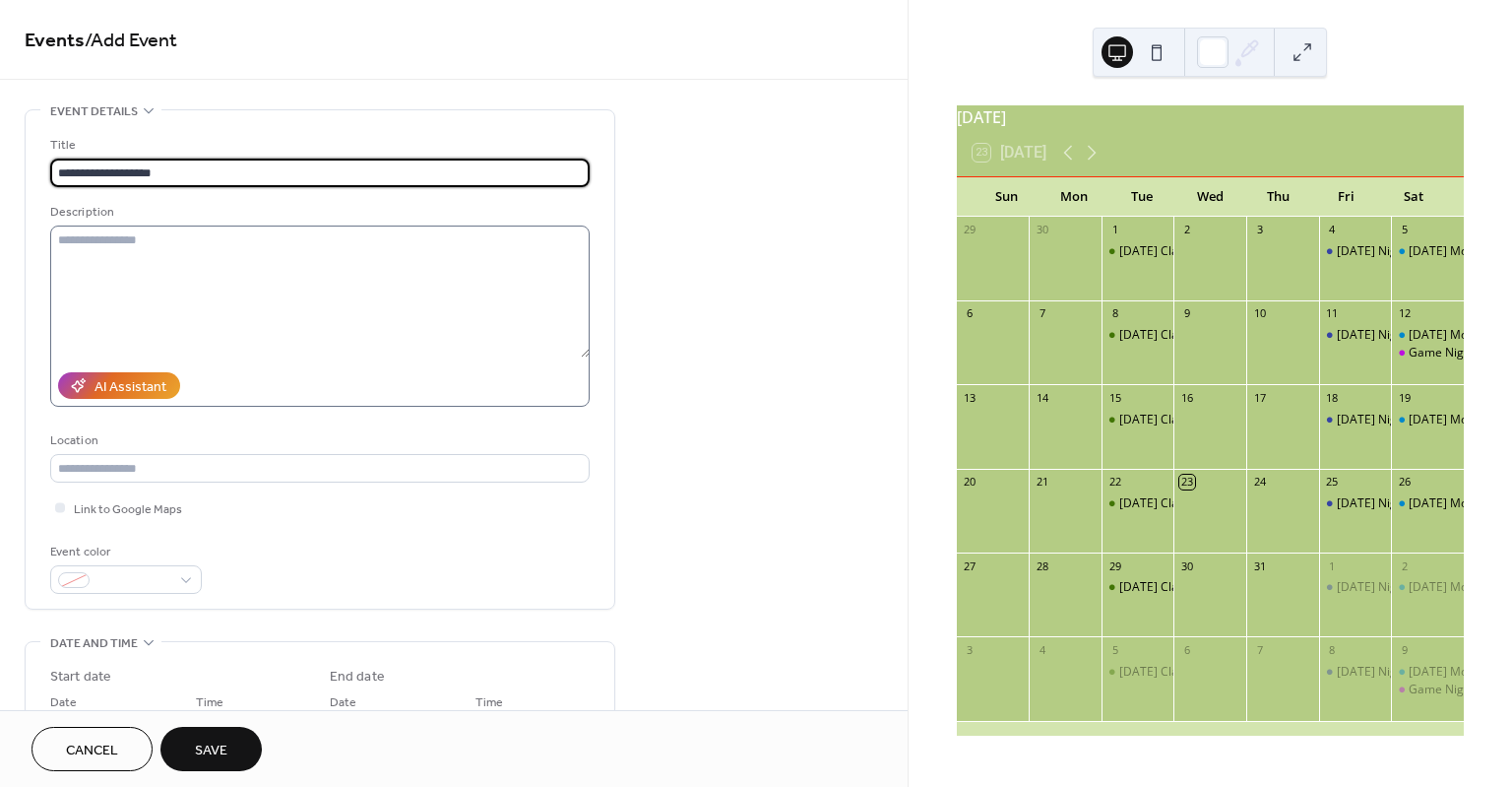 type on "**********" 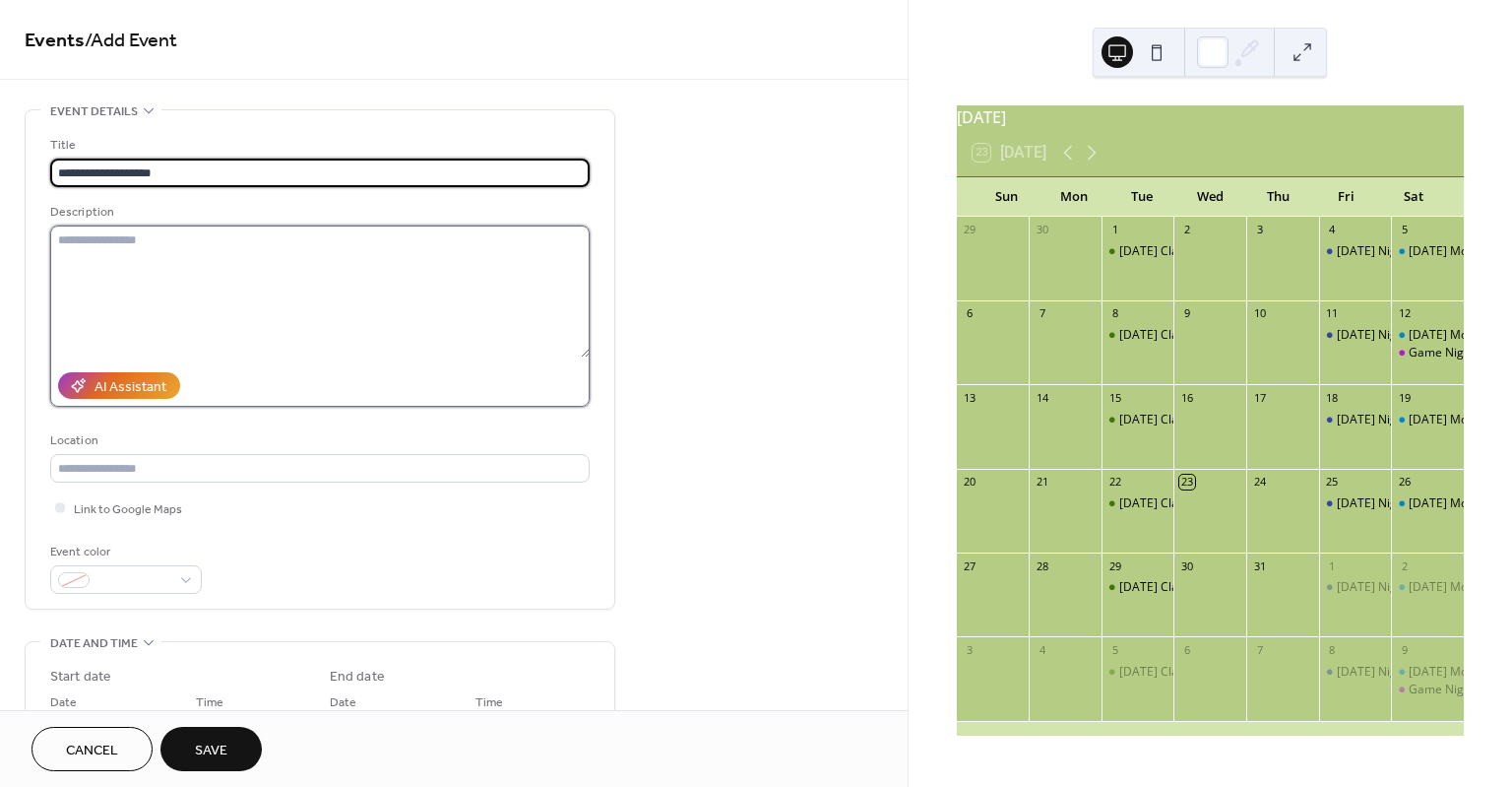 click at bounding box center [320, 292] 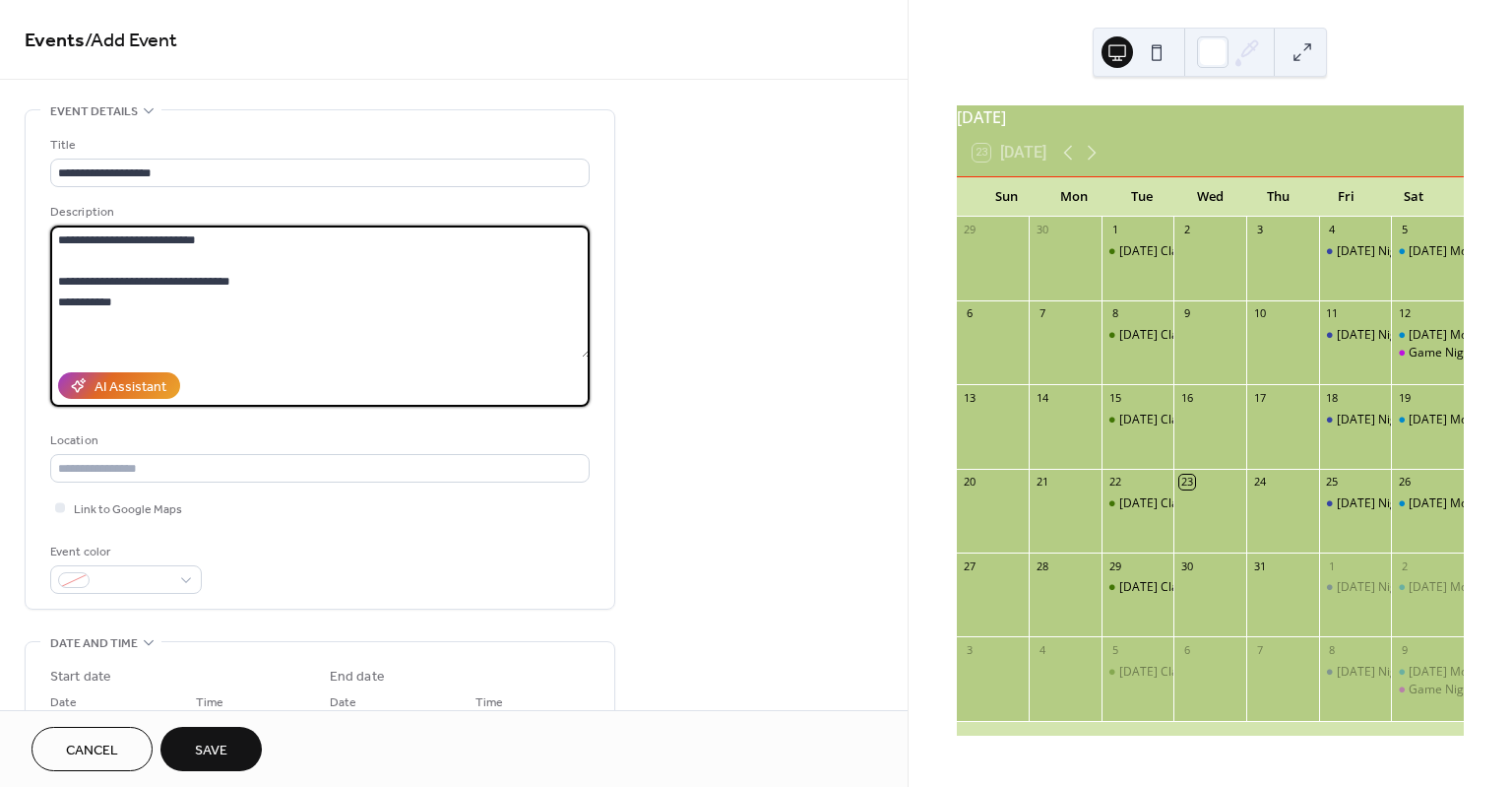click on "**********" at bounding box center (320, 292) 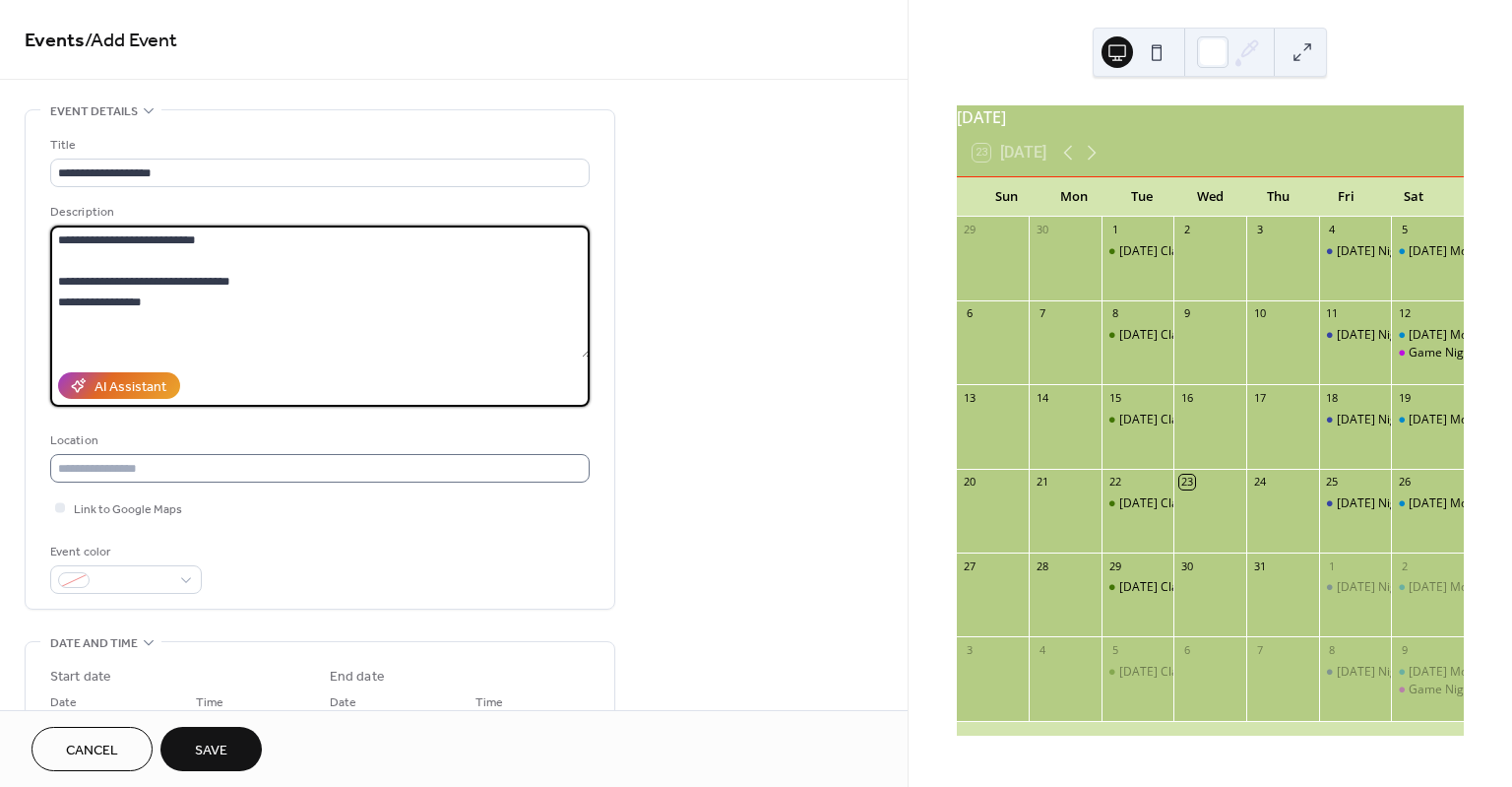 type on "**********" 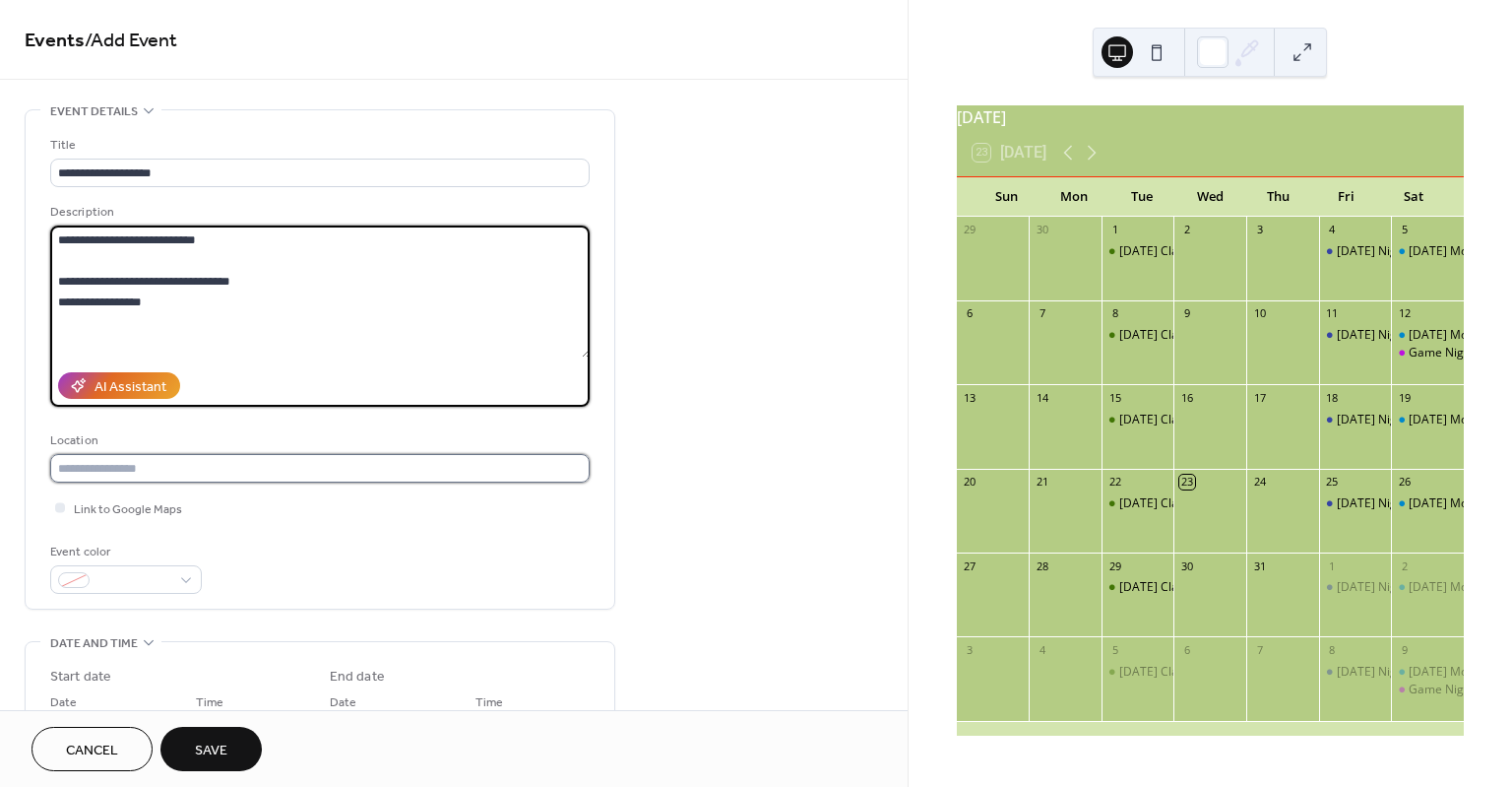 click at bounding box center (320, 468) 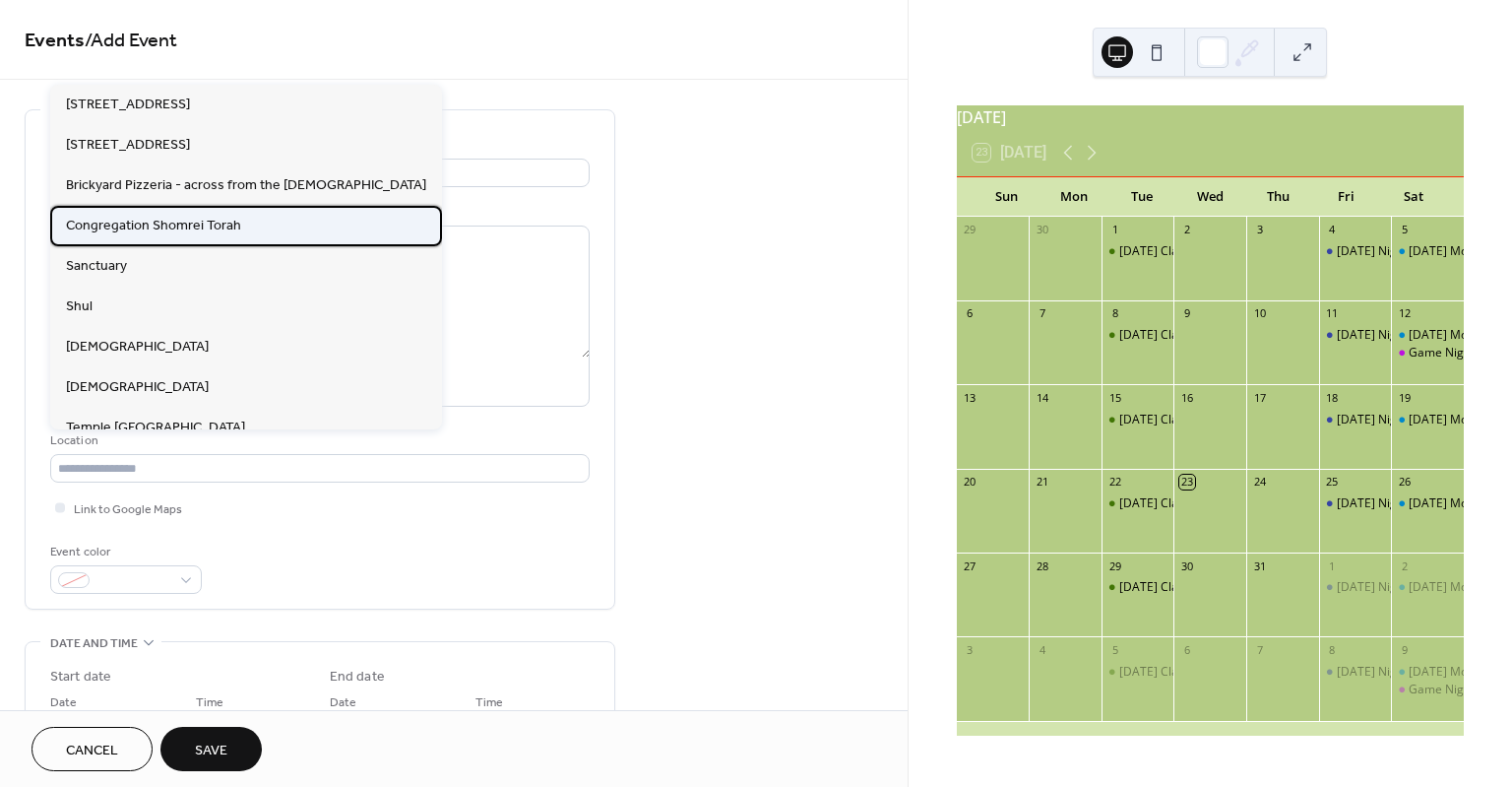 click on "Congregation Shomrei Torah" at bounding box center (154, 226) 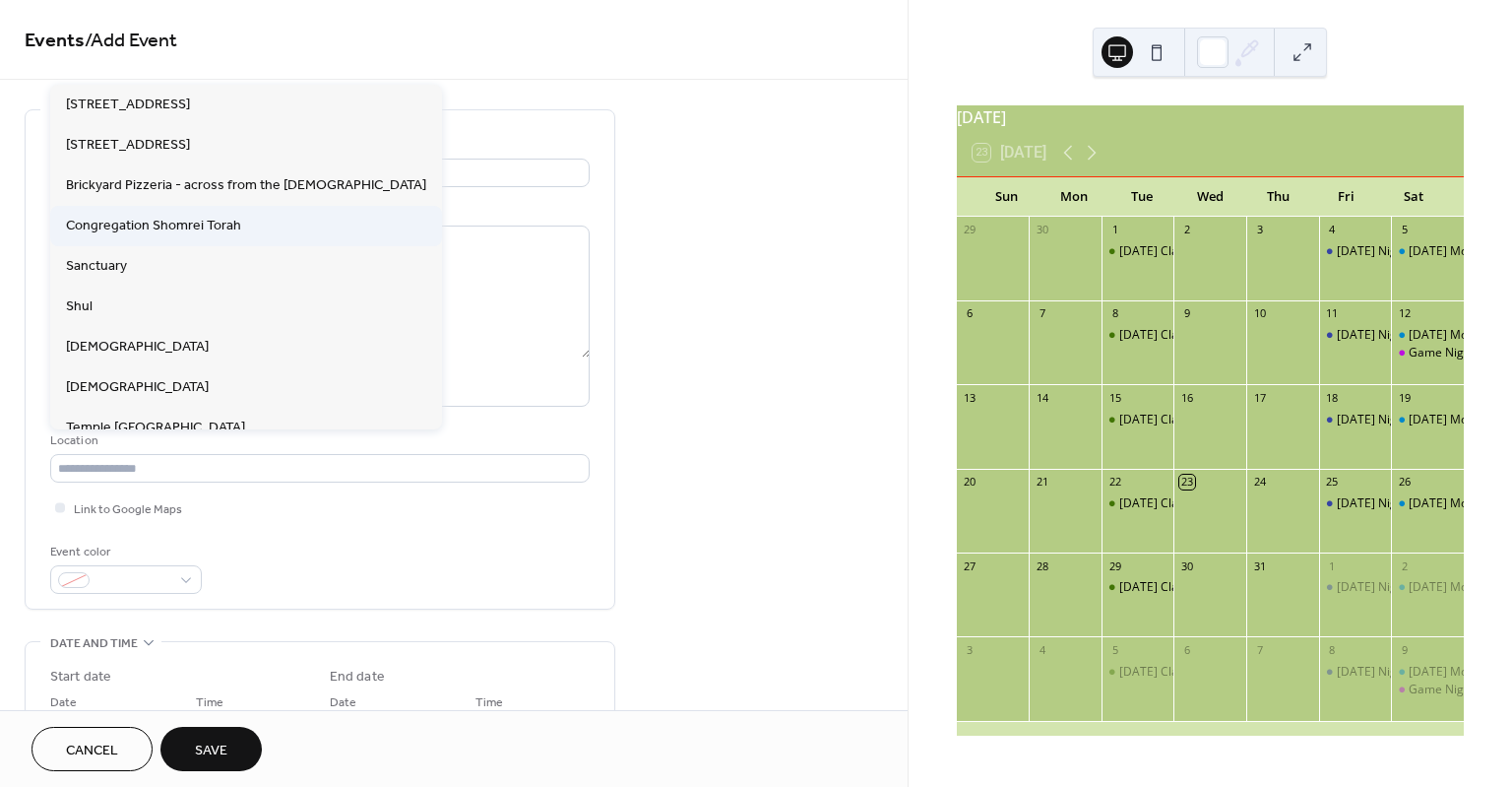 type on "**********" 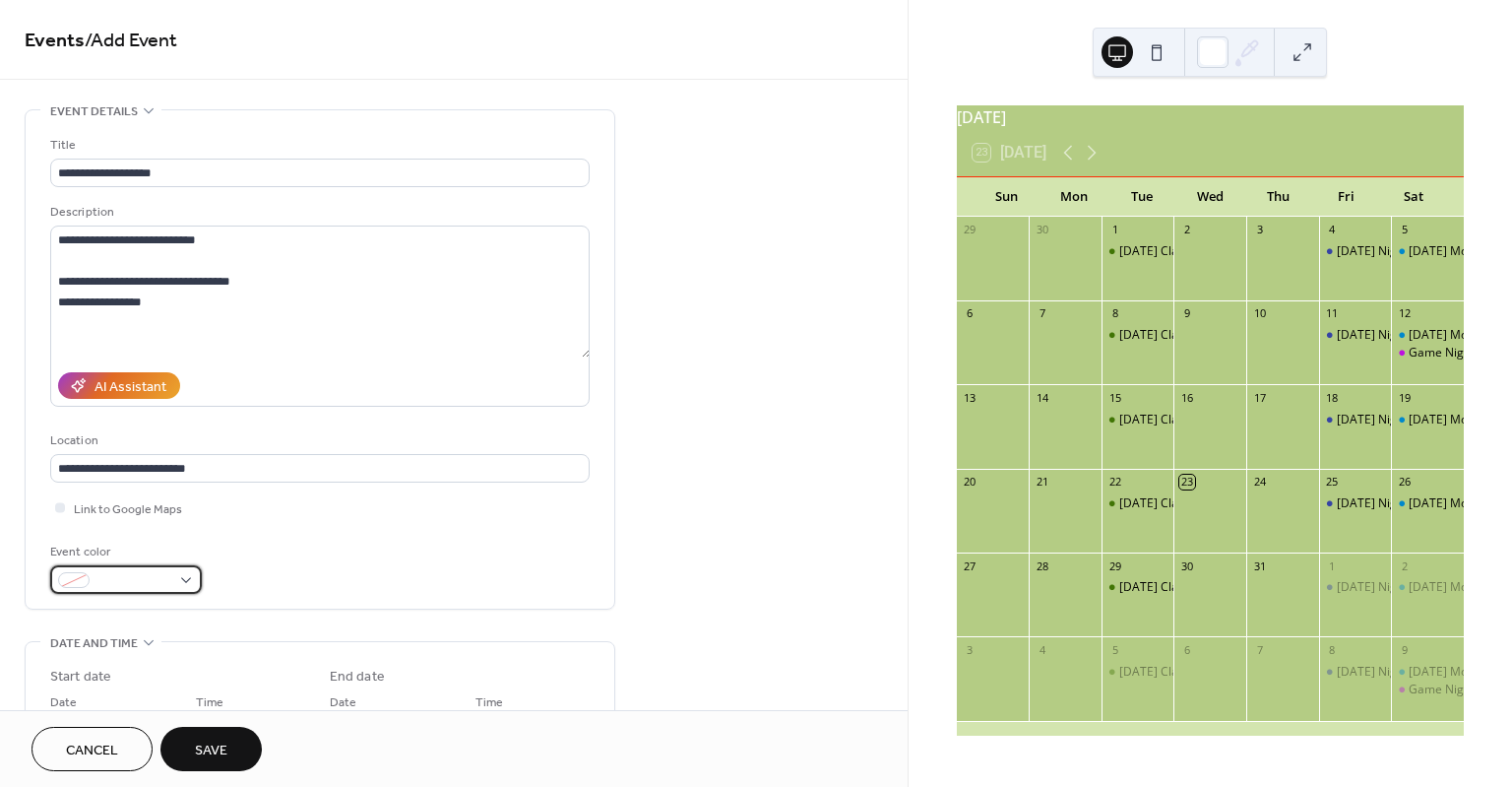 click at bounding box center [126, 579] 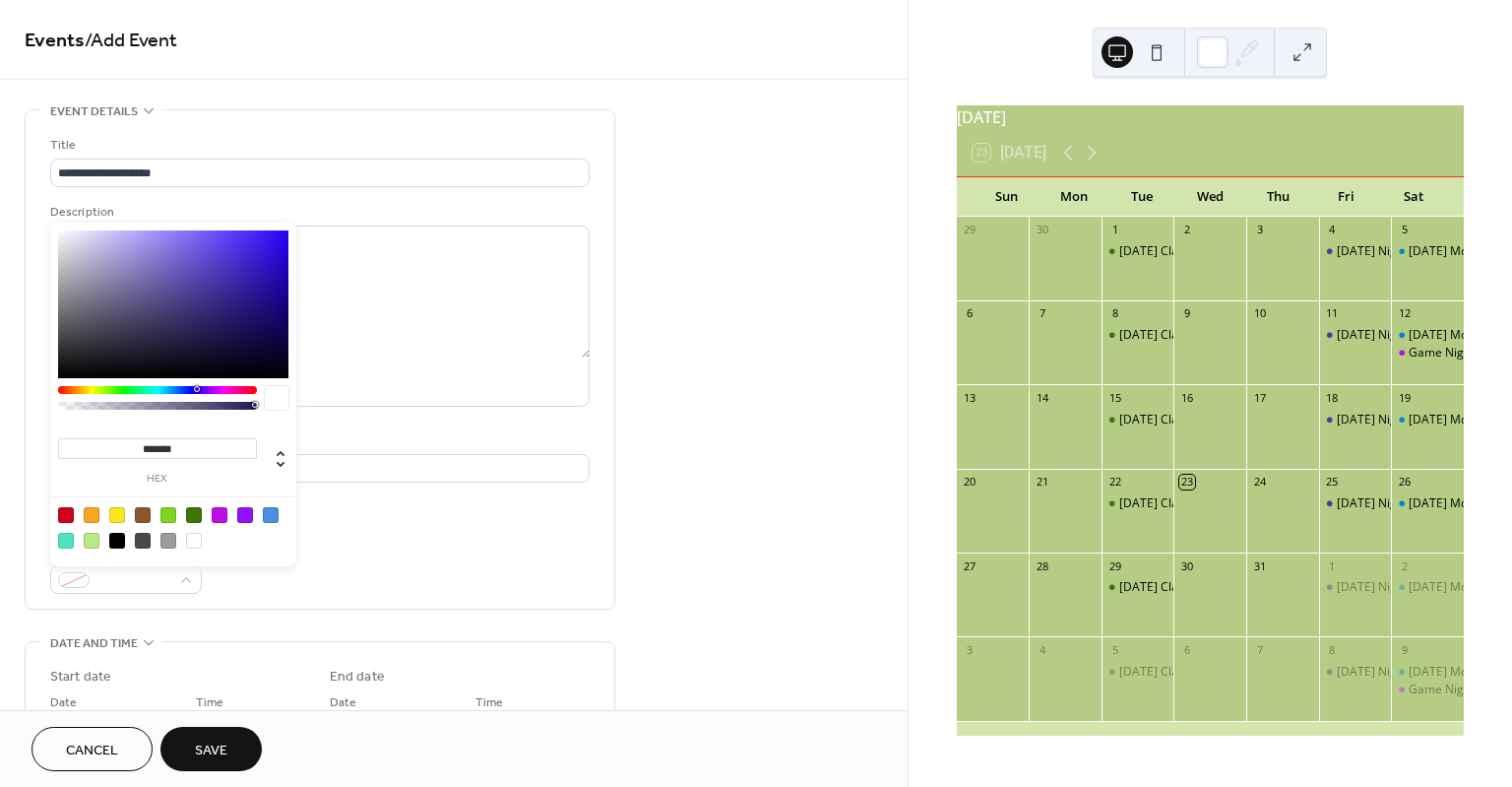 click at bounding box center (245, 515) 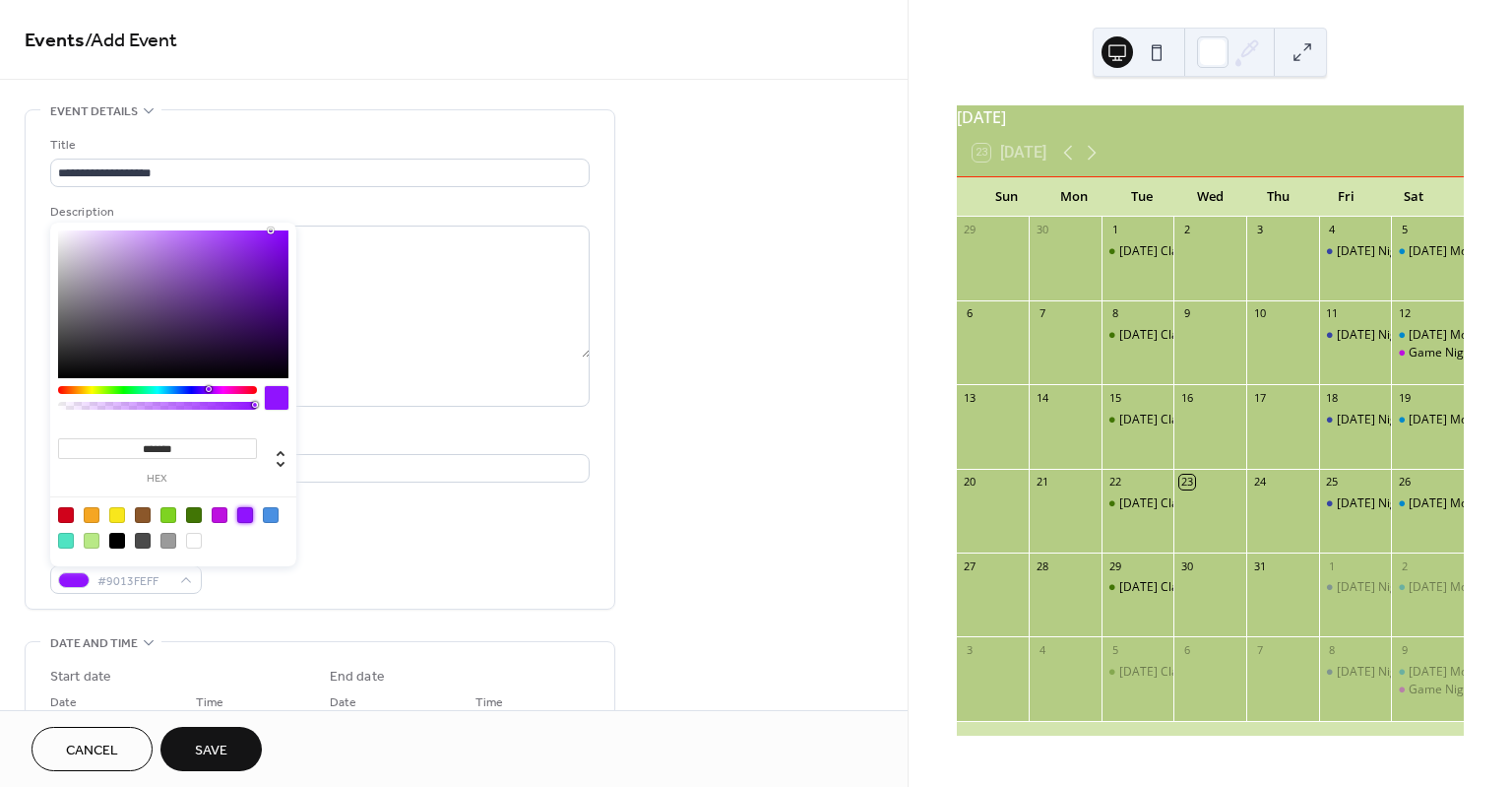 click on "Event color #9013FEFF" at bounding box center (320, 567) 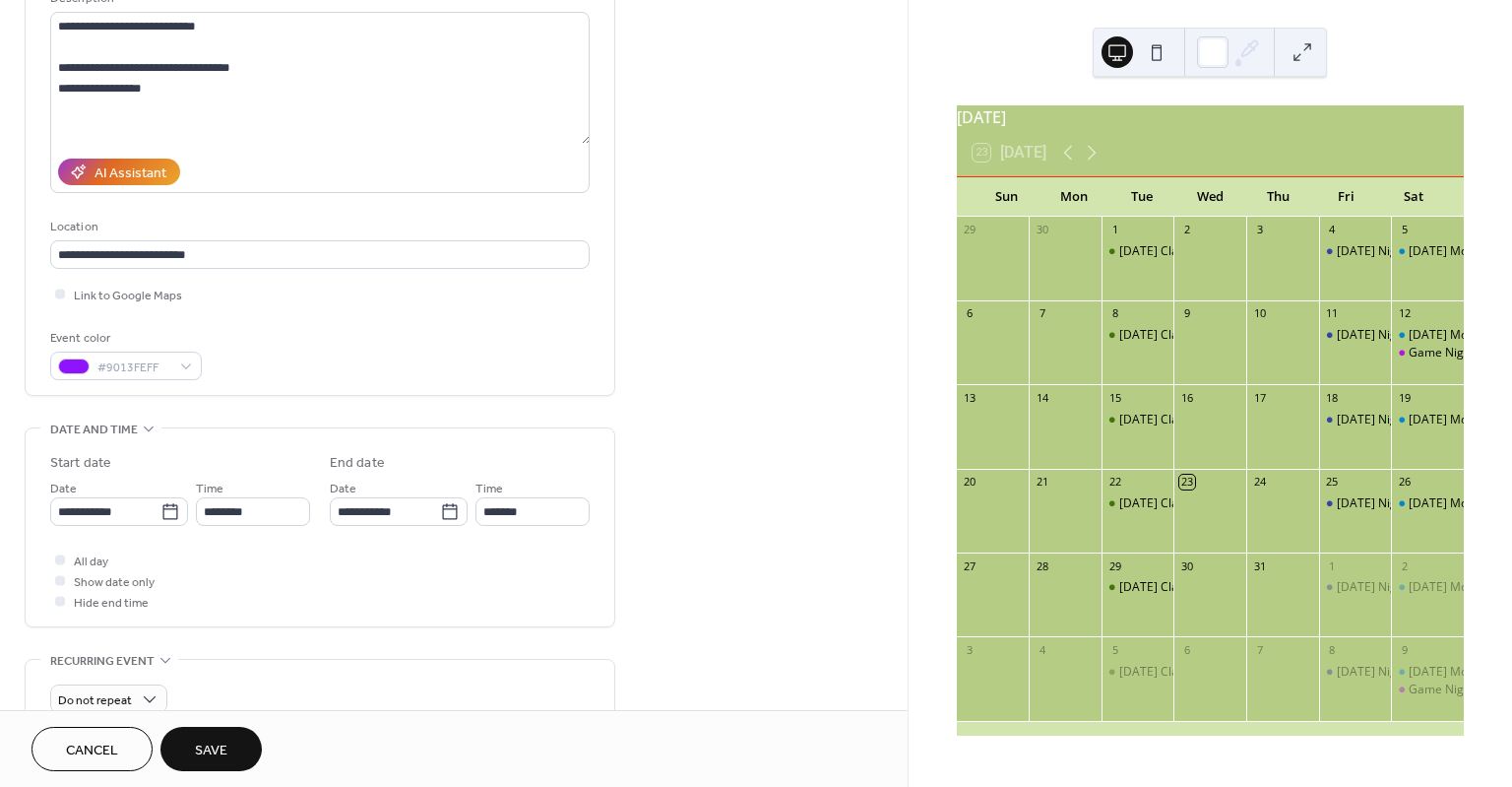 scroll, scrollTop: 309, scrollLeft: 0, axis: vertical 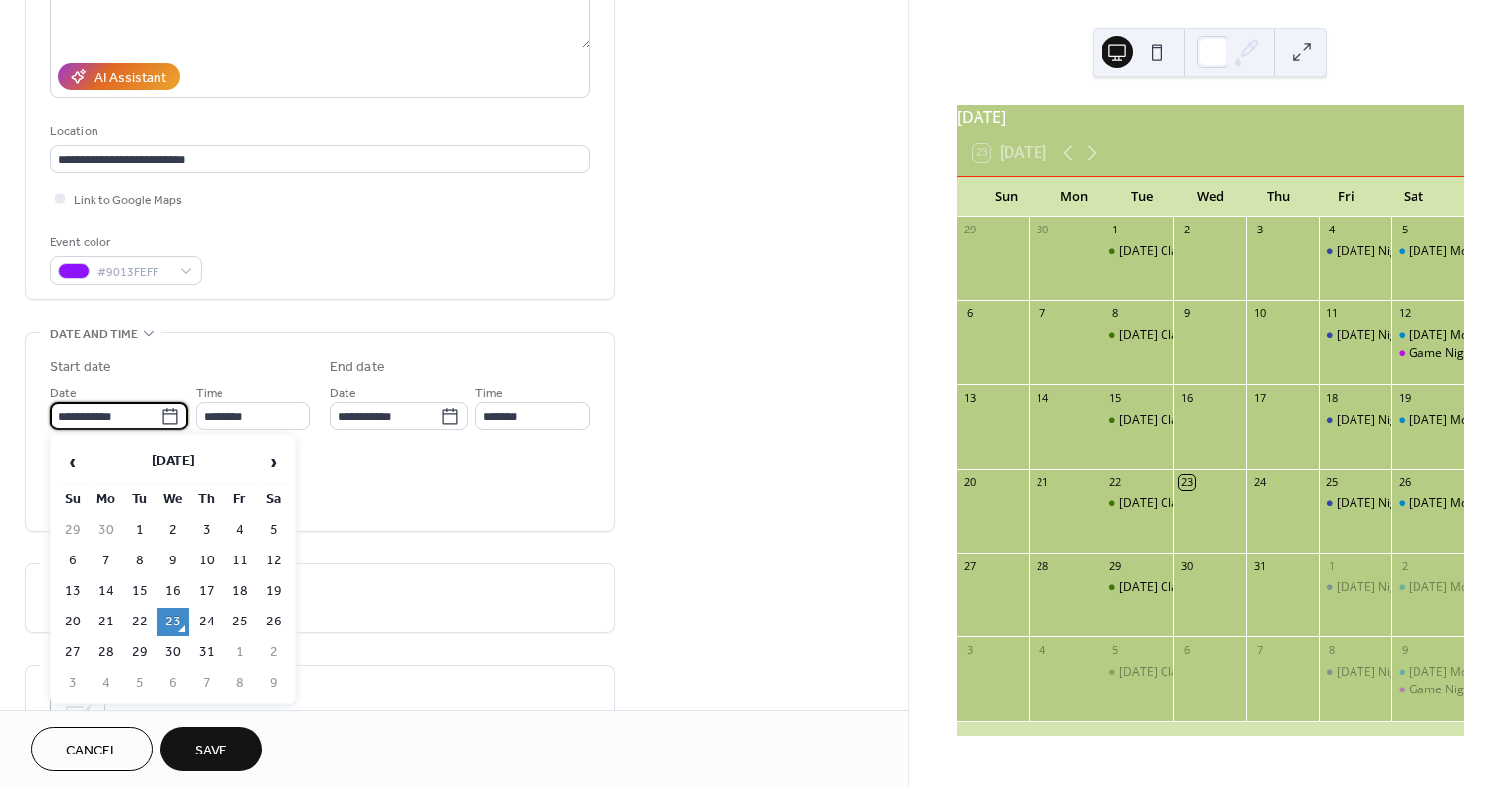click on "**********" at bounding box center [105, 416] 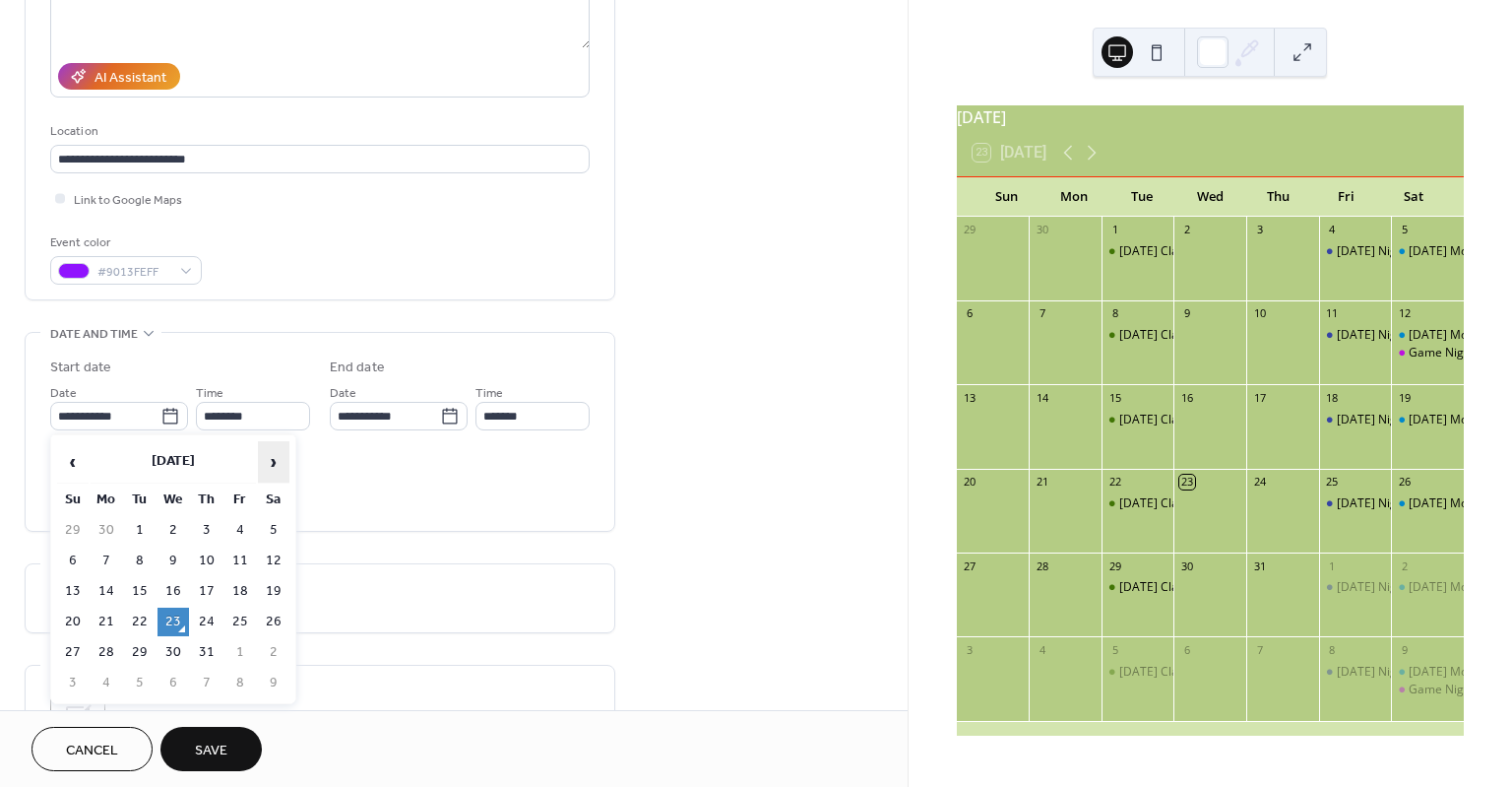 click on "›" at bounding box center (274, 462) 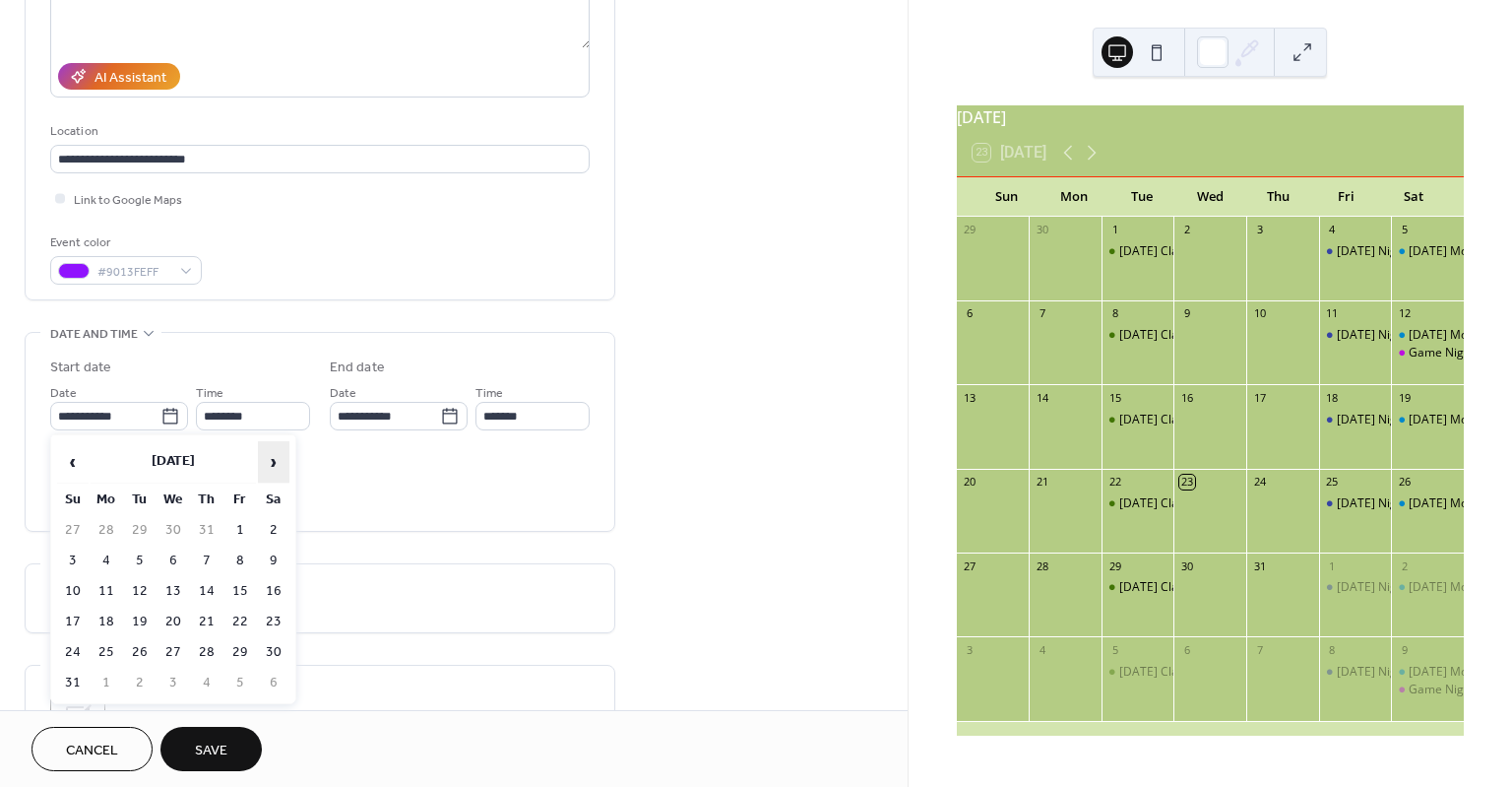 click on "›" at bounding box center [274, 462] 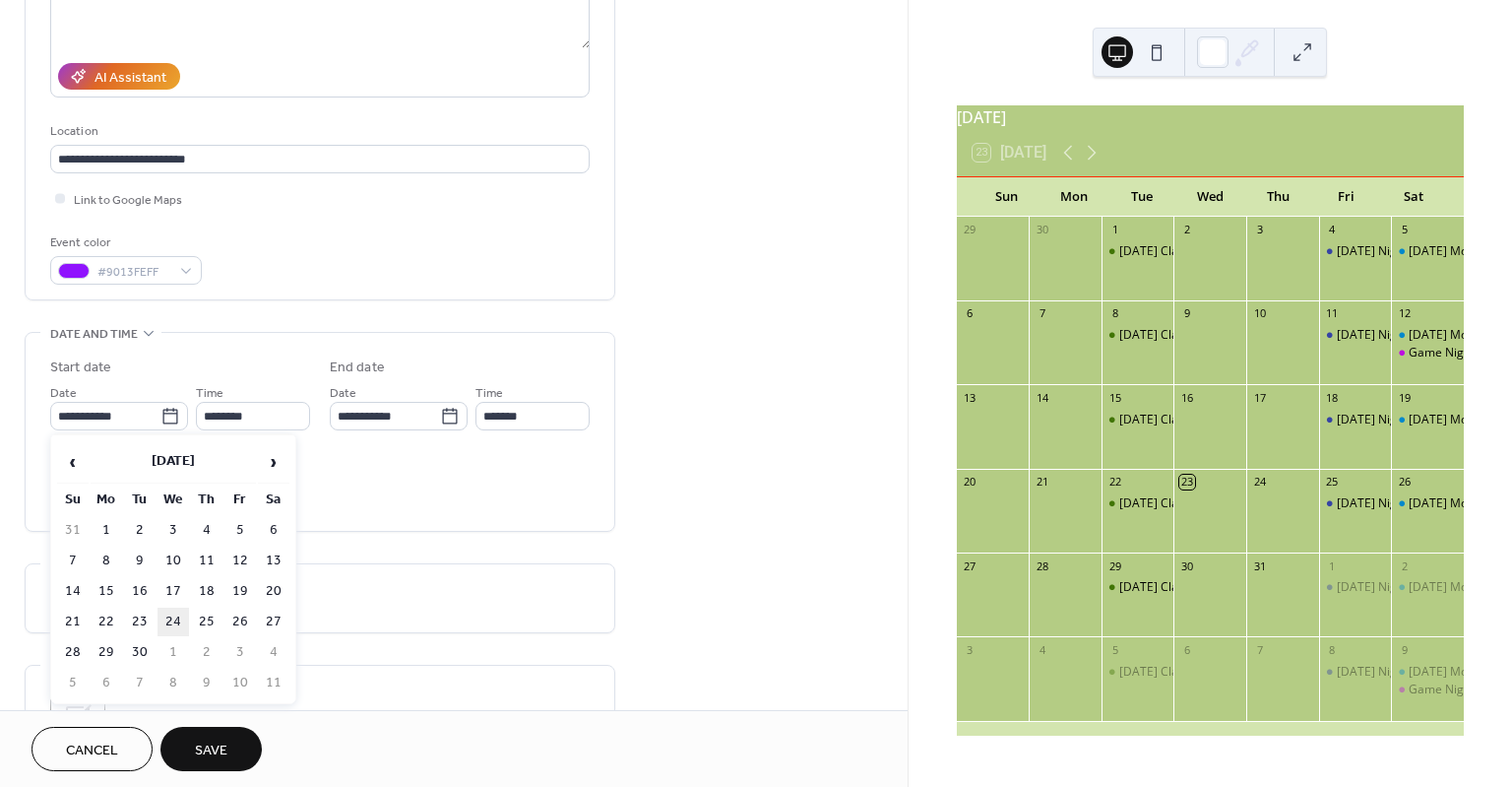 click on "24" at bounding box center [173, 622] 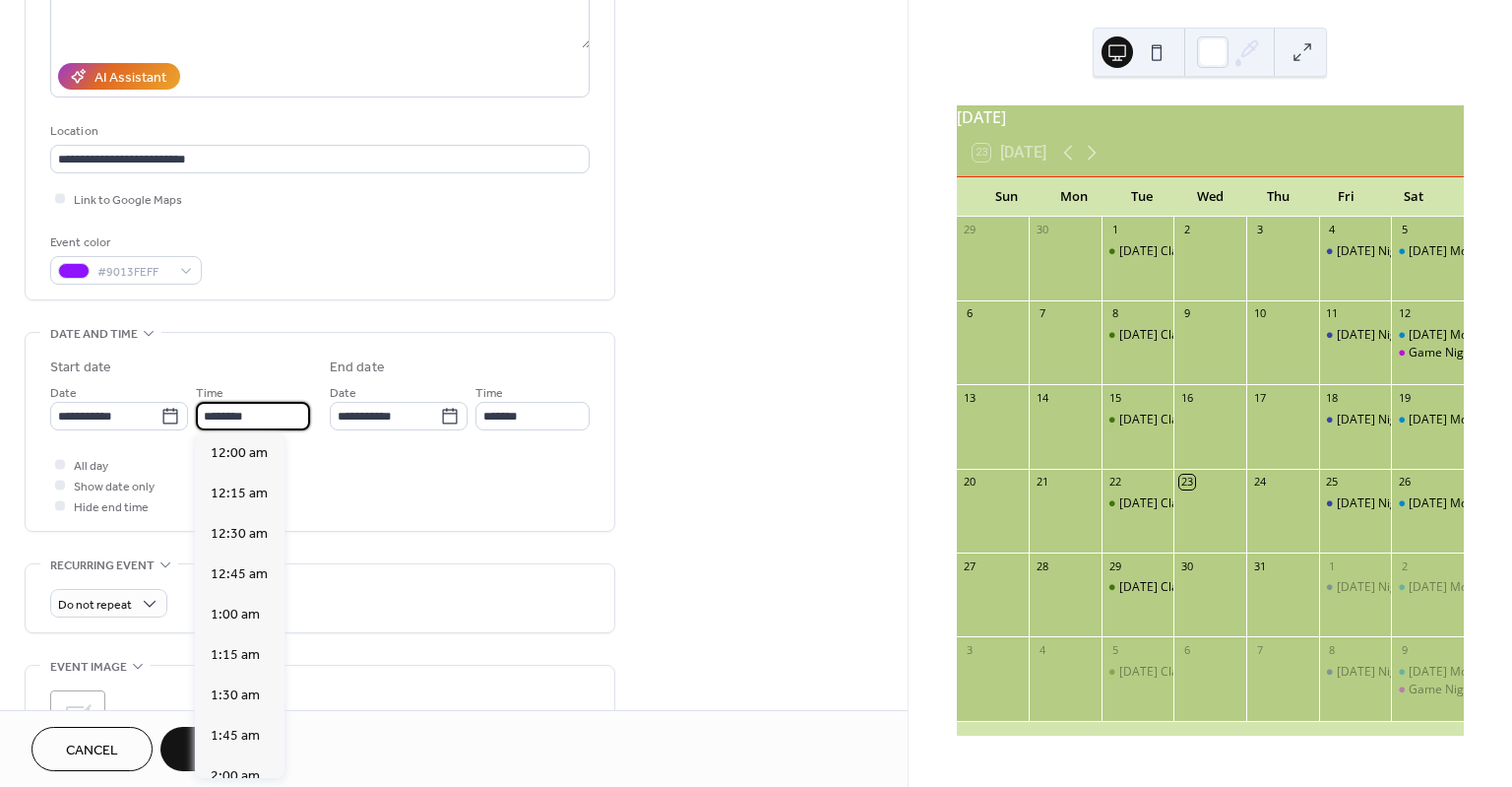 click on "********" at bounding box center [253, 416] 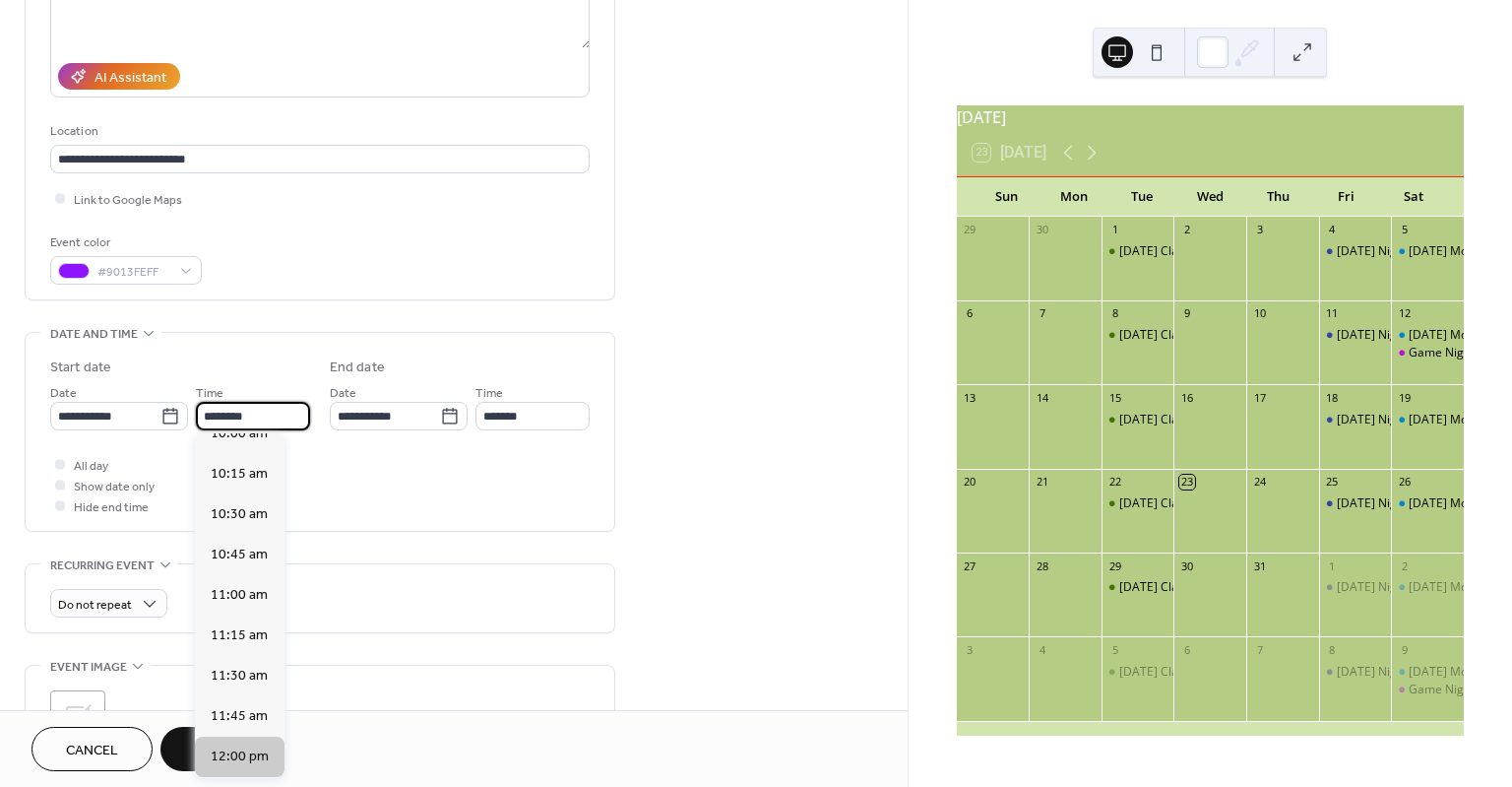 scroll, scrollTop: 1540, scrollLeft: 0, axis: vertical 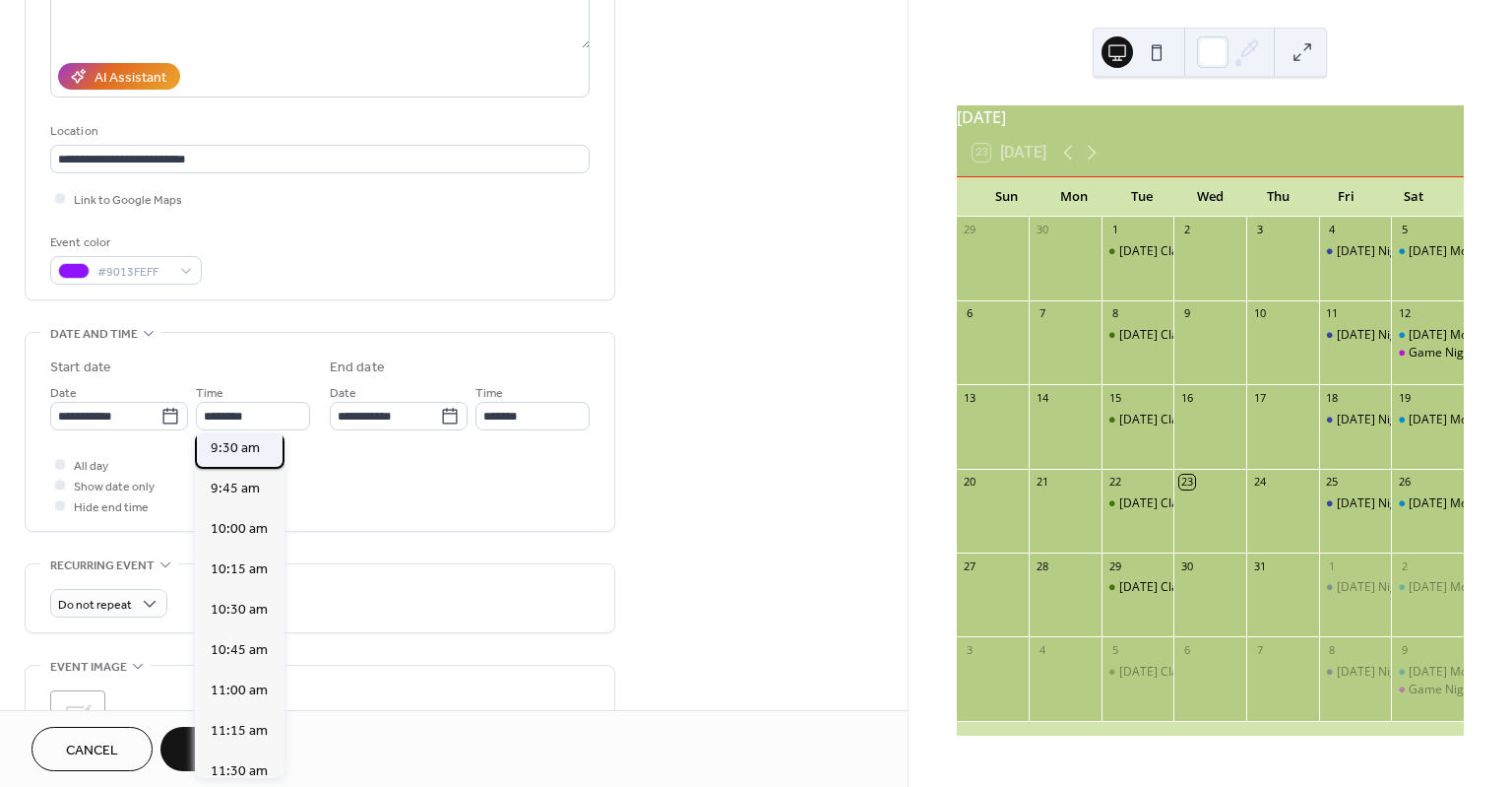 click on "9:30 am" at bounding box center (235, 447) 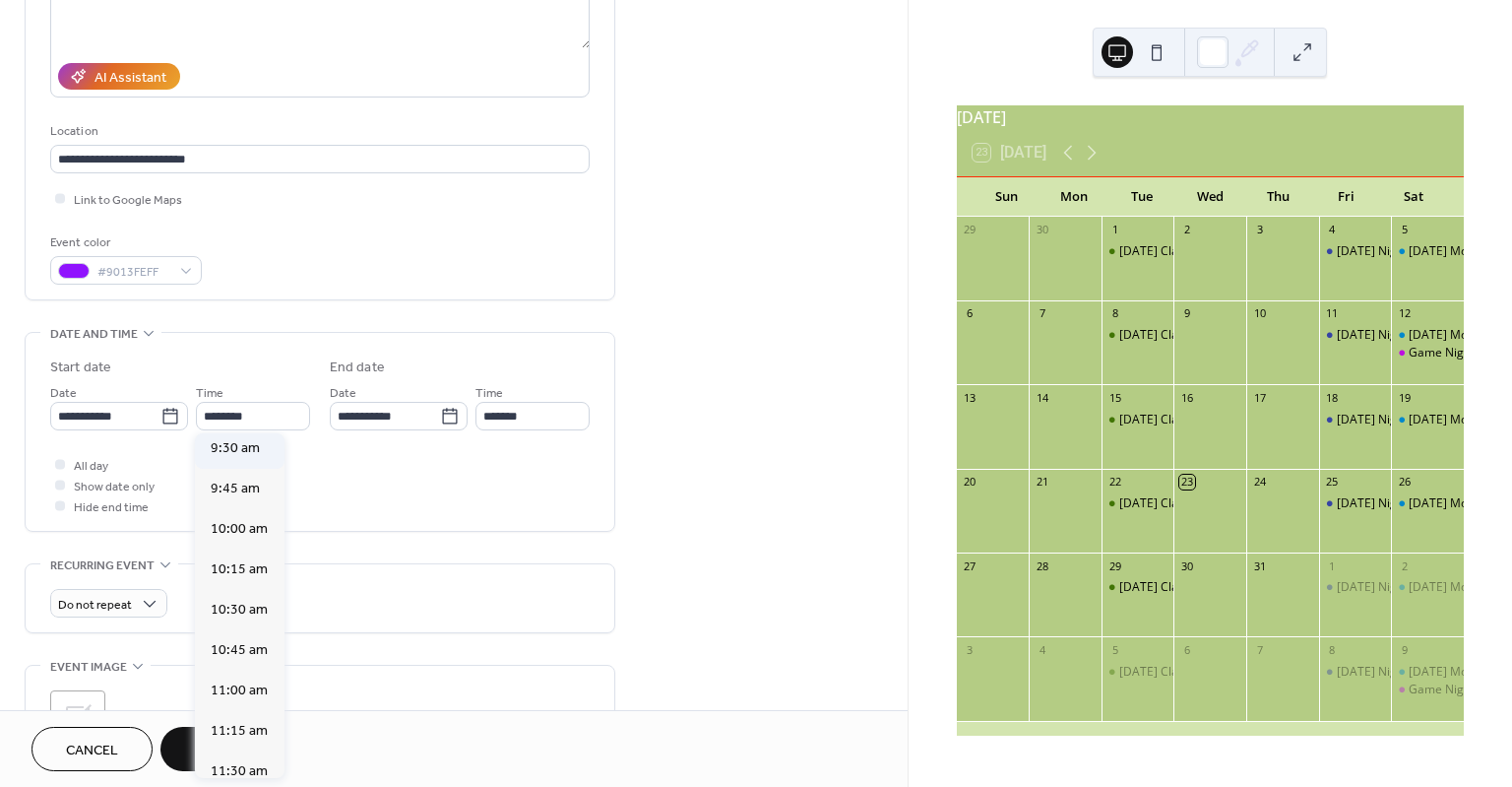 type on "*******" 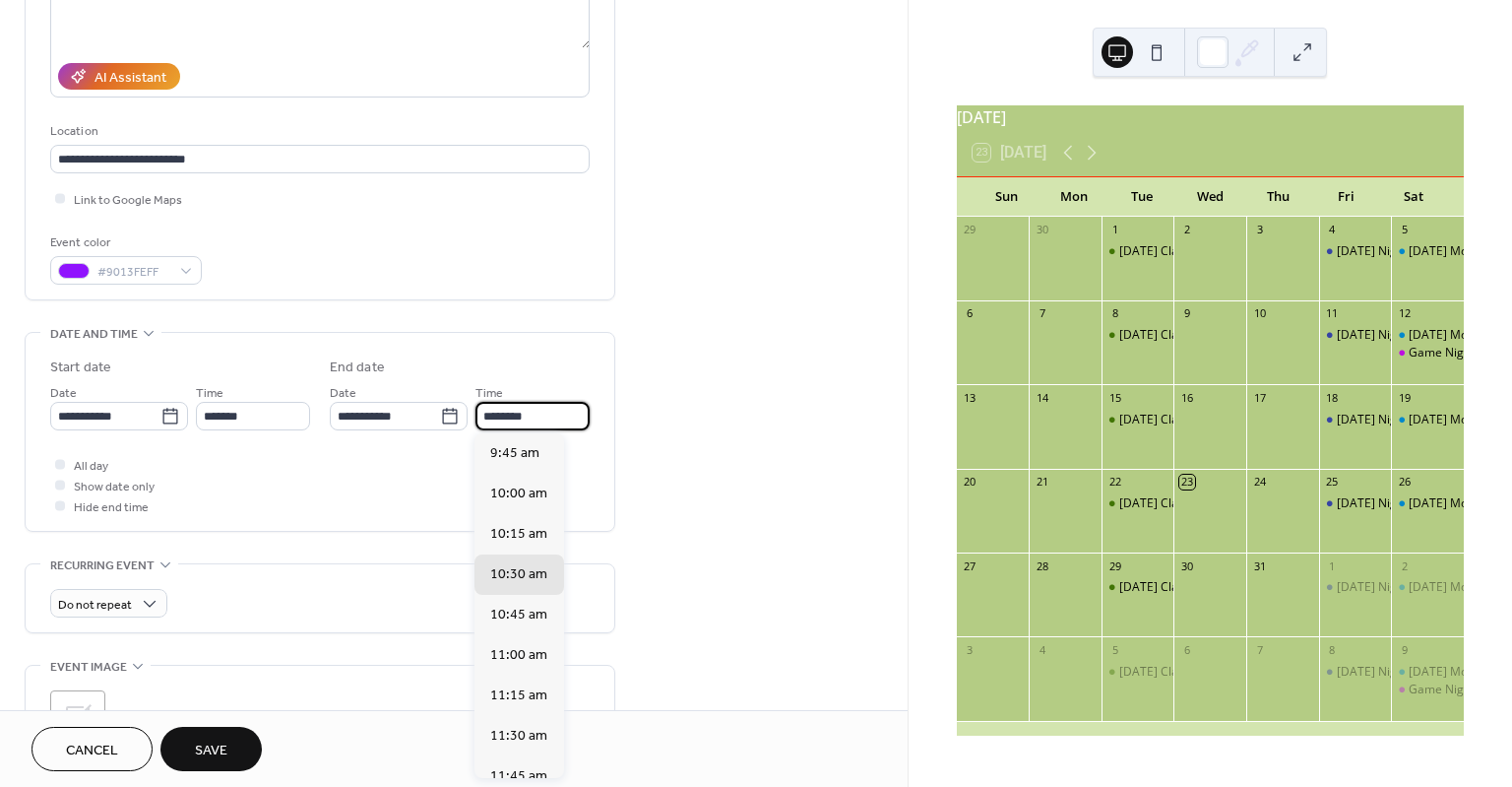 click on "********" at bounding box center (533, 416) 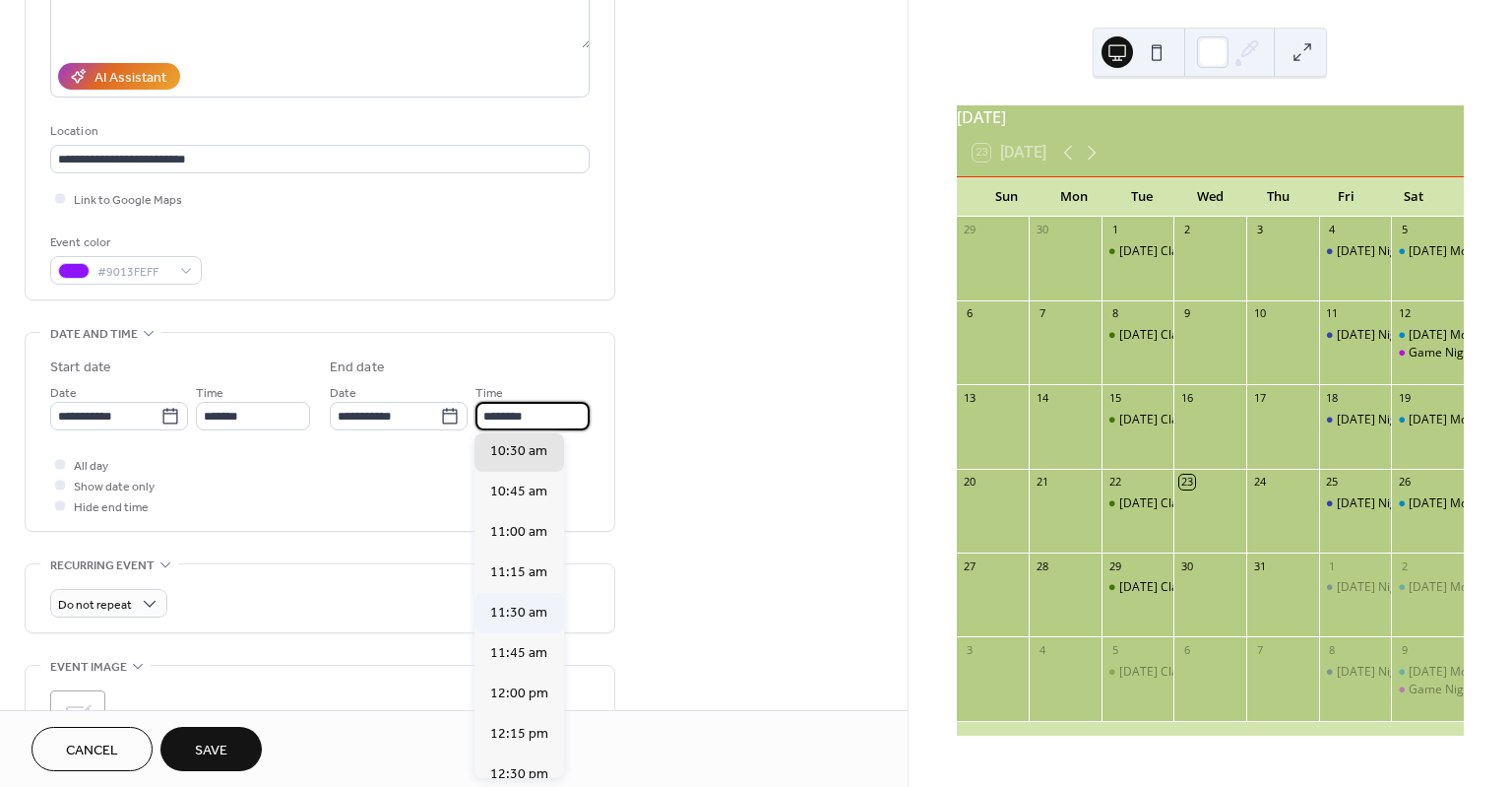 scroll, scrollTop: 124, scrollLeft: 0, axis: vertical 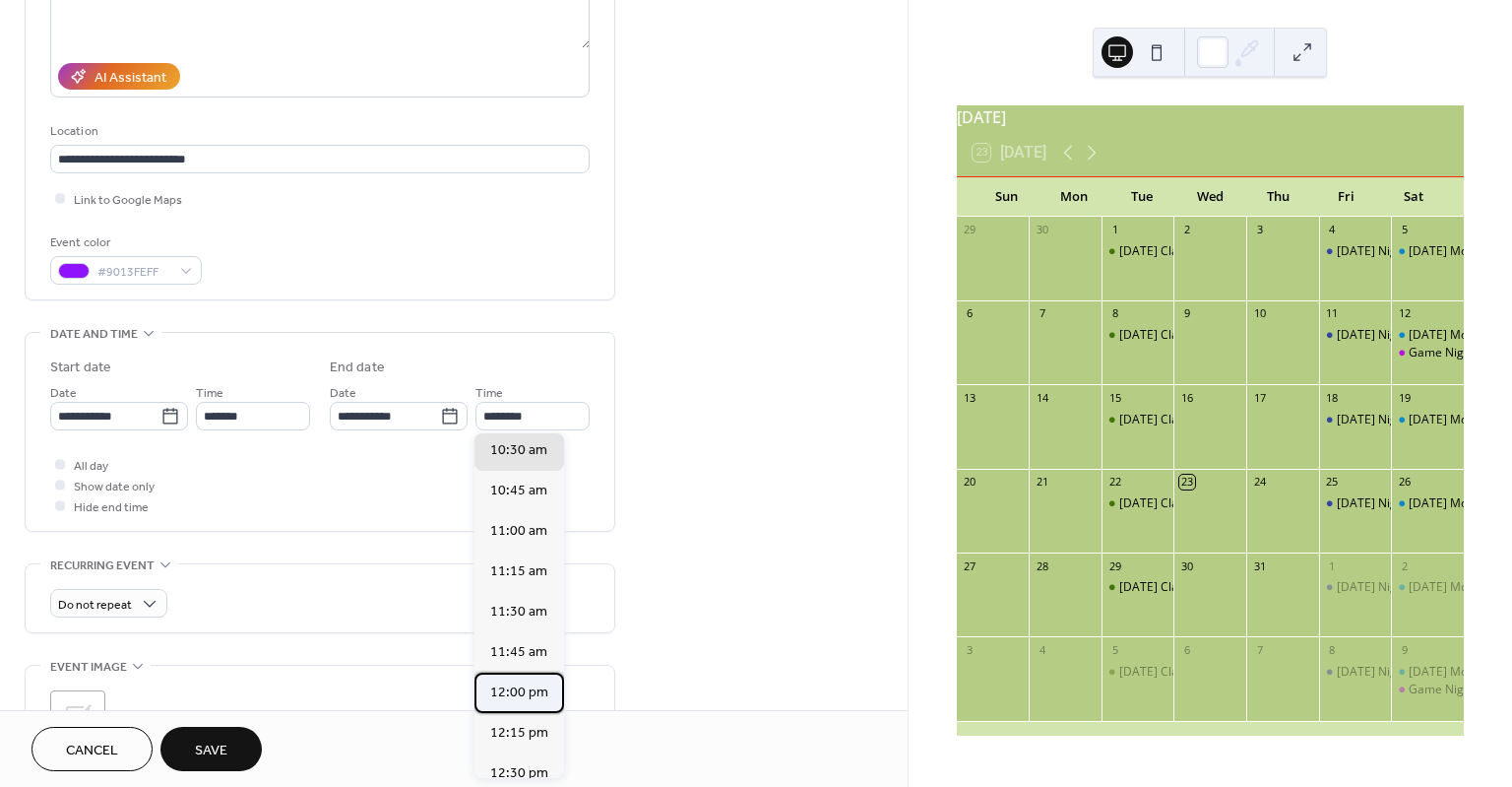 click on "12:00 pm" at bounding box center [519, 691] 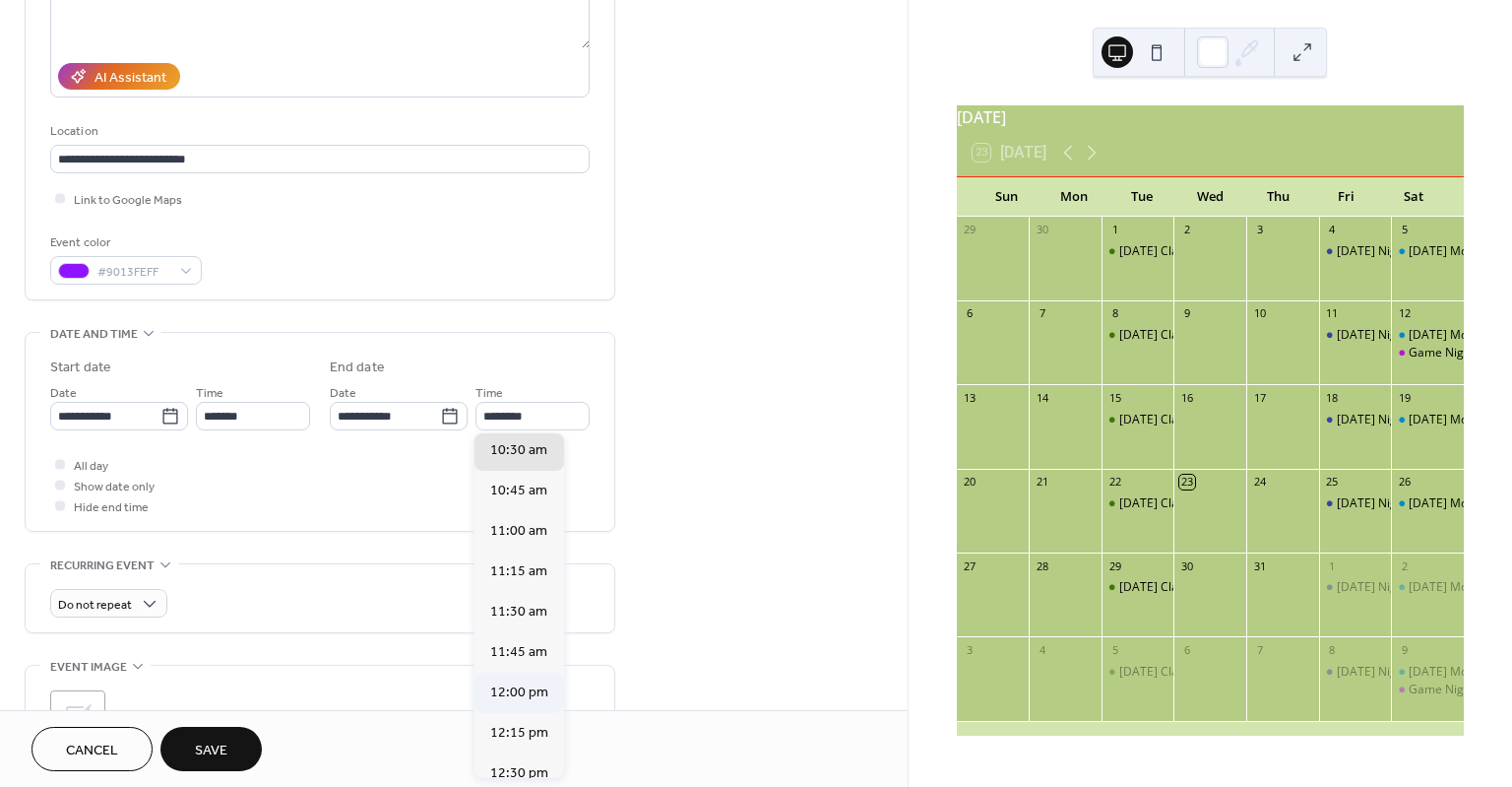 type on "********" 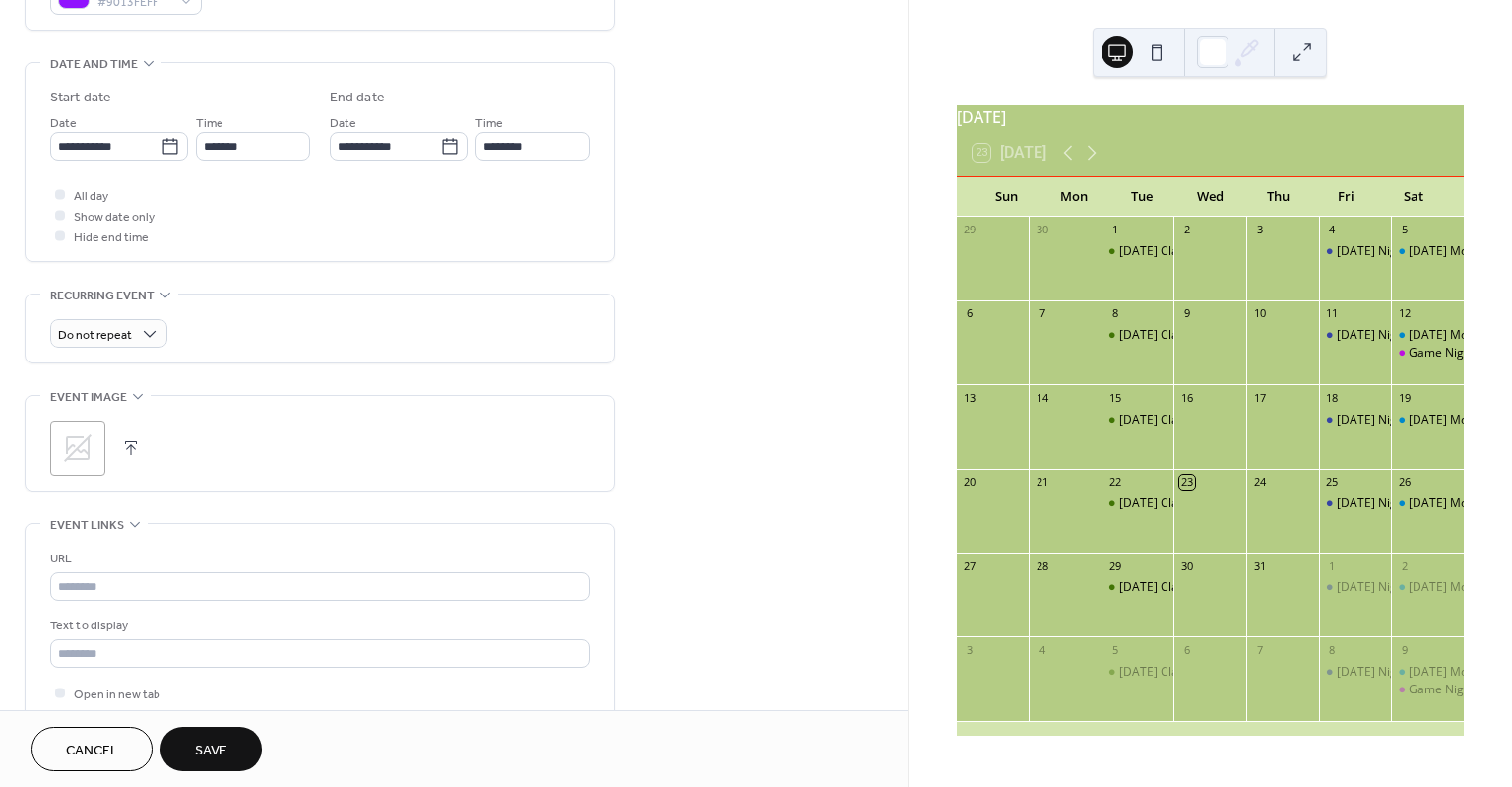 scroll, scrollTop: 589, scrollLeft: 0, axis: vertical 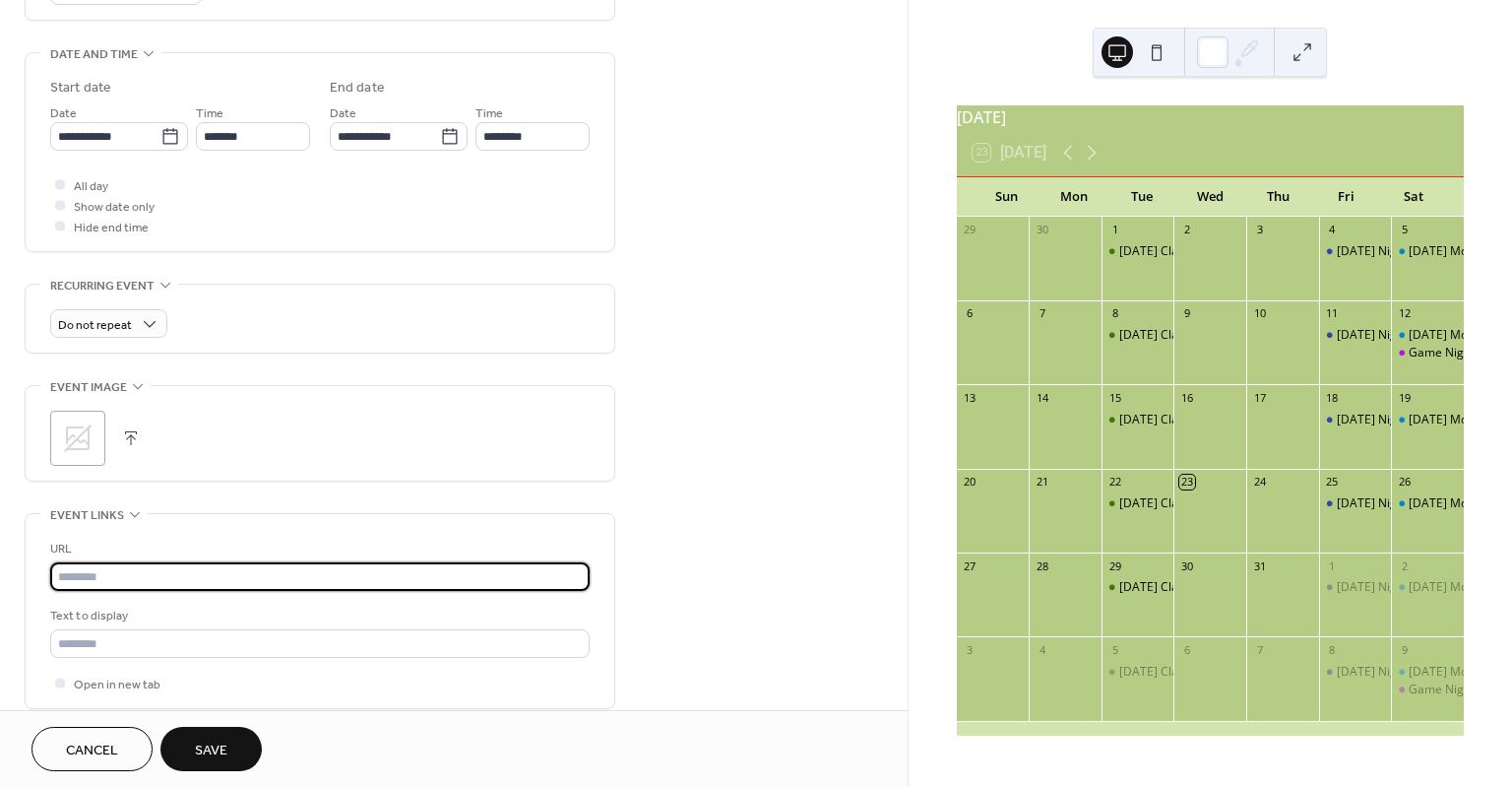 click at bounding box center [320, 576] 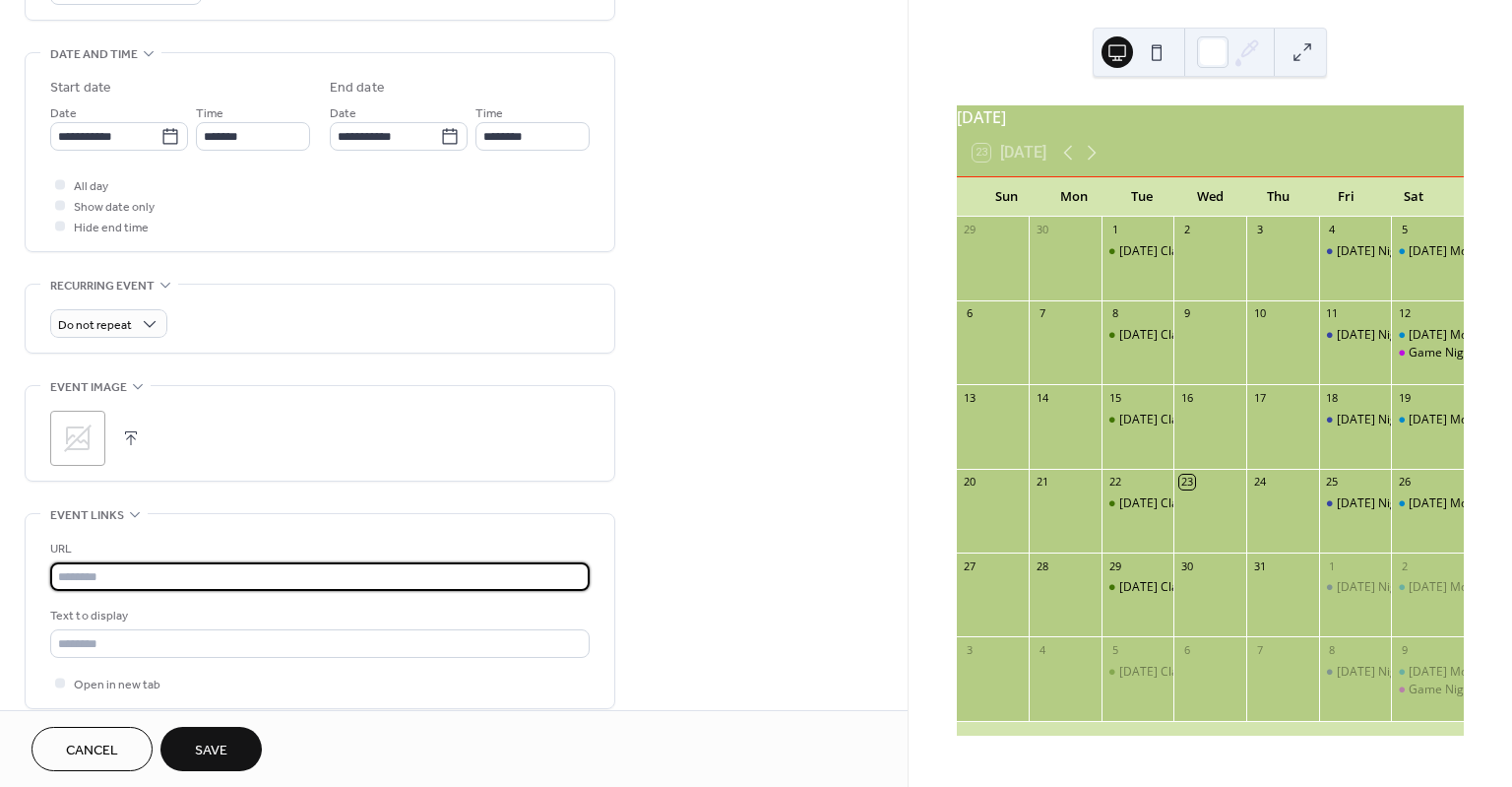 paste on "**********" 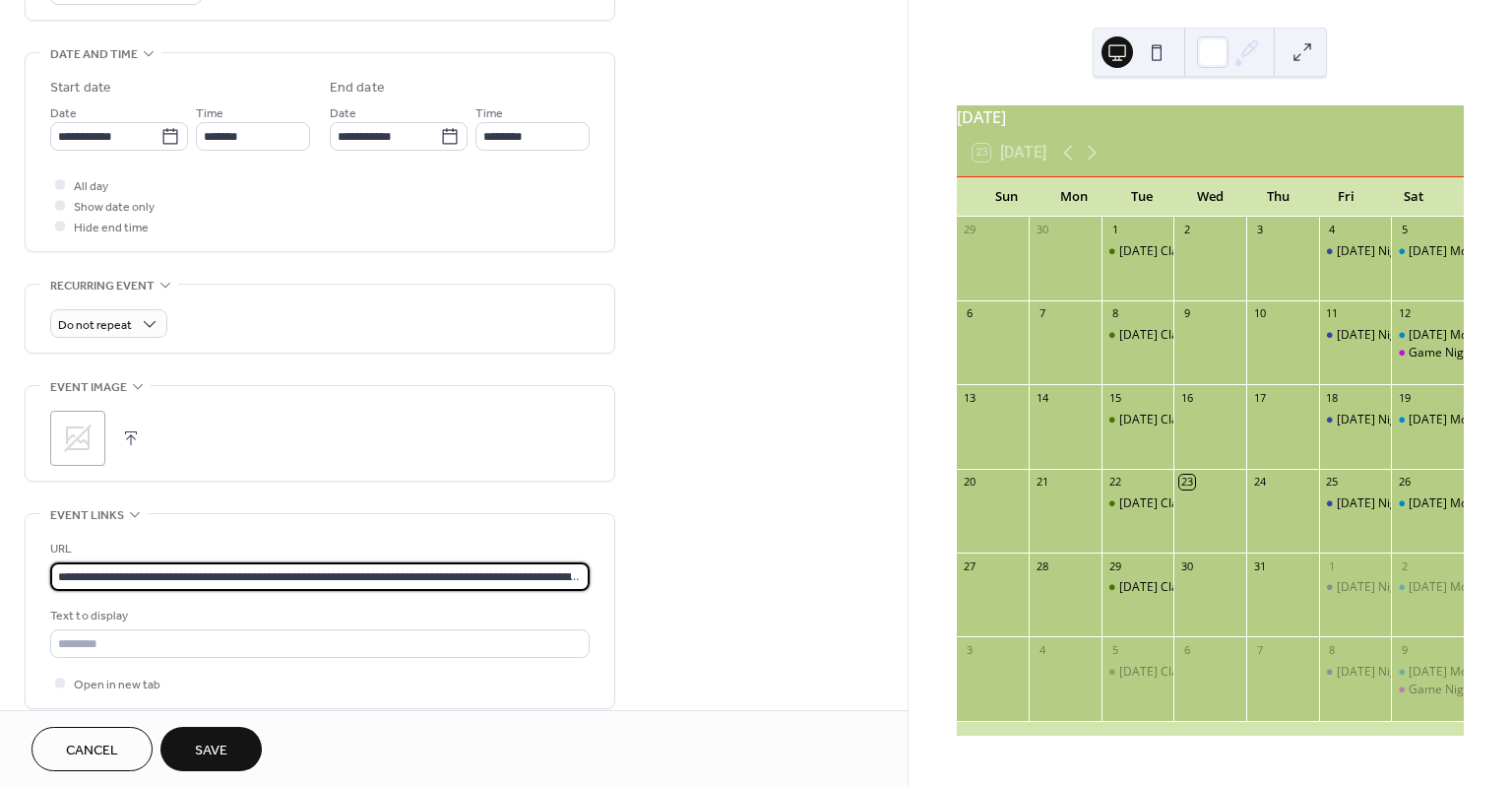 scroll, scrollTop: 0, scrollLeft: 513, axis: horizontal 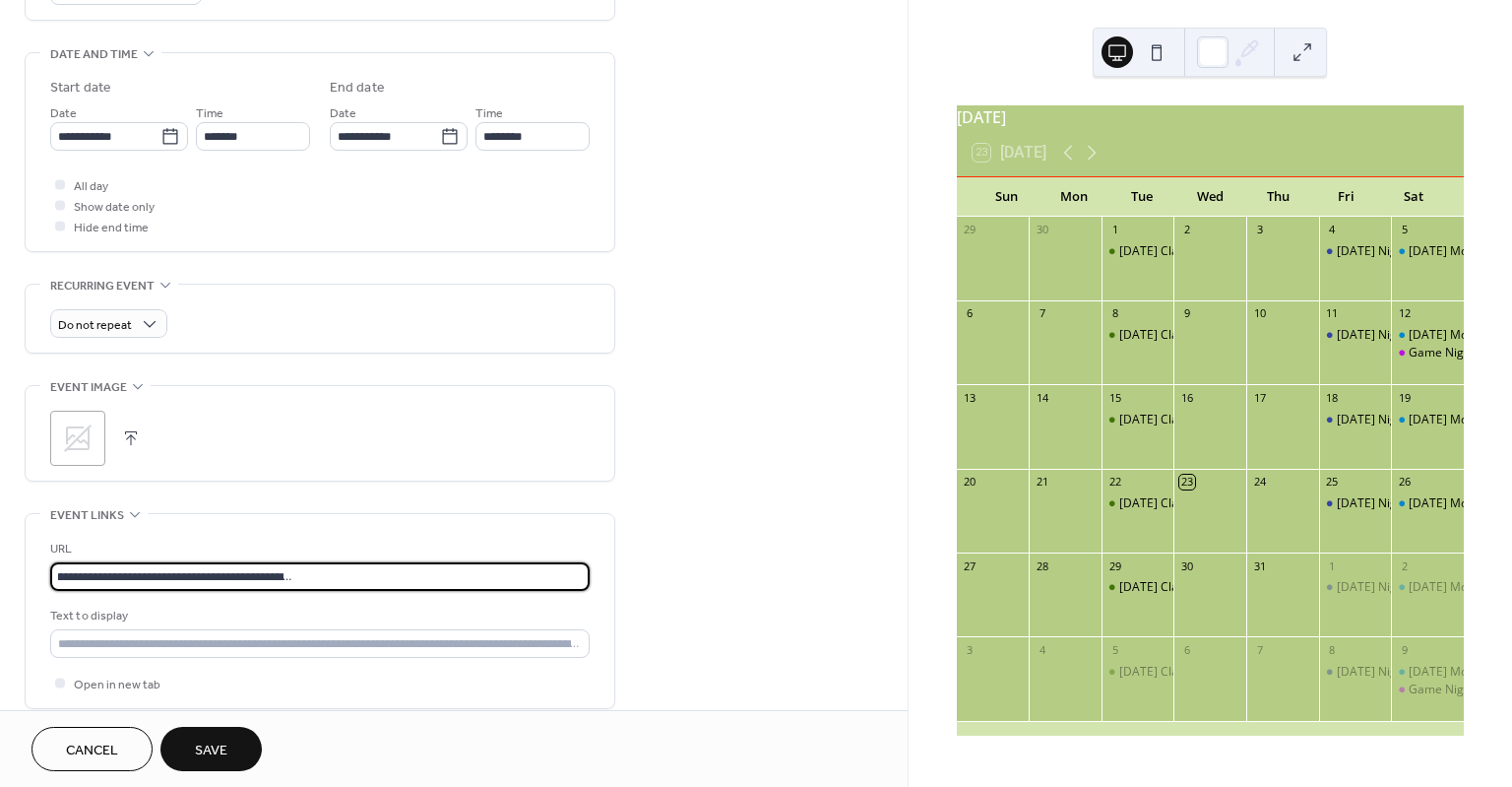 type on "**********" 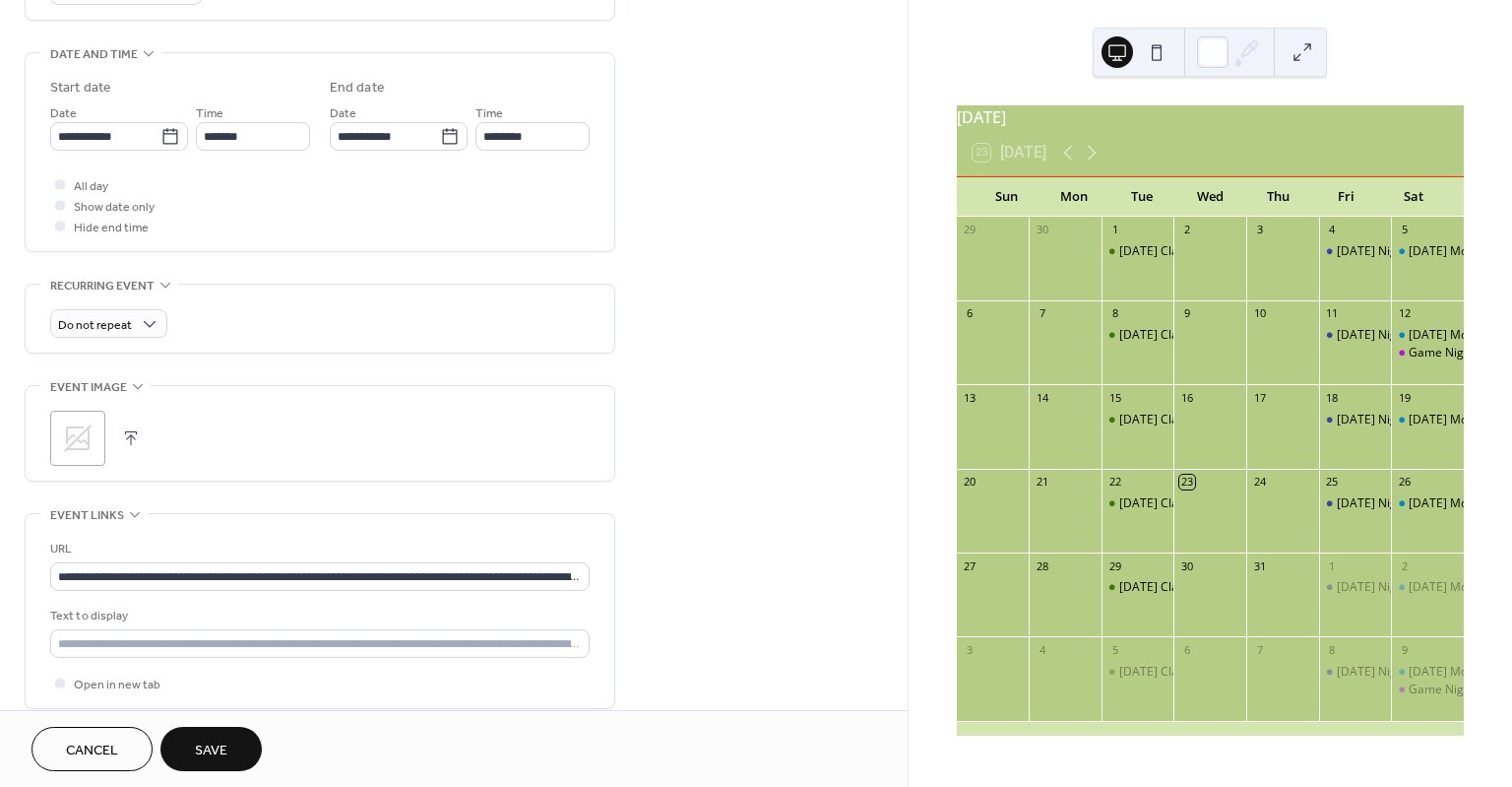 click on "Save" at bounding box center [211, 749] 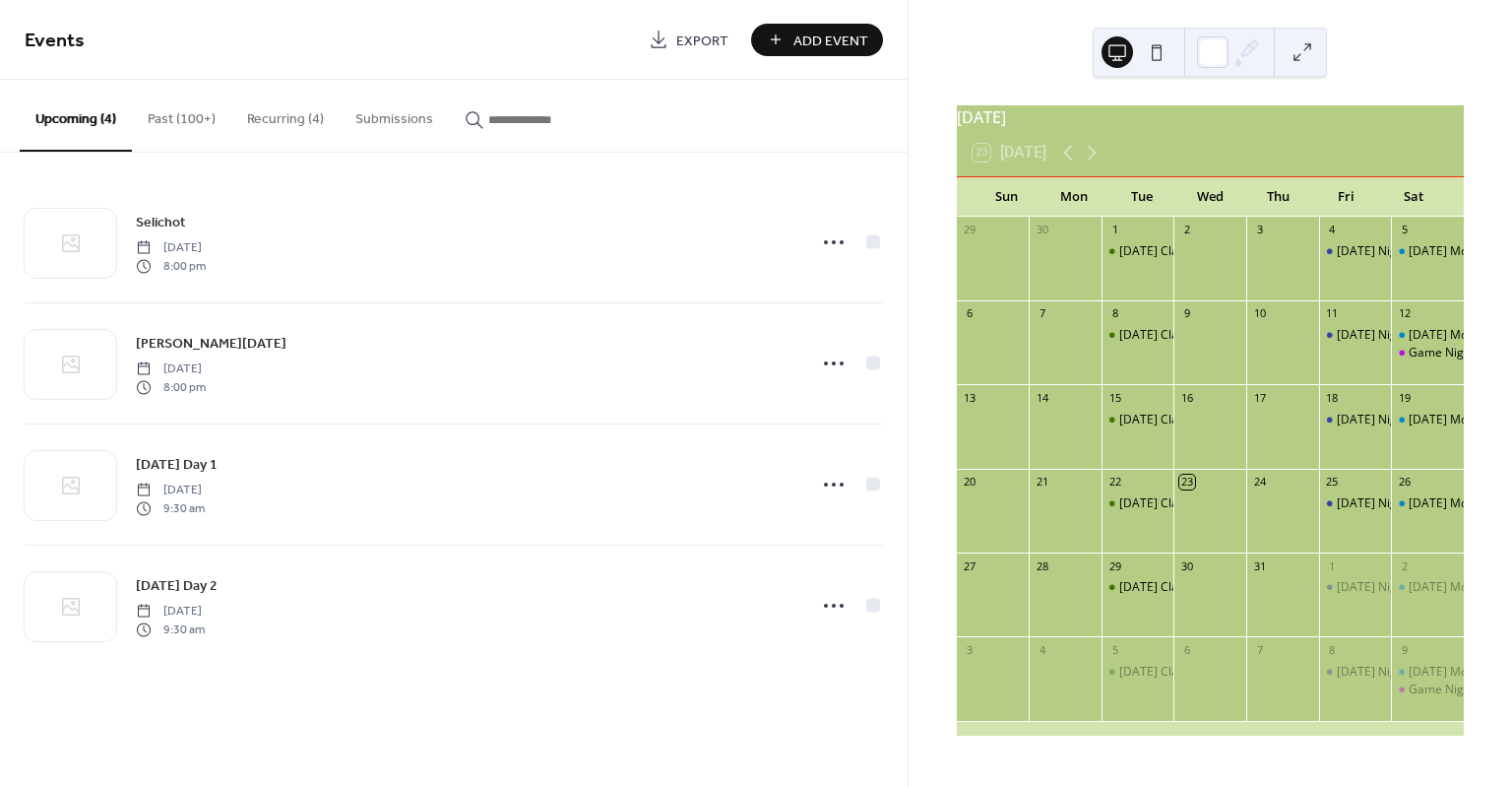 click on "Add Event" at bounding box center [831, 40] 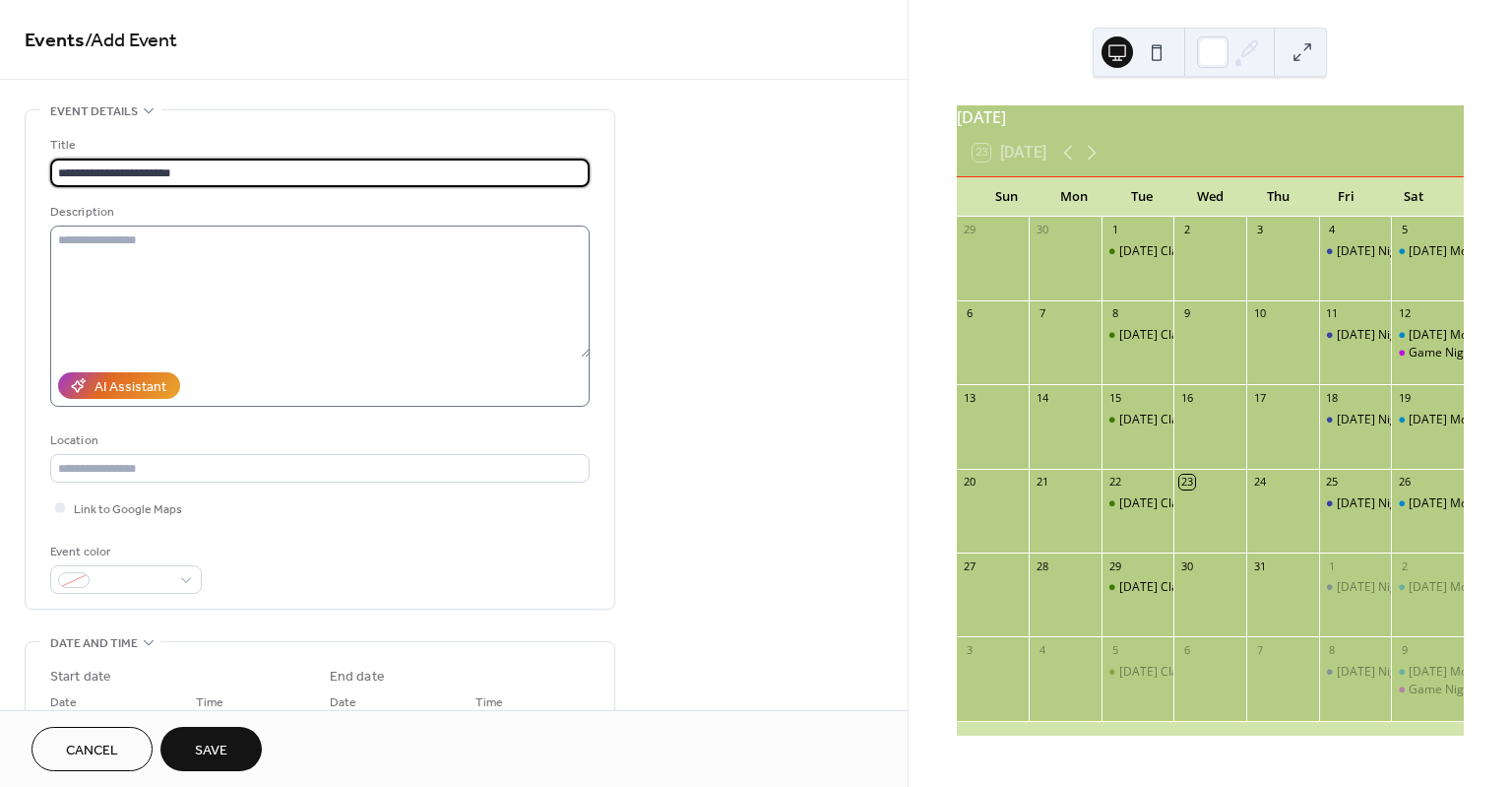 type on "**********" 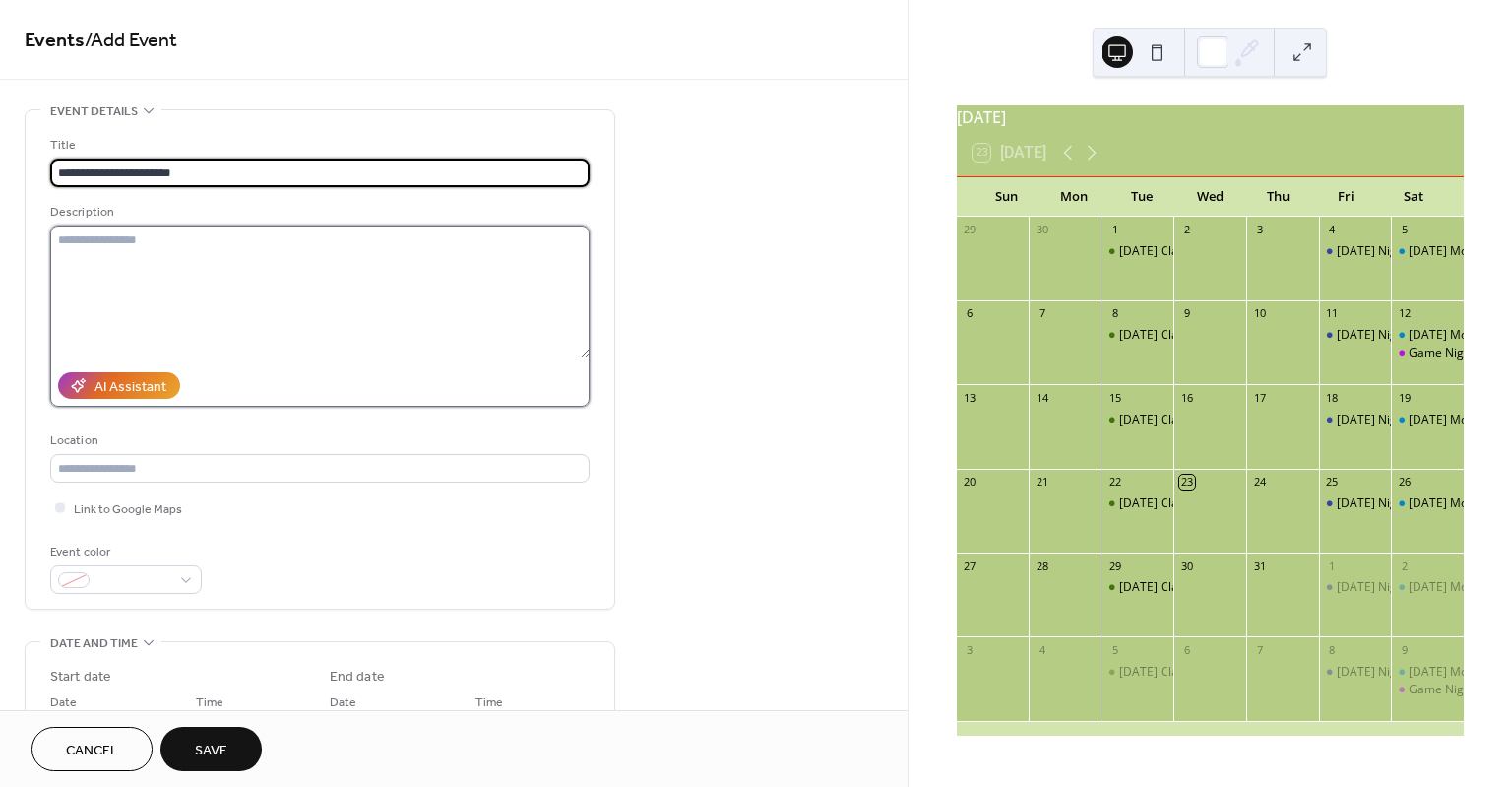 click at bounding box center (320, 292) 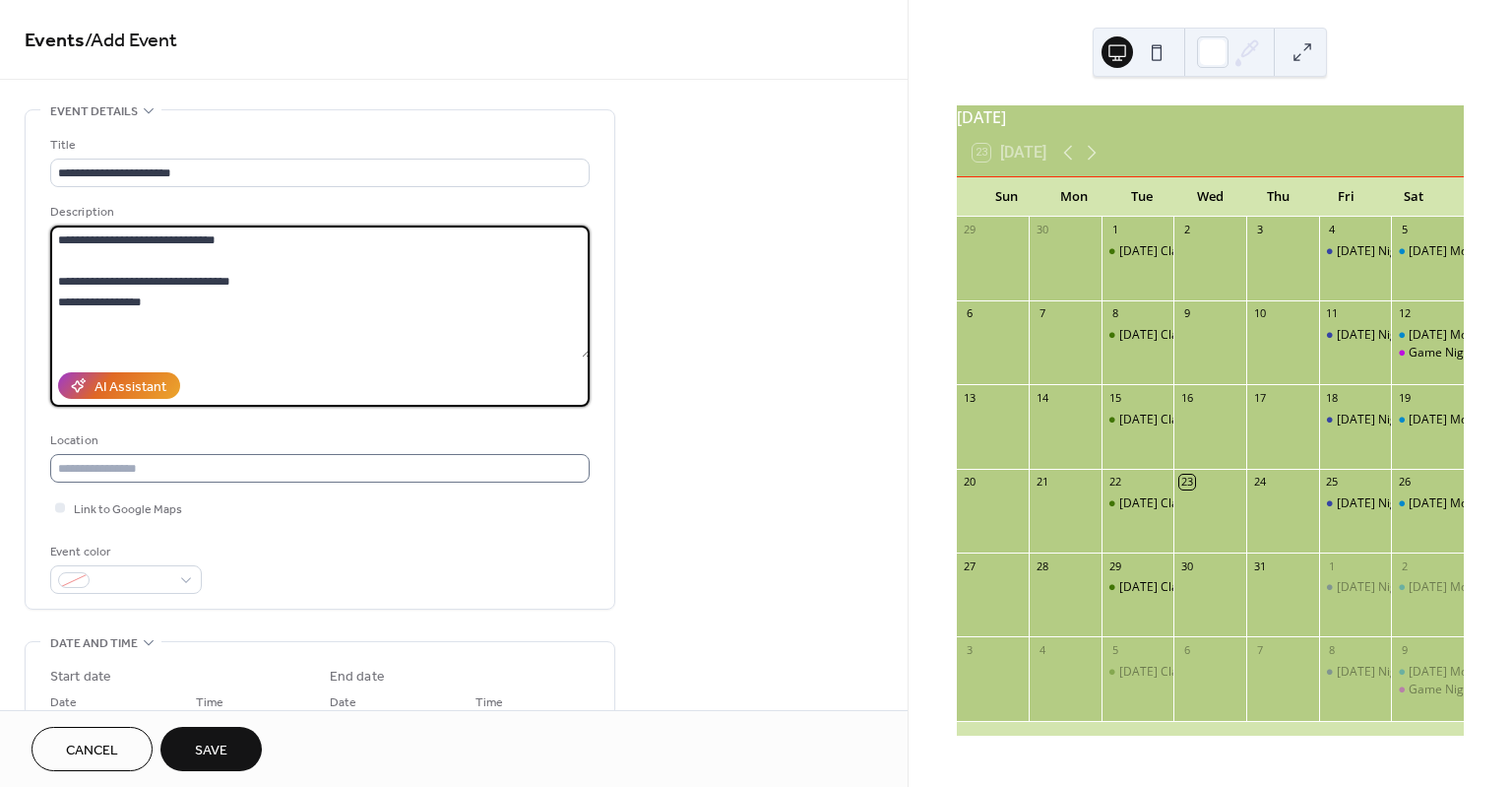 type on "**********" 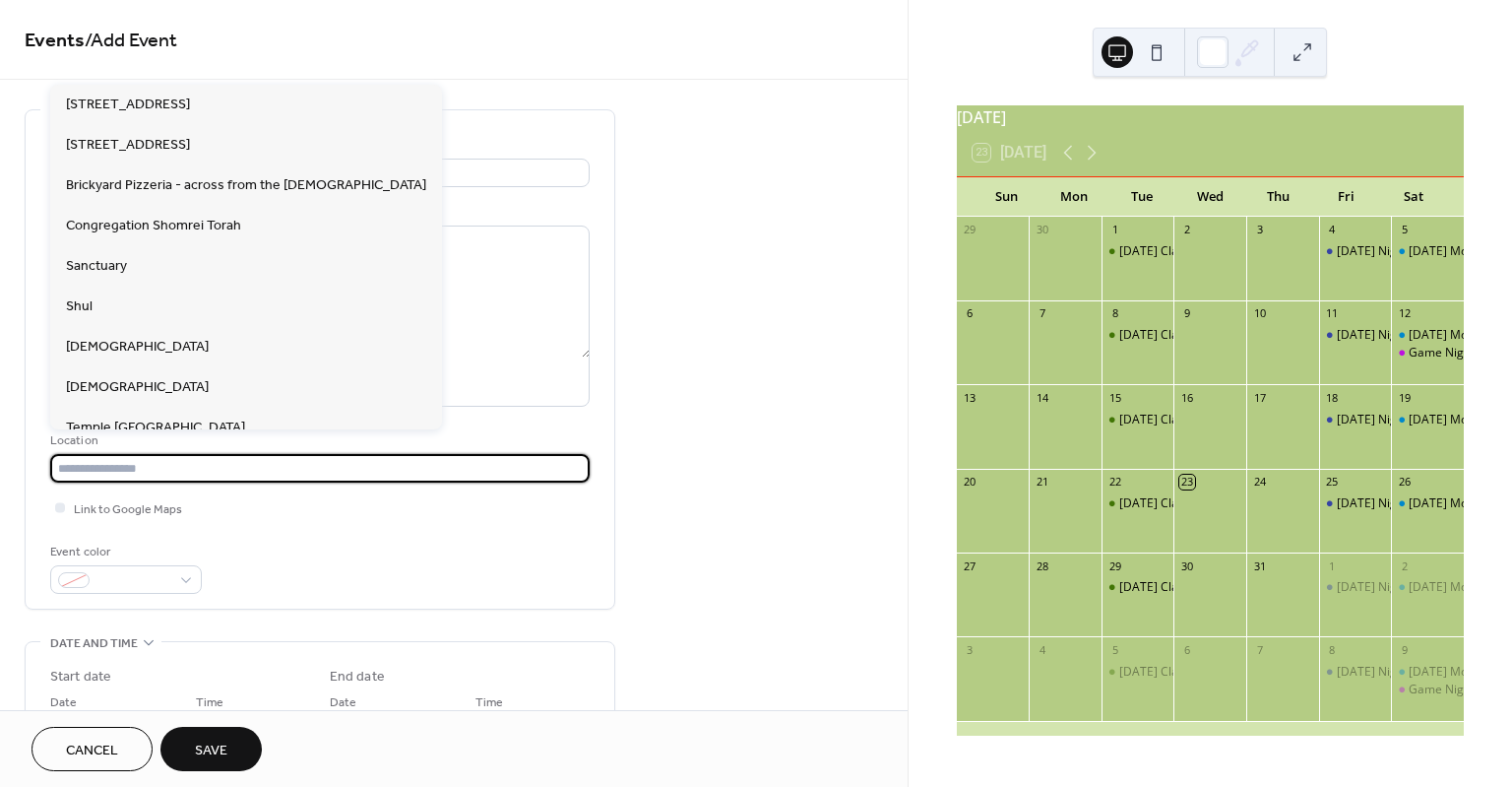 click at bounding box center (320, 468) 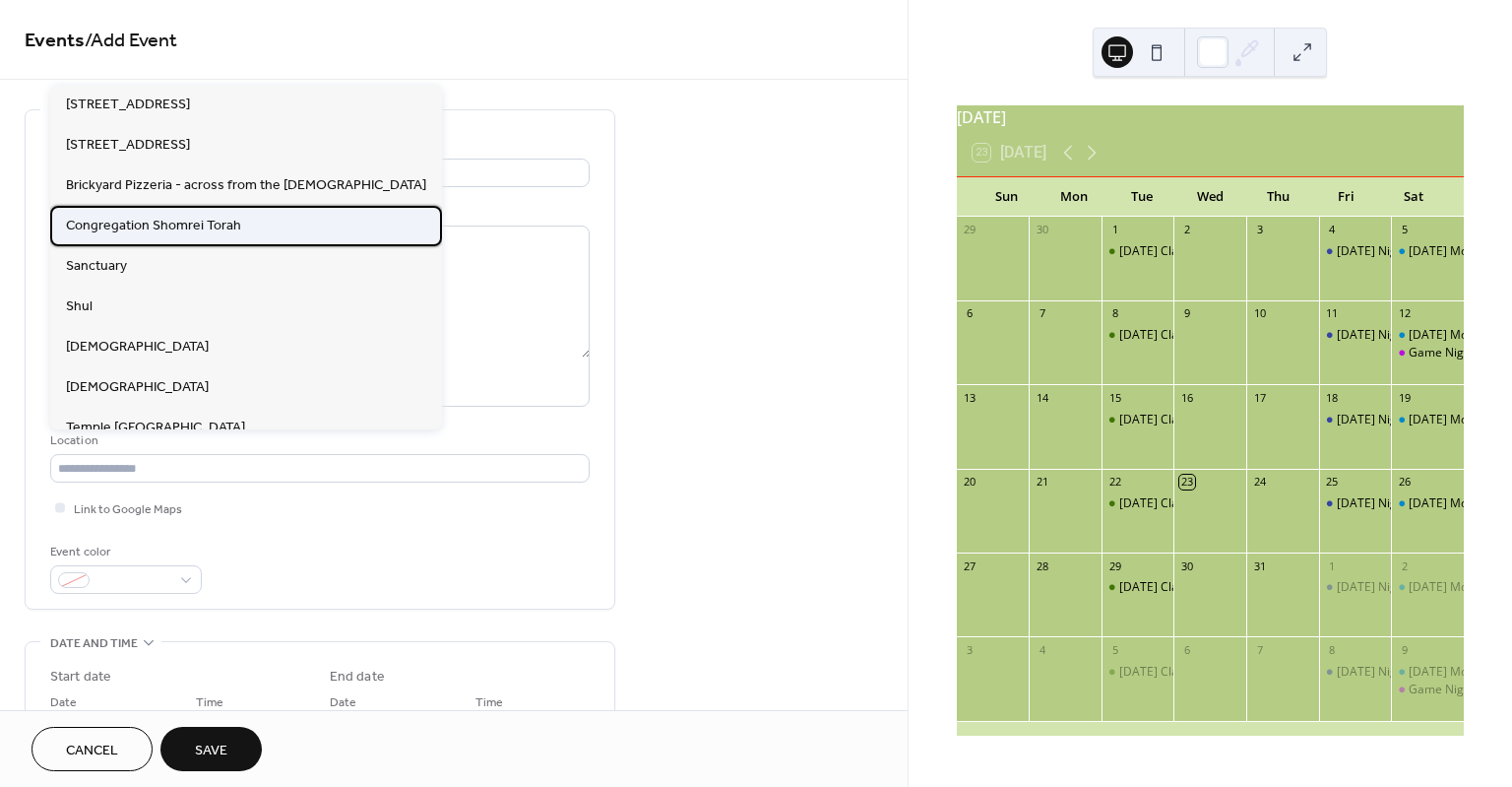 click on "Congregation Shomrei Torah" at bounding box center [154, 226] 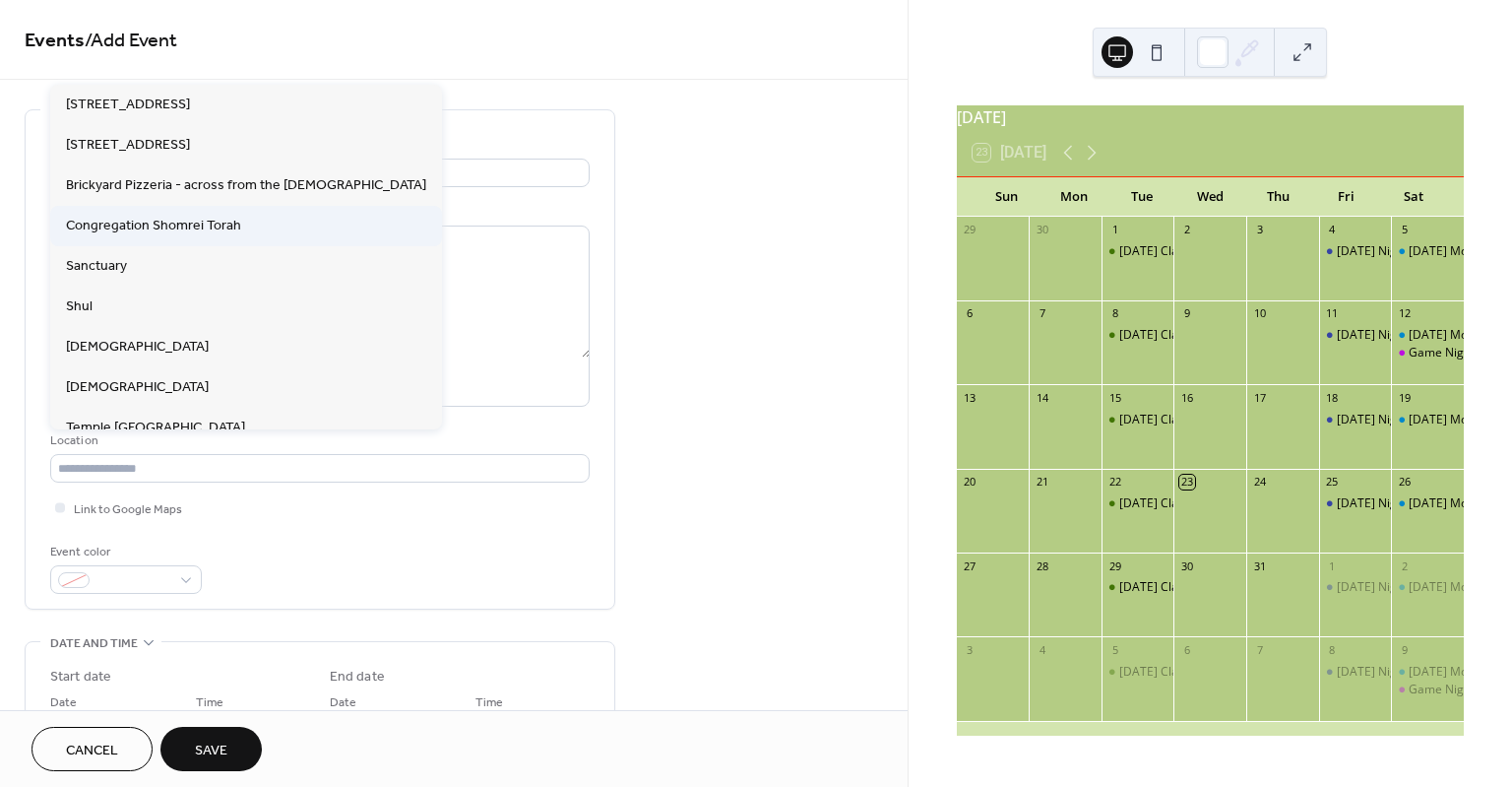 type on "**********" 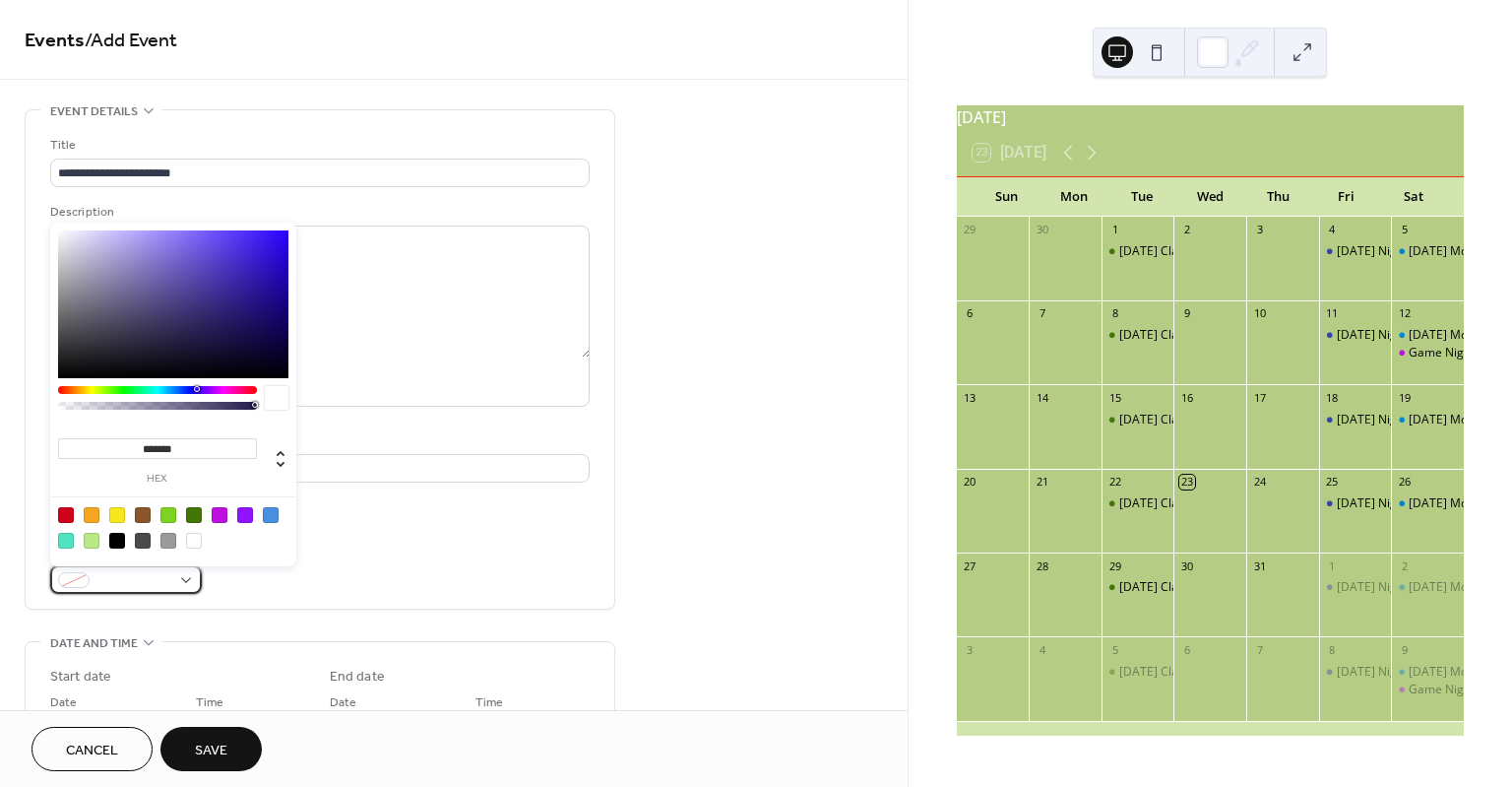 click at bounding box center [126, 579] 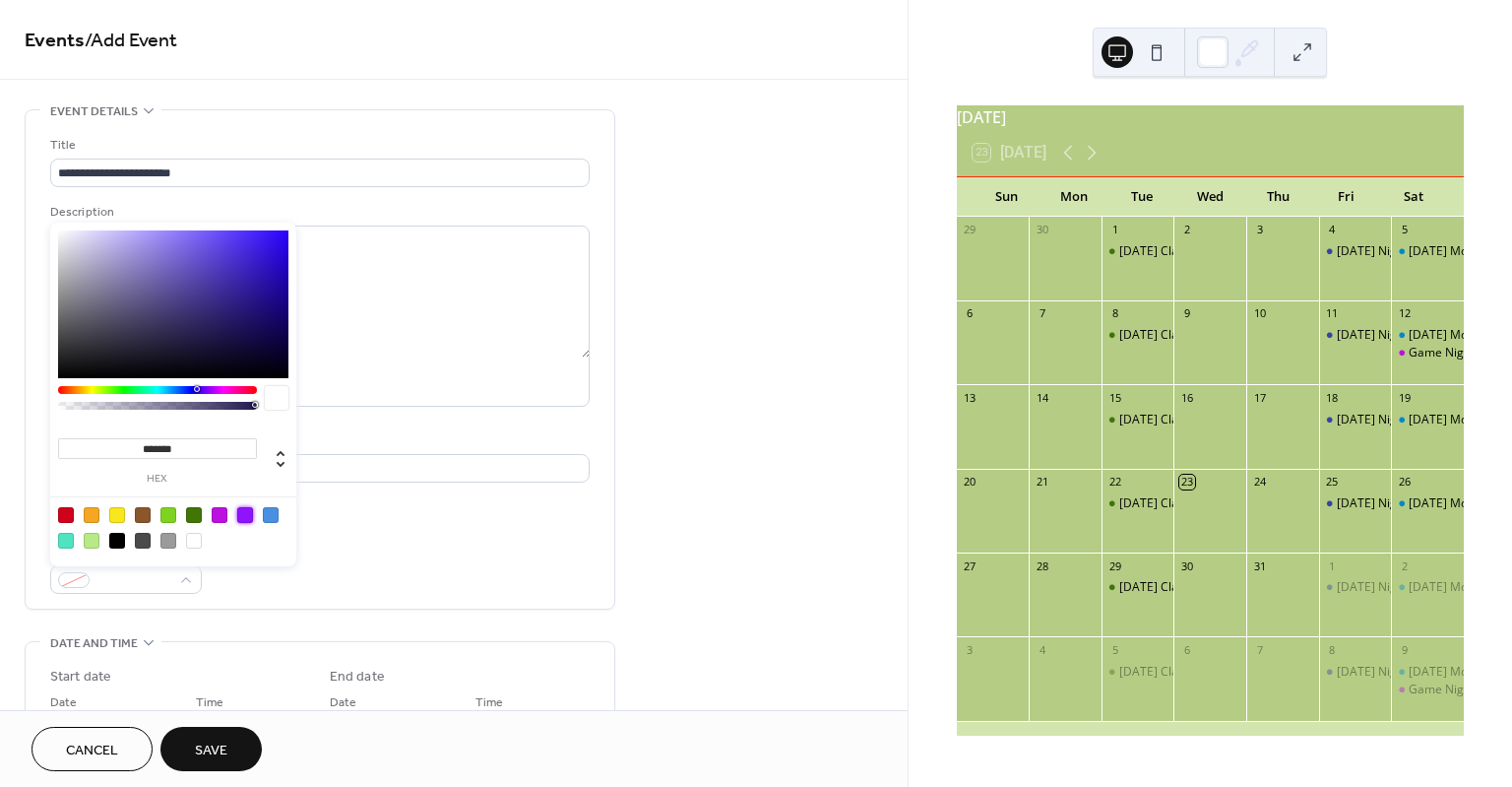 click at bounding box center [245, 515] 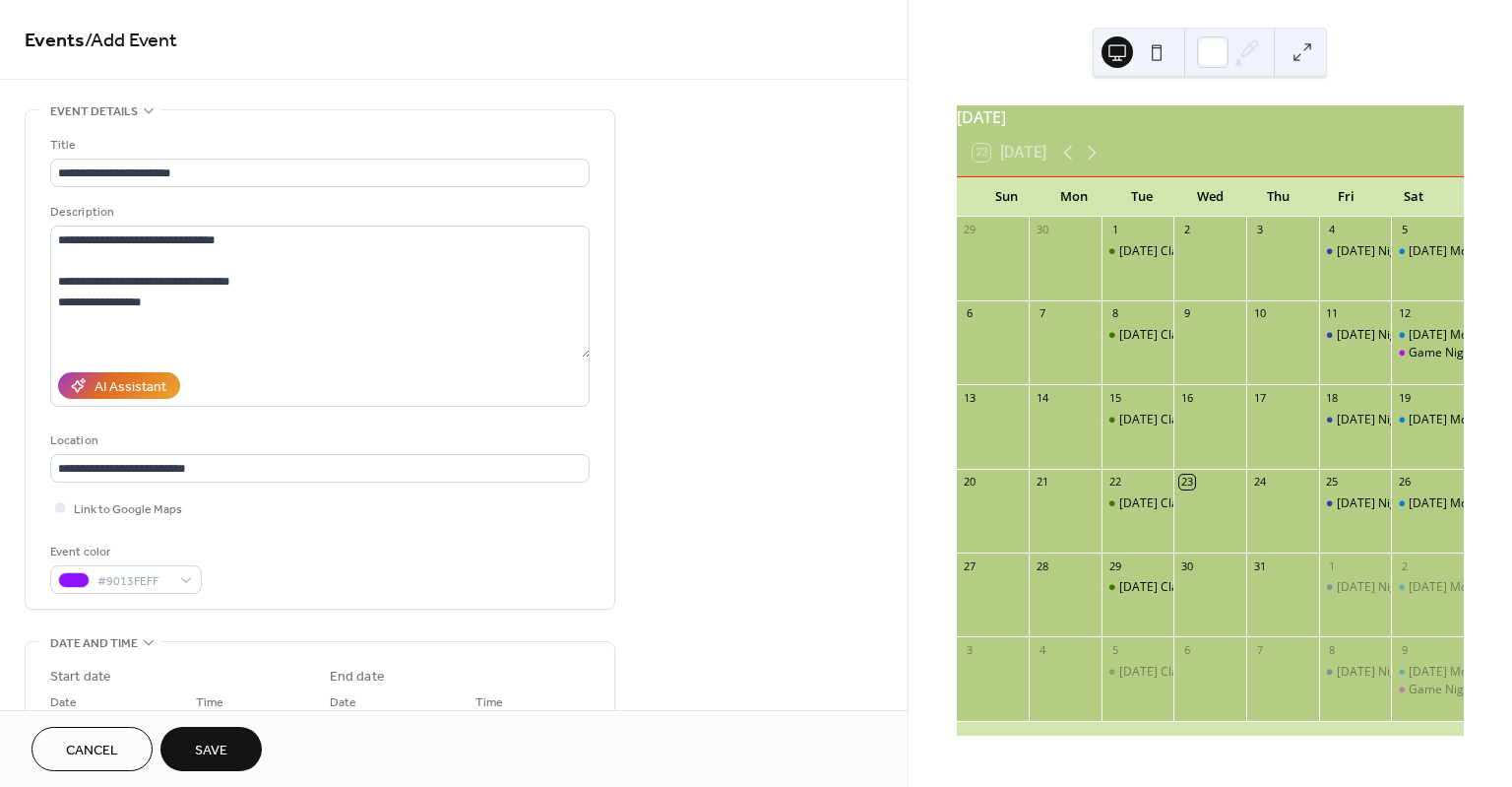 click on "**********" at bounding box center (320, 364) 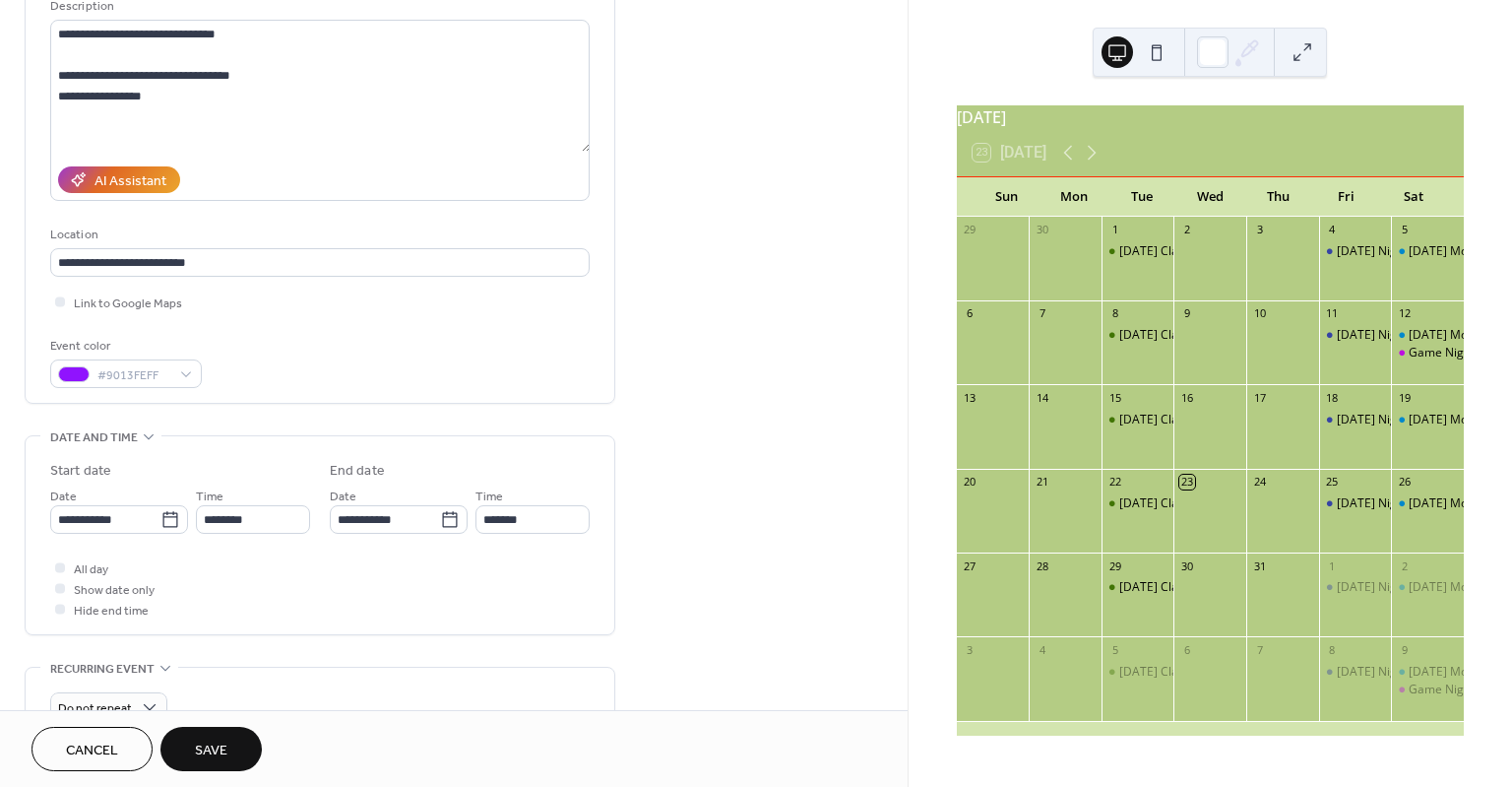 scroll, scrollTop: 227, scrollLeft: 0, axis: vertical 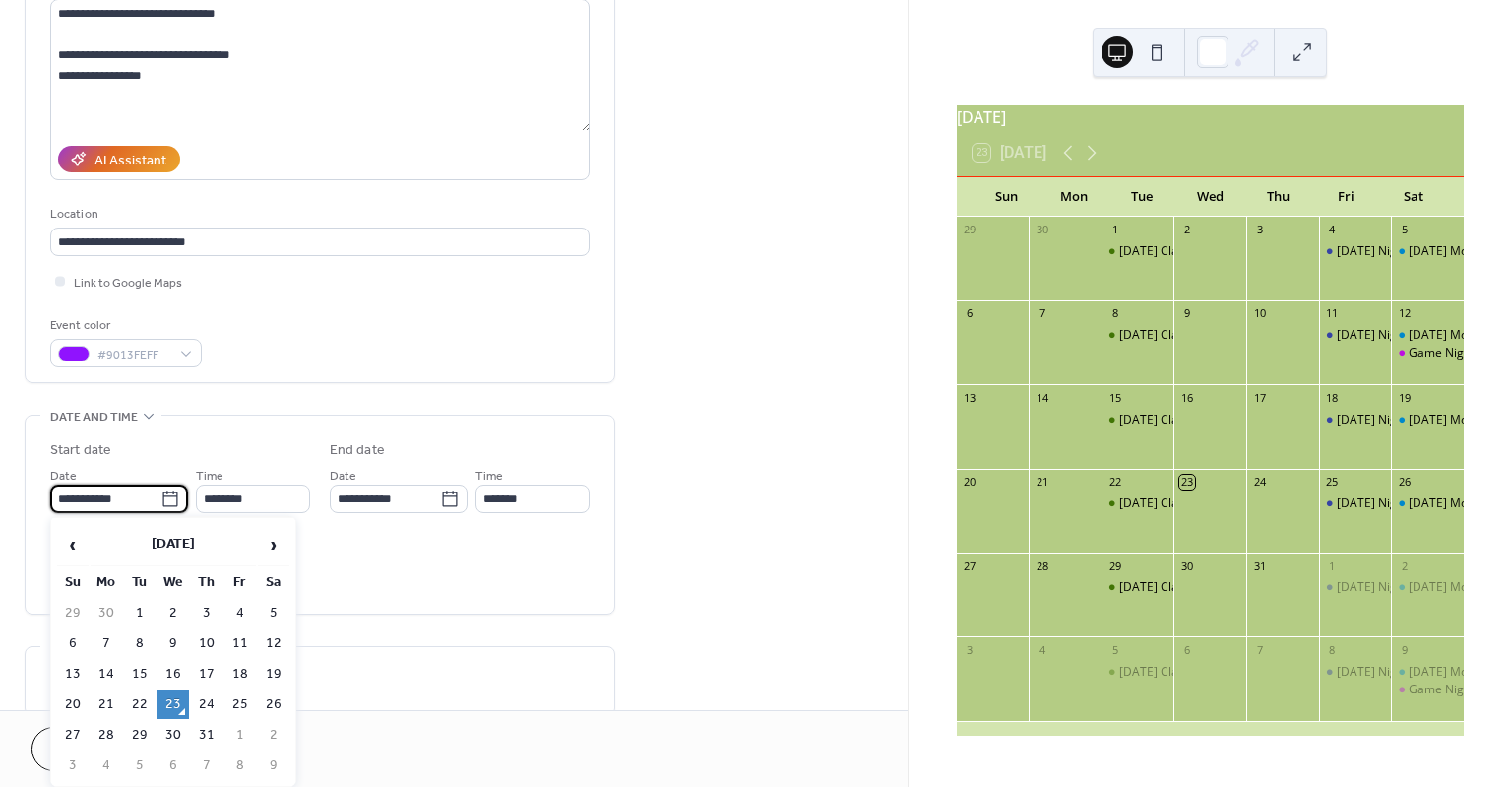 click on "**********" at bounding box center [105, 498] 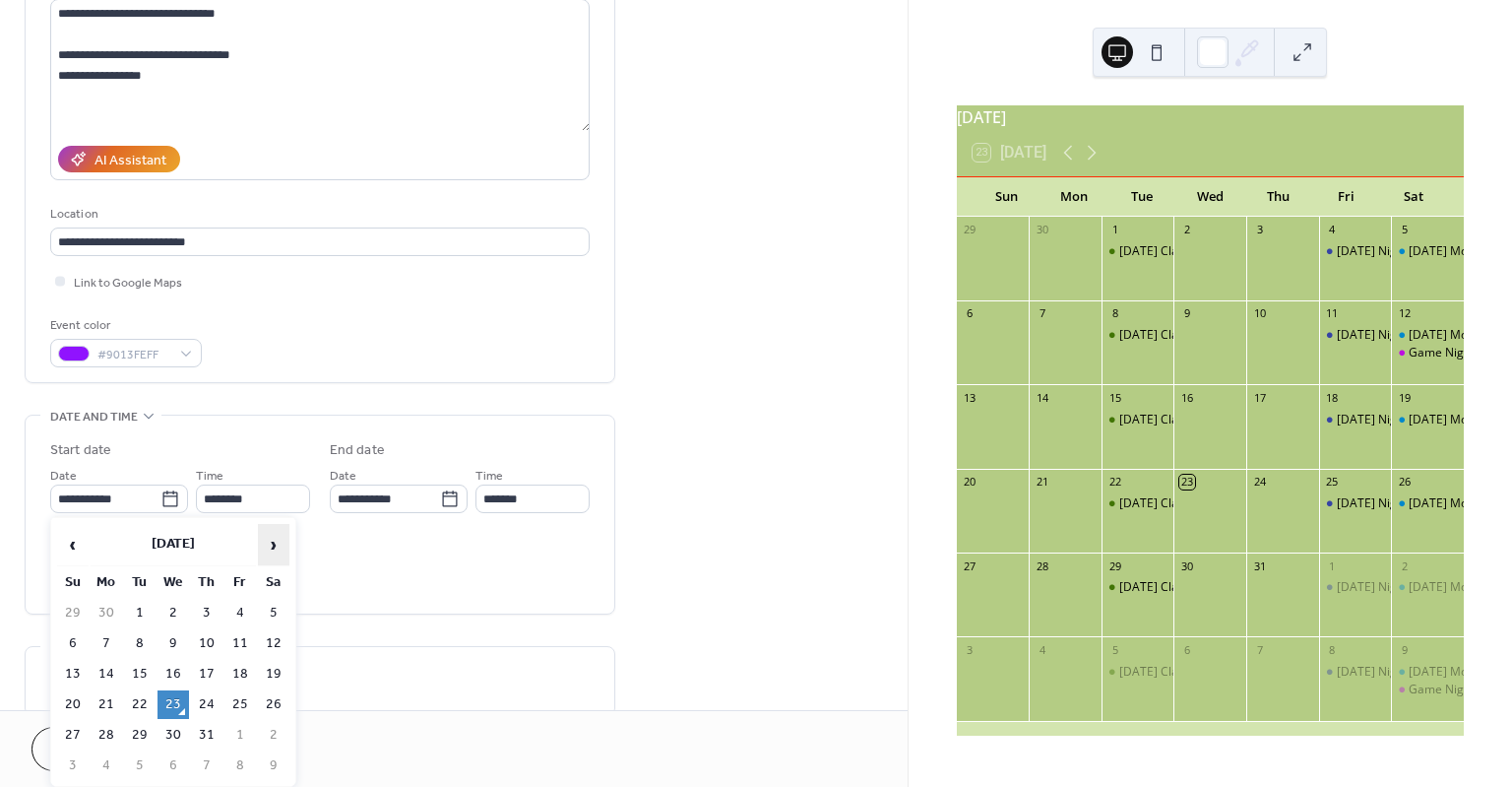 click on "›" at bounding box center (274, 545) 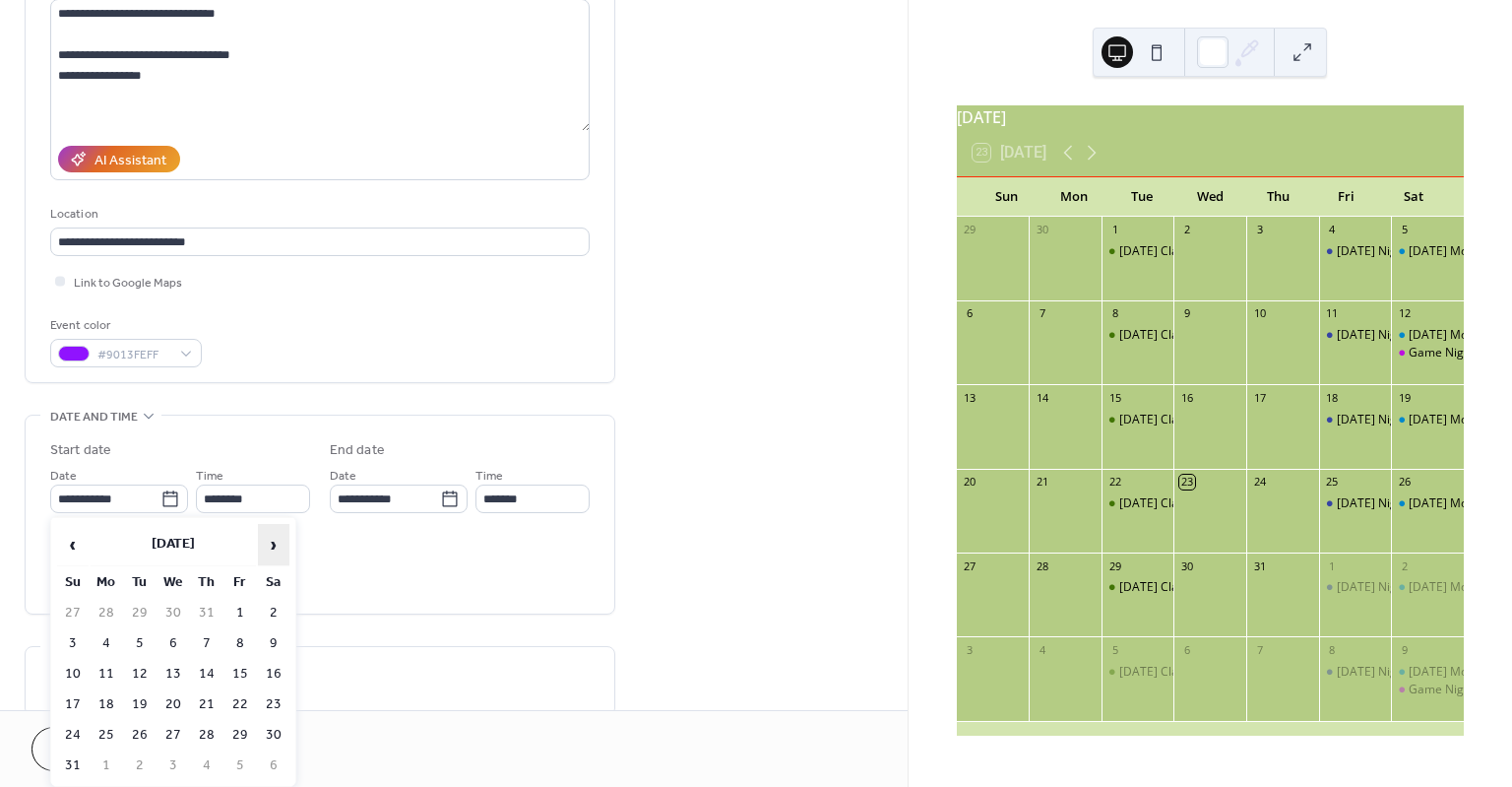 click on "›" at bounding box center (274, 545) 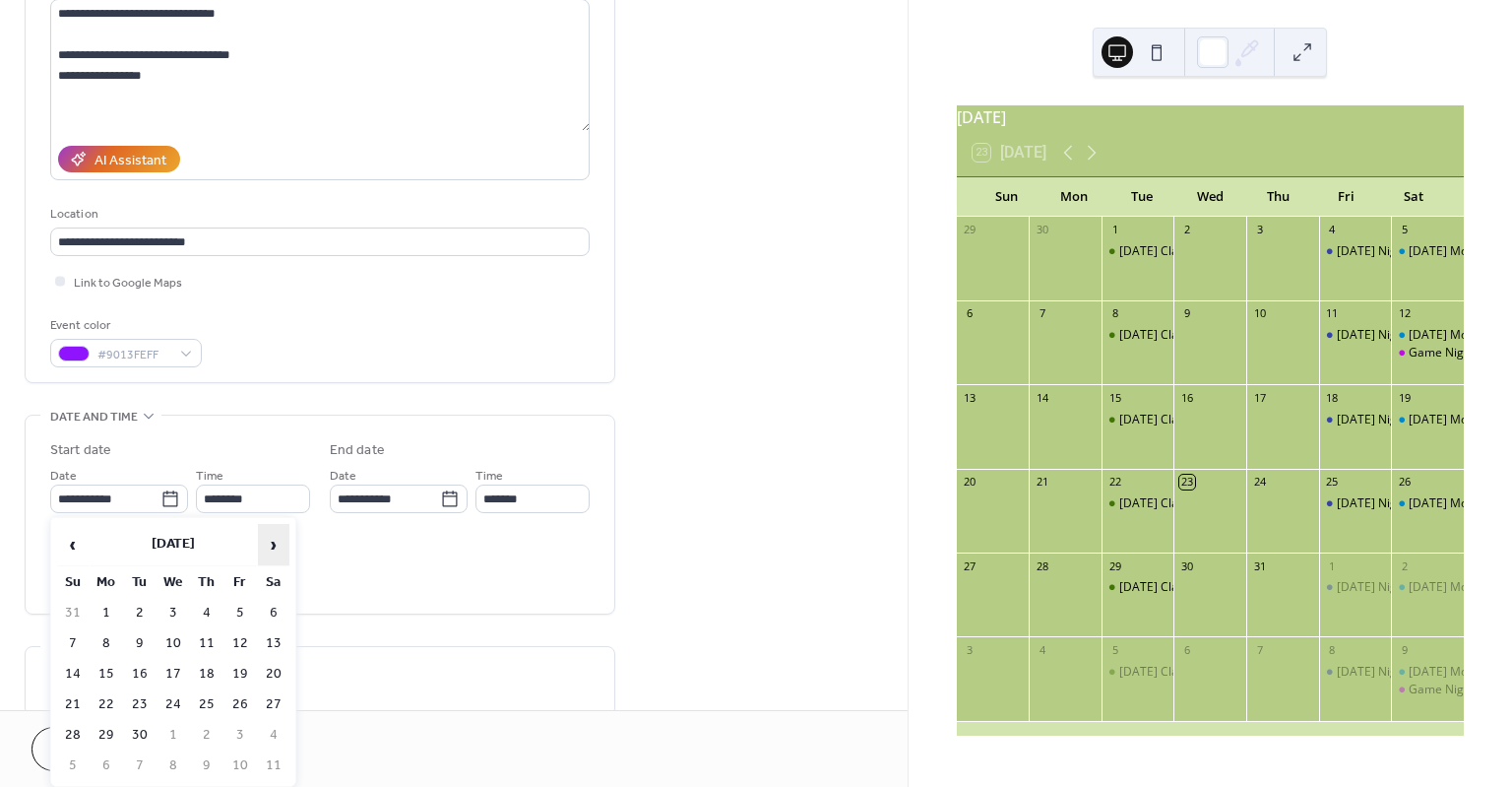 click on "›" at bounding box center [274, 545] 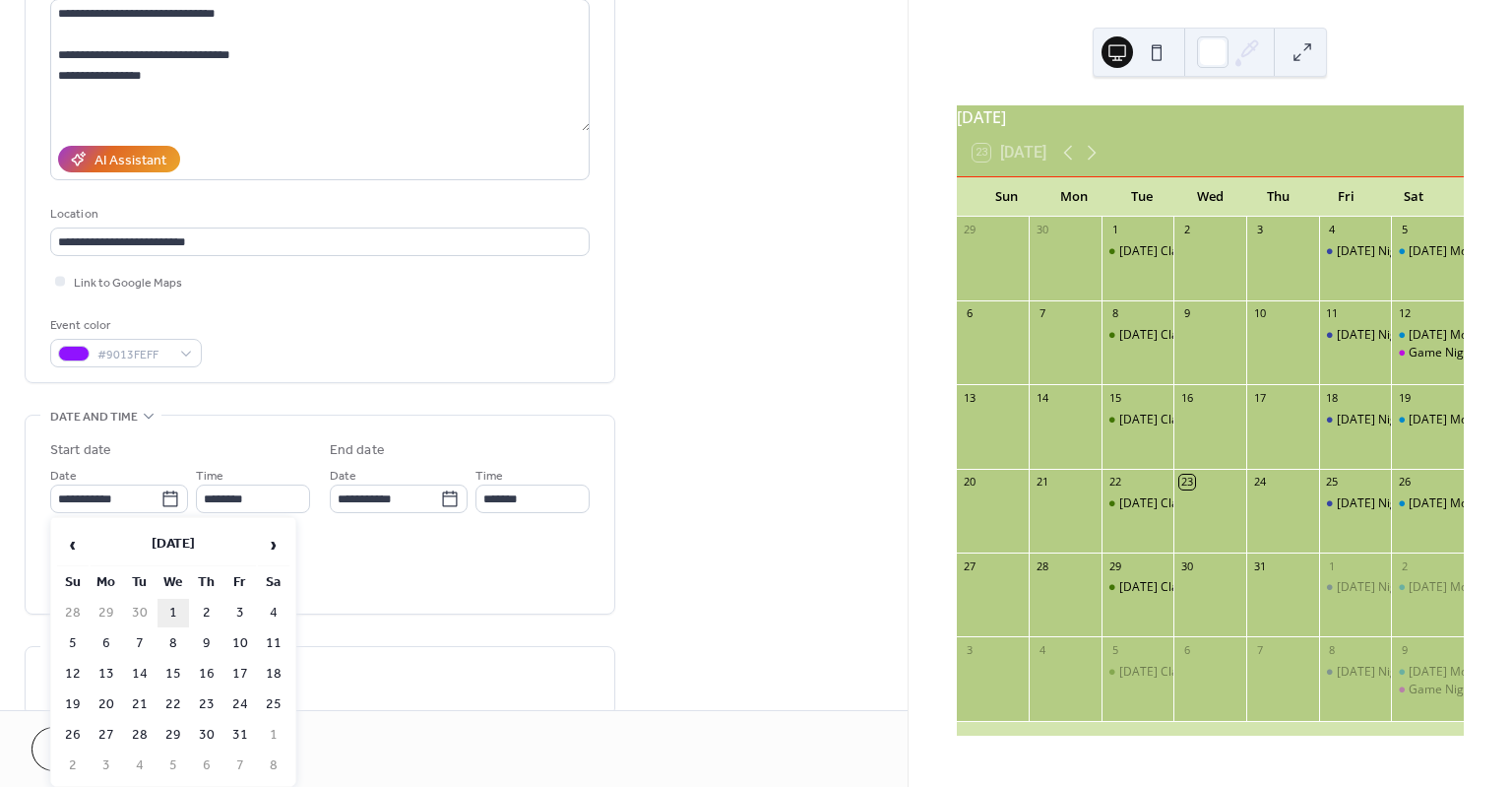 click on "1" at bounding box center [173, 613] 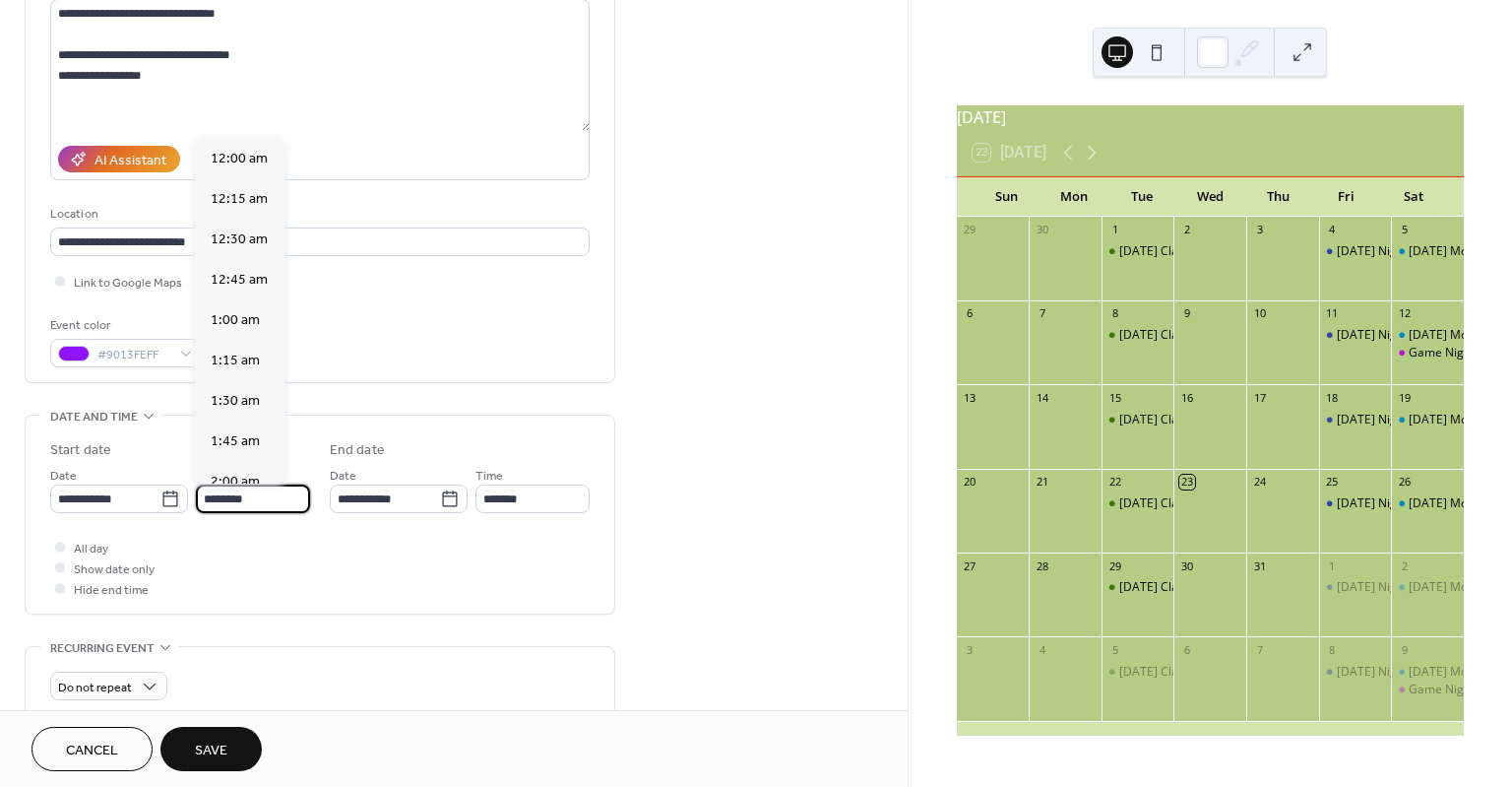 click on "********" at bounding box center (253, 498) 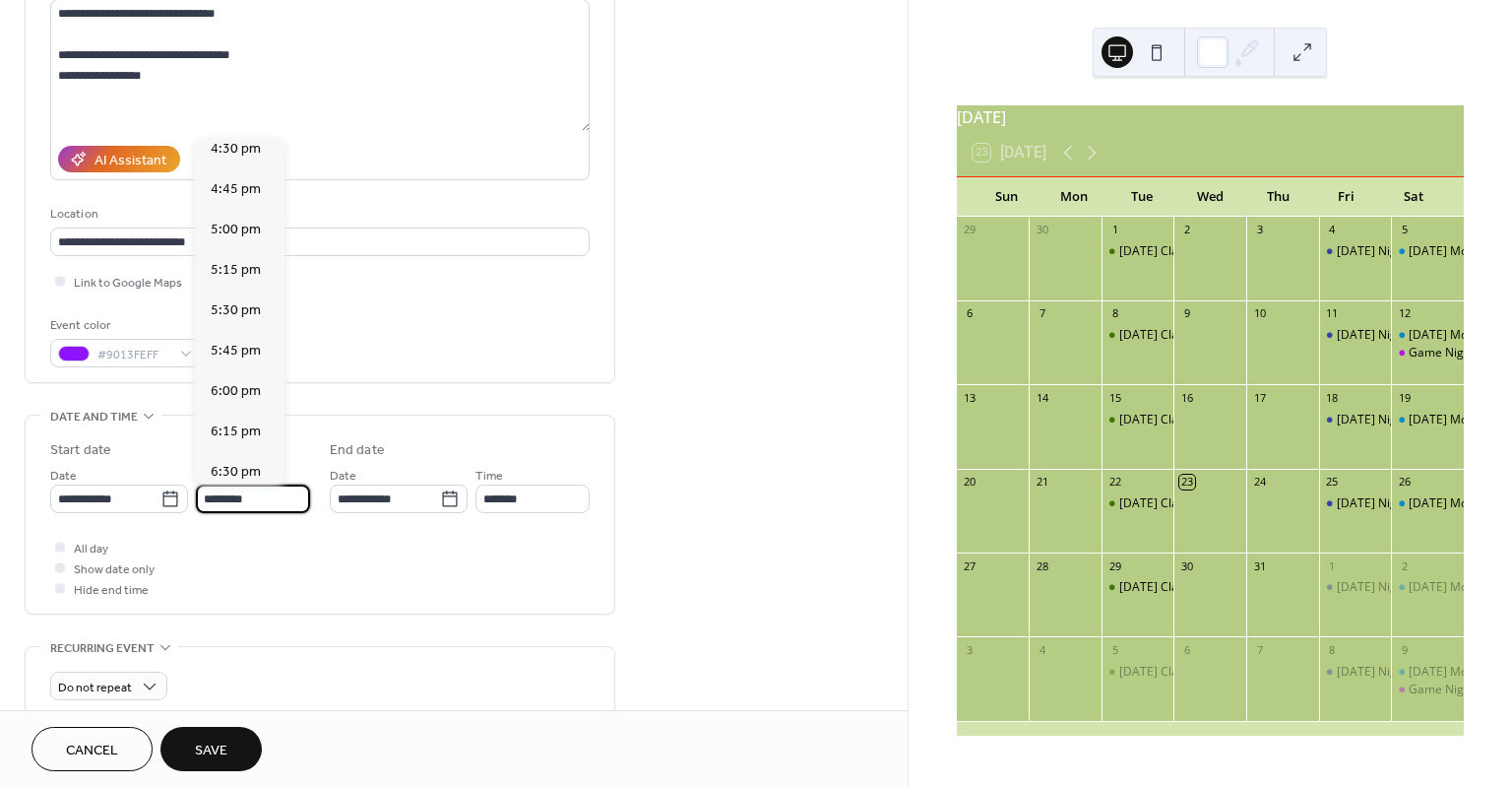 scroll, scrollTop: 2677, scrollLeft: 0, axis: vertical 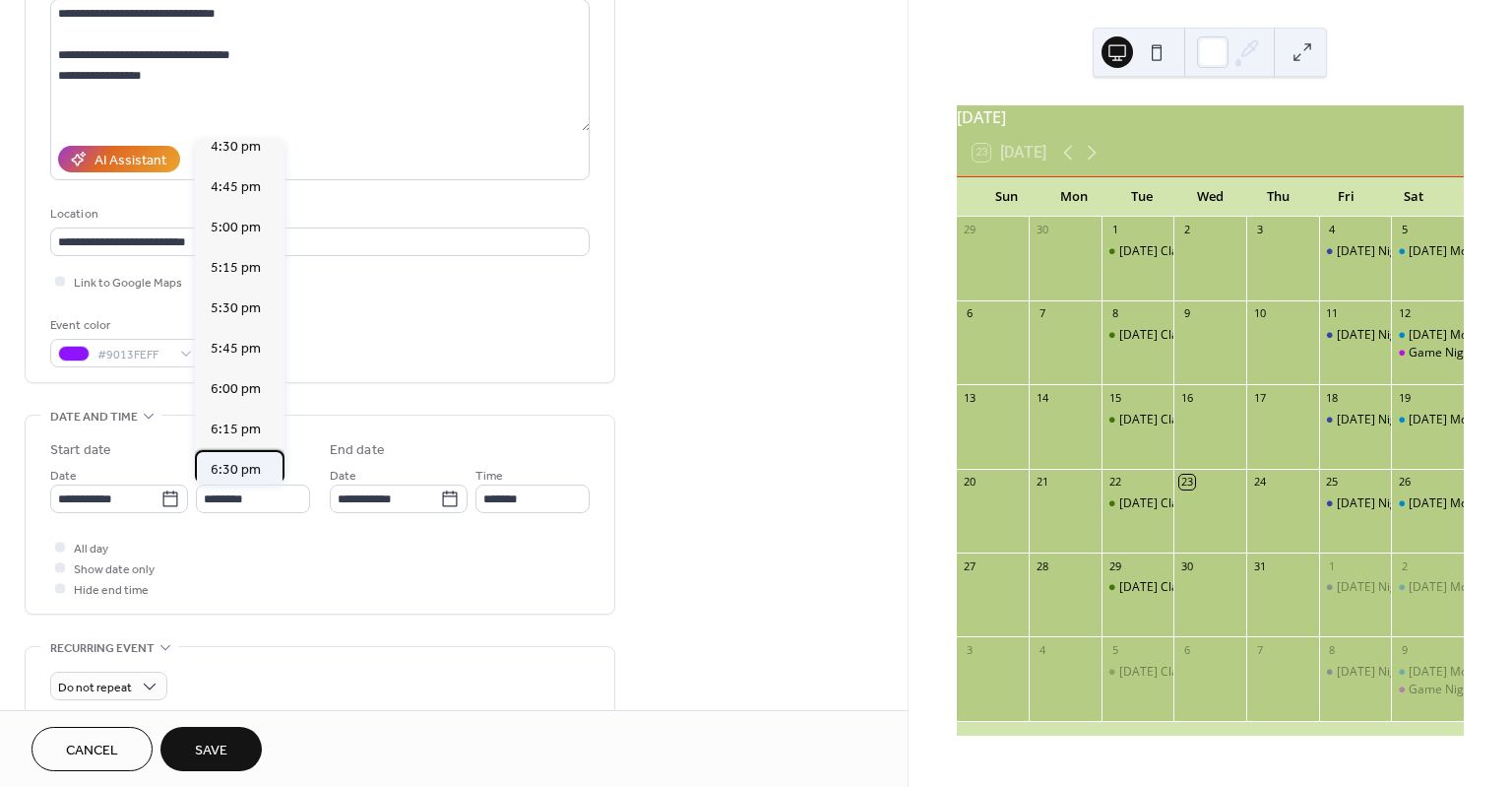 click on "6:30 pm" at bounding box center (235, 469) 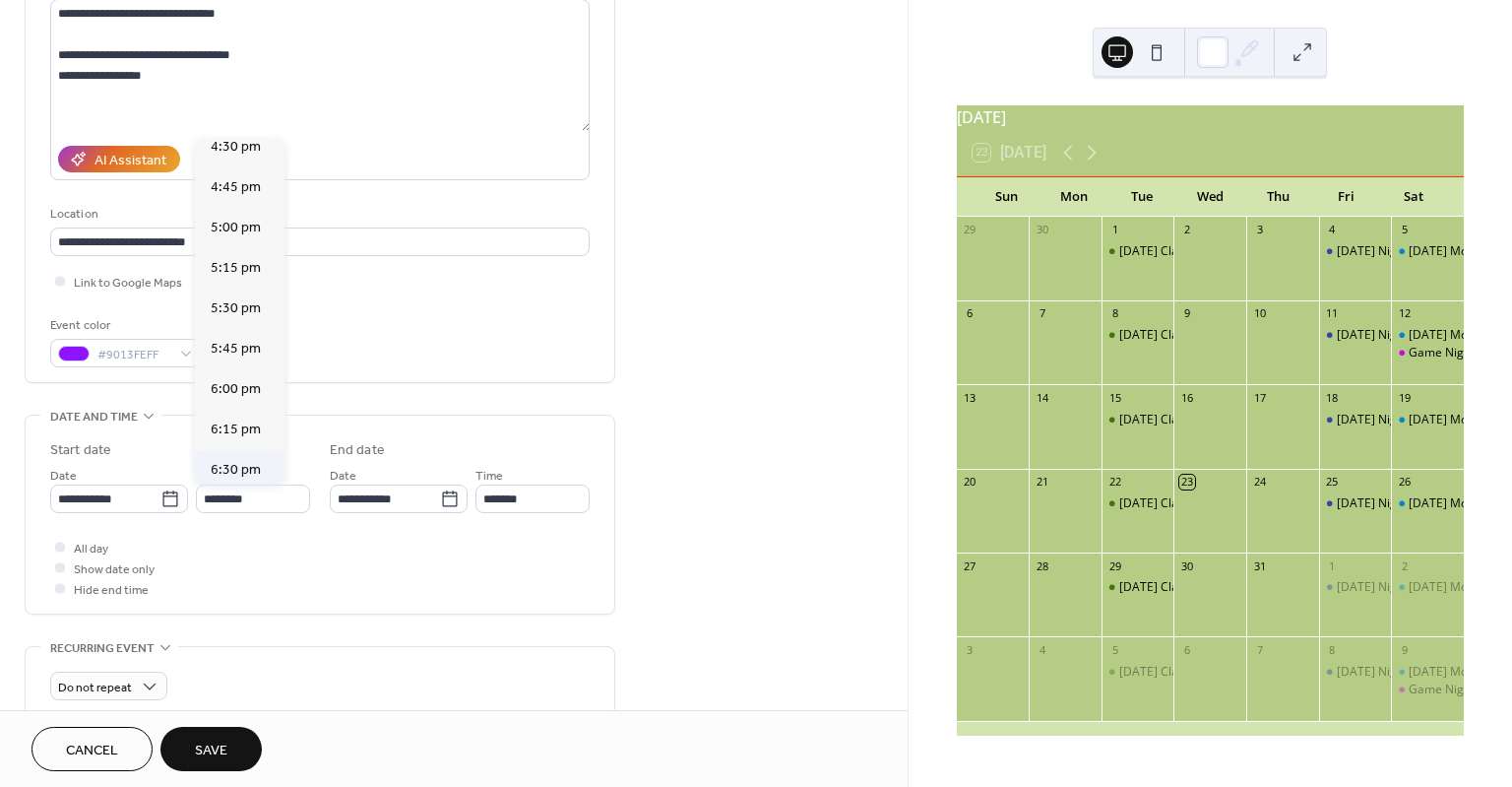type on "*******" 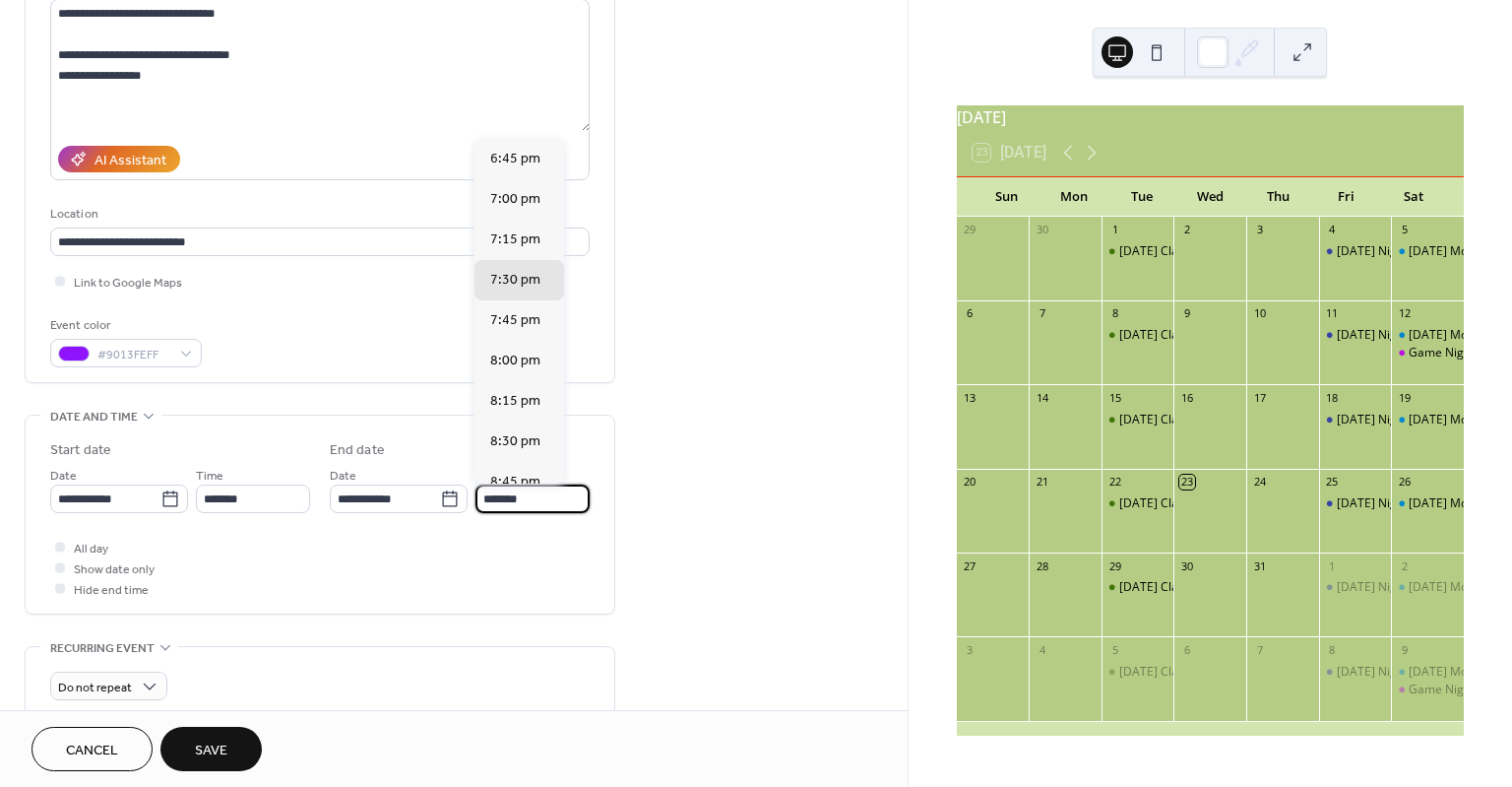 click on "*******" at bounding box center [533, 498] 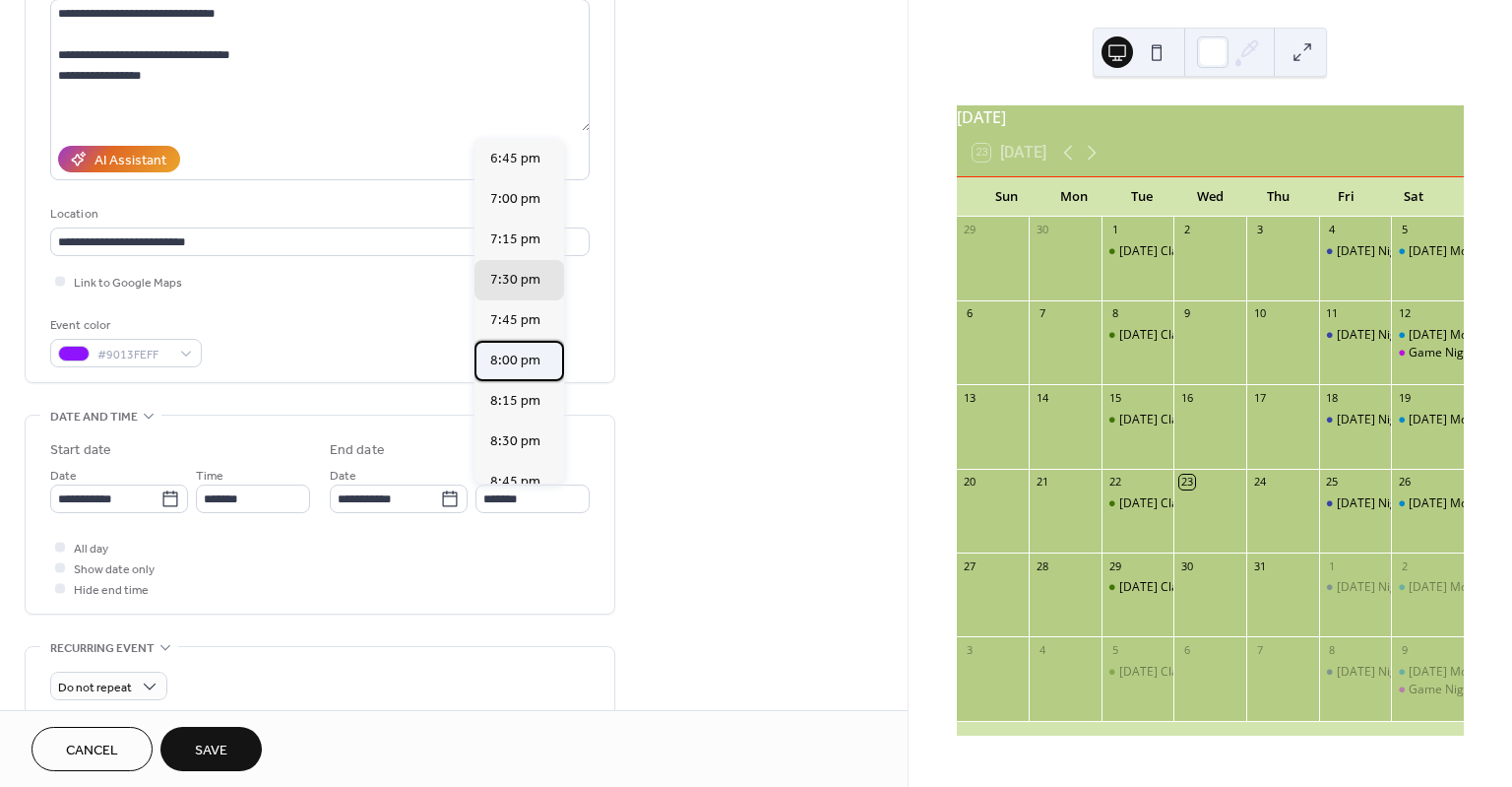 click on "8:00 pm" at bounding box center [515, 360] 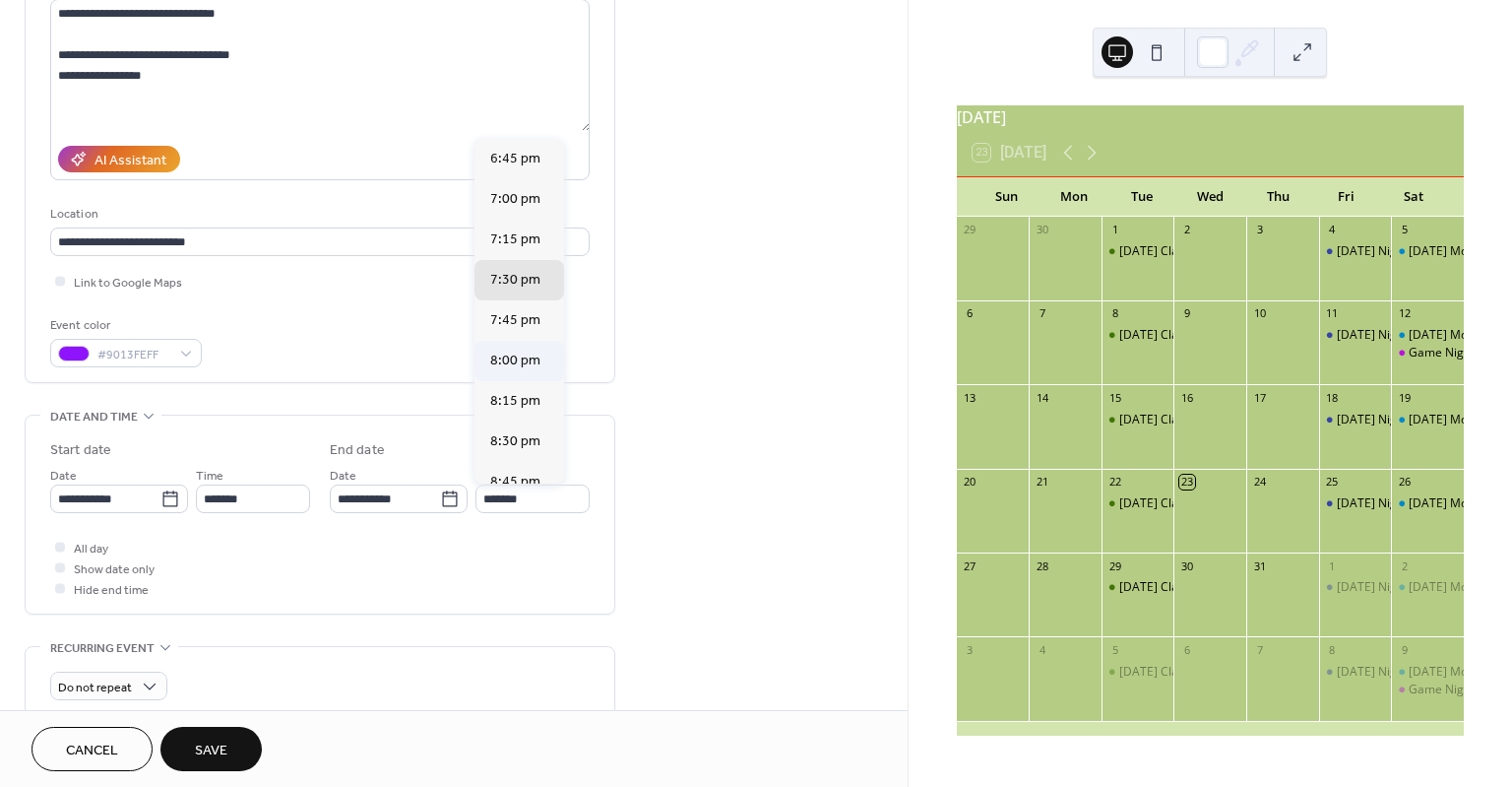 type on "*******" 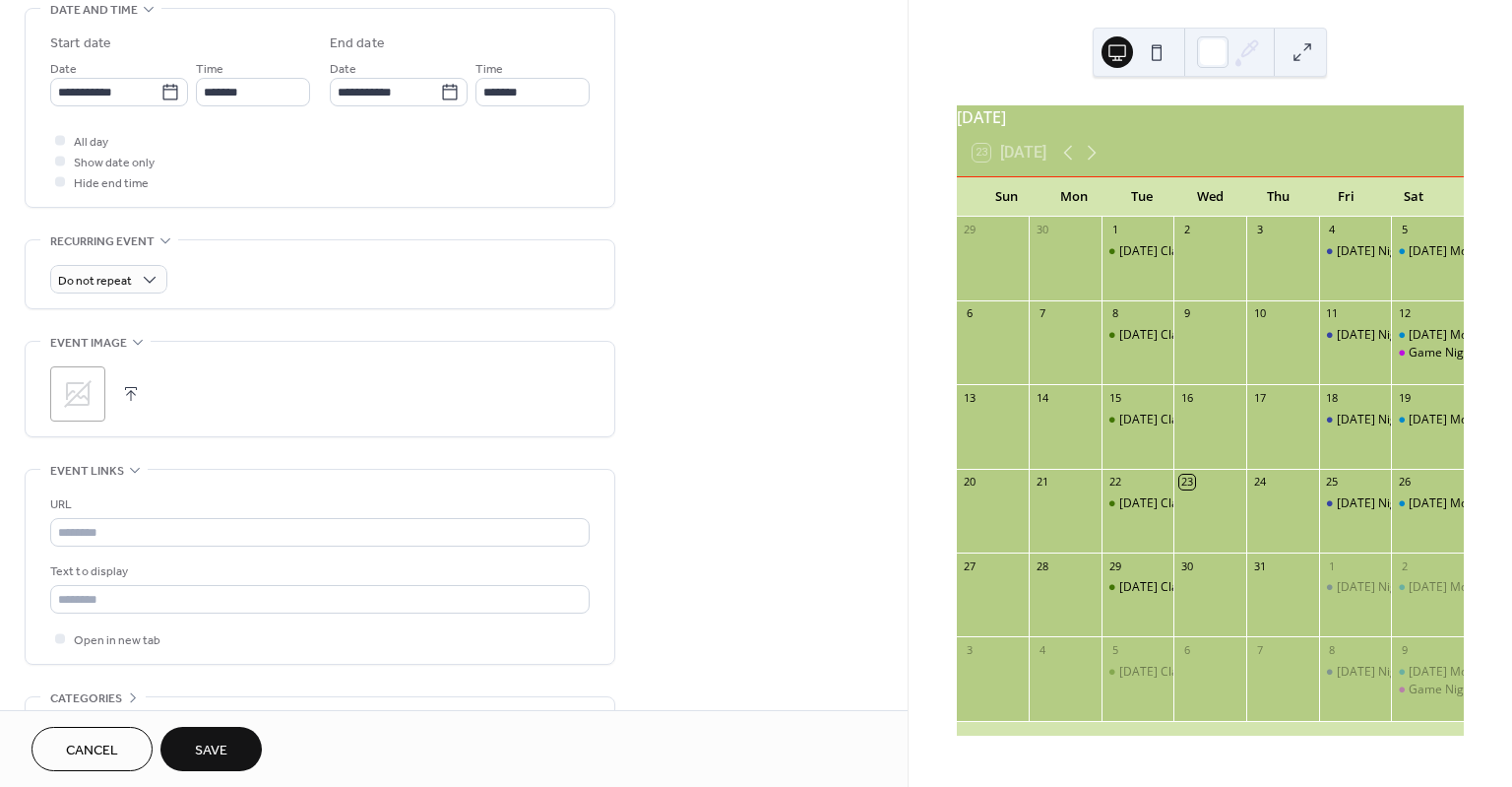 scroll, scrollTop: 634, scrollLeft: 0, axis: vertical 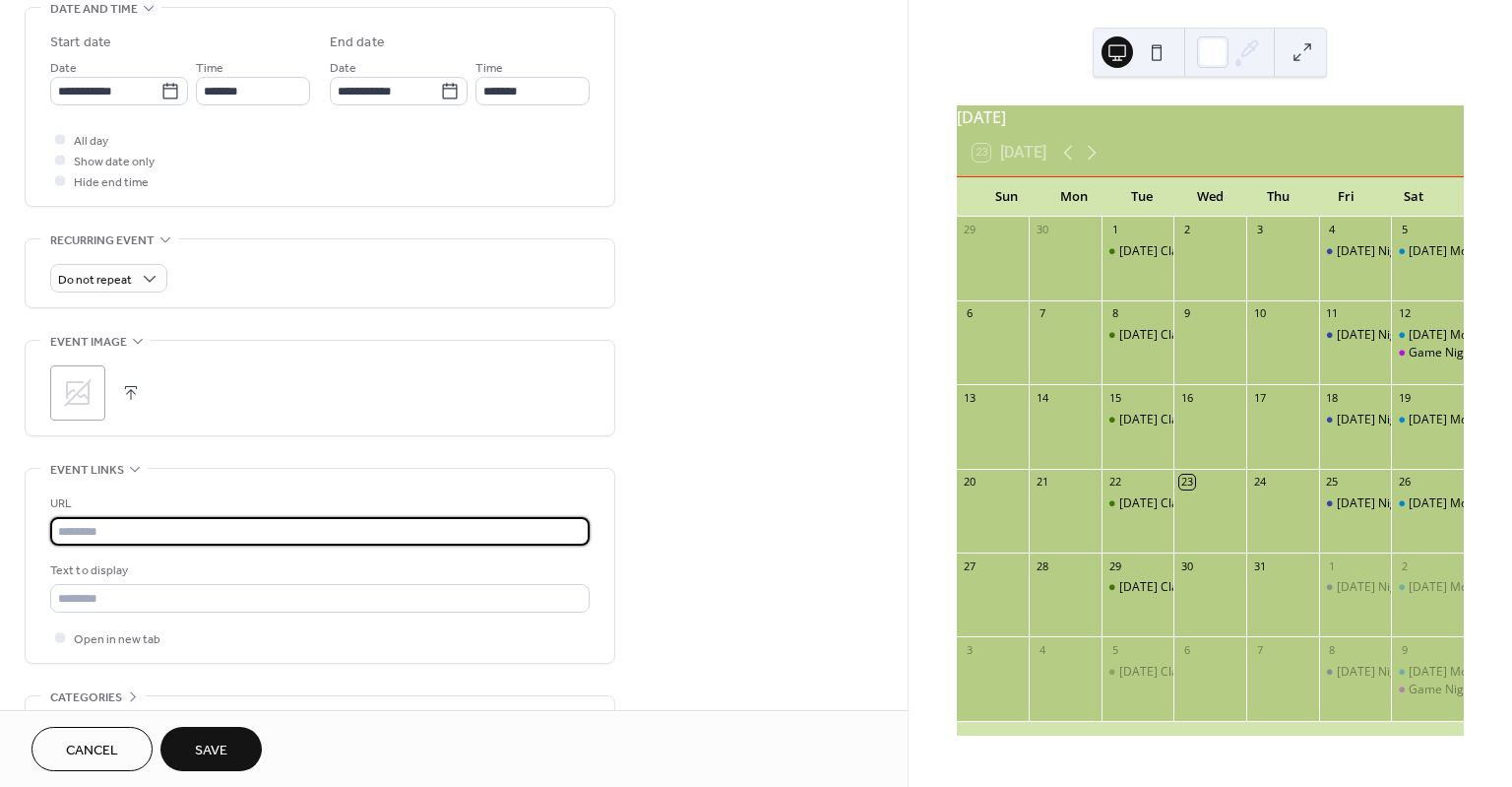 click at bounding box center [320, 531] 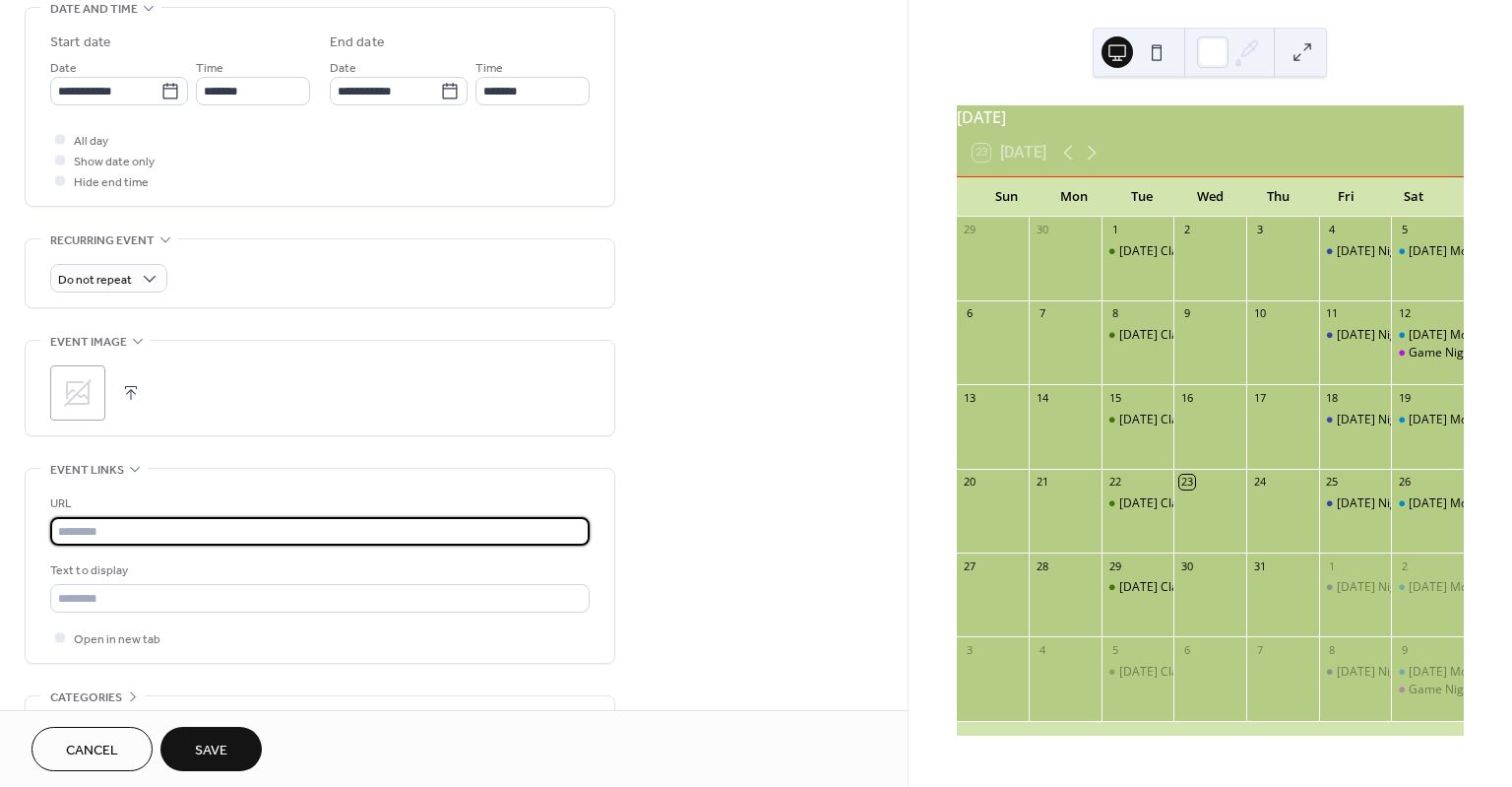 paste on "**********" 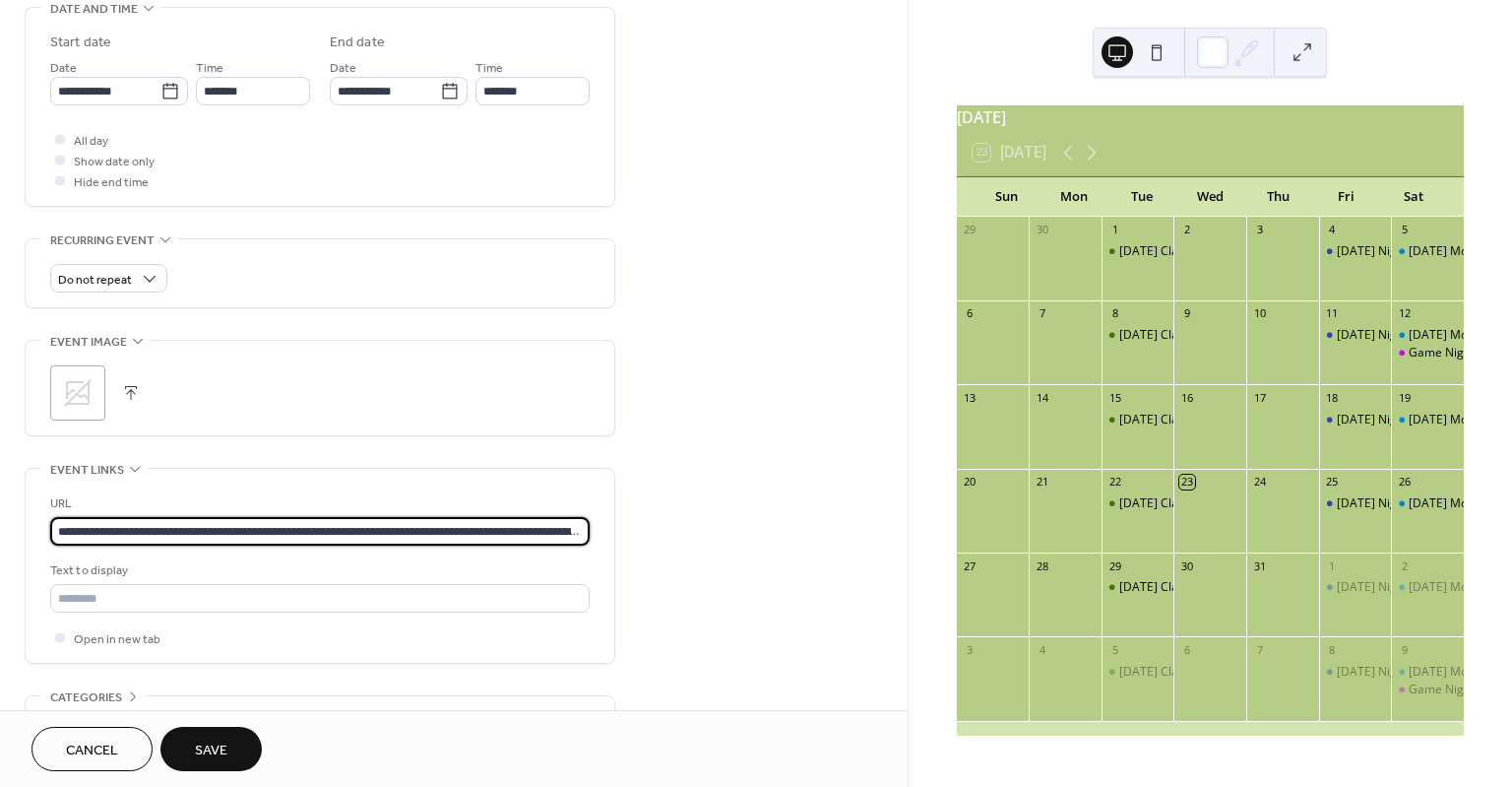 scroll, scrollTop: 0, scrollLeft: 514, axis: horizontal 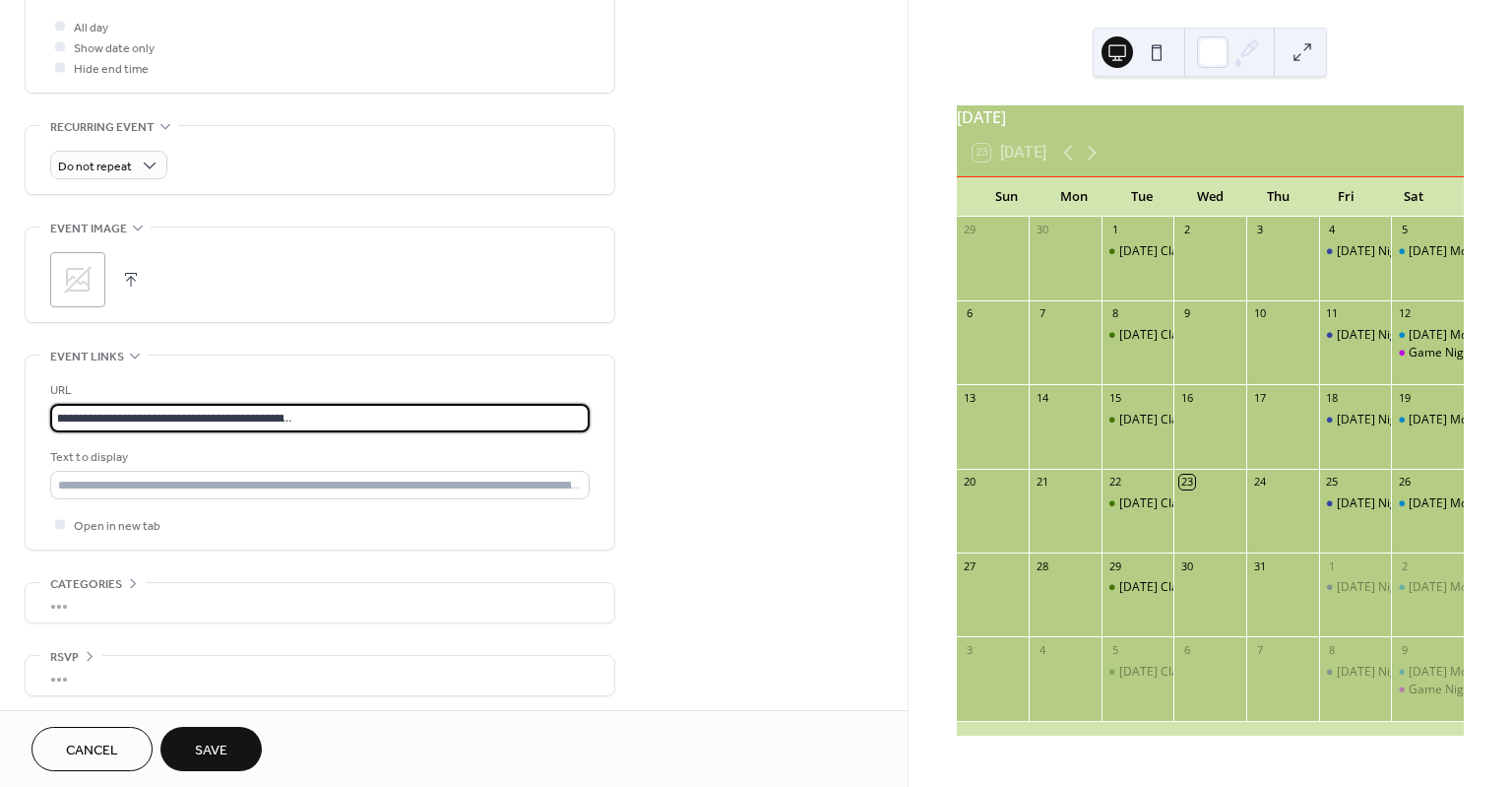 type on "**********" 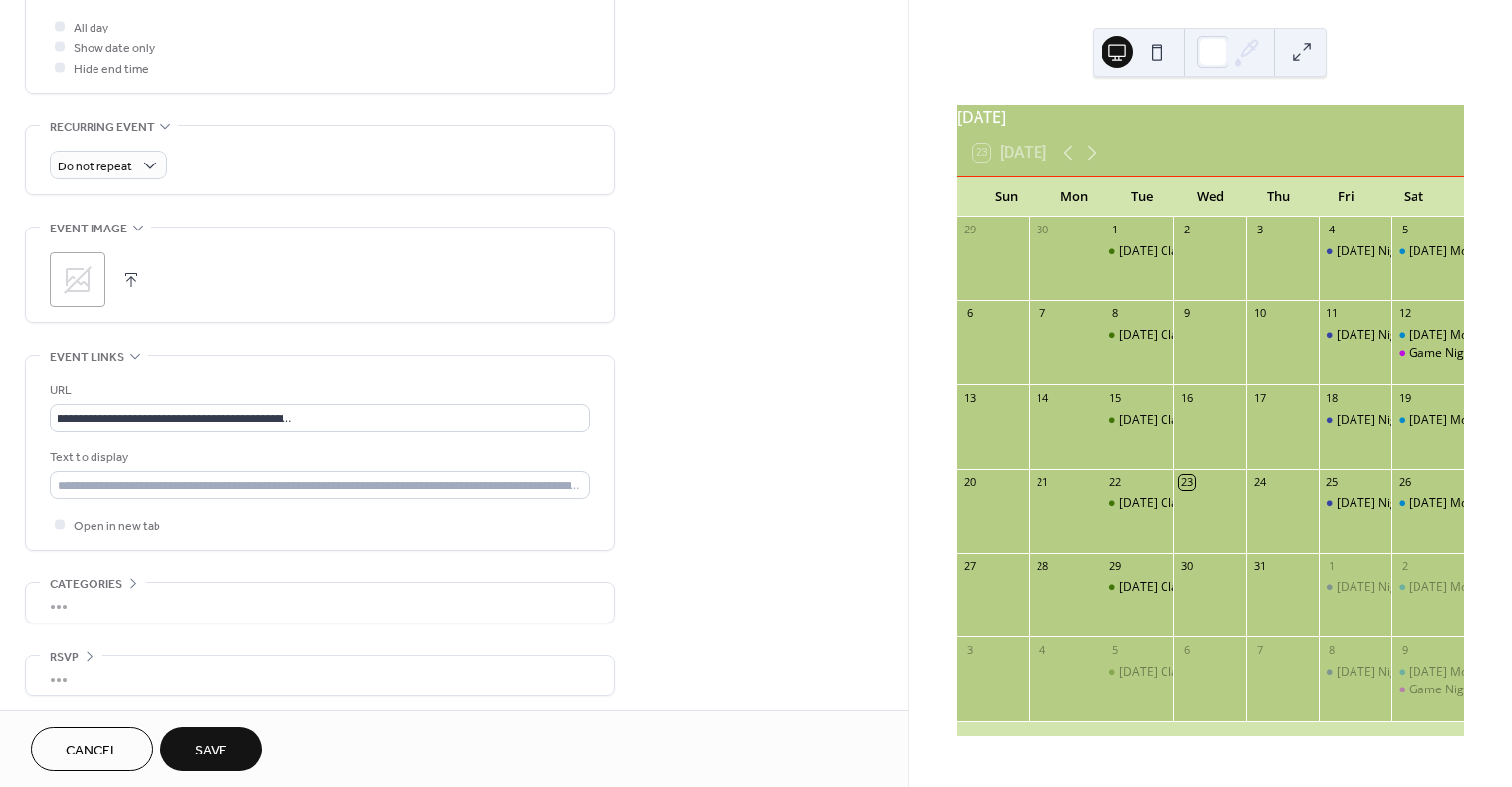 scroll, scrollTop: 0, scrollLeft: 0, axis: both 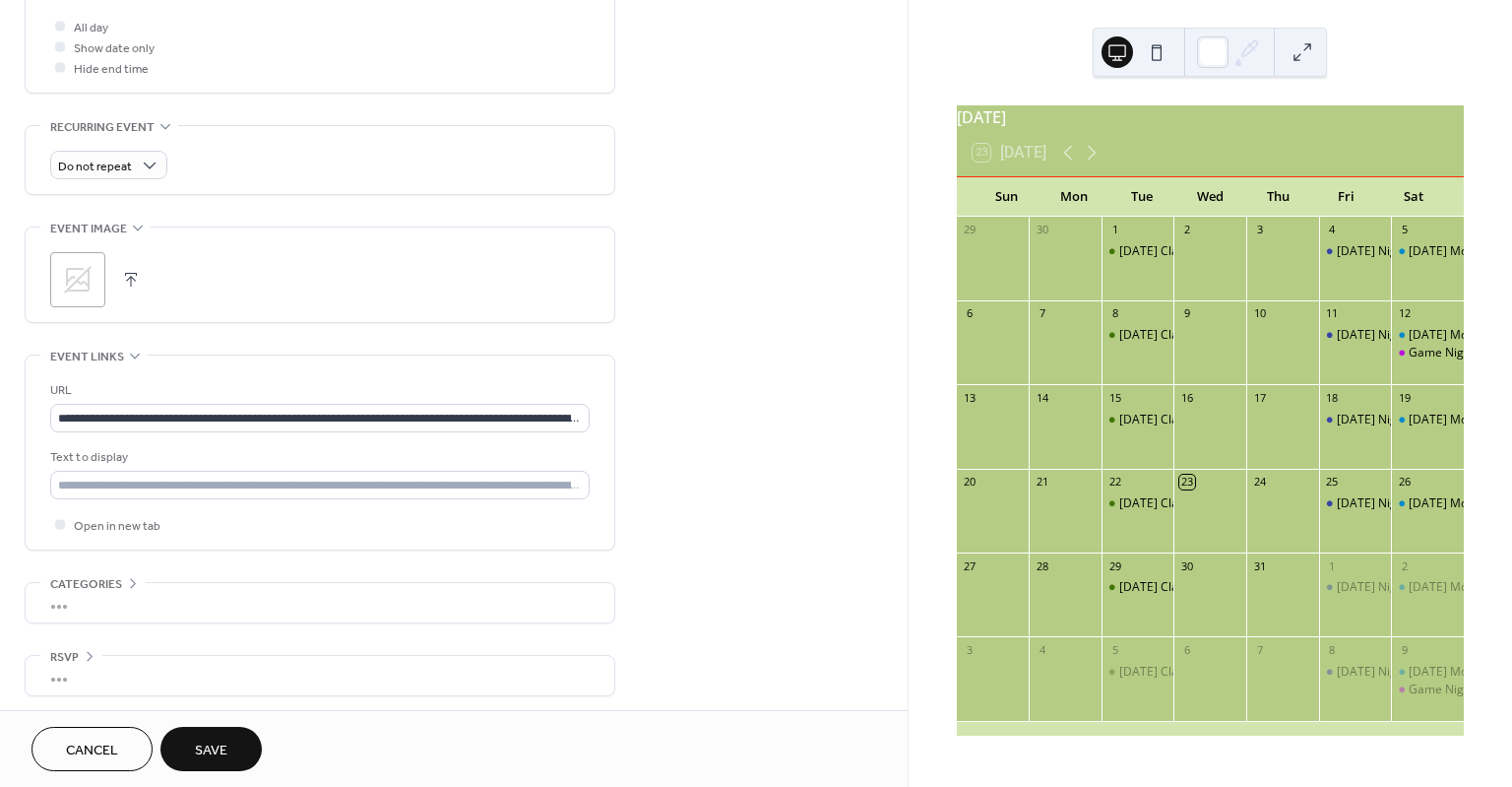 click on "Save" at bounding box center [211, 751] 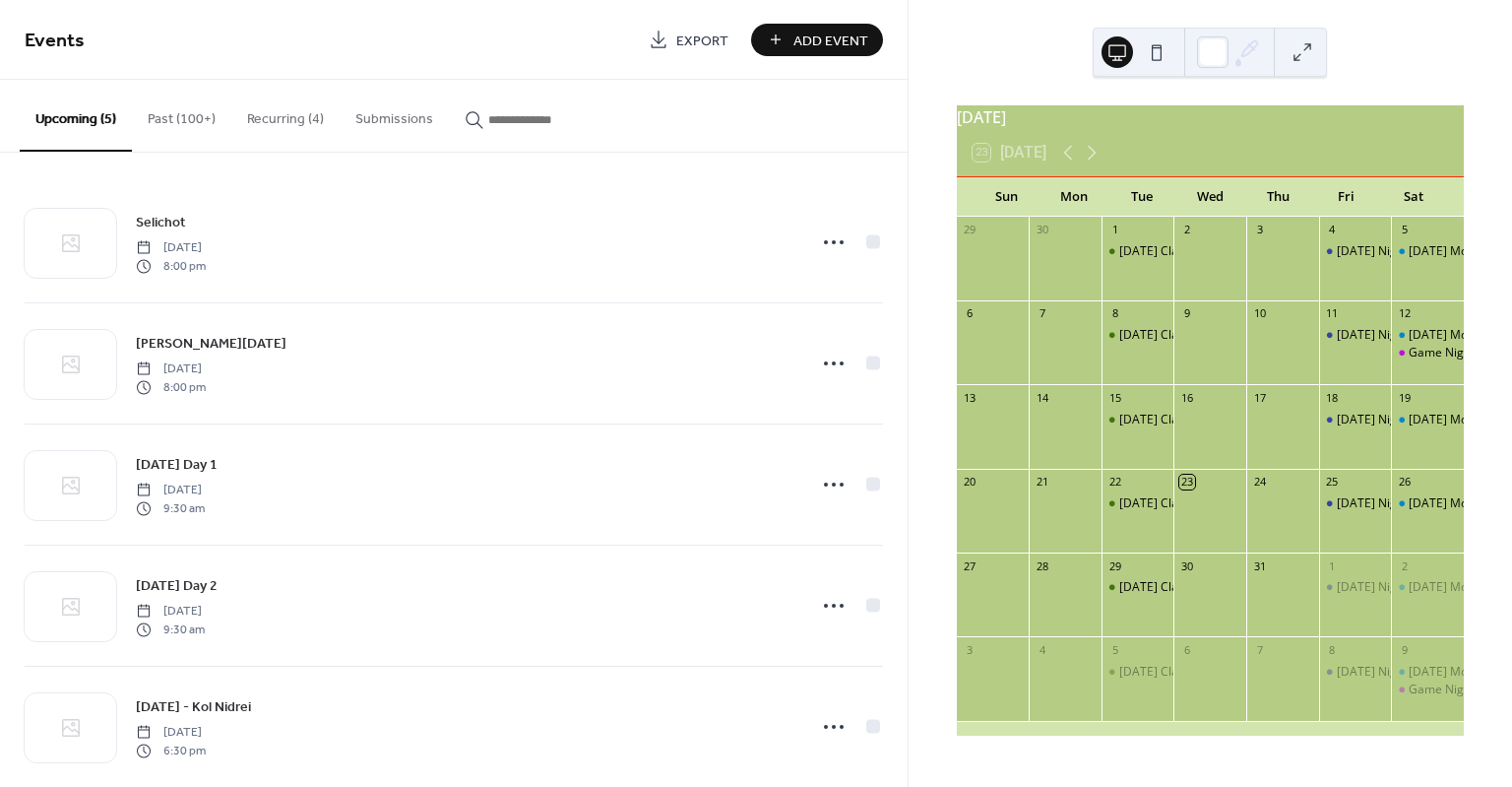 click on "Add Event" at bounding box center [831, 40] 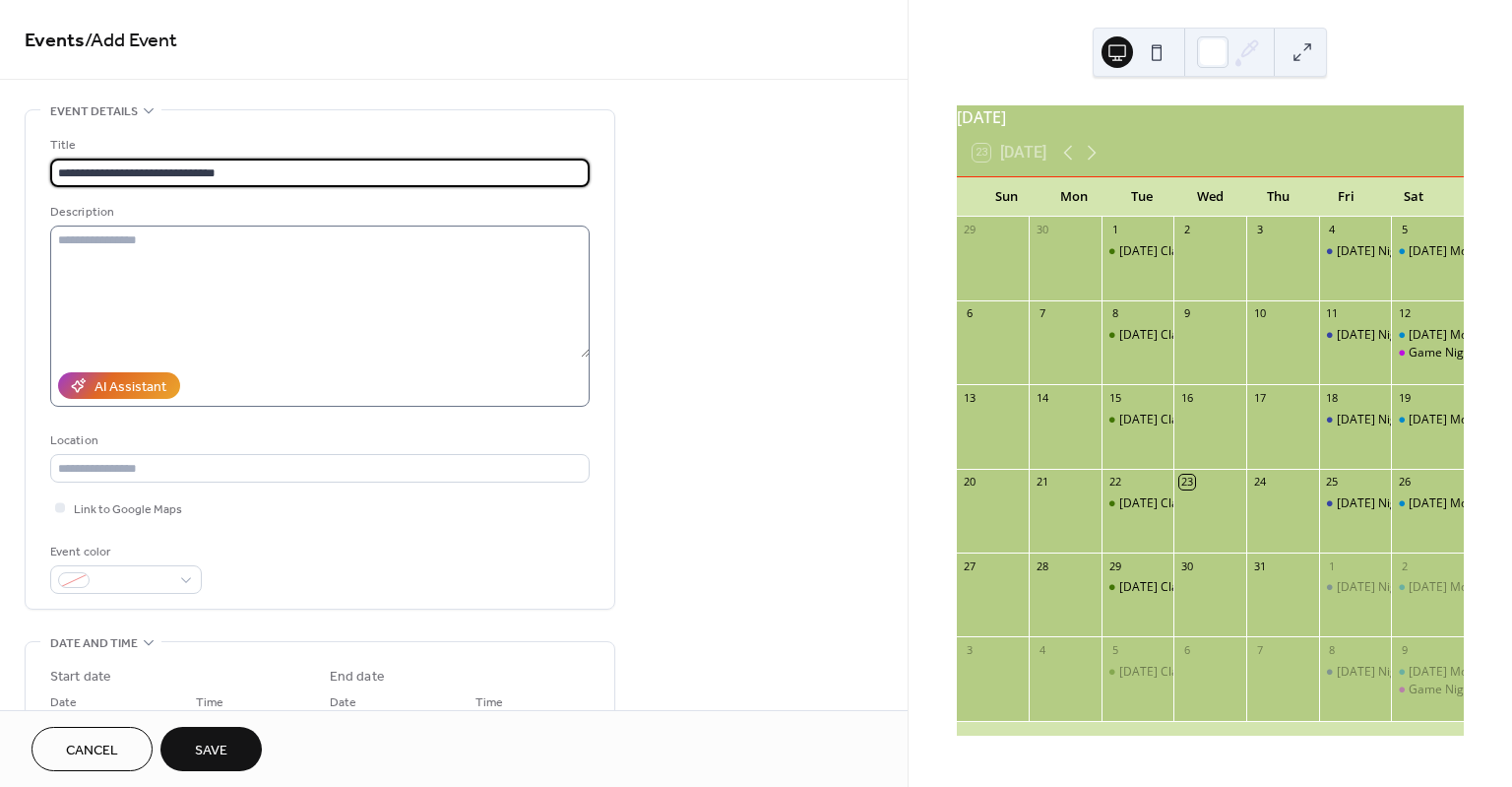 type on "**********" 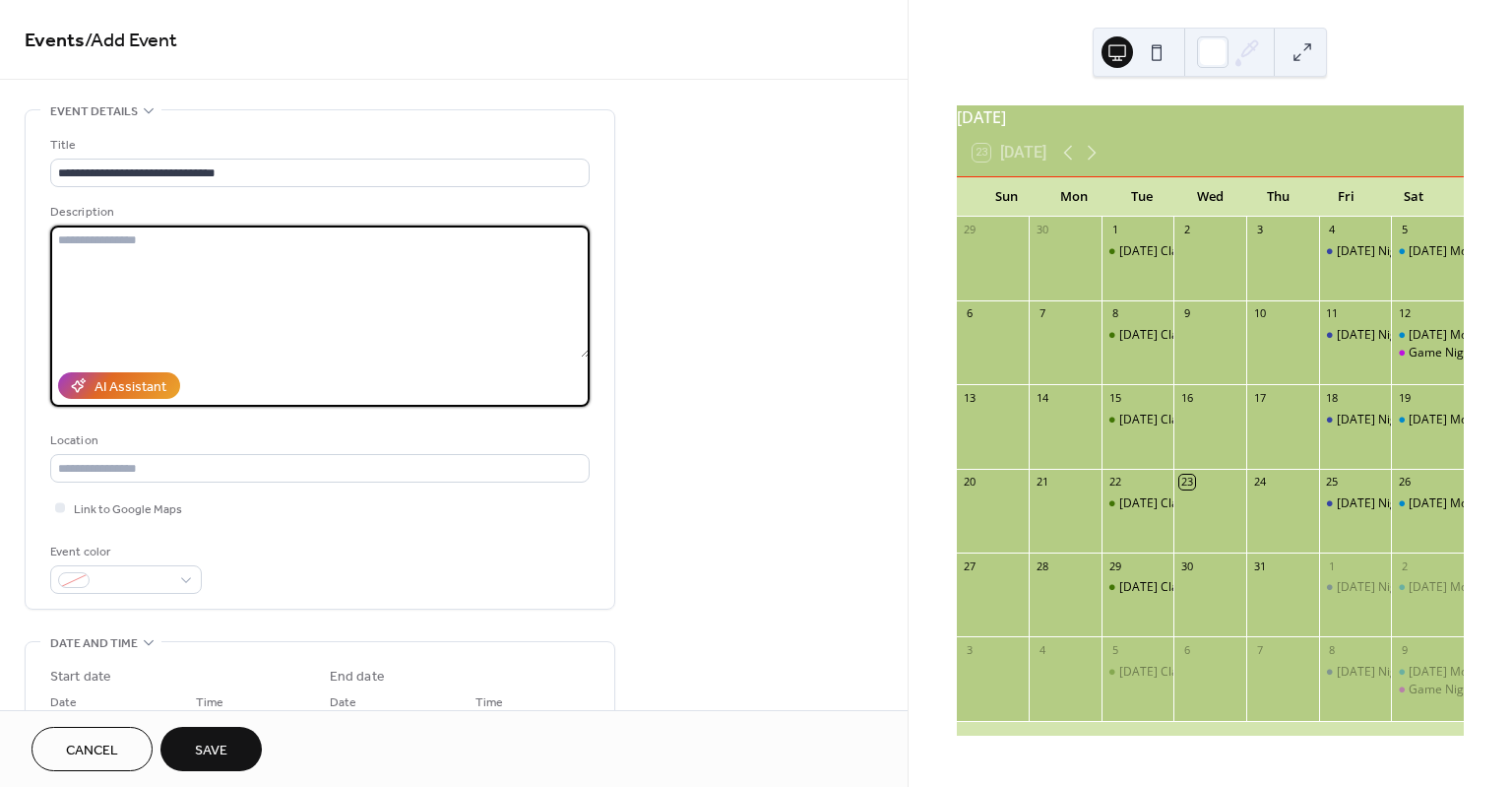 click at bounding box center (320, 292) 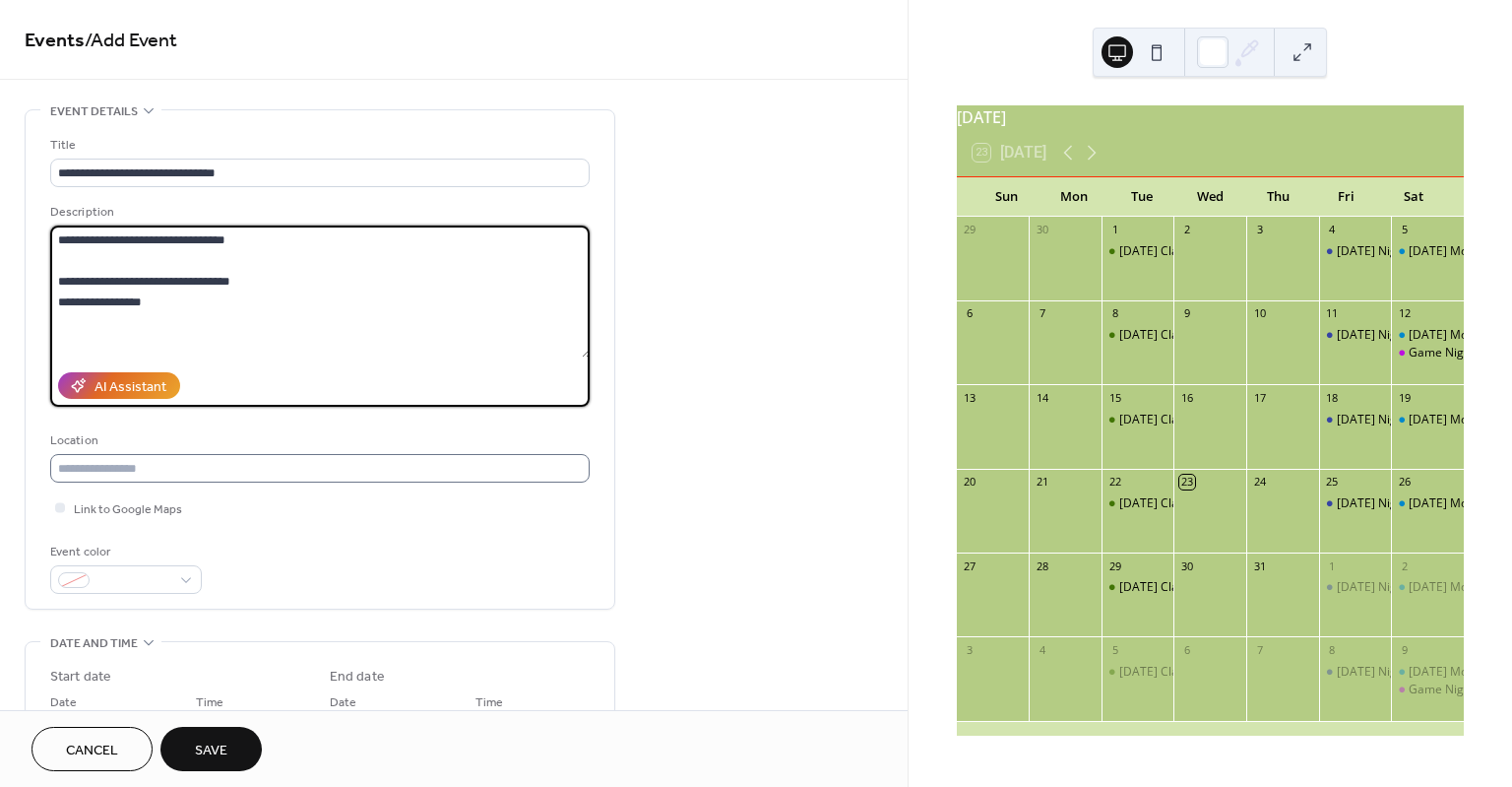 type on "**********" 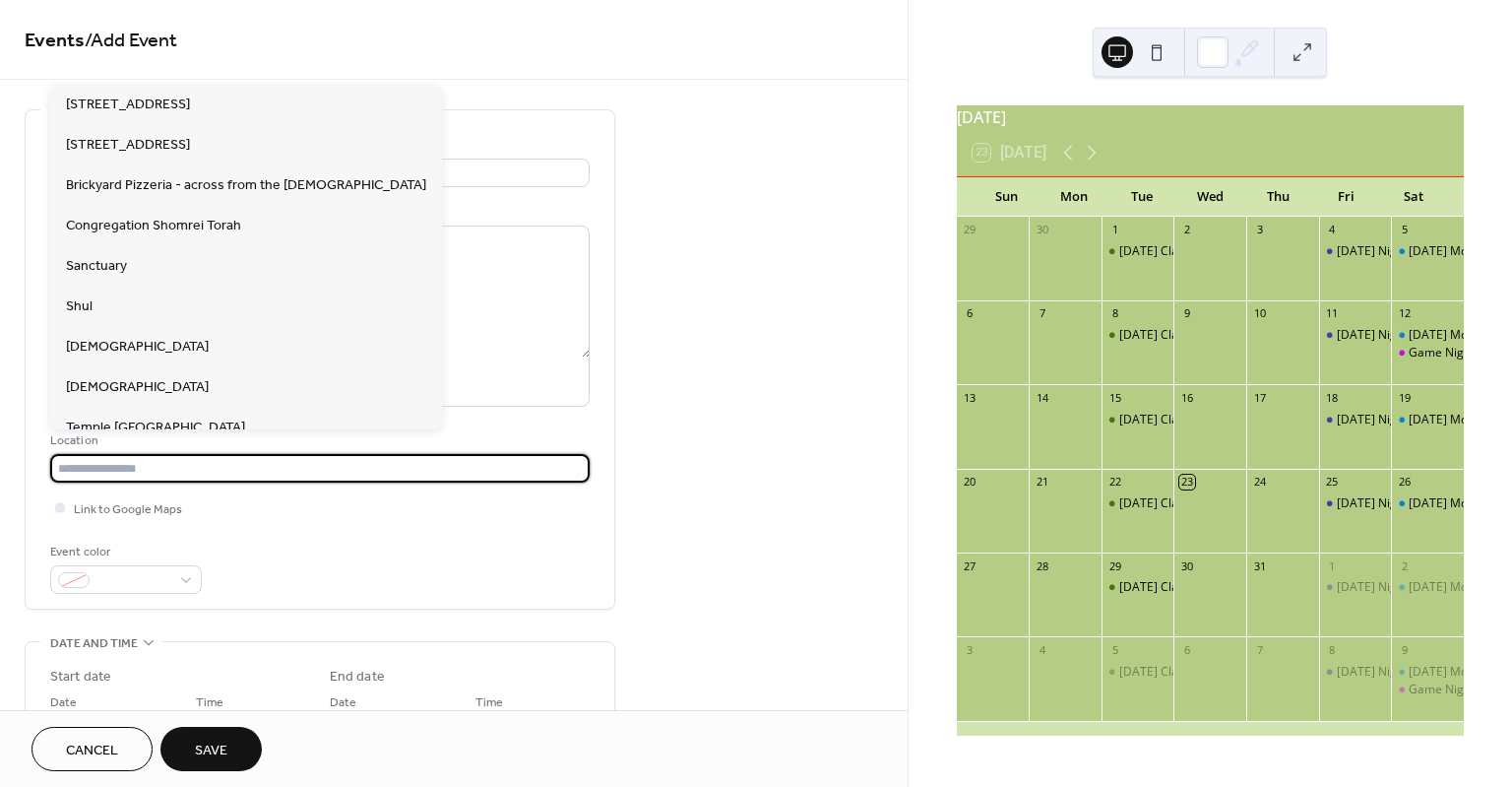 click at bounding box center (320, 468) 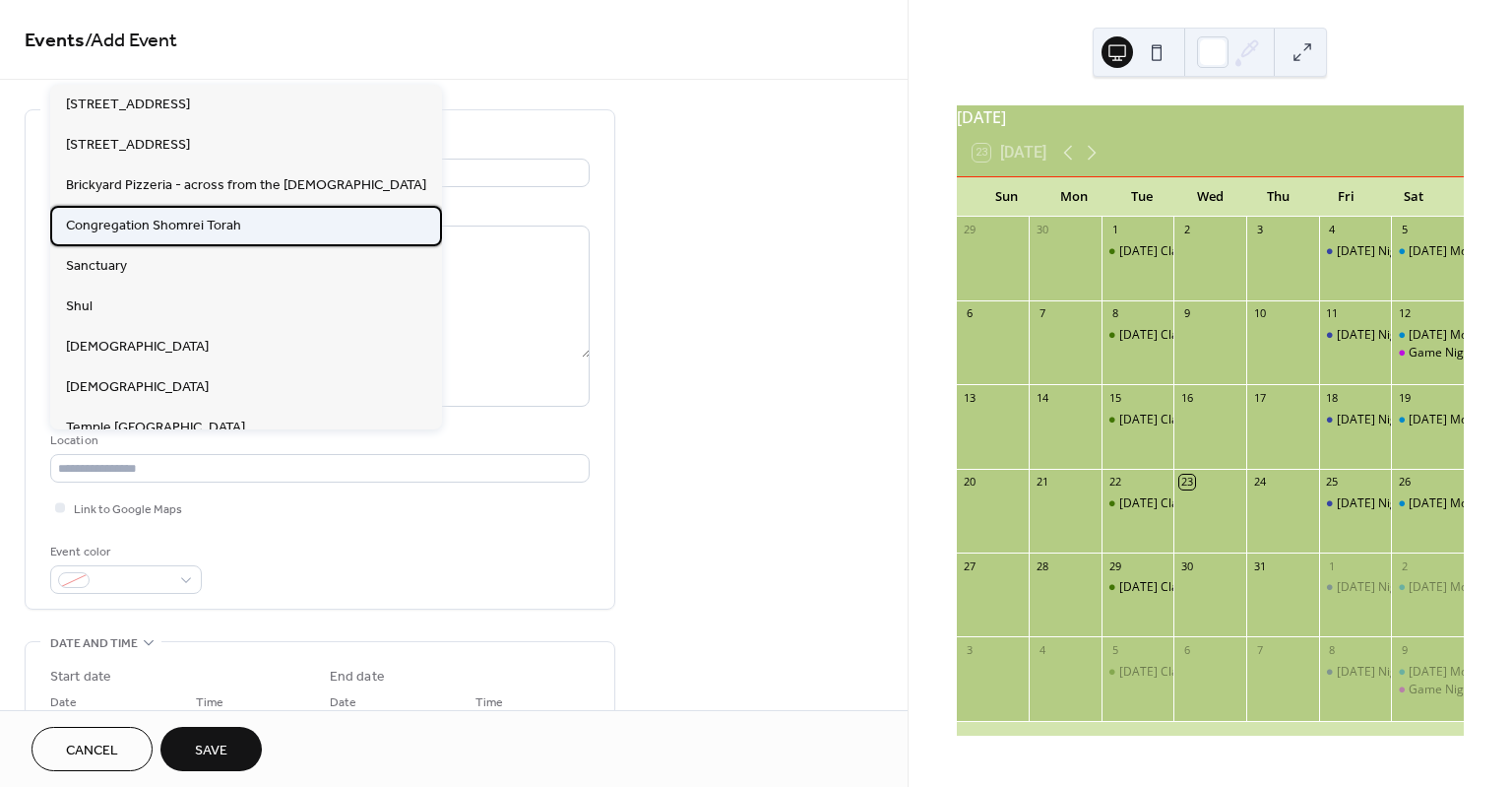 click on "Congregation Shomrei Torah" at bounding box center [154, 226] 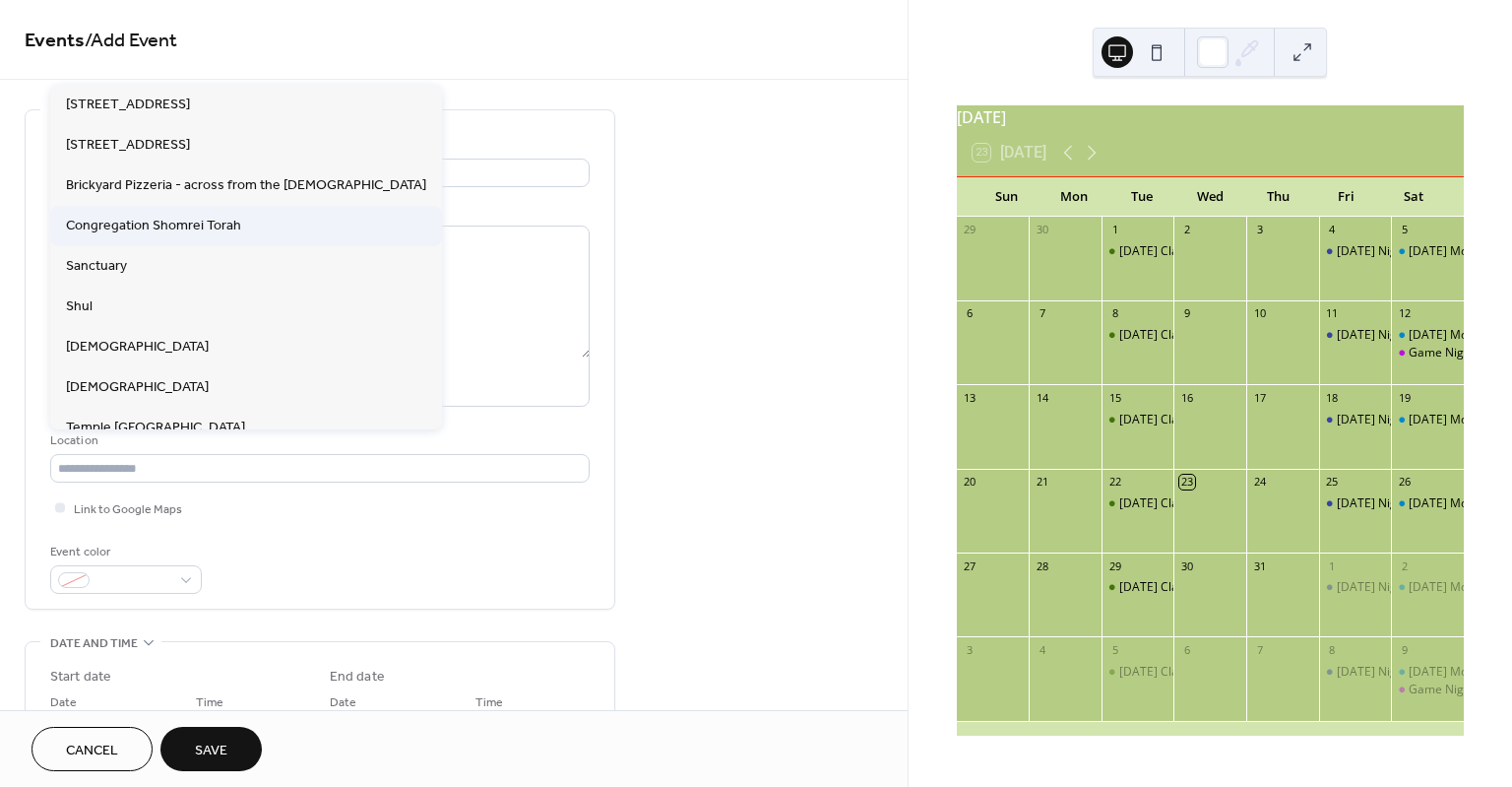 type on "**********" 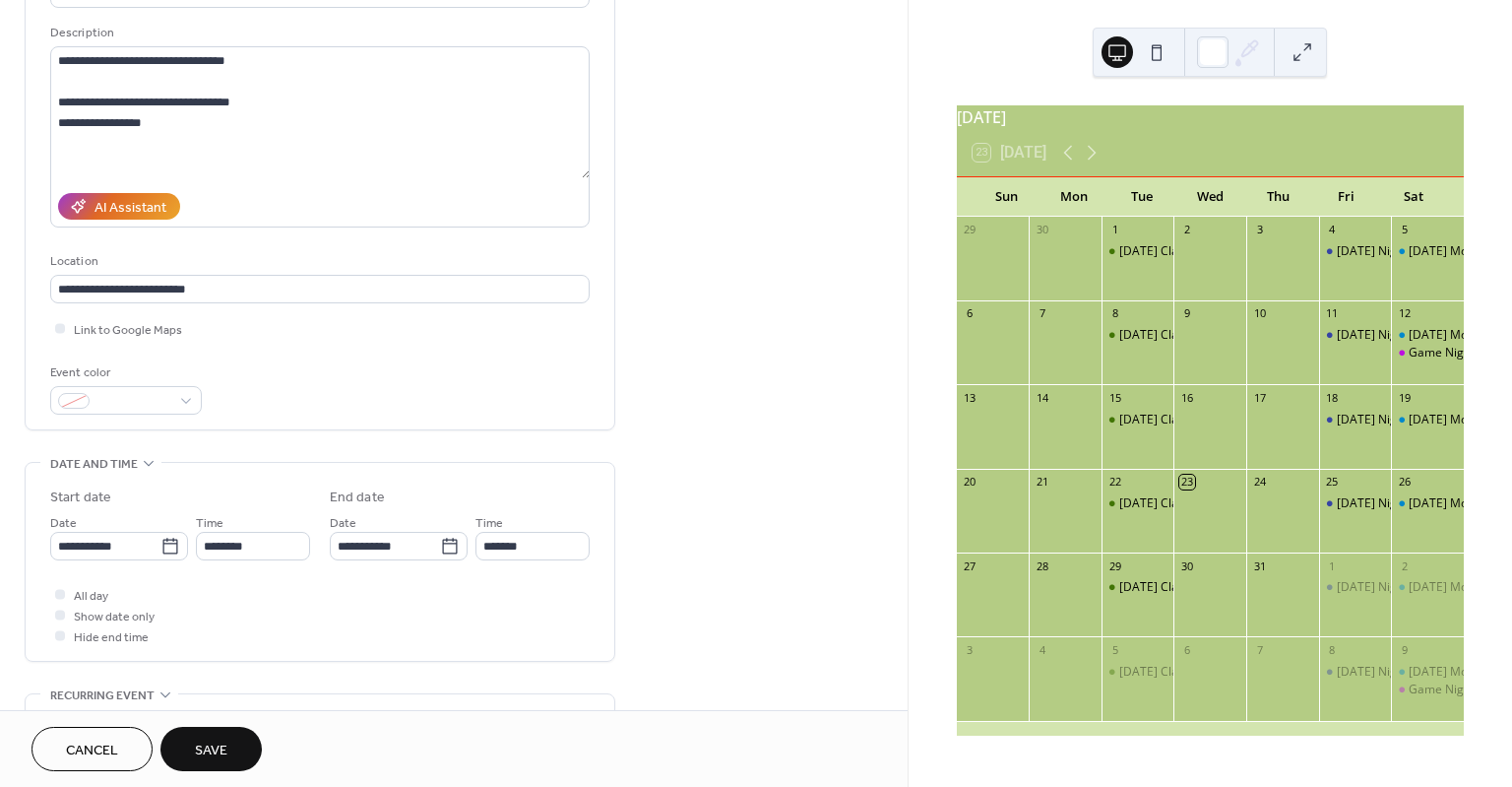 scroll, scrollTop: 185, scrollLeft: 0, axis: vertical 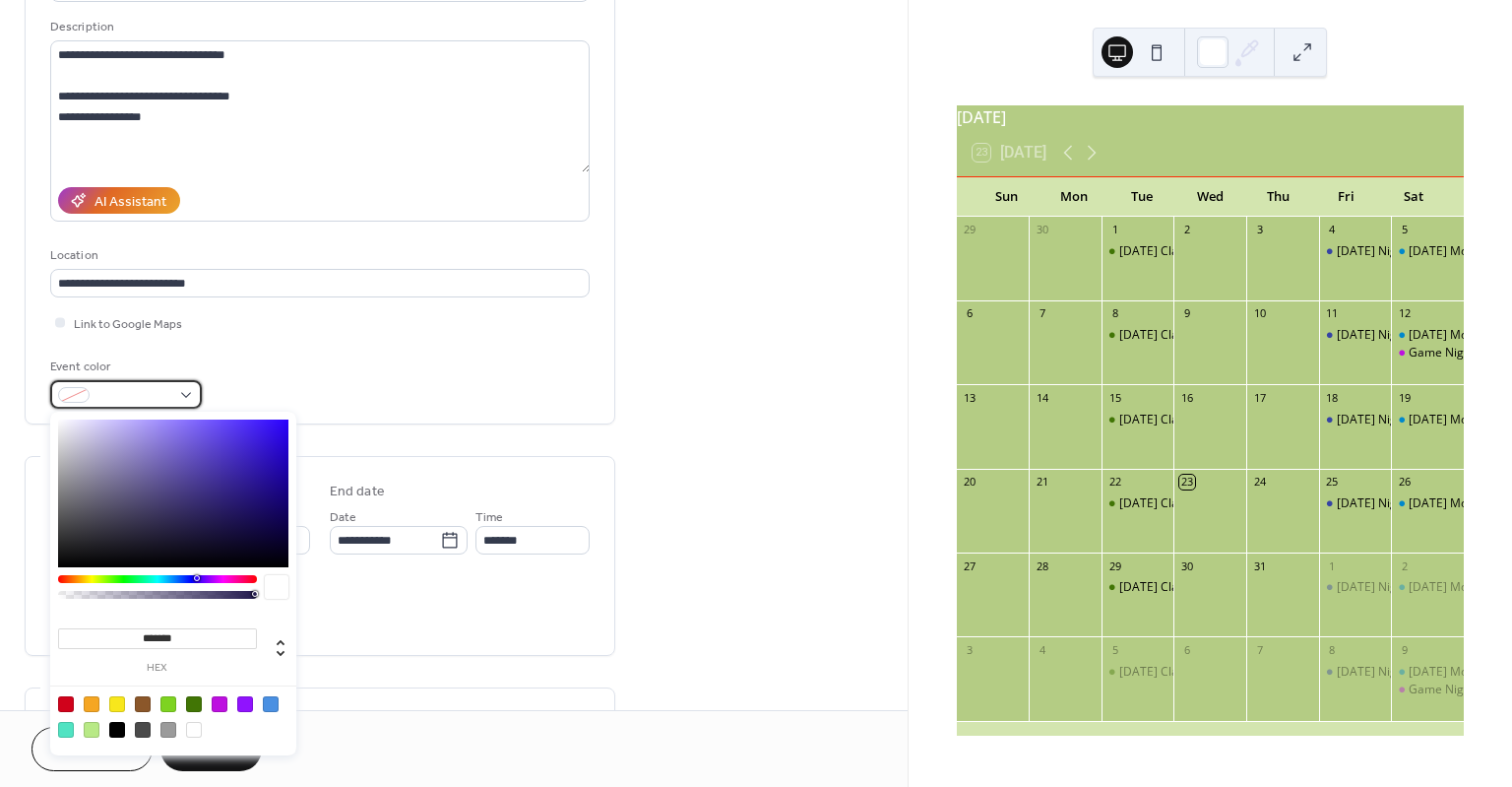 click at bounding box center (126, 394) 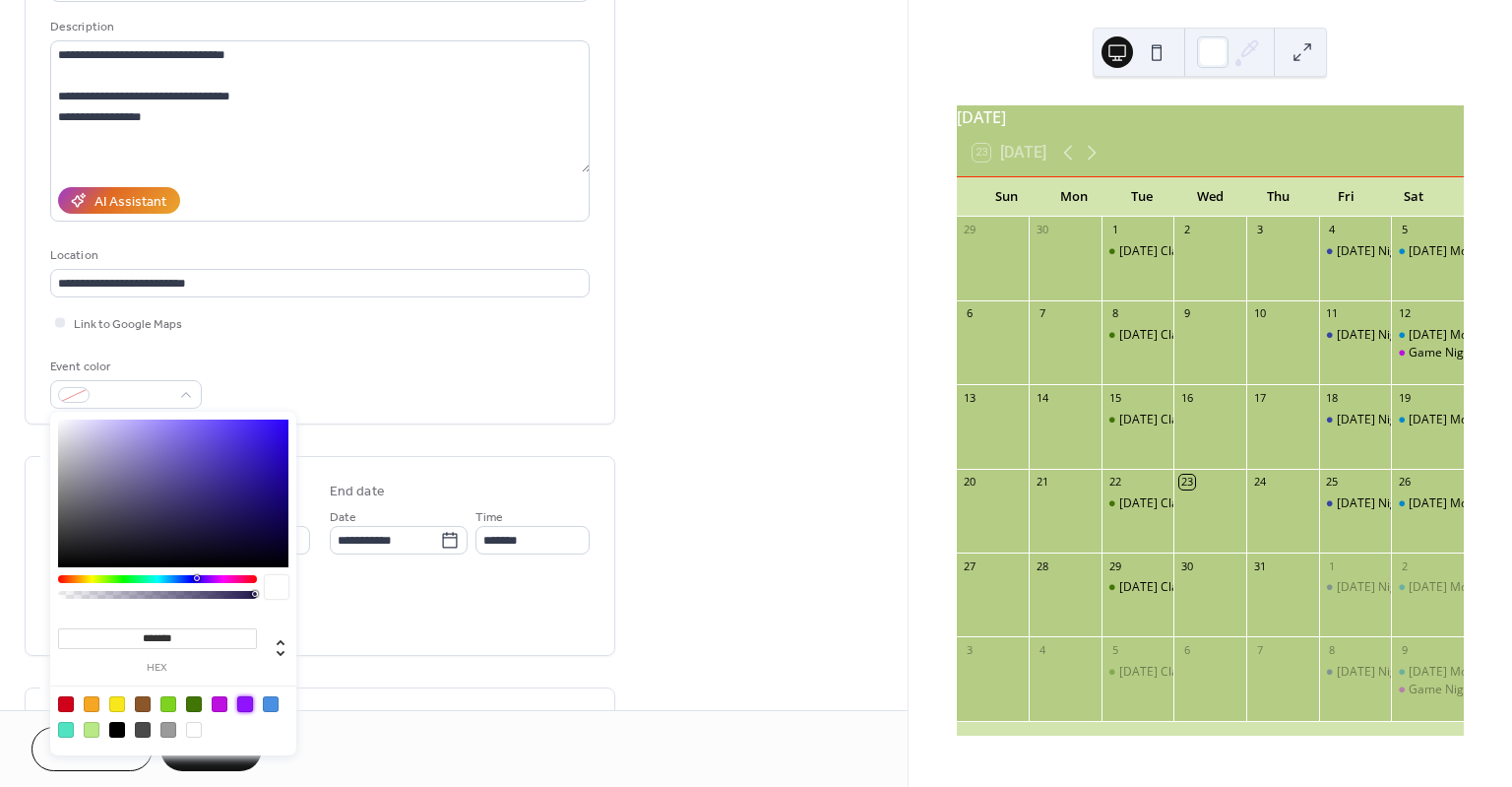 click at bounding box center [245, 704] 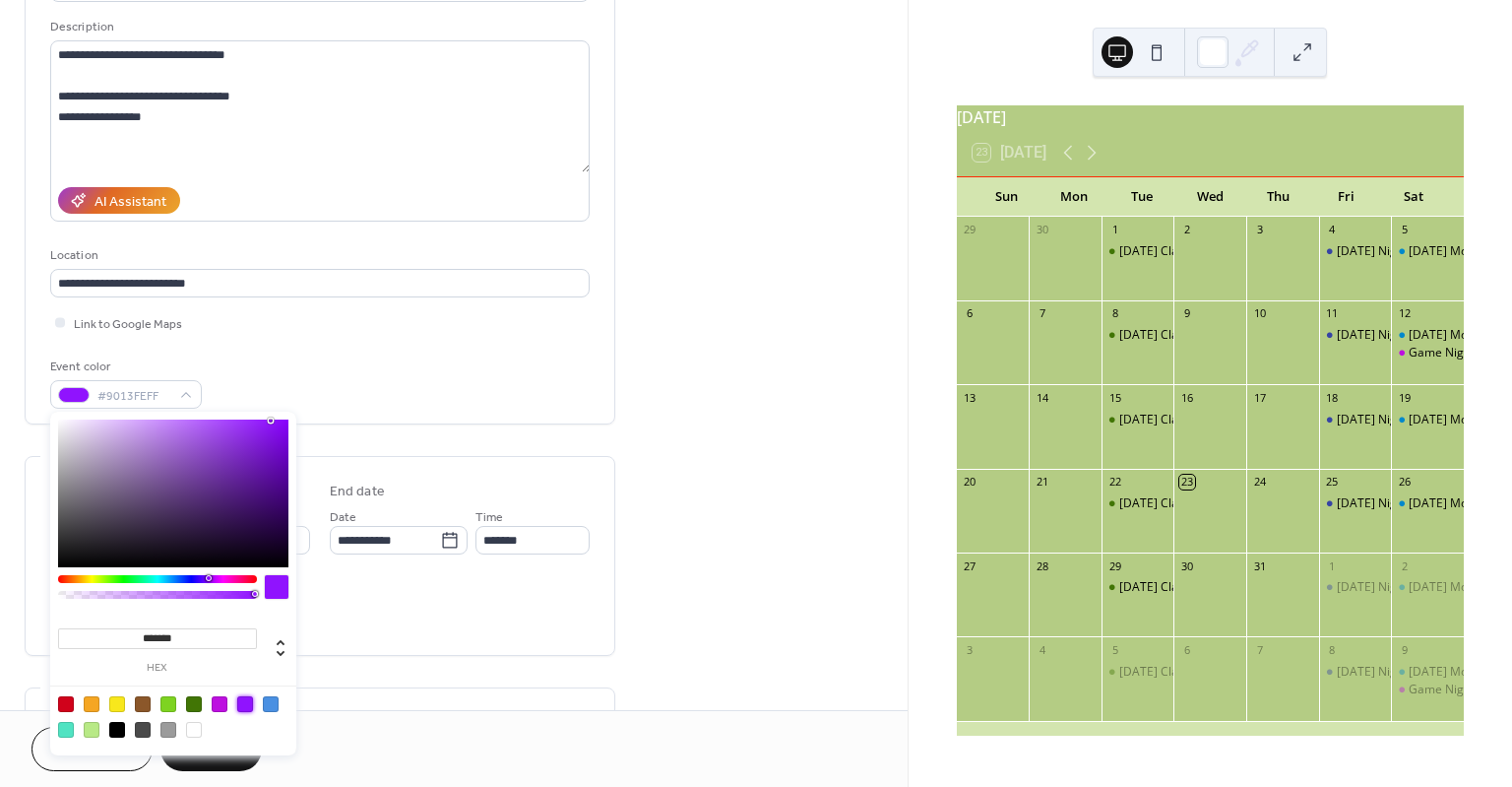 click on "All day Show date only Hide end time" at bounding box center [320, 609] 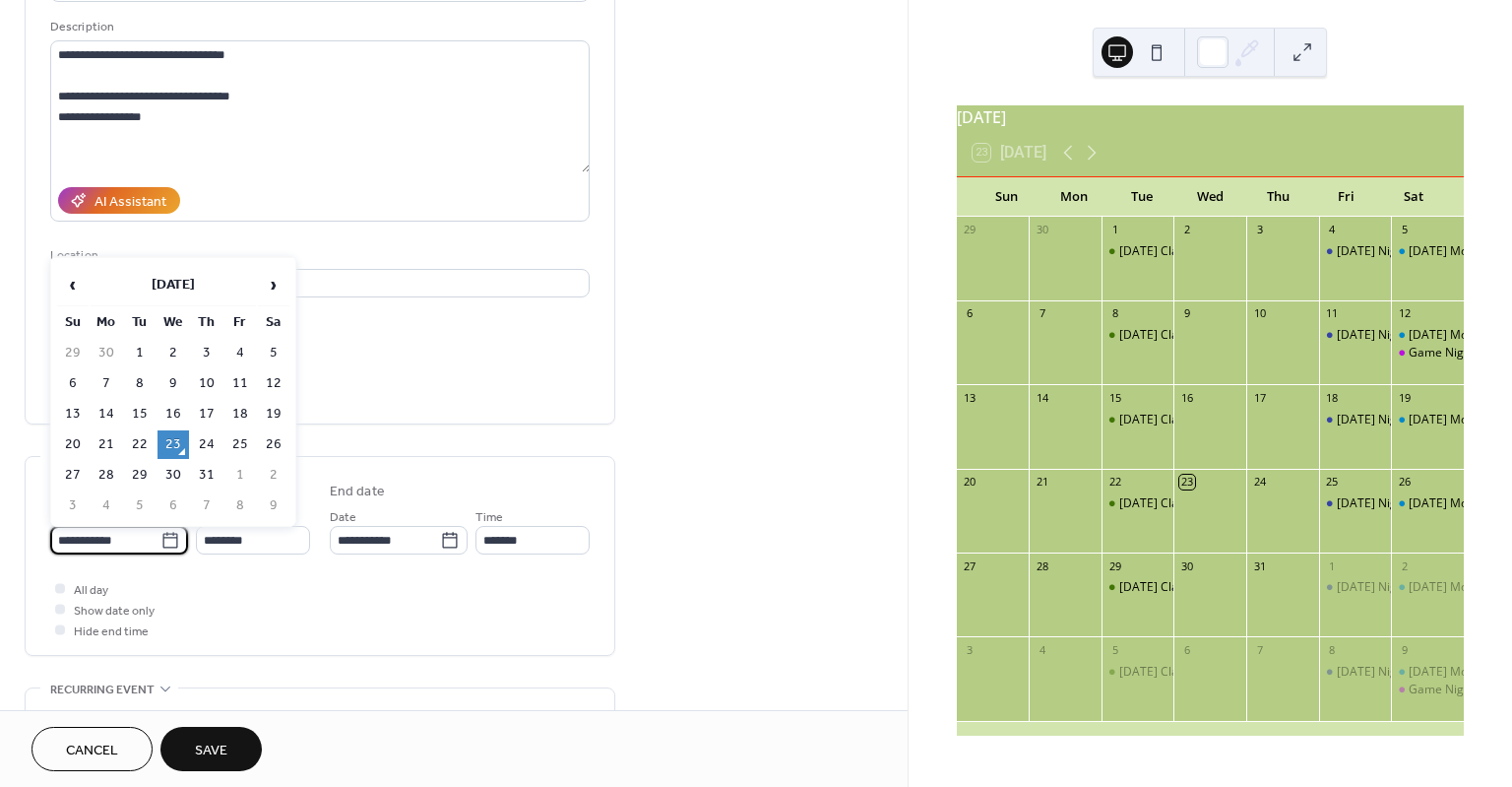 click on "**********" at bounding box center (105, 540) 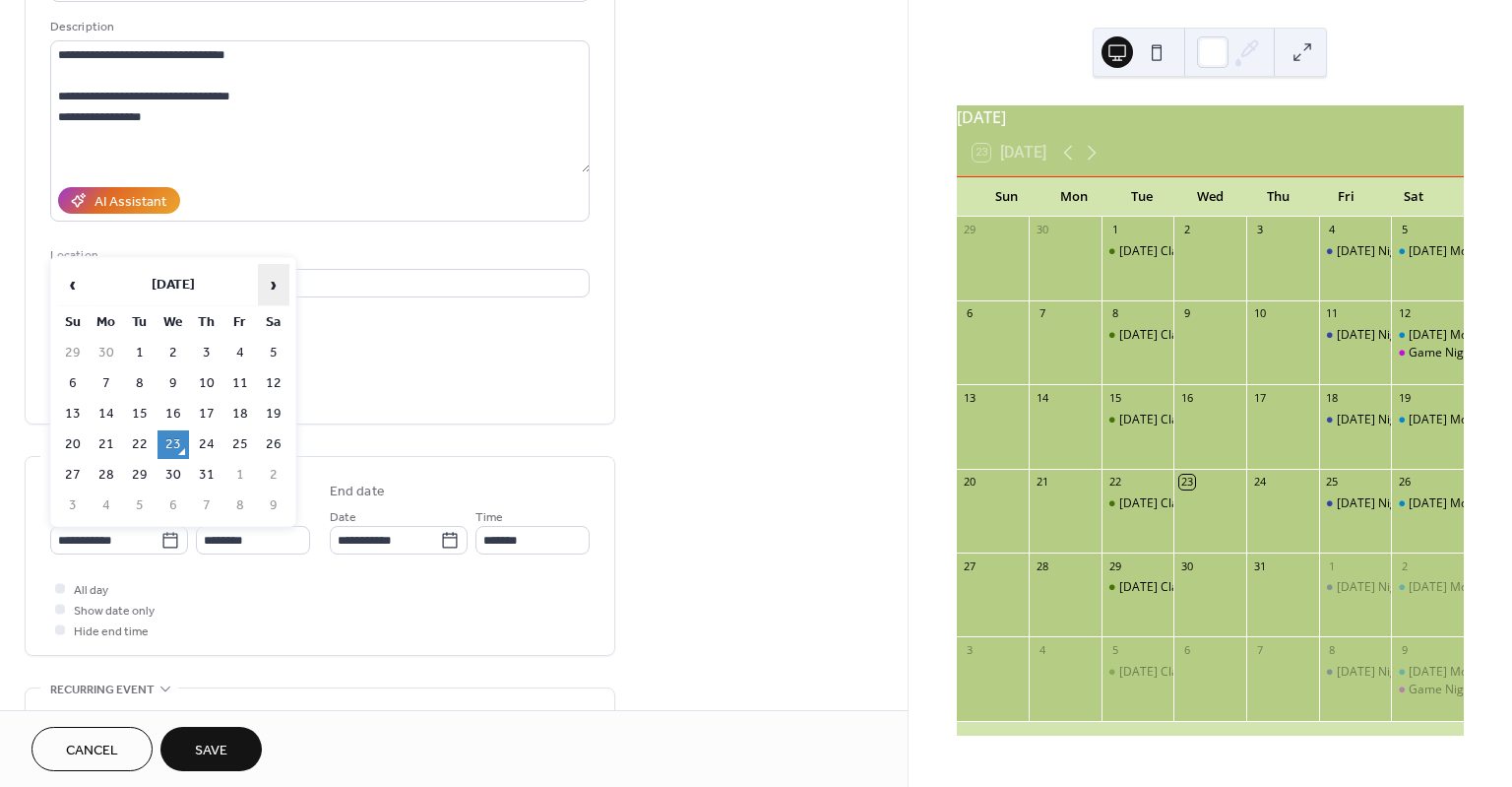 click on "›" at bounding box center (274, 285) 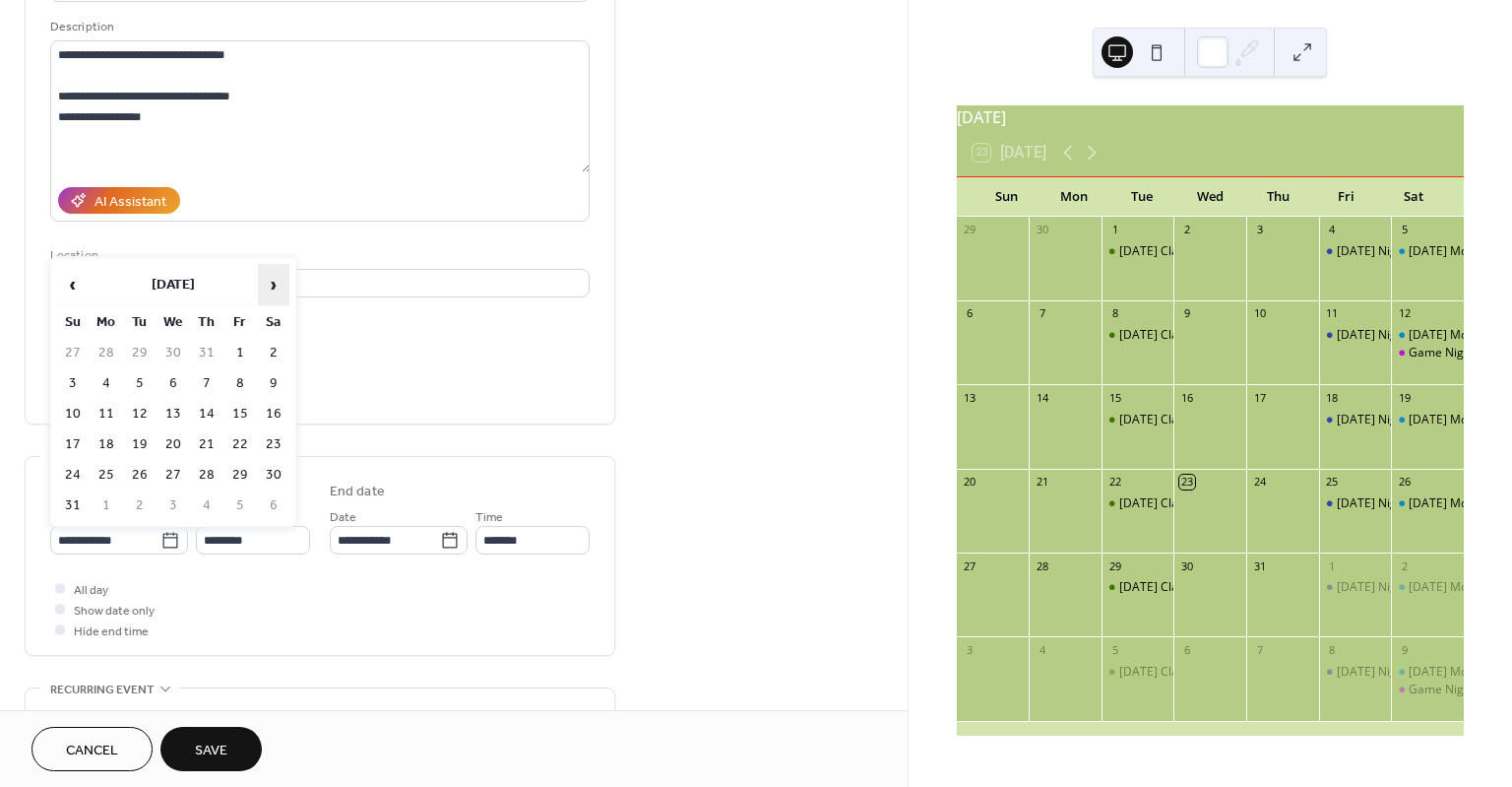 click on "›" at bounding box center [274, 285] 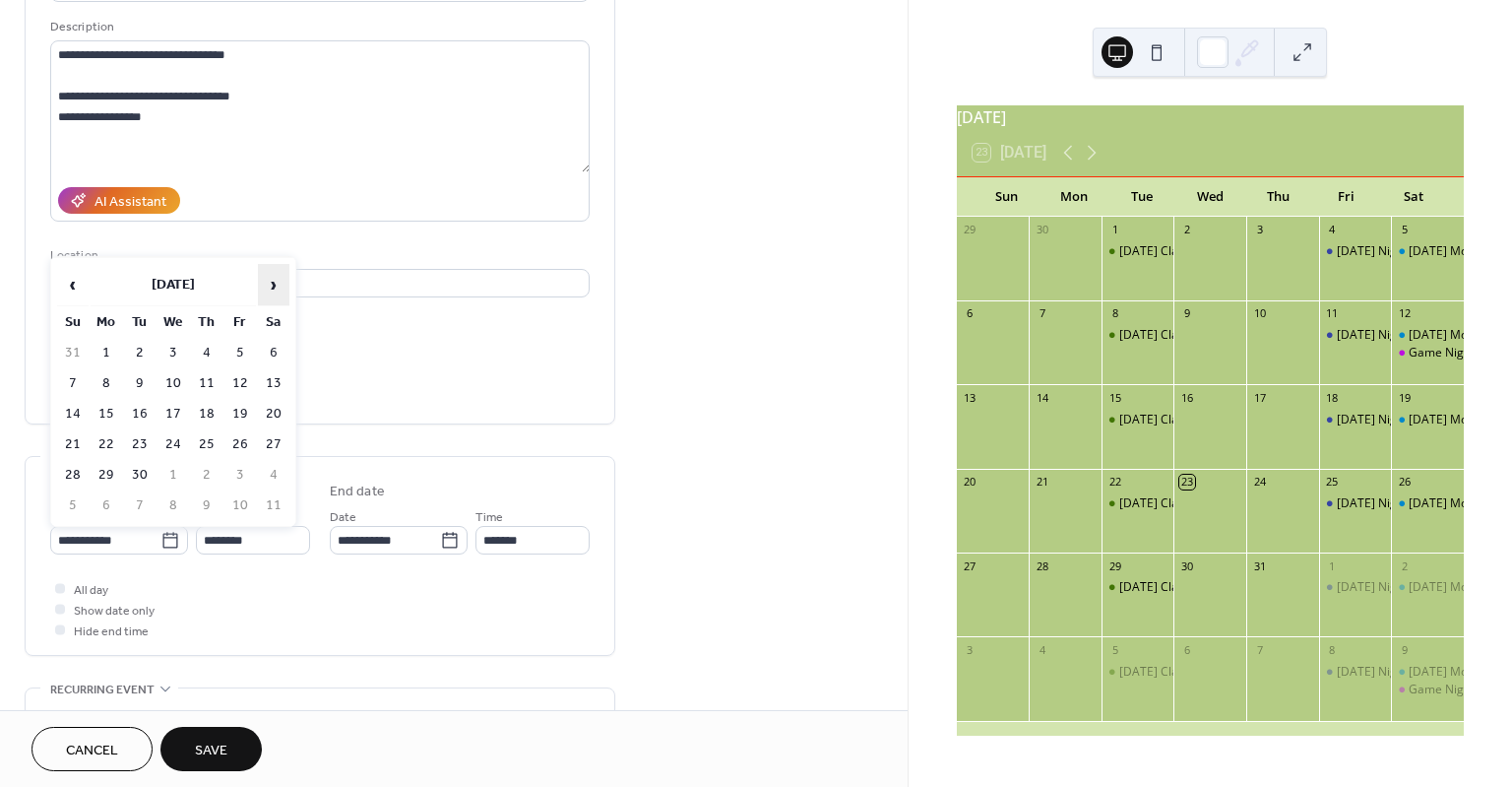 click on "›" at bounding box center (274, 285) 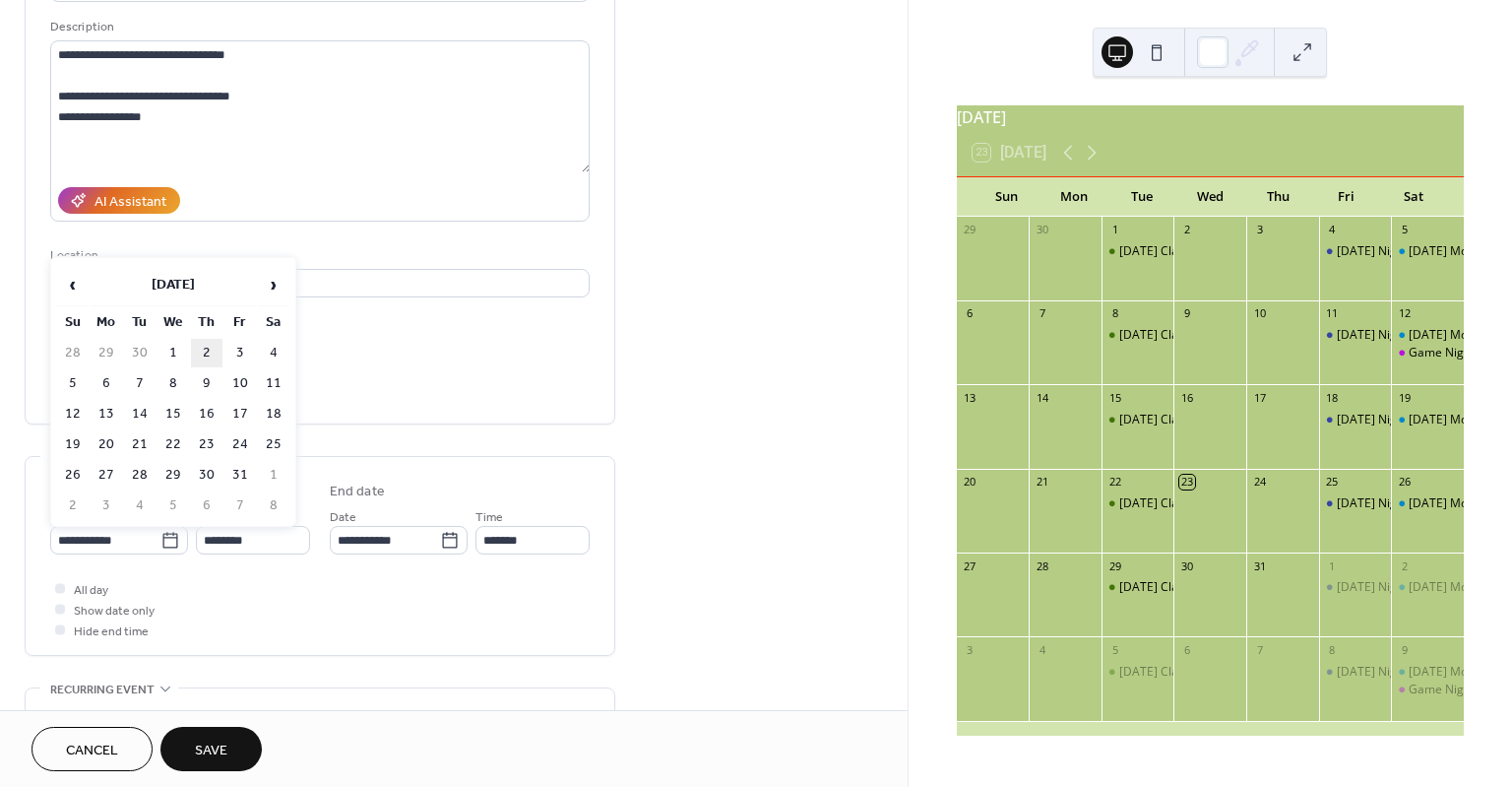 click on "2" at bounding box center [207, 353] 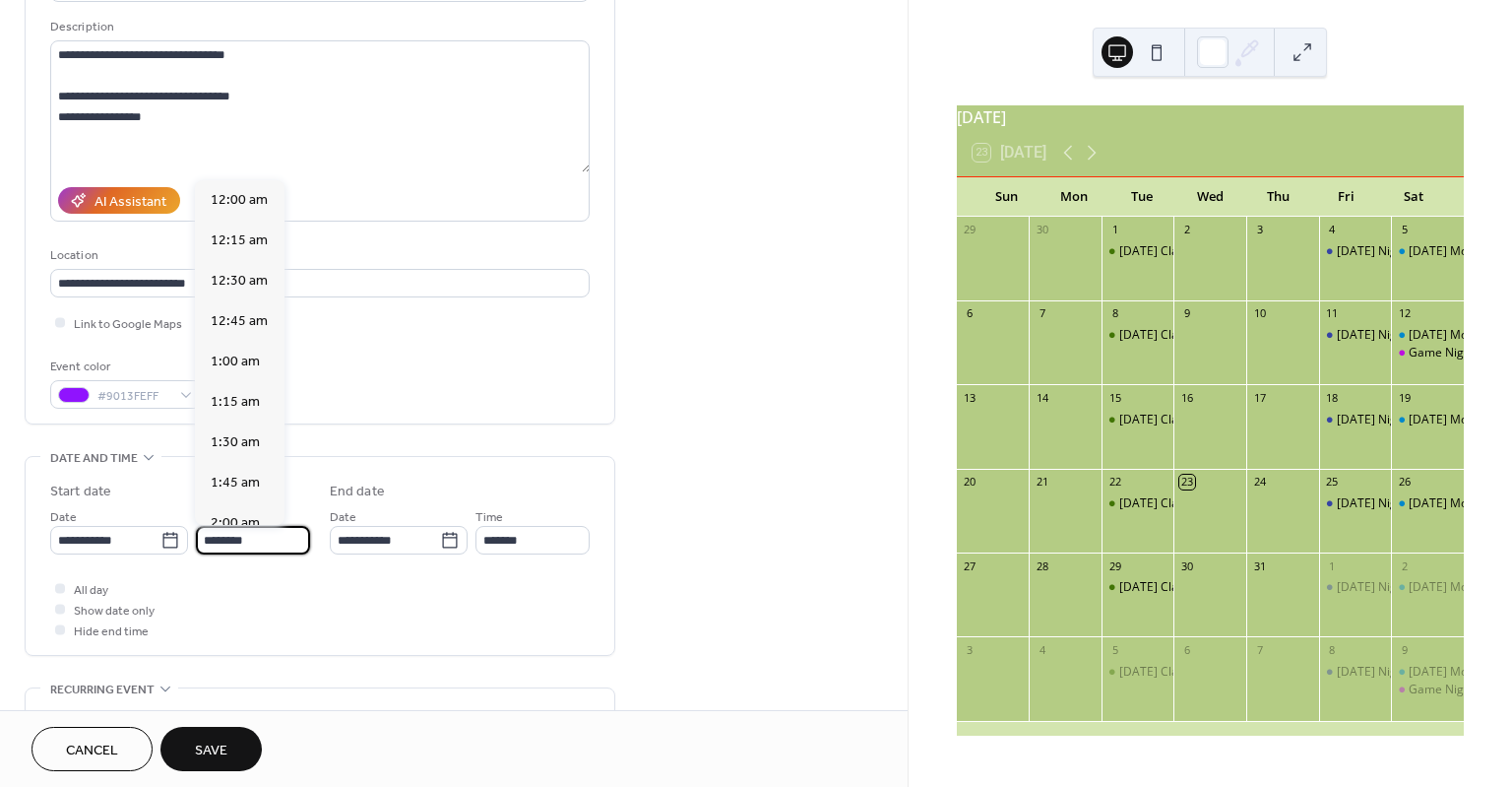 click on "********" at bounding box center [253, 540] 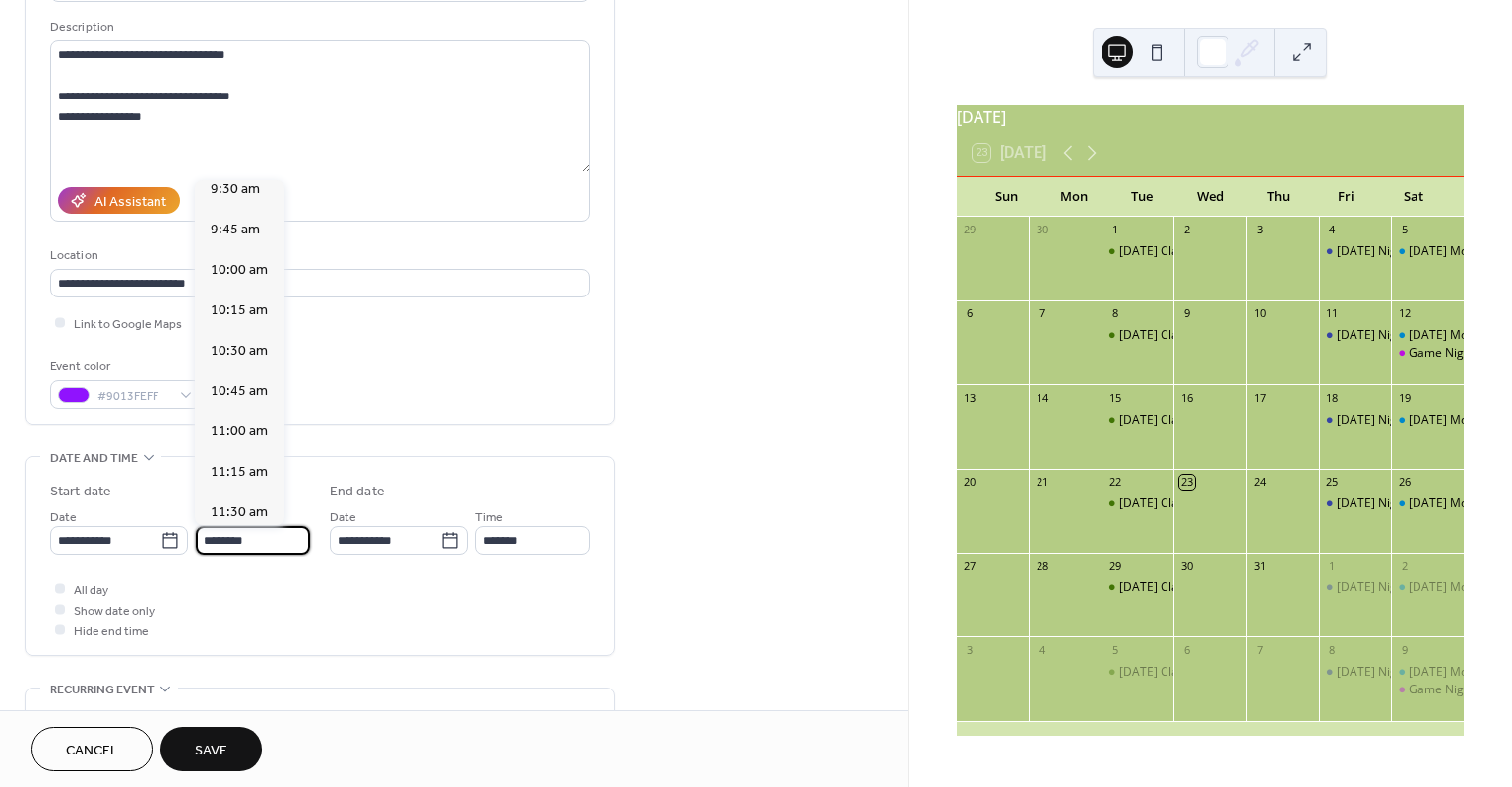 scroll, scrollTop: 1529, scrollLeft: 0, axis: vertical 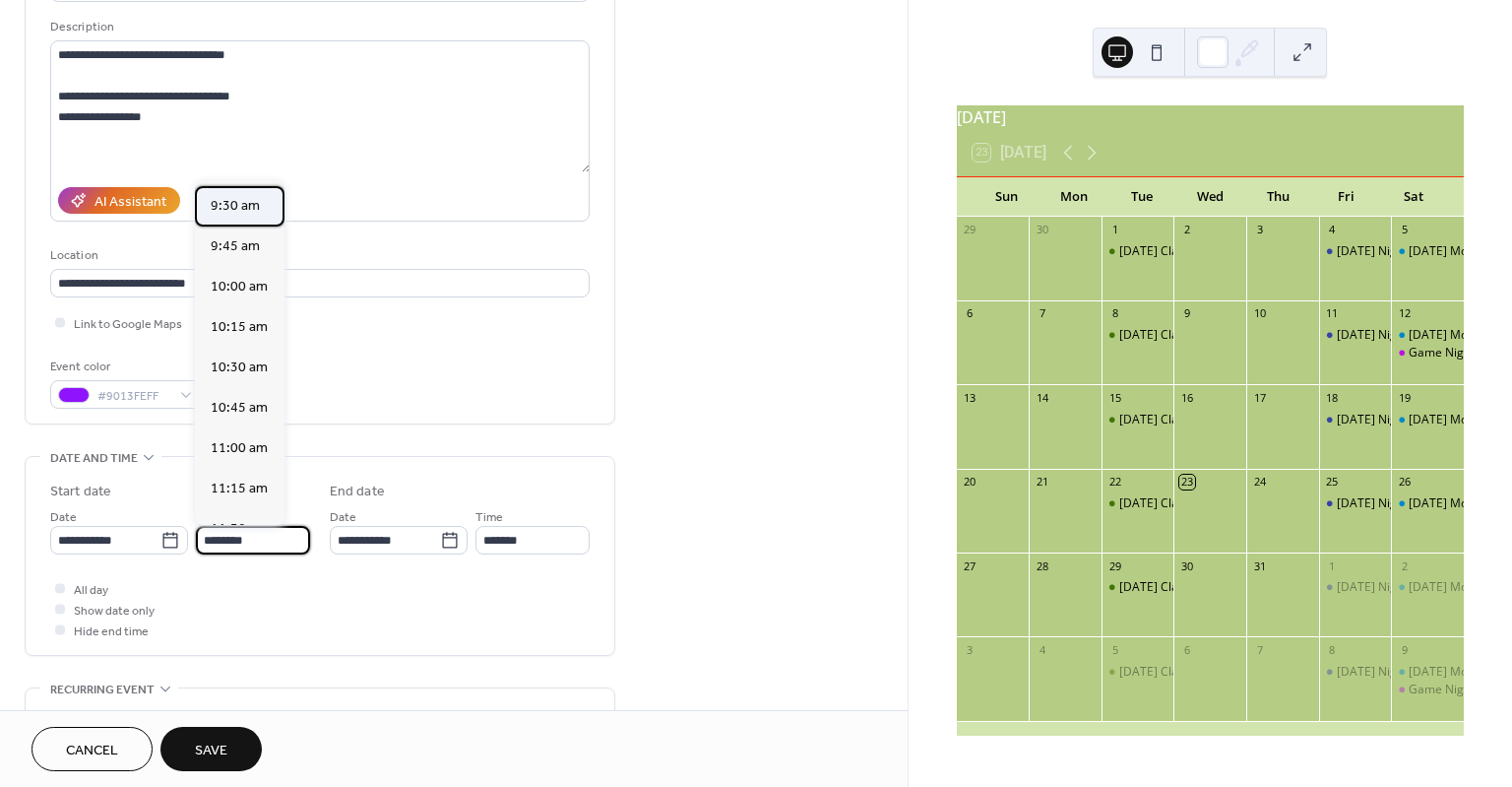 click on "9:30 am" at bounding box center (235, 205) 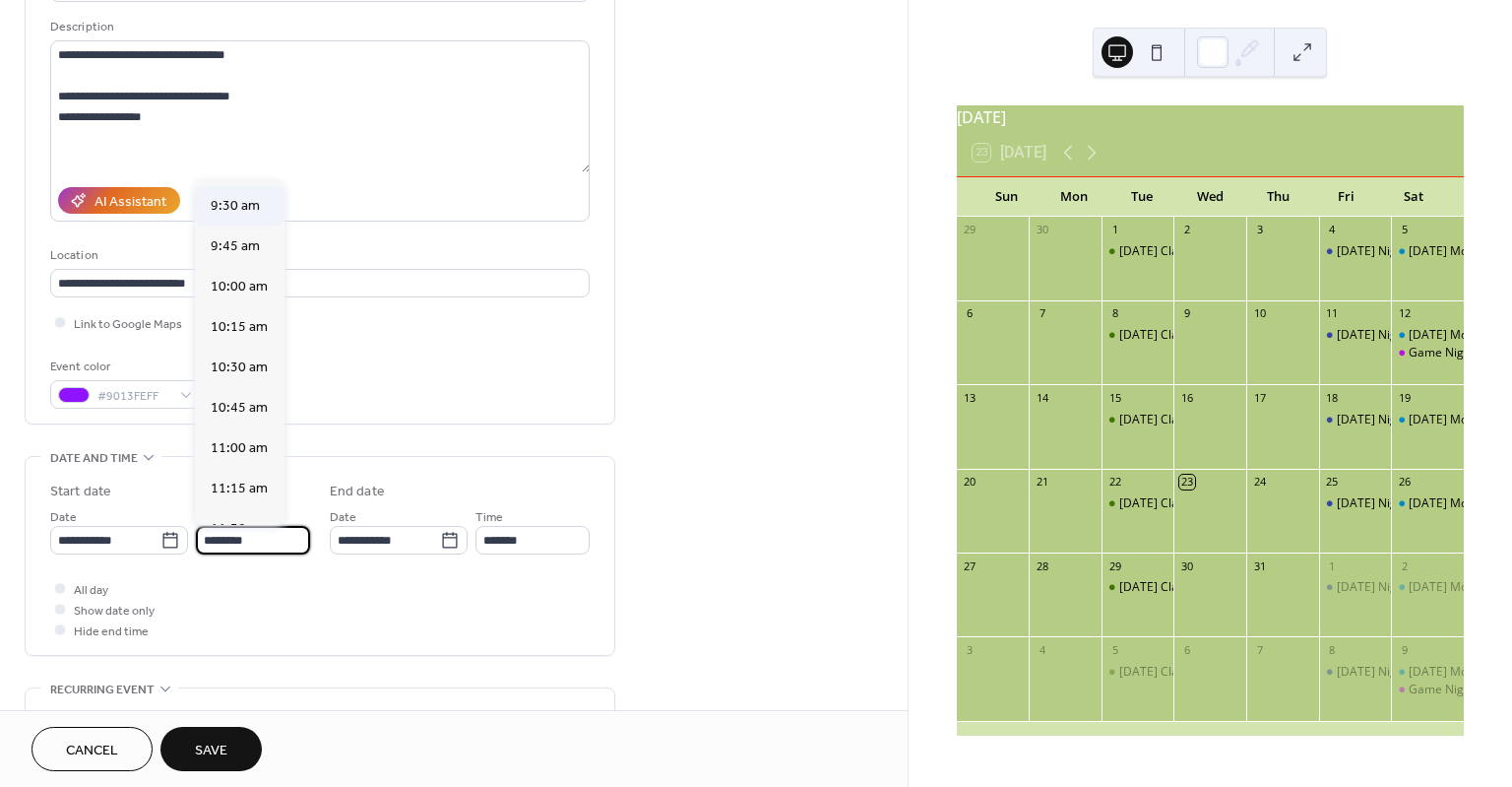 type on "*******" 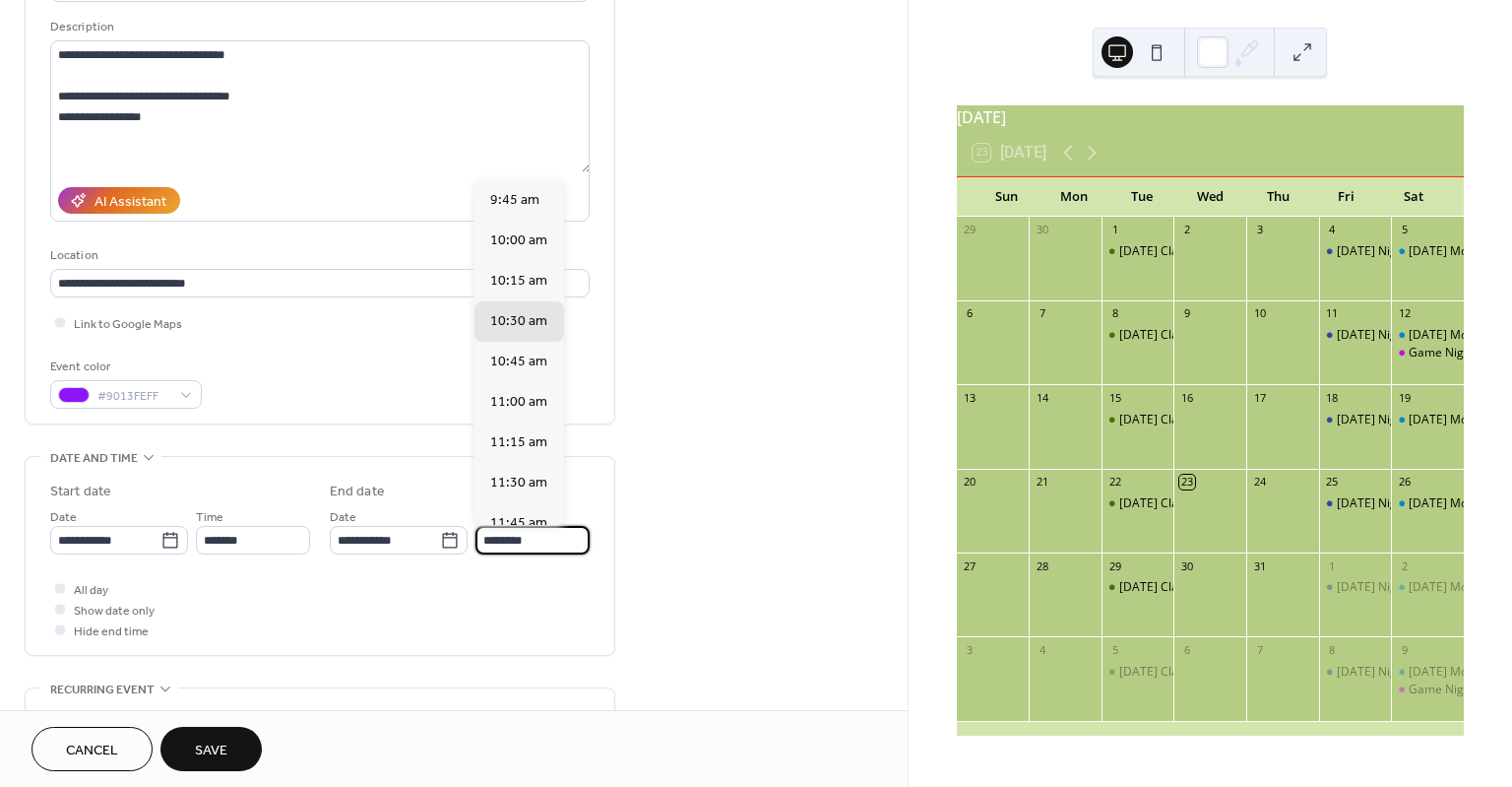 click on "********" at bounding box center (533, 540) 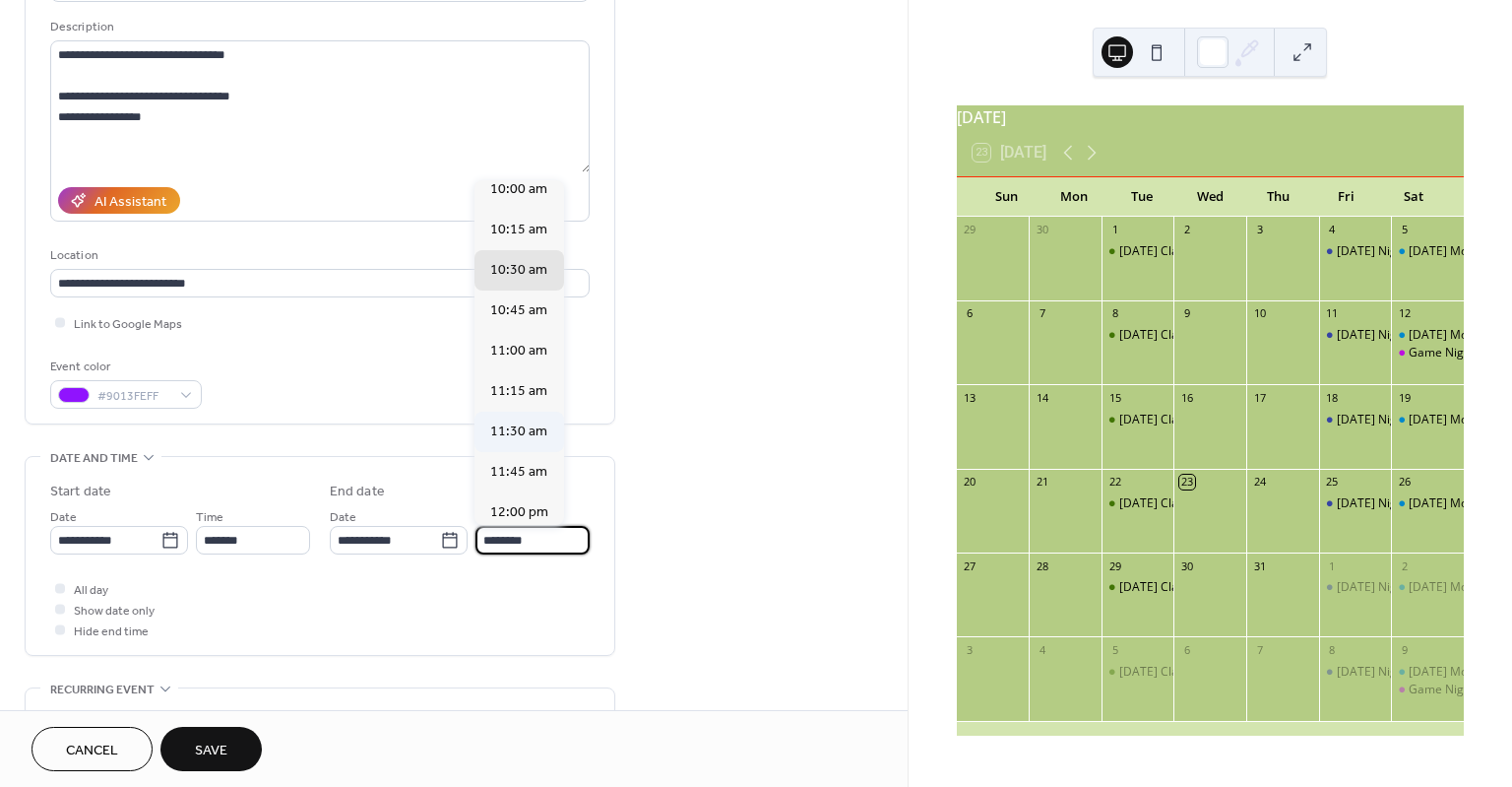 scroll, scrollTop: 56, scrollLeft: 0, axis: vertical 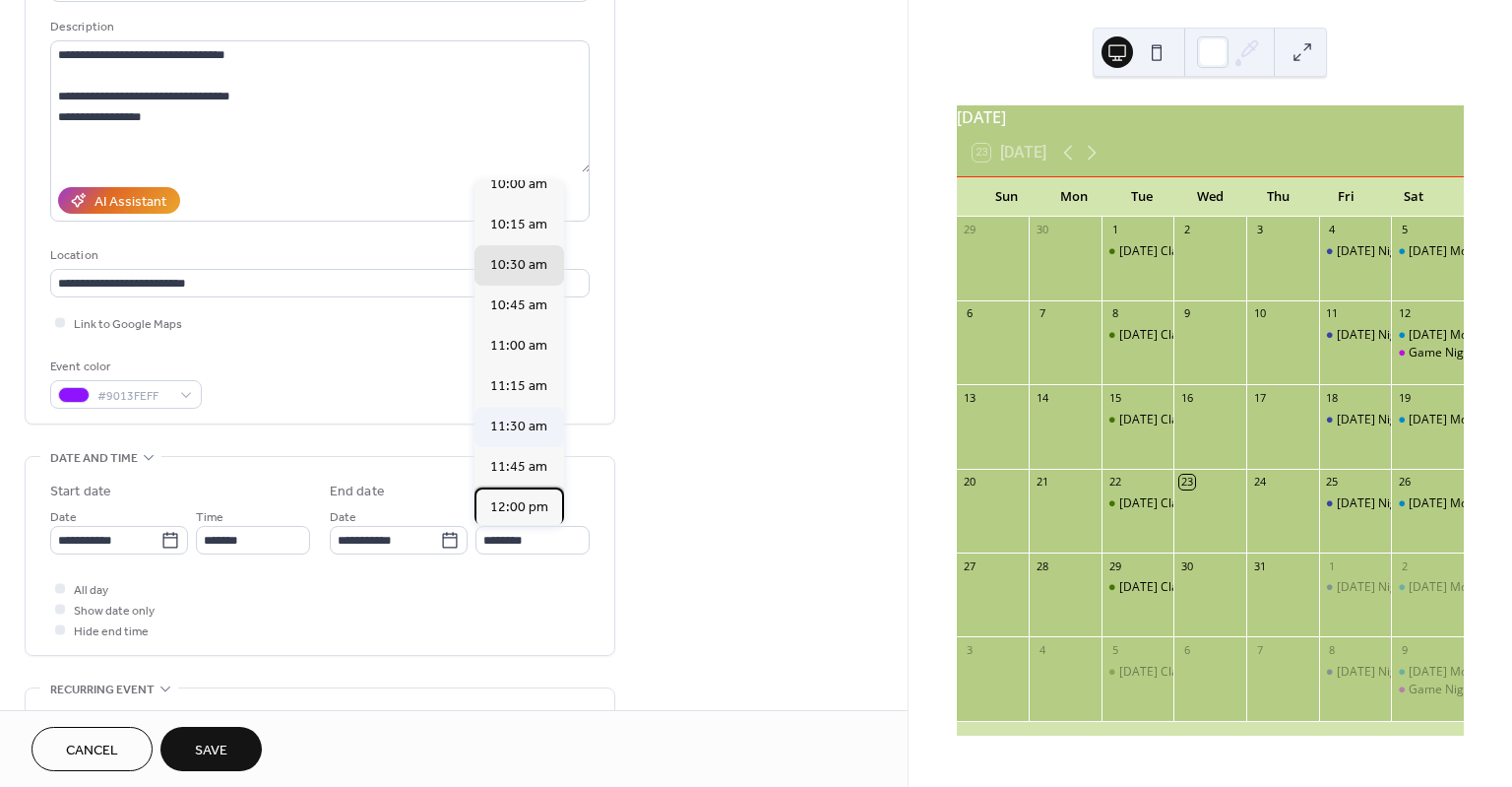 click on "12:00 pm" at bounding box center (519, 506) 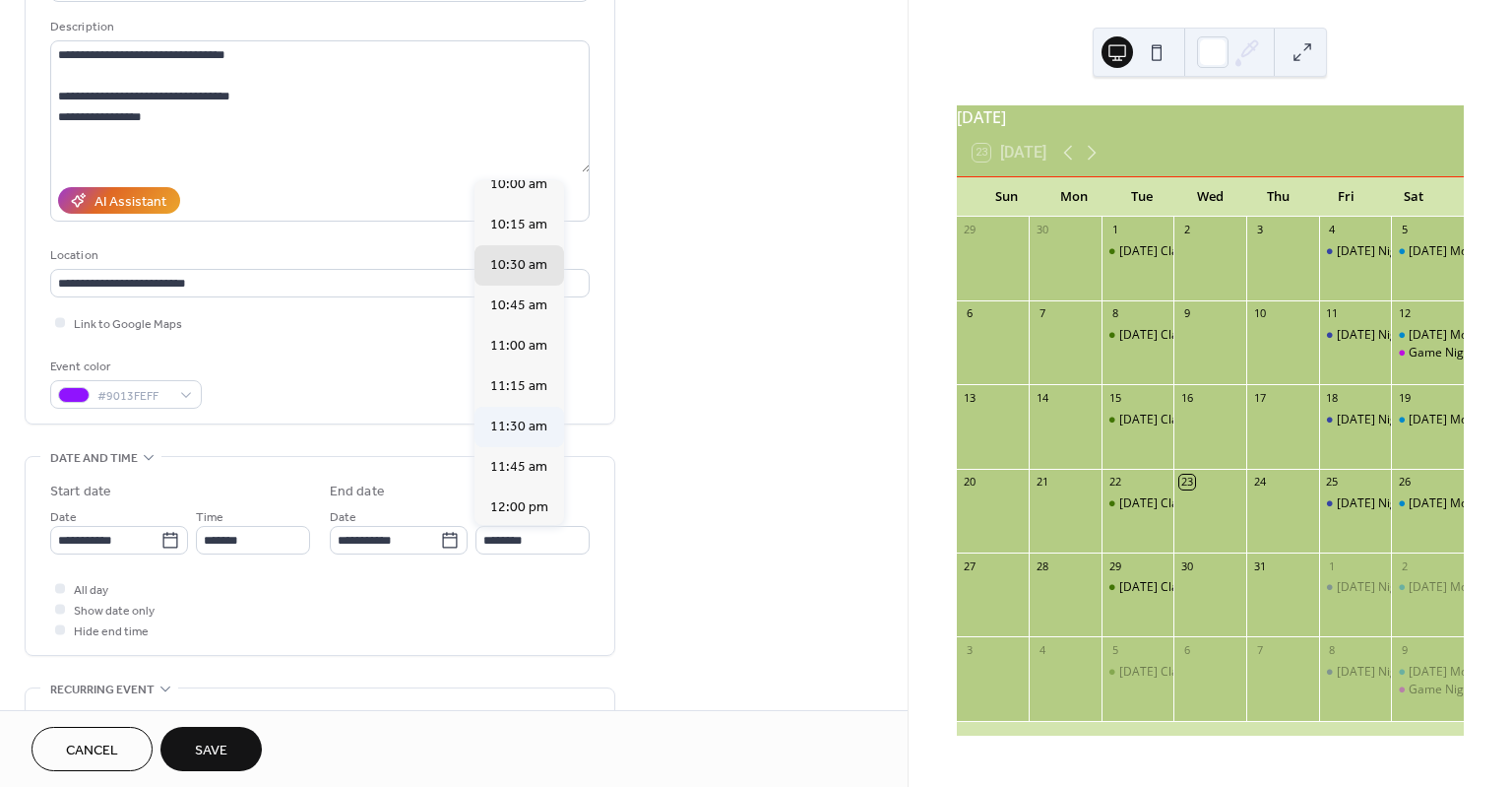 type on "********" 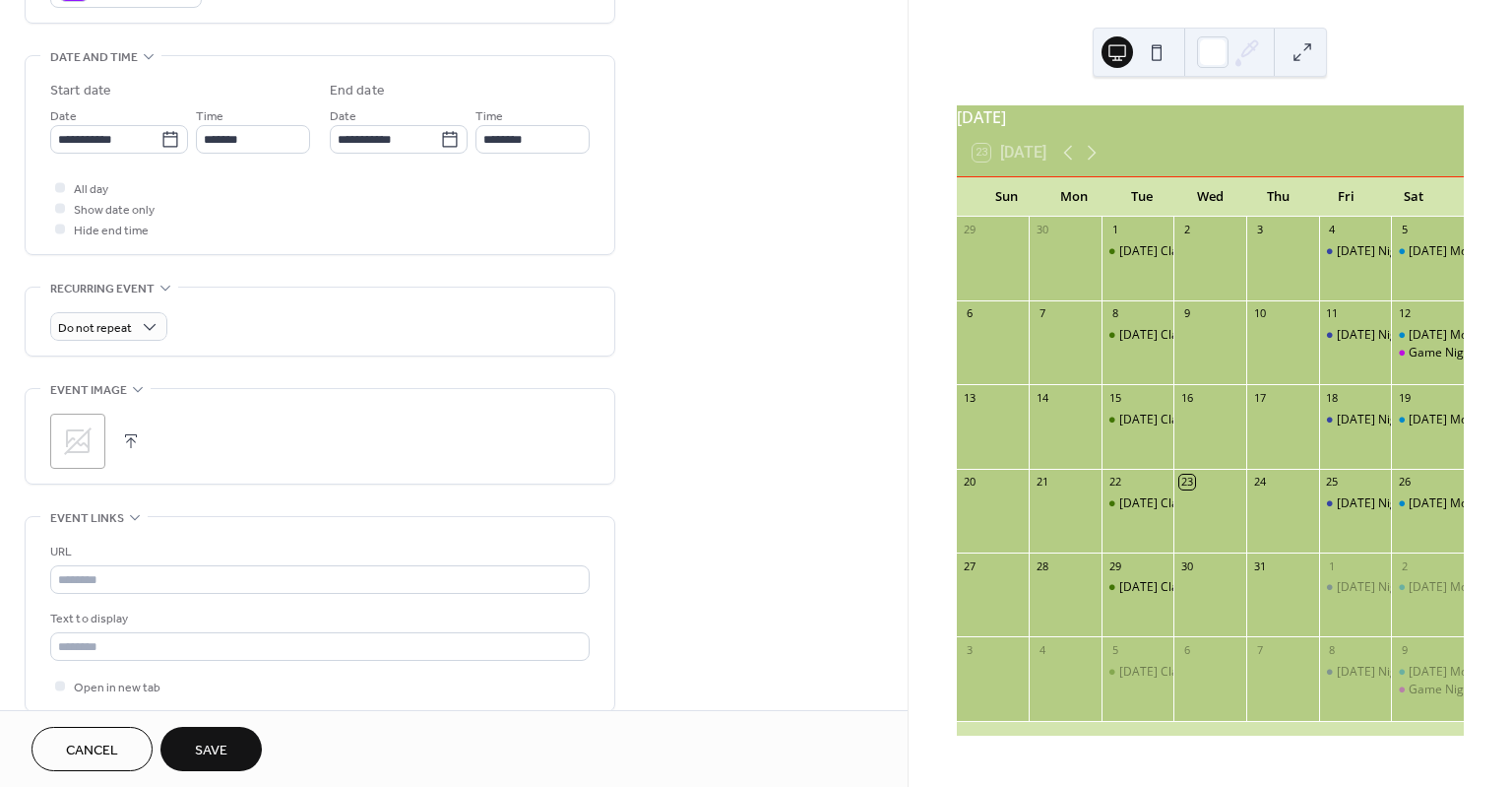 scroll, scrollTop: 587, scrollLeft: 0, axis: vertical 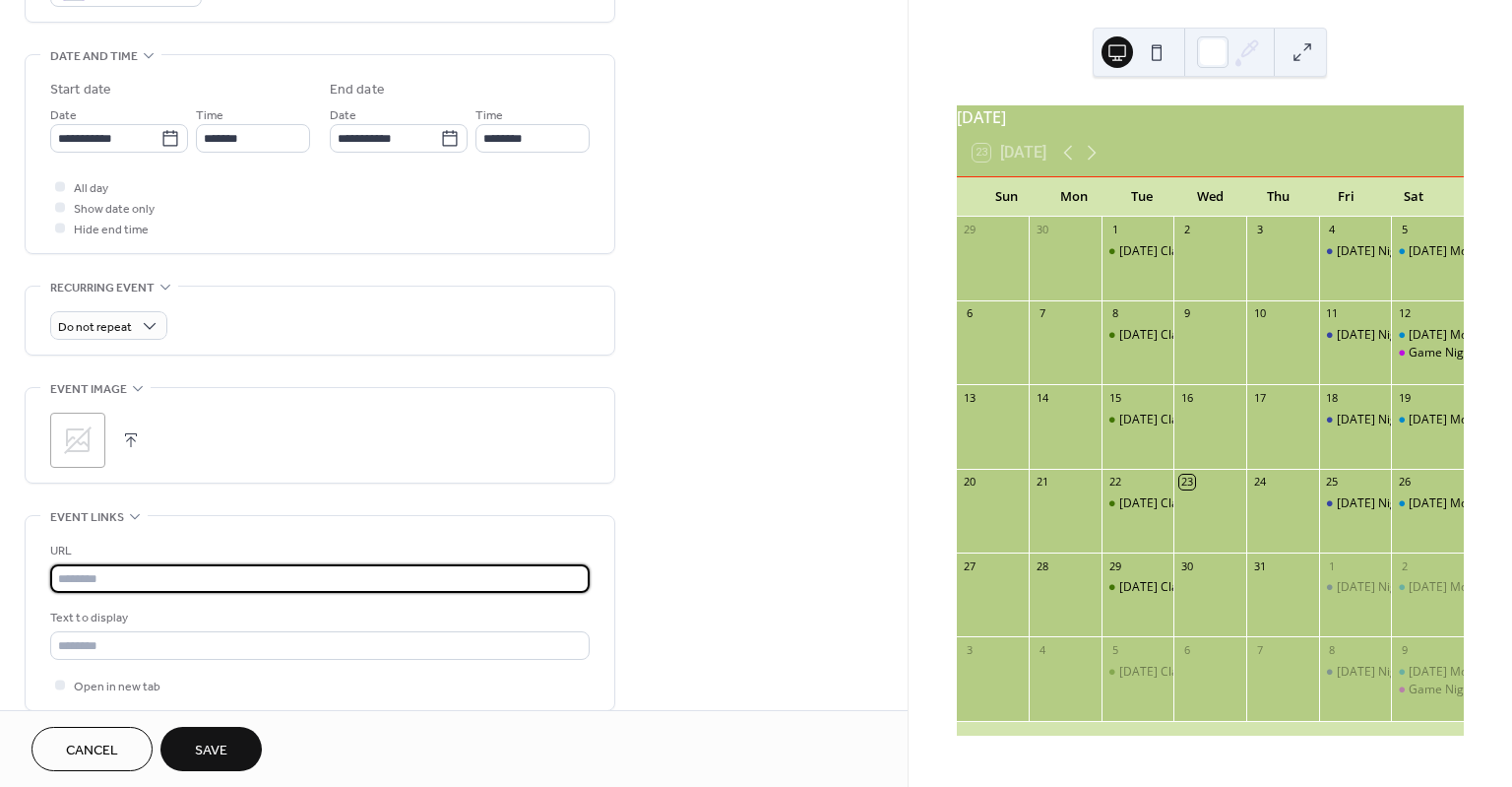 click at bounding box center [320, 578] 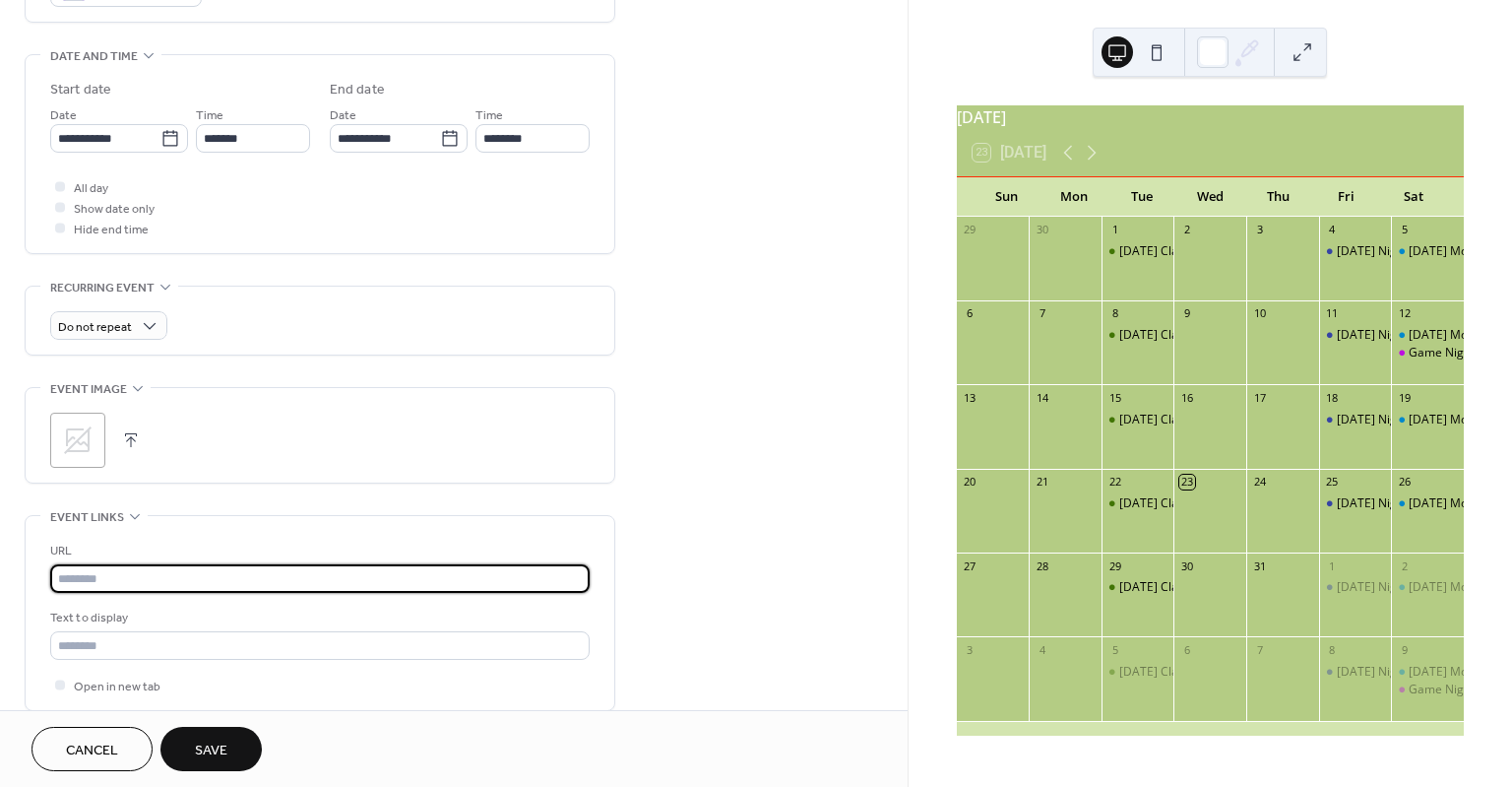 paste on "**********" 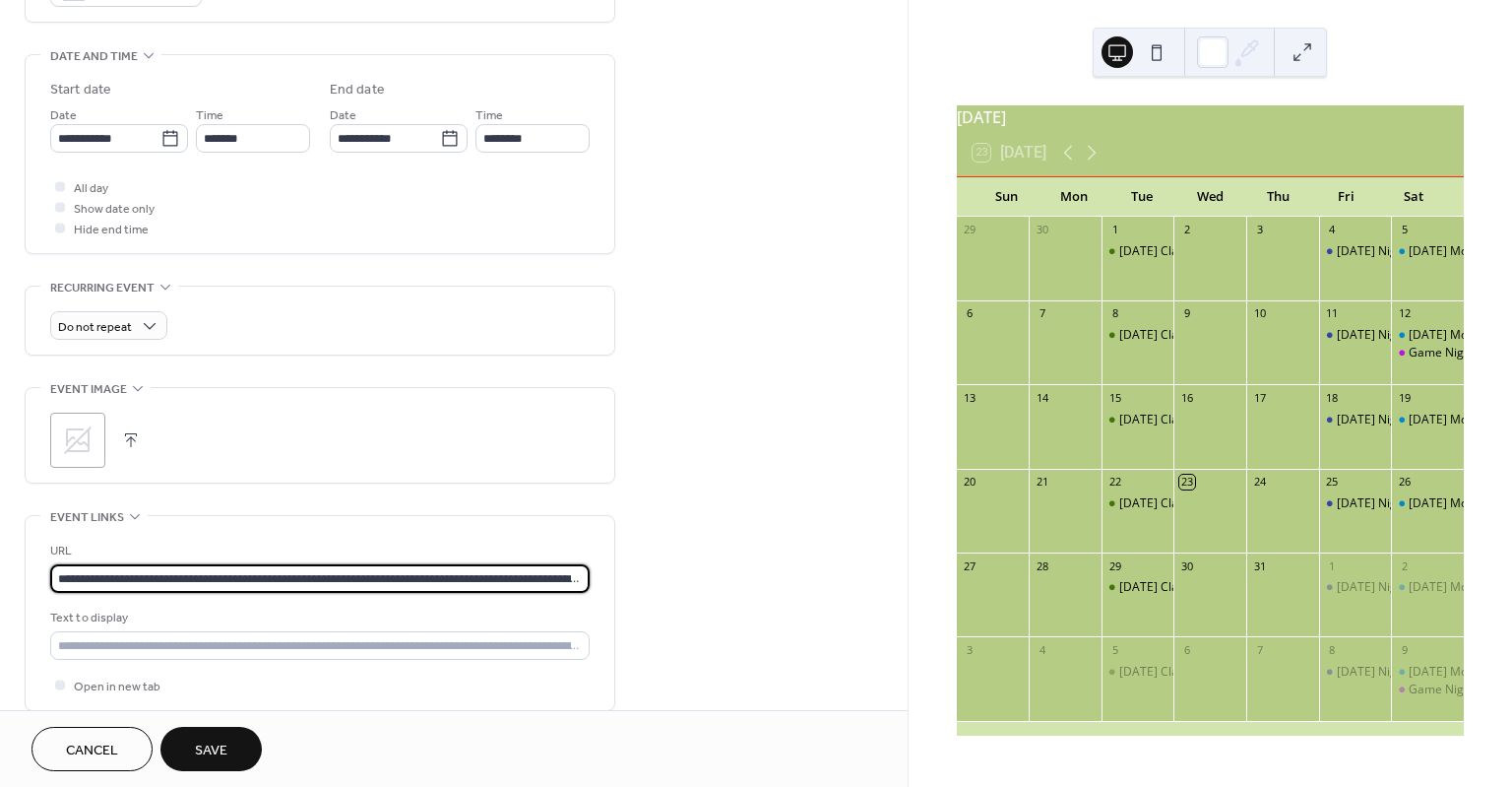 scroll, scrollTop: 0, scrollLeft: 514, axis: horizontal 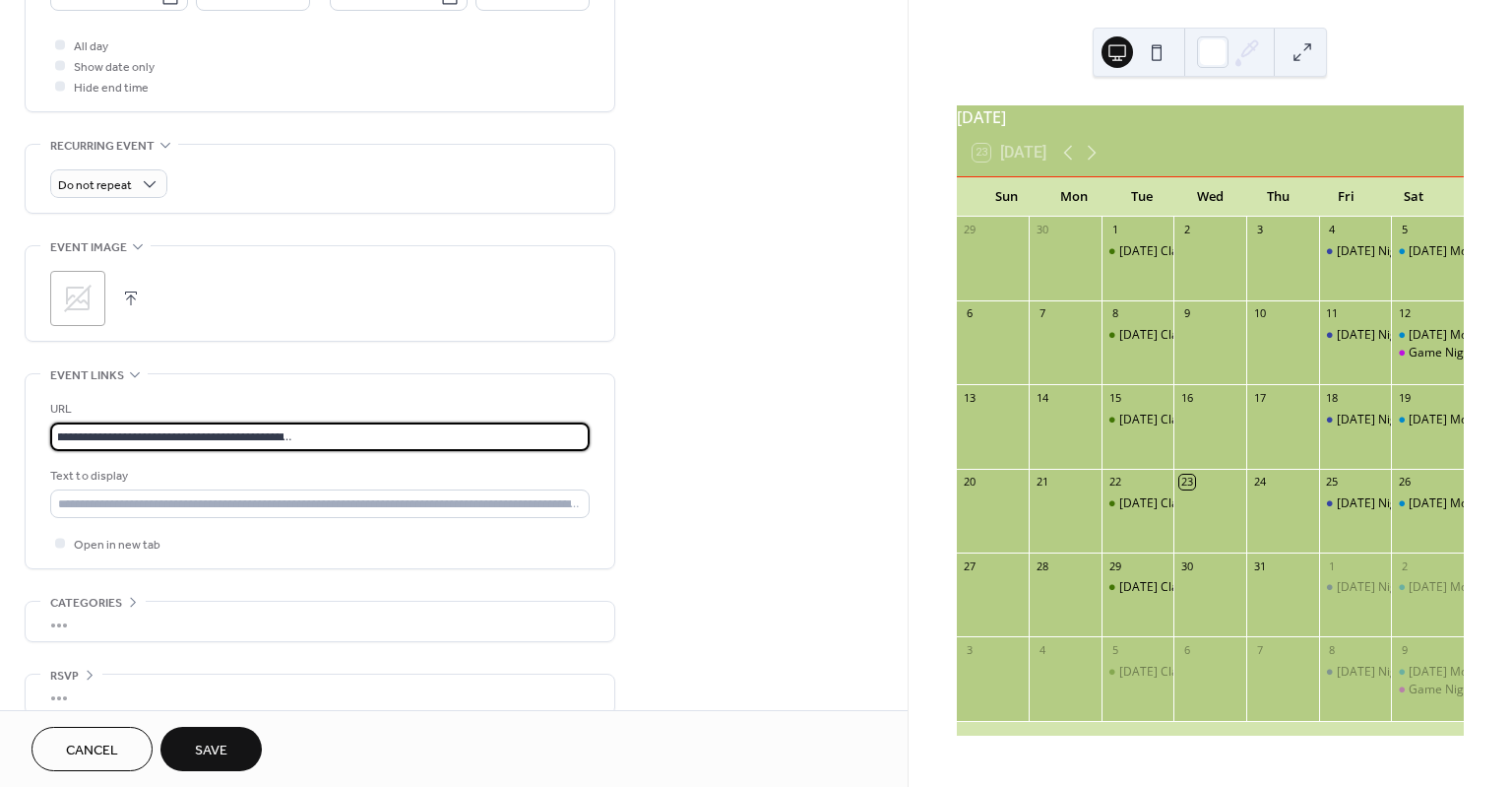 type on "**********" 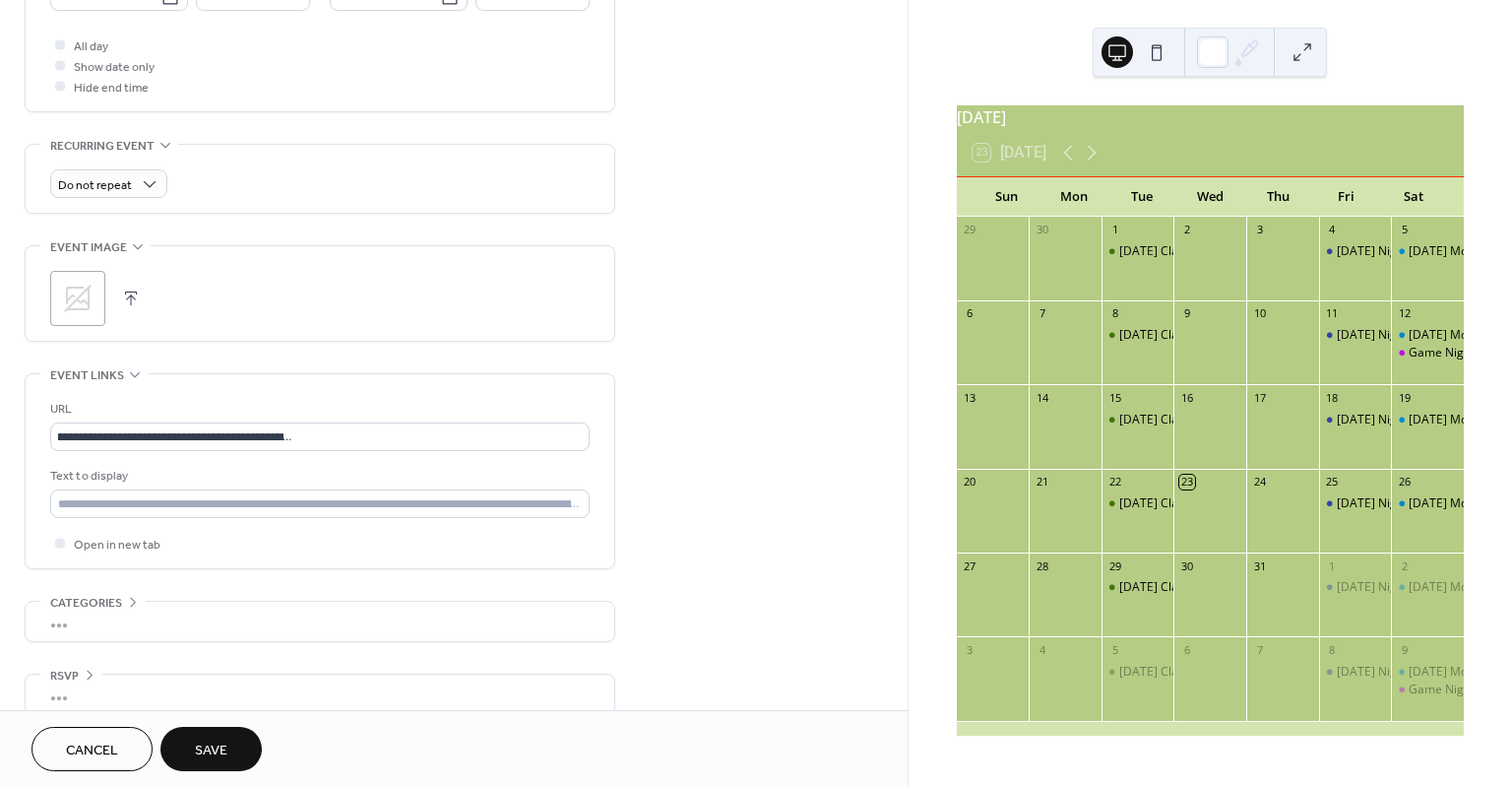 scroll, scrollTop: 0, scrollLeft: 0, axis: both 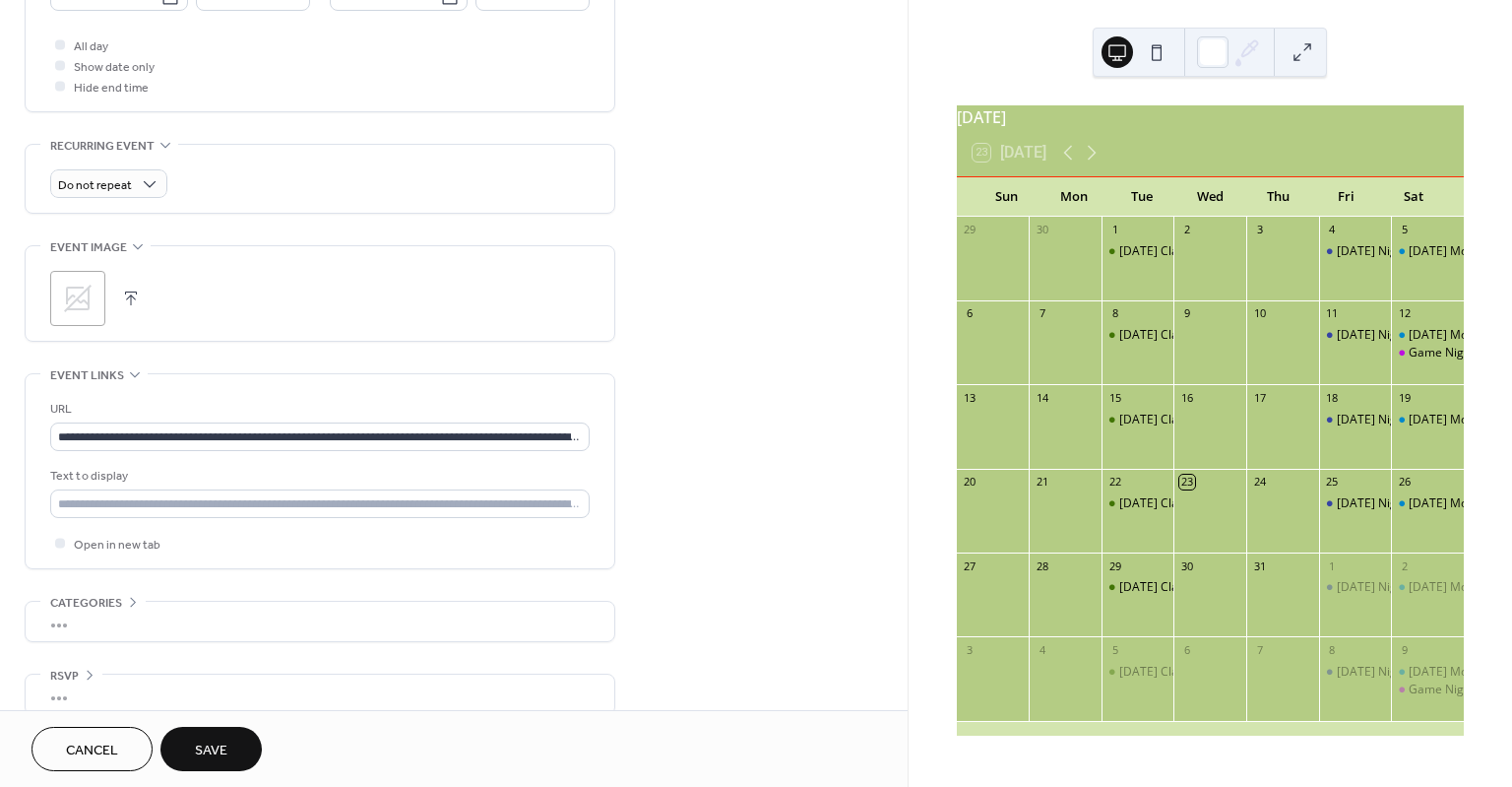 click on "Save" at bounding box center (211, 751) 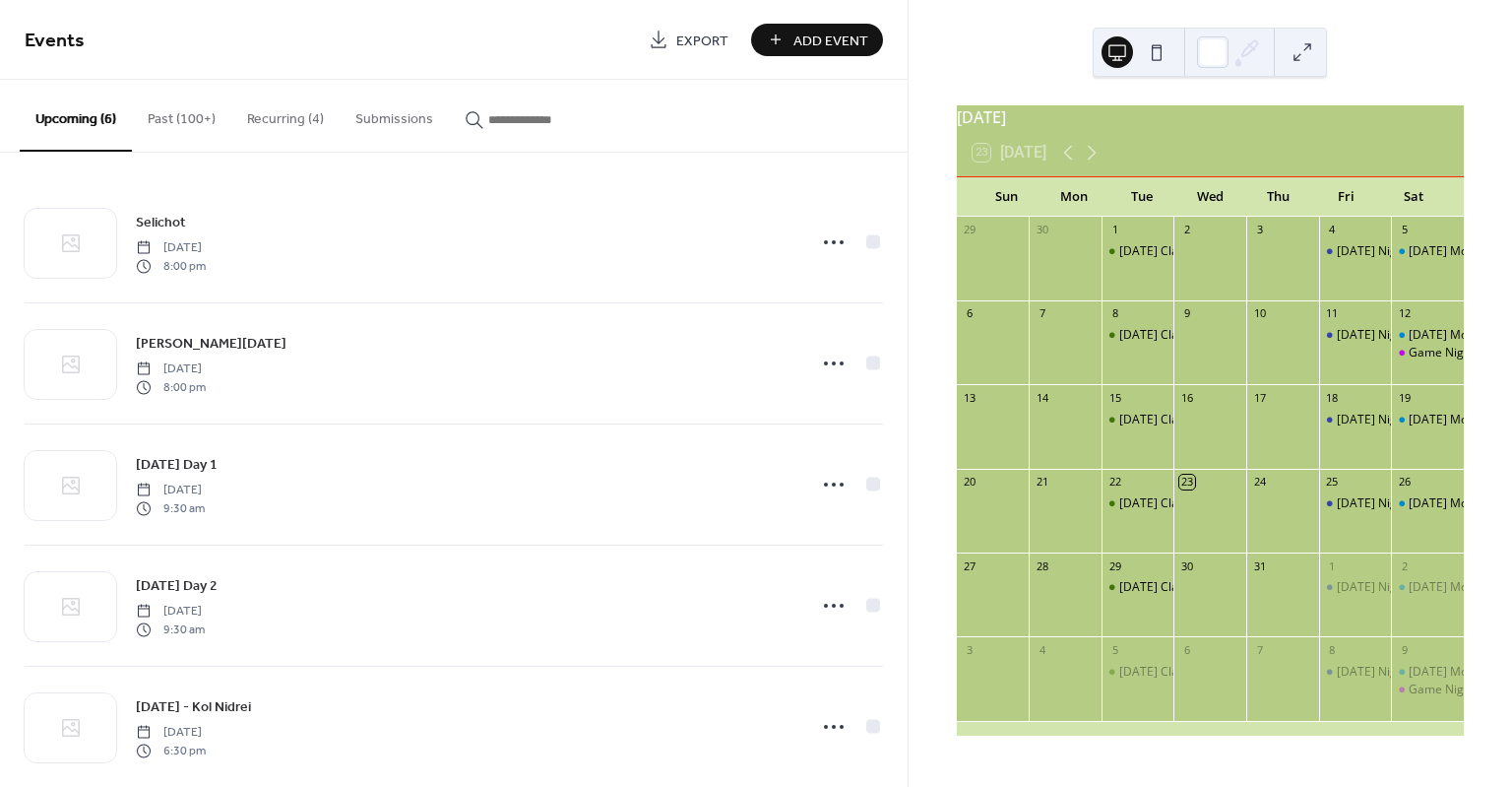 click on "Add Event" at bounding box center (831, 40) 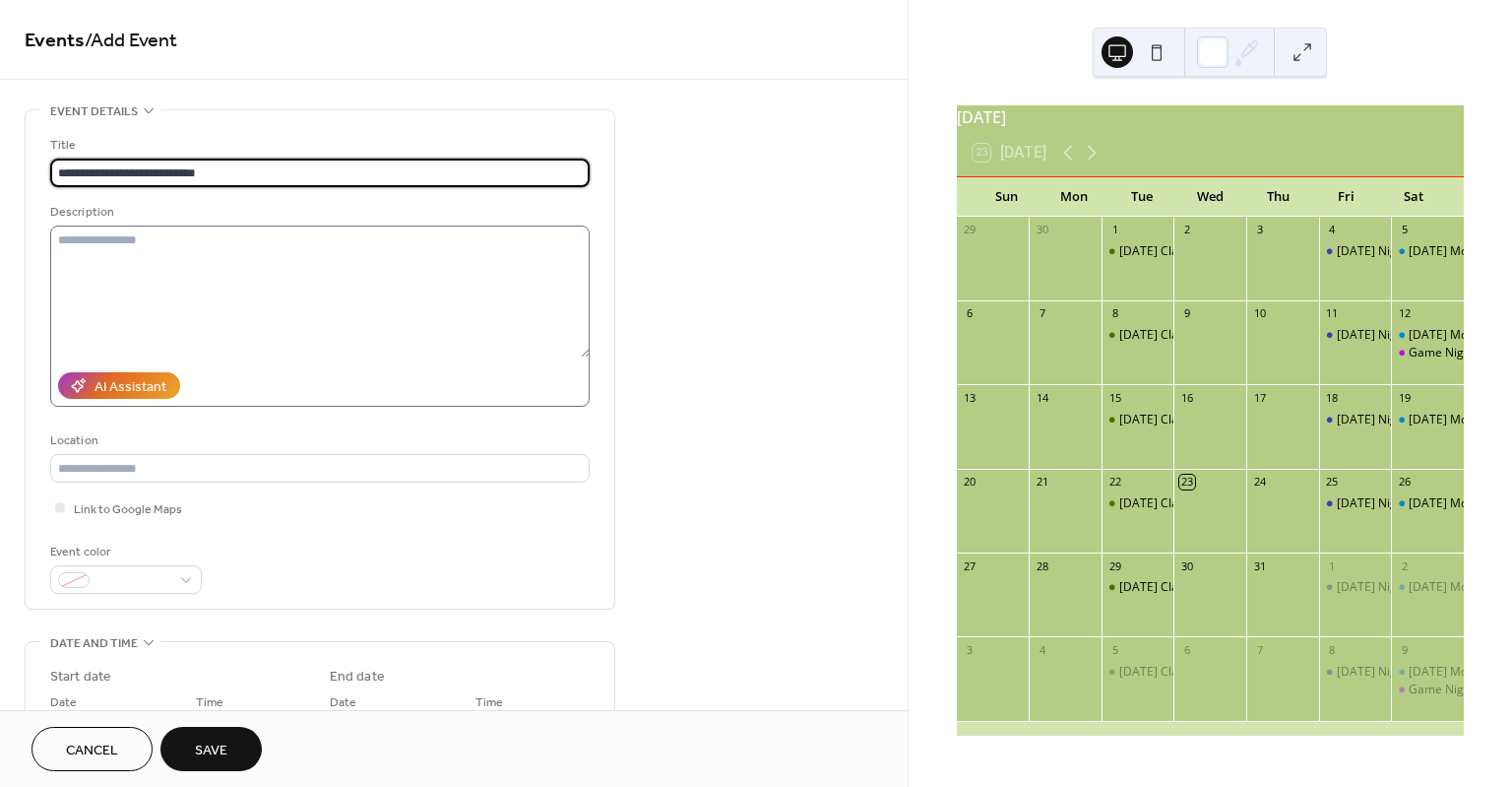 type on "**********" 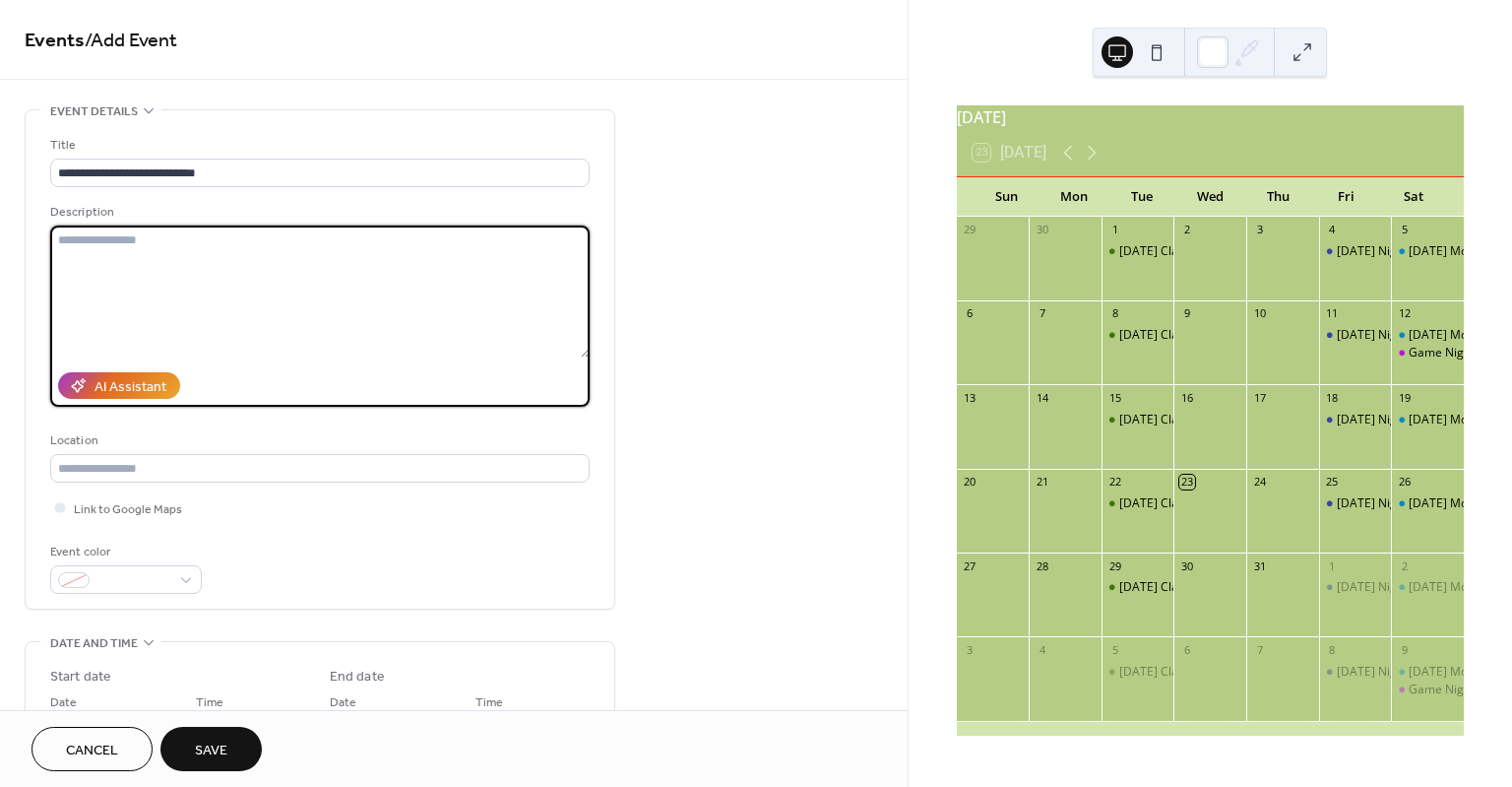 click at bounding box center [320, 292] 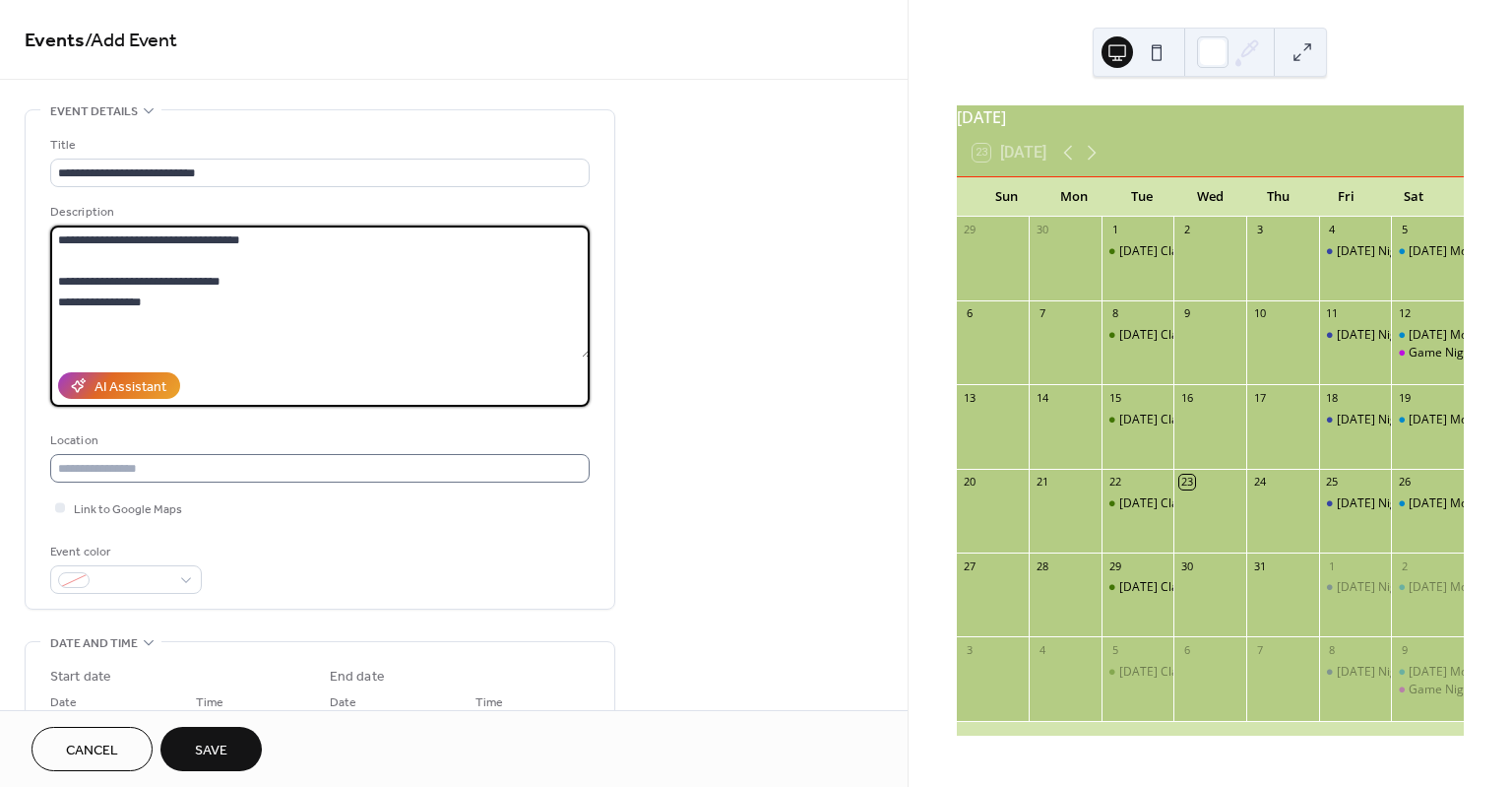 type on "**********" 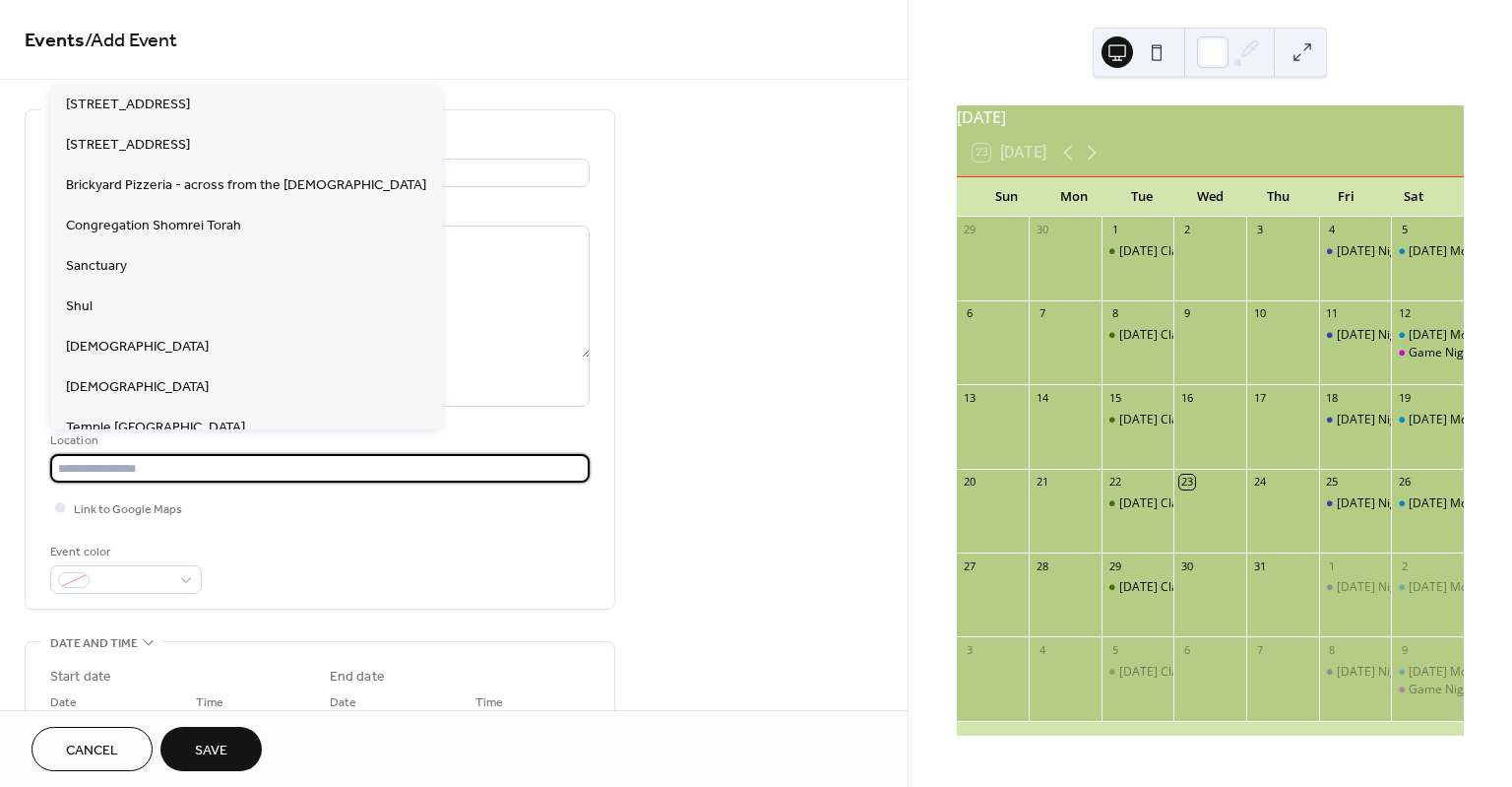 click at bounding box center [320, 468] 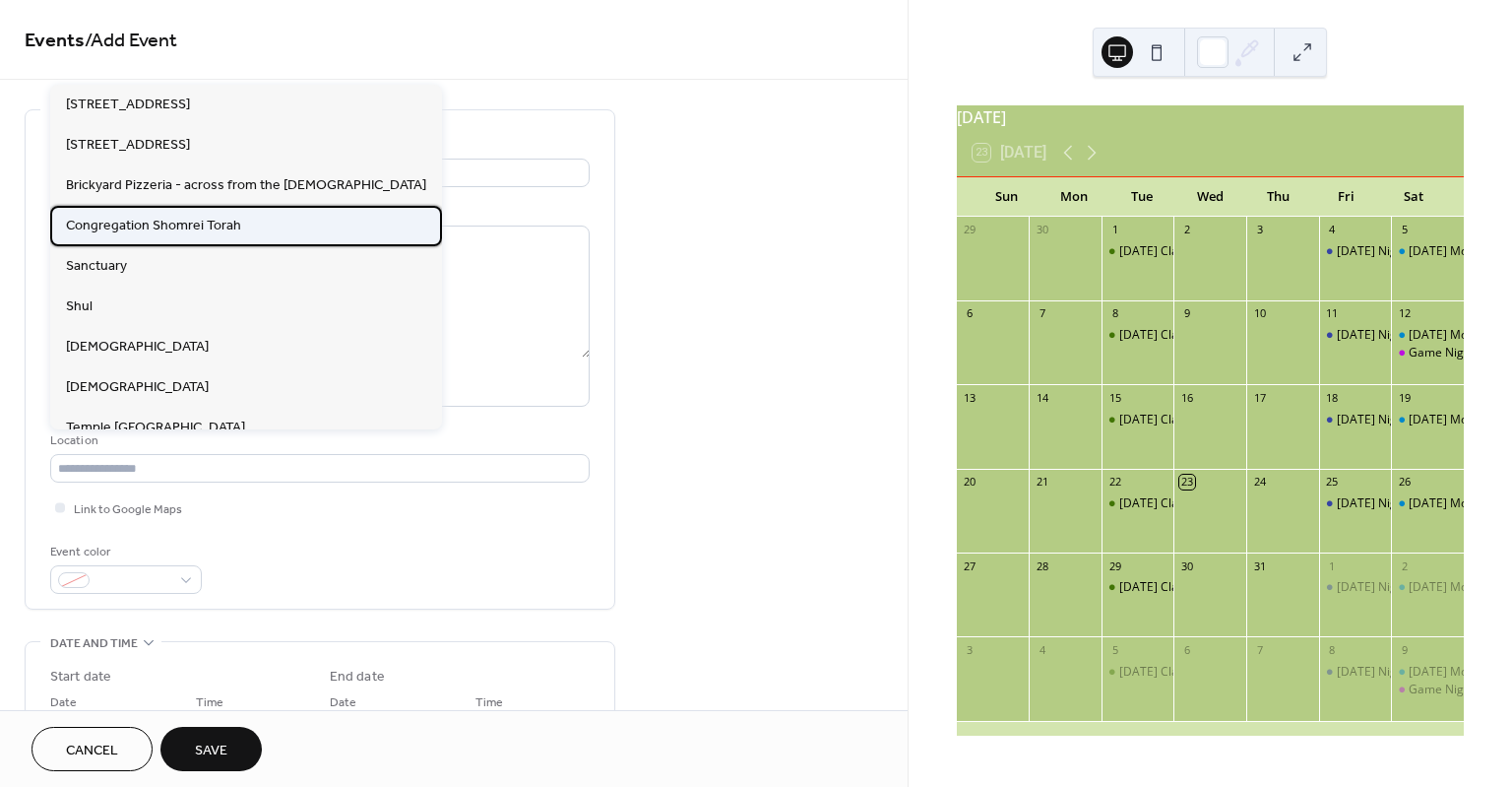 click on "Congregation Shomrei Torah" at bounding box center (154, 226) 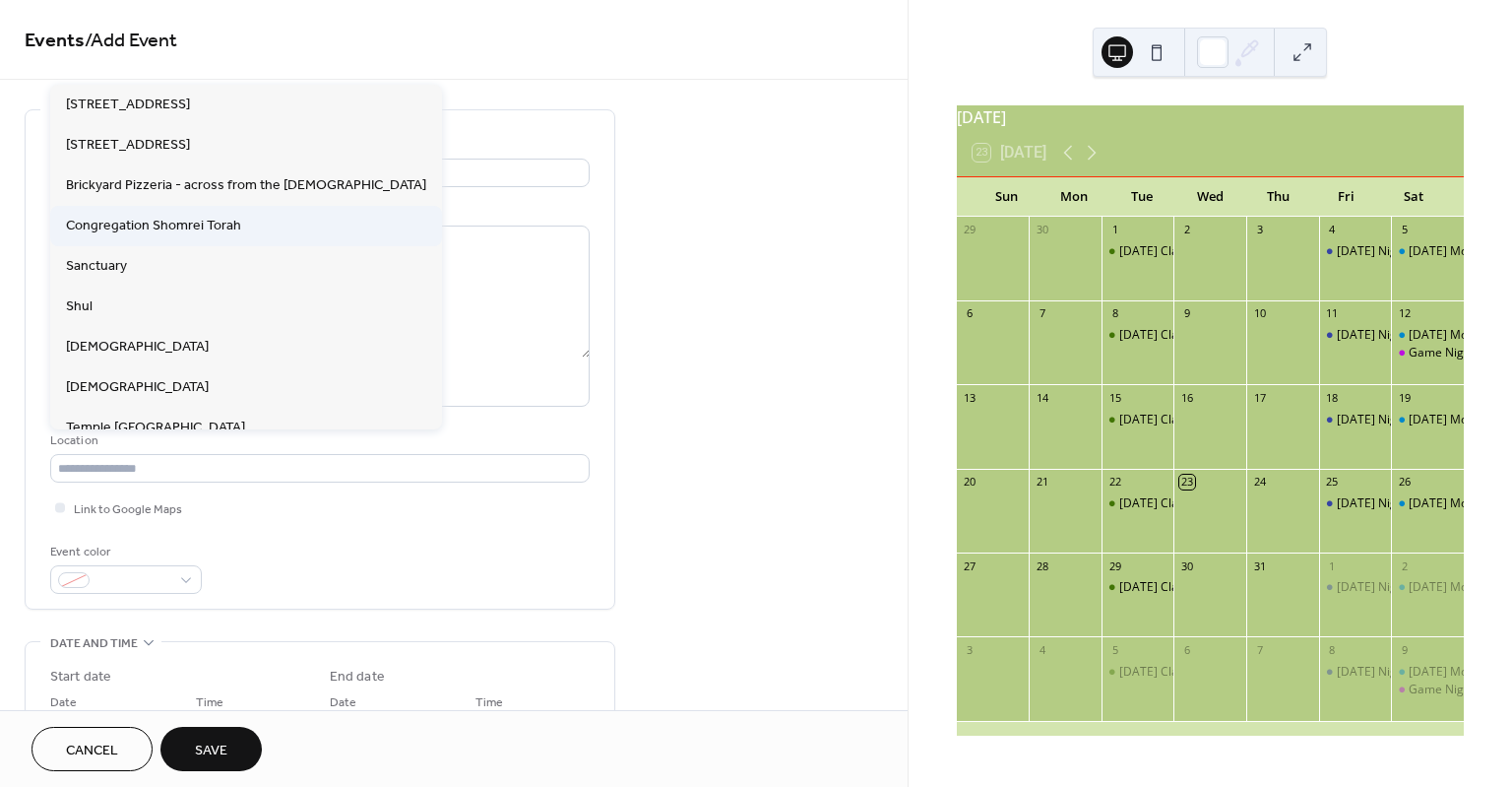 type on "**********" 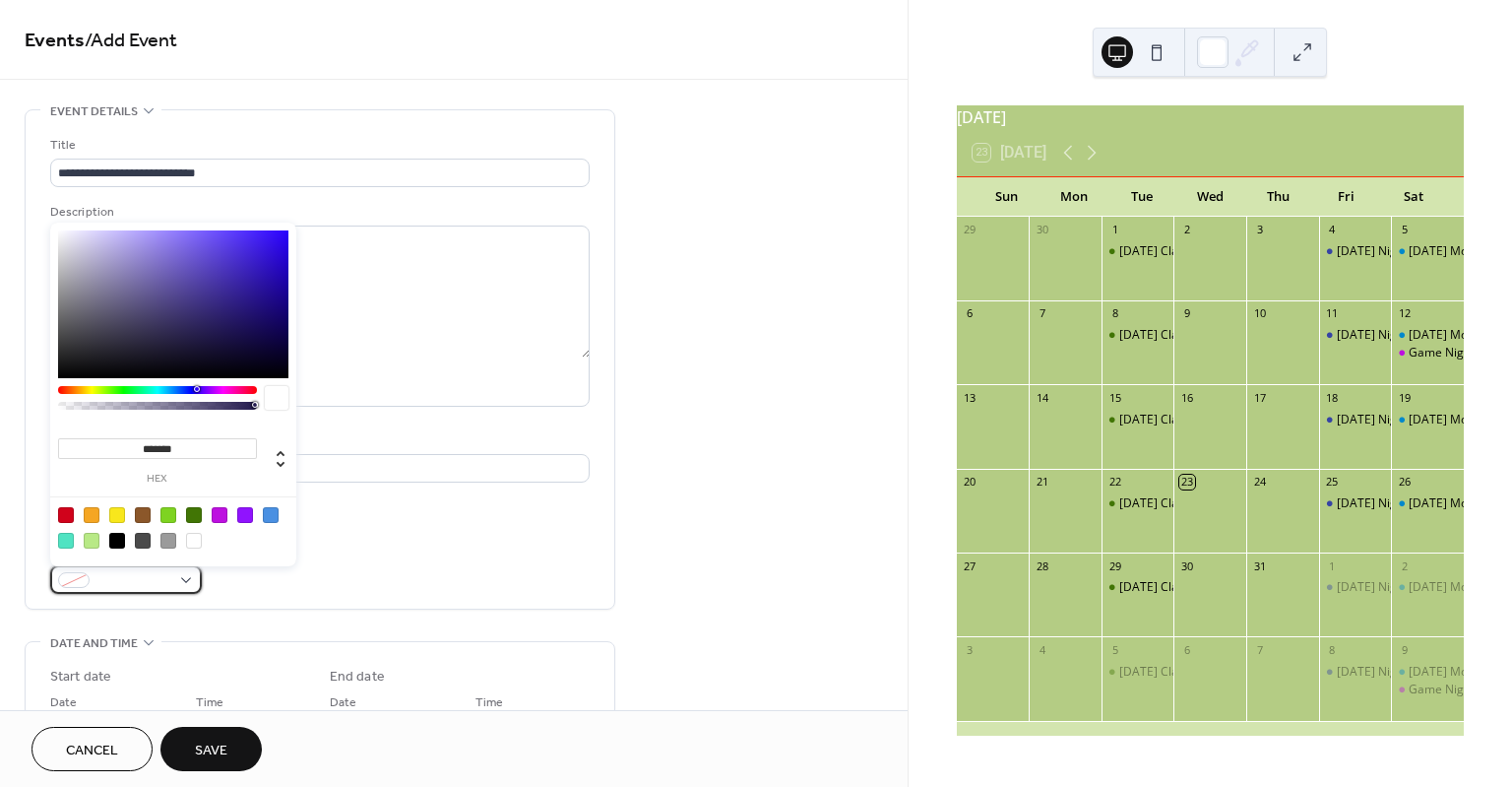 click at bounding box center [126, 579] 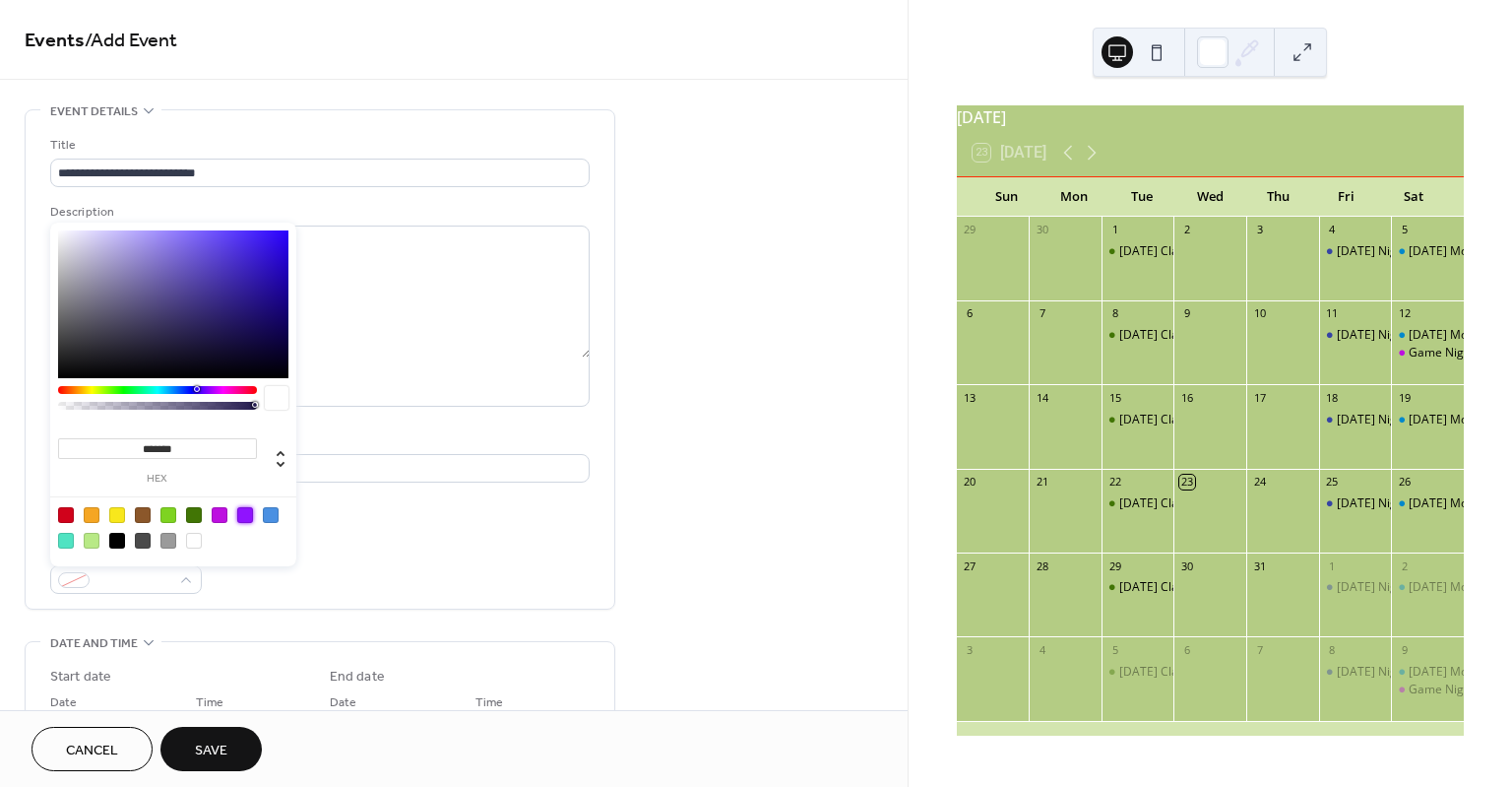 click at bounding box center [245, 515] 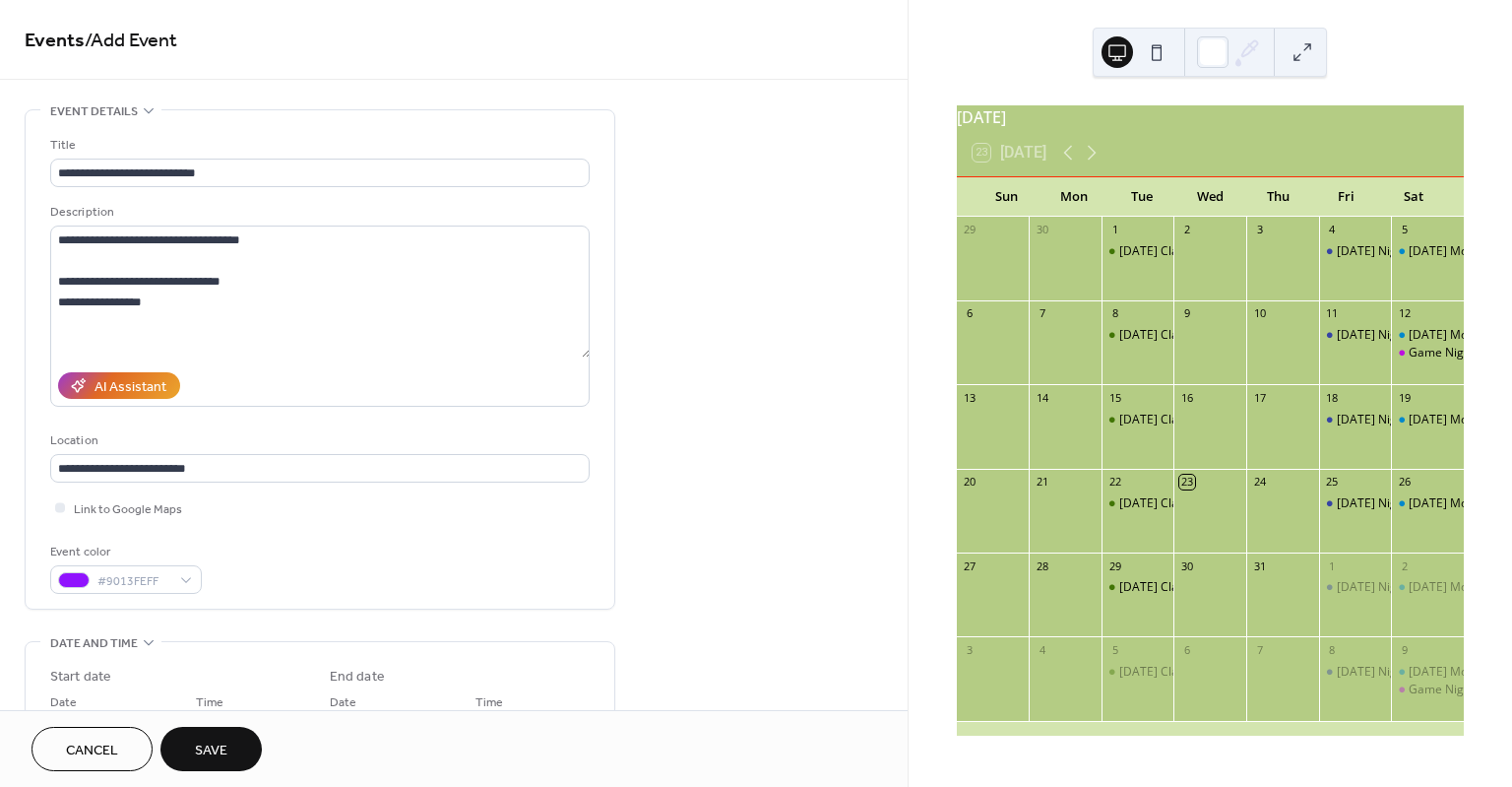click on "**********" at bounding box center [320, 364] 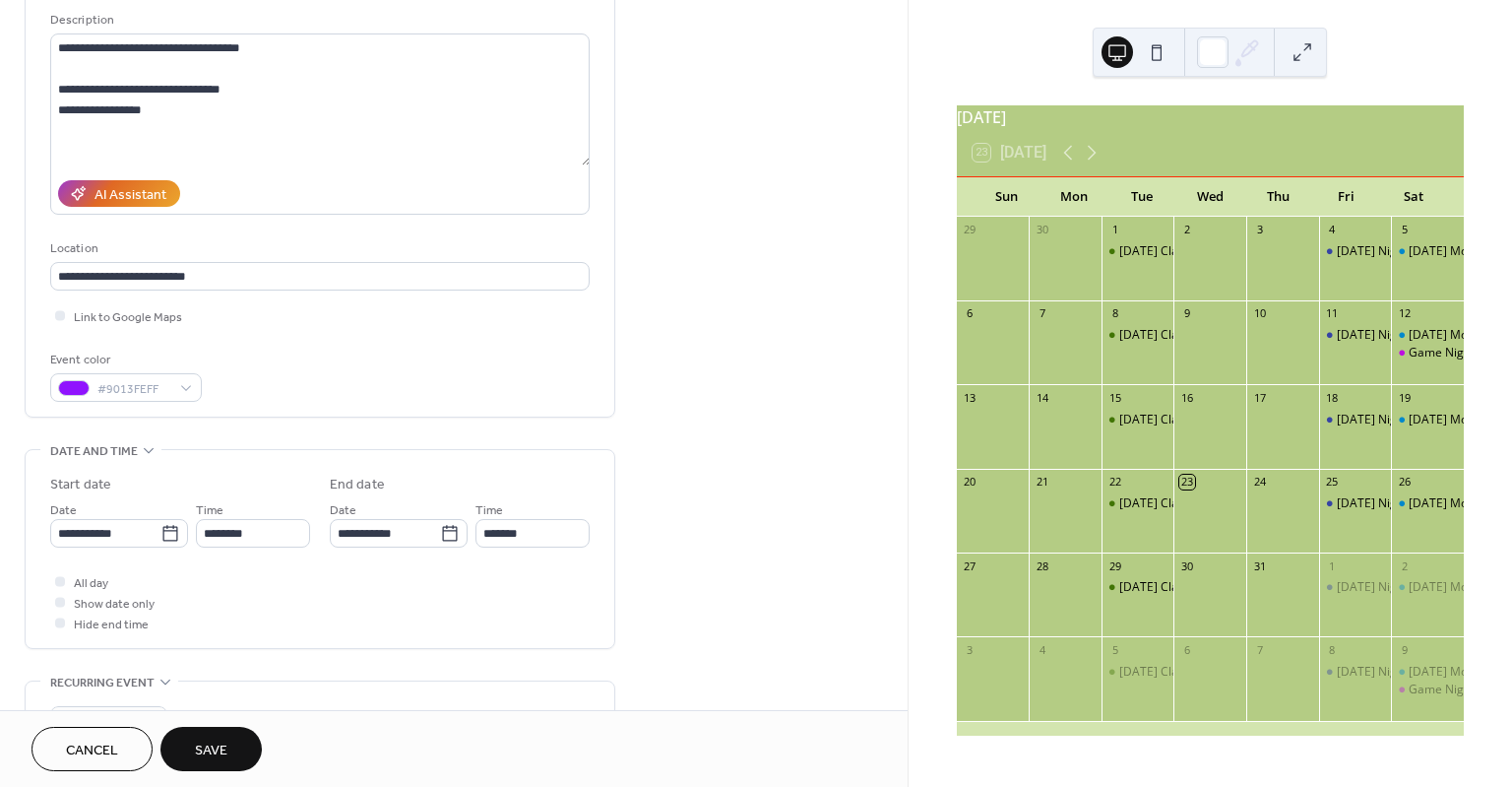scroll, scrollTop: 236, scrollLeft: 0, axis: vertical 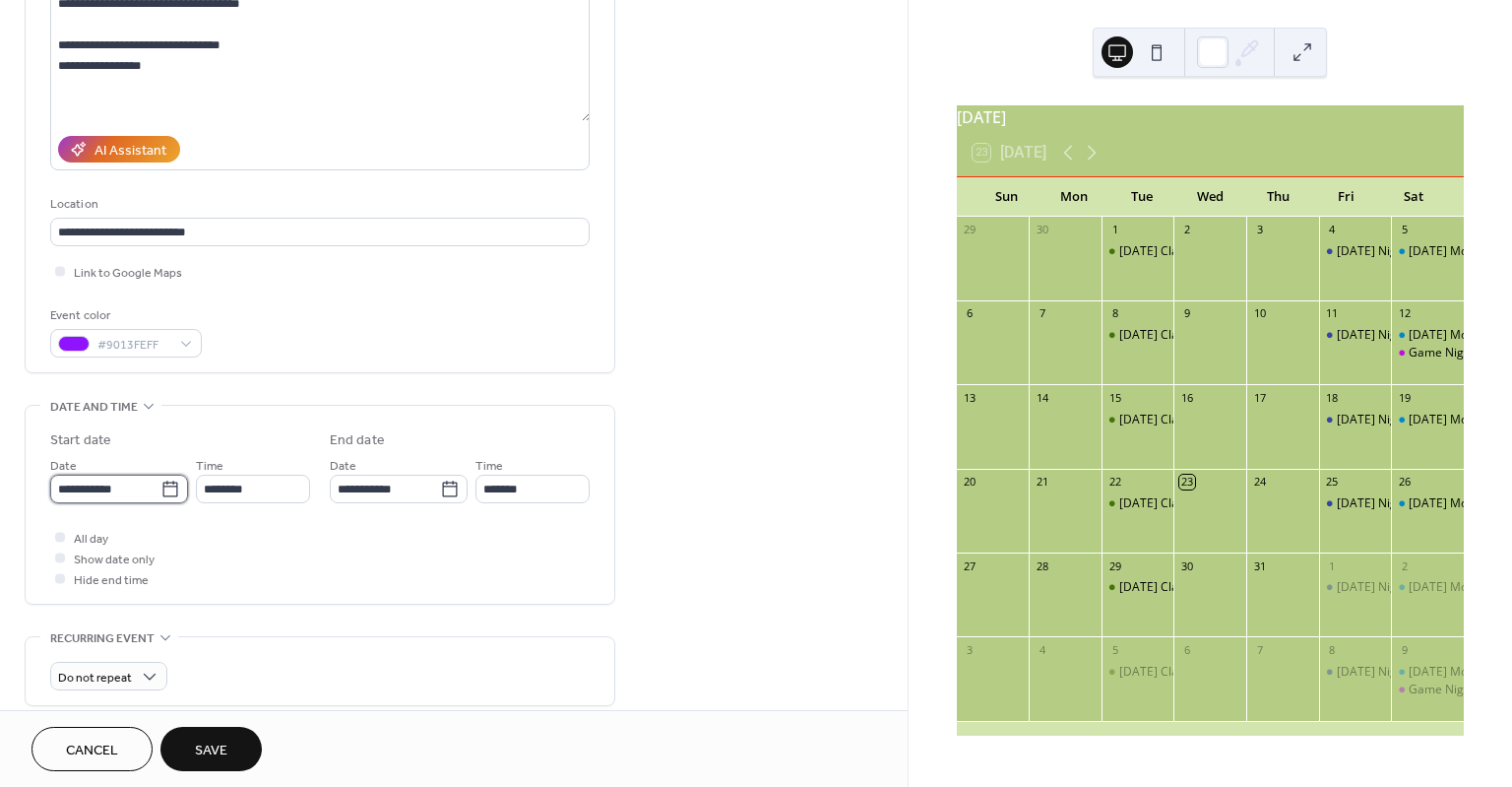 click on "**********" at bounding box center (105, 489) 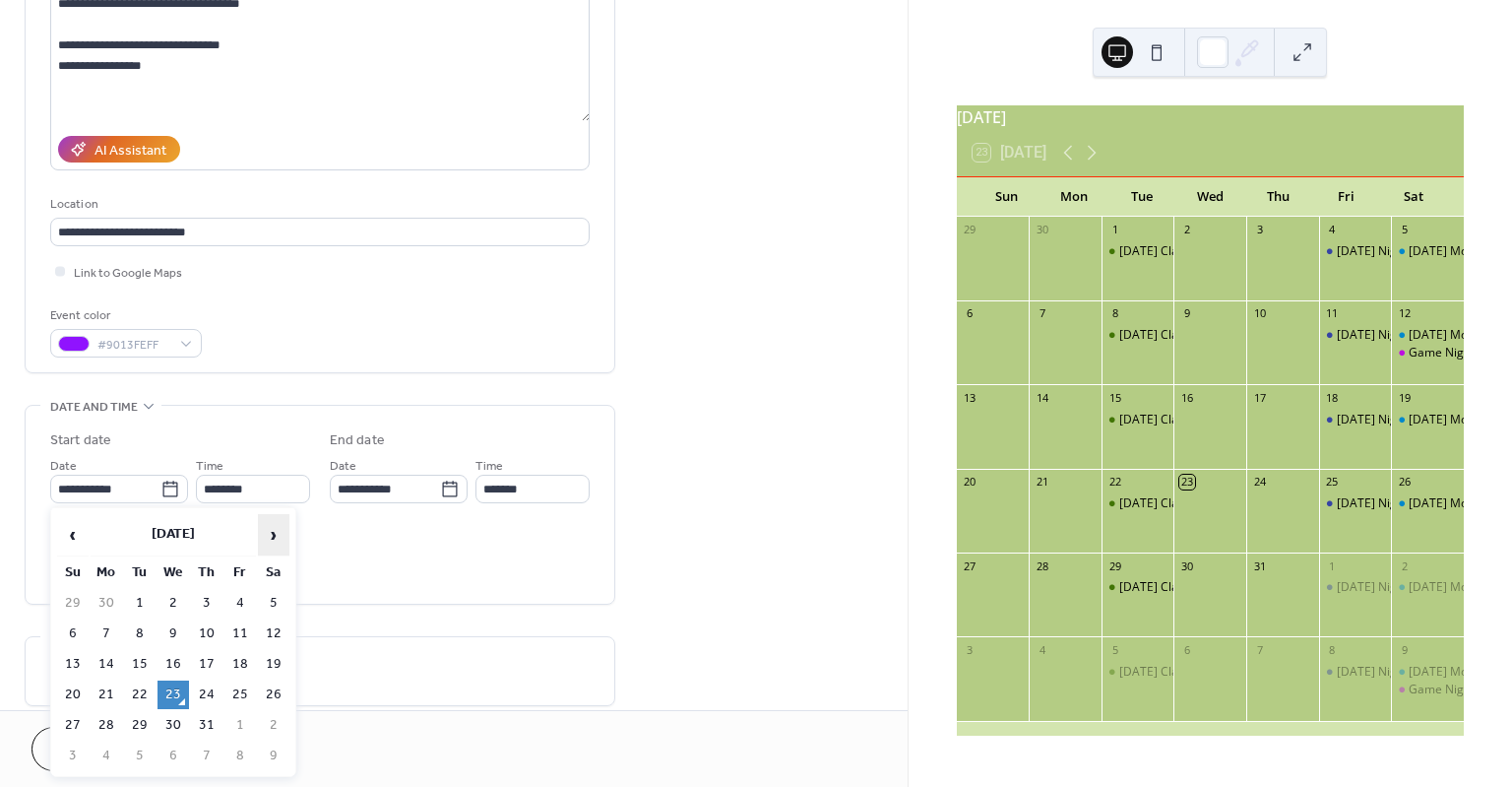 click on "›" at bounding box center (274, 535) 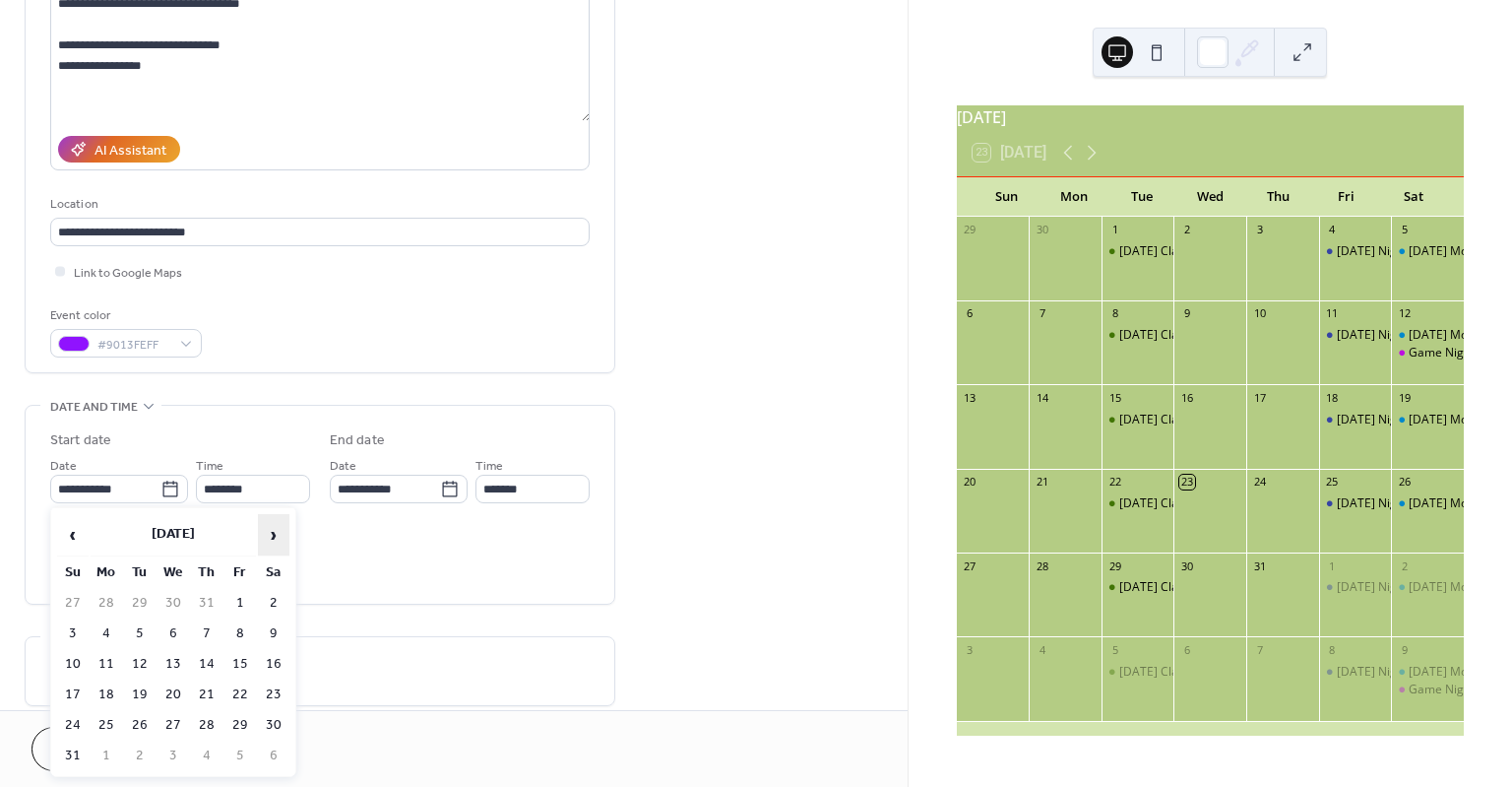 click on "›" at bounding box center [274, 535] 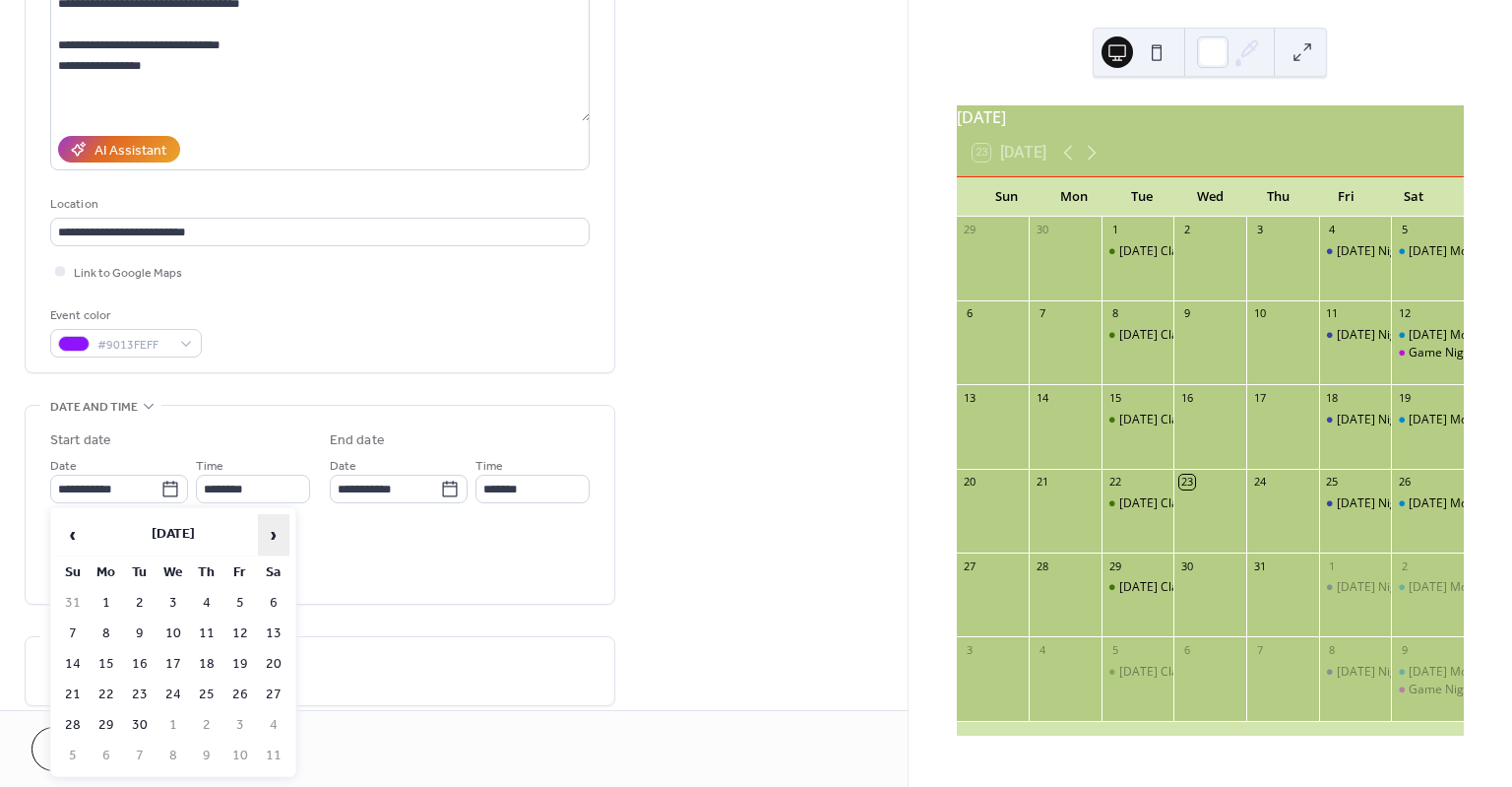 click on "›" at bounding box center [274, 535] 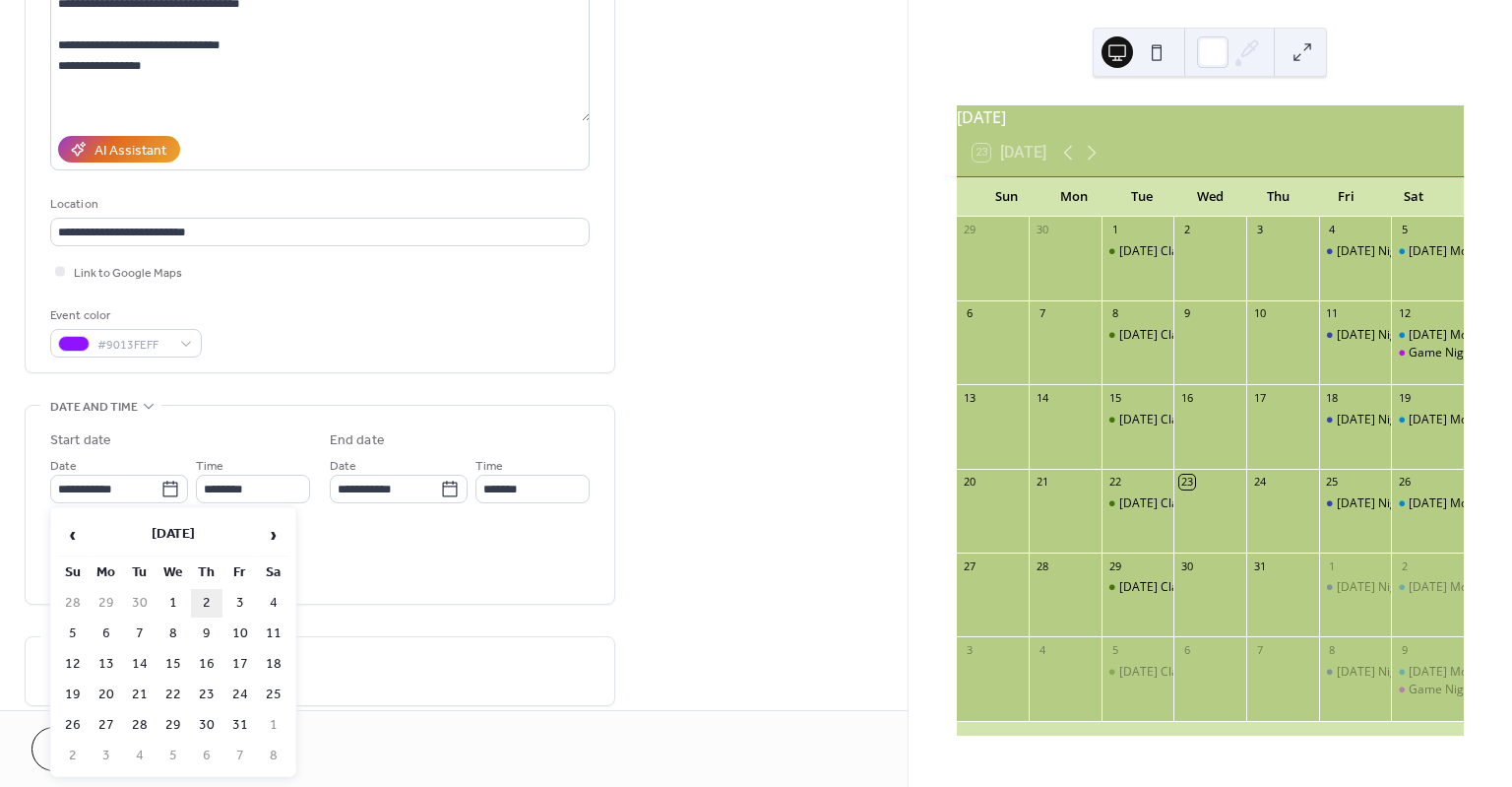 click on "2" at bounding box center (207, 603) 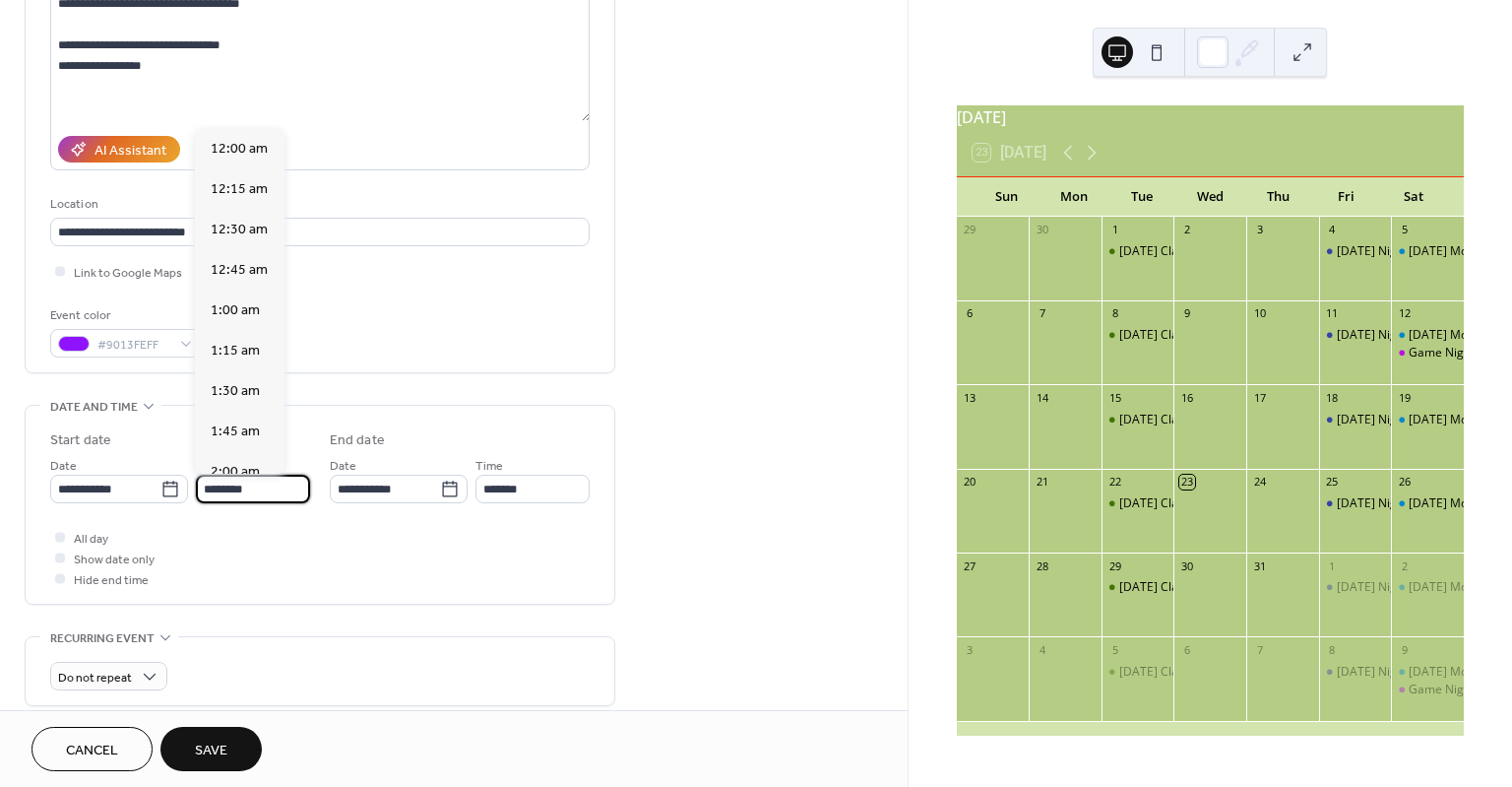 scroll, scrollTop: 1938, scrollLeft: 0, axis: vertical 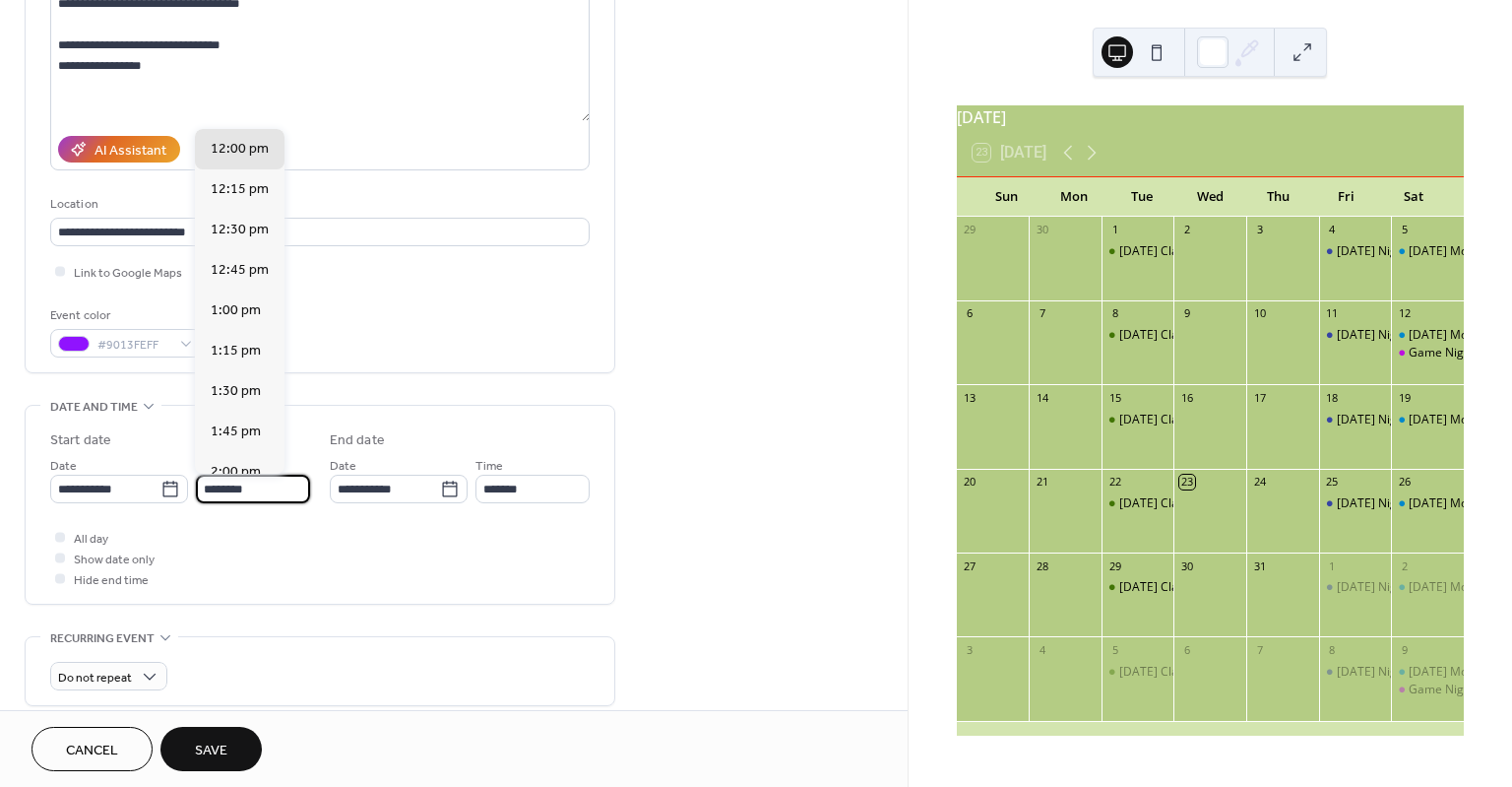 click on "********" at bounding box center (253, 489) 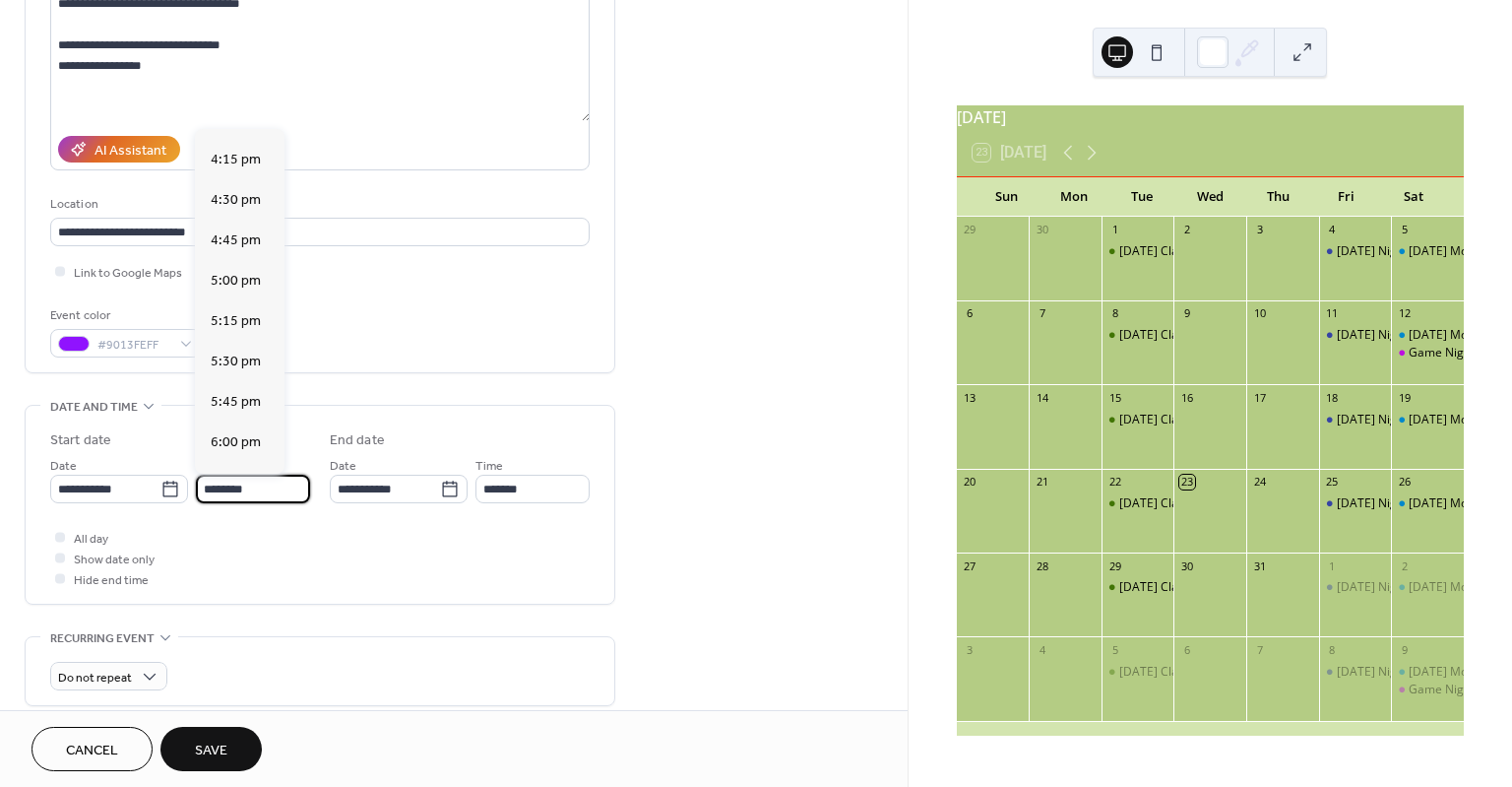 scroll, scrollTop: 2615, scrollLeft: 0, axis: vertical 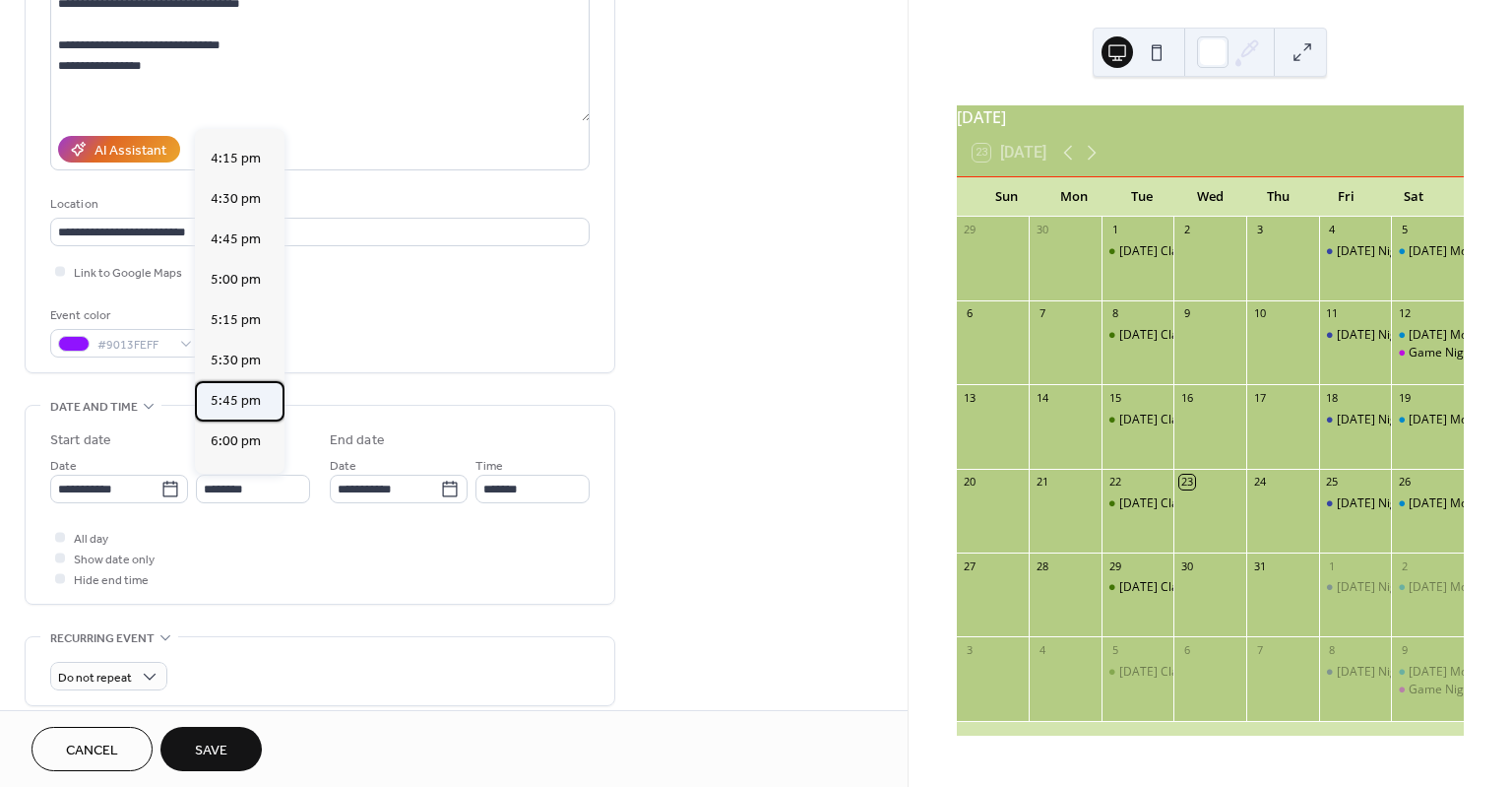 click on "5:45 pm" at bounding box center (235, 400) 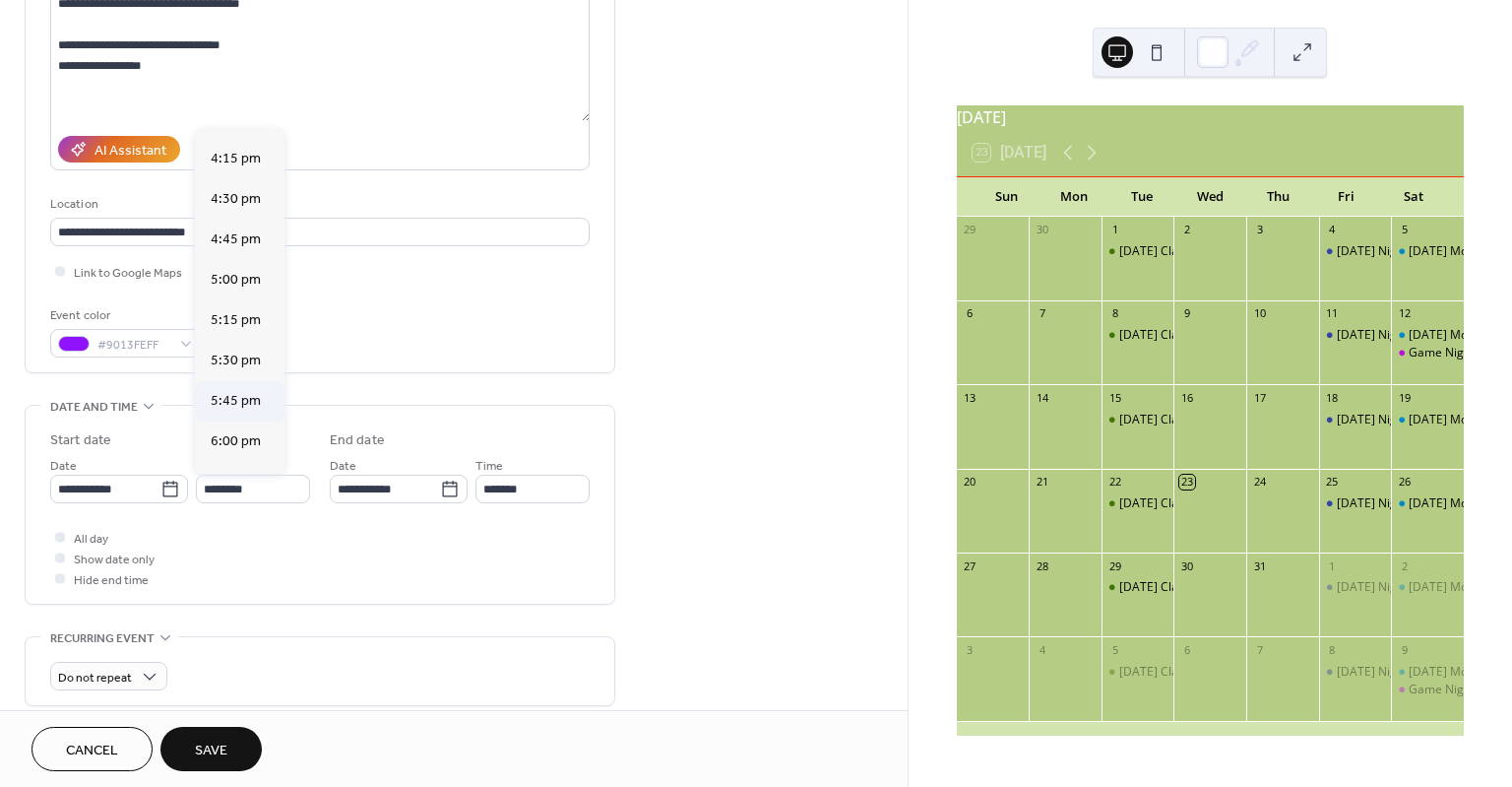 type on "*******" 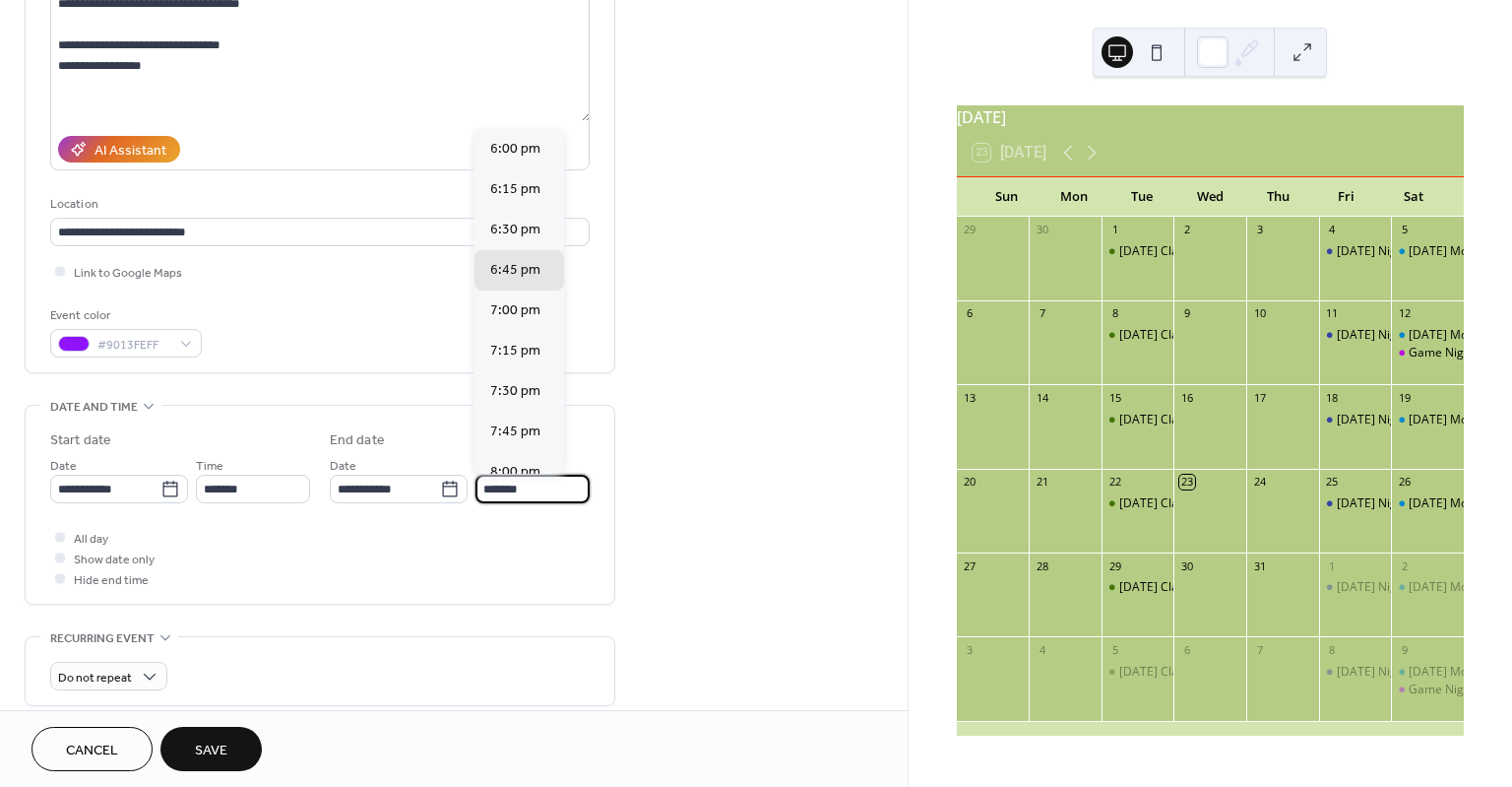 click on "*******" at bounding box center [533, 489] 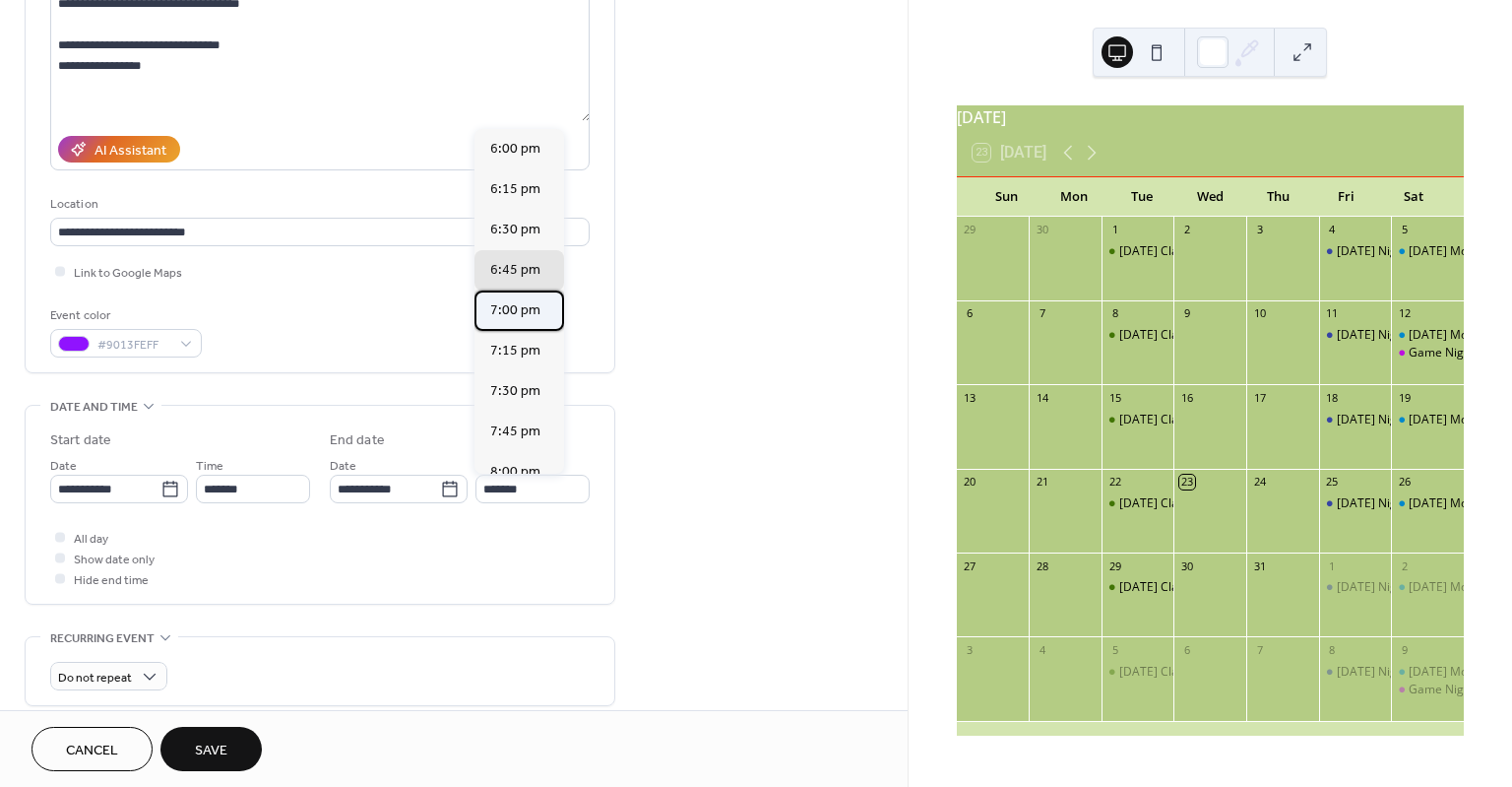 click on "7:00 pm" at bounding box center (515, 309) 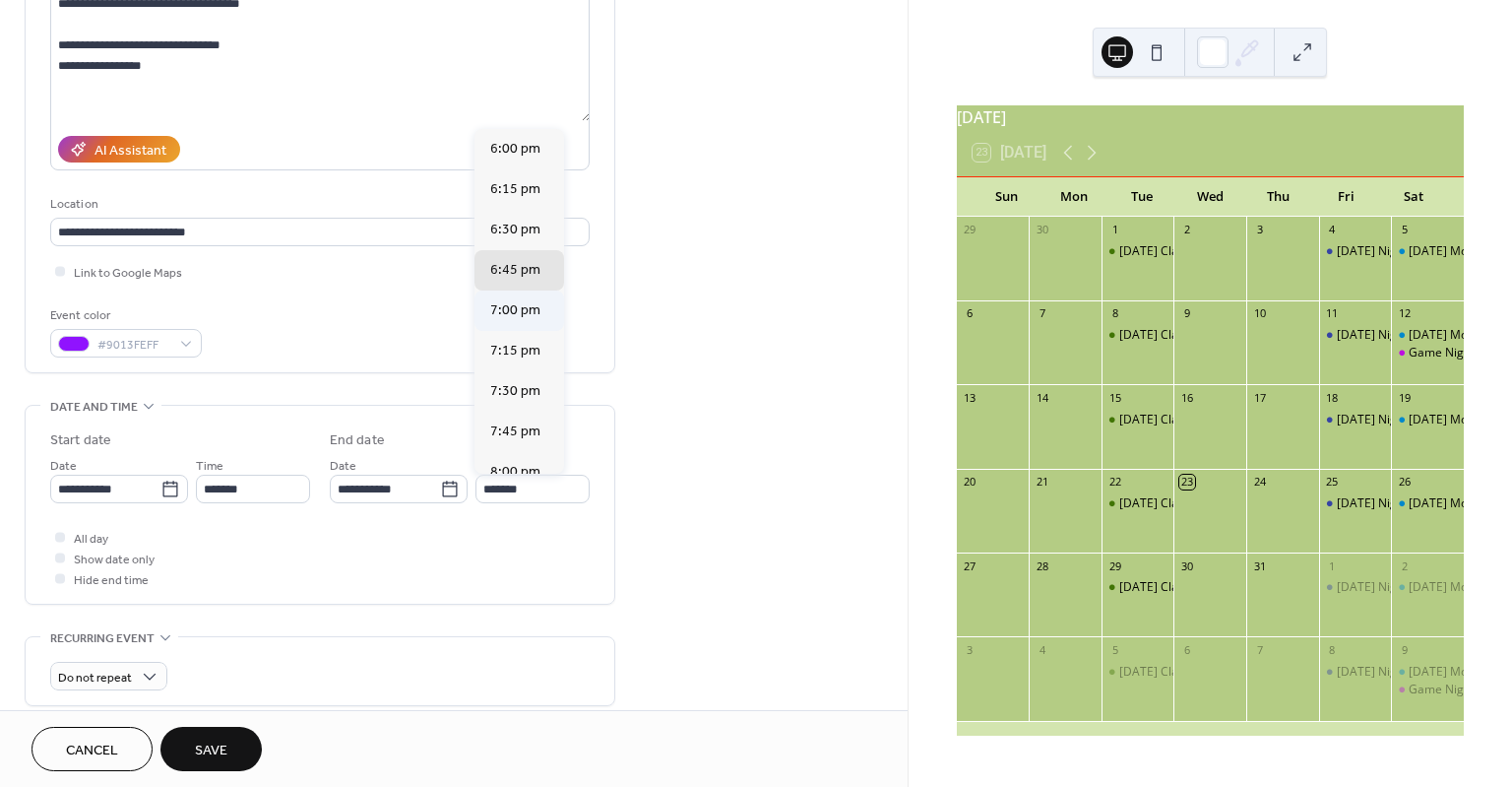 type on "*******" 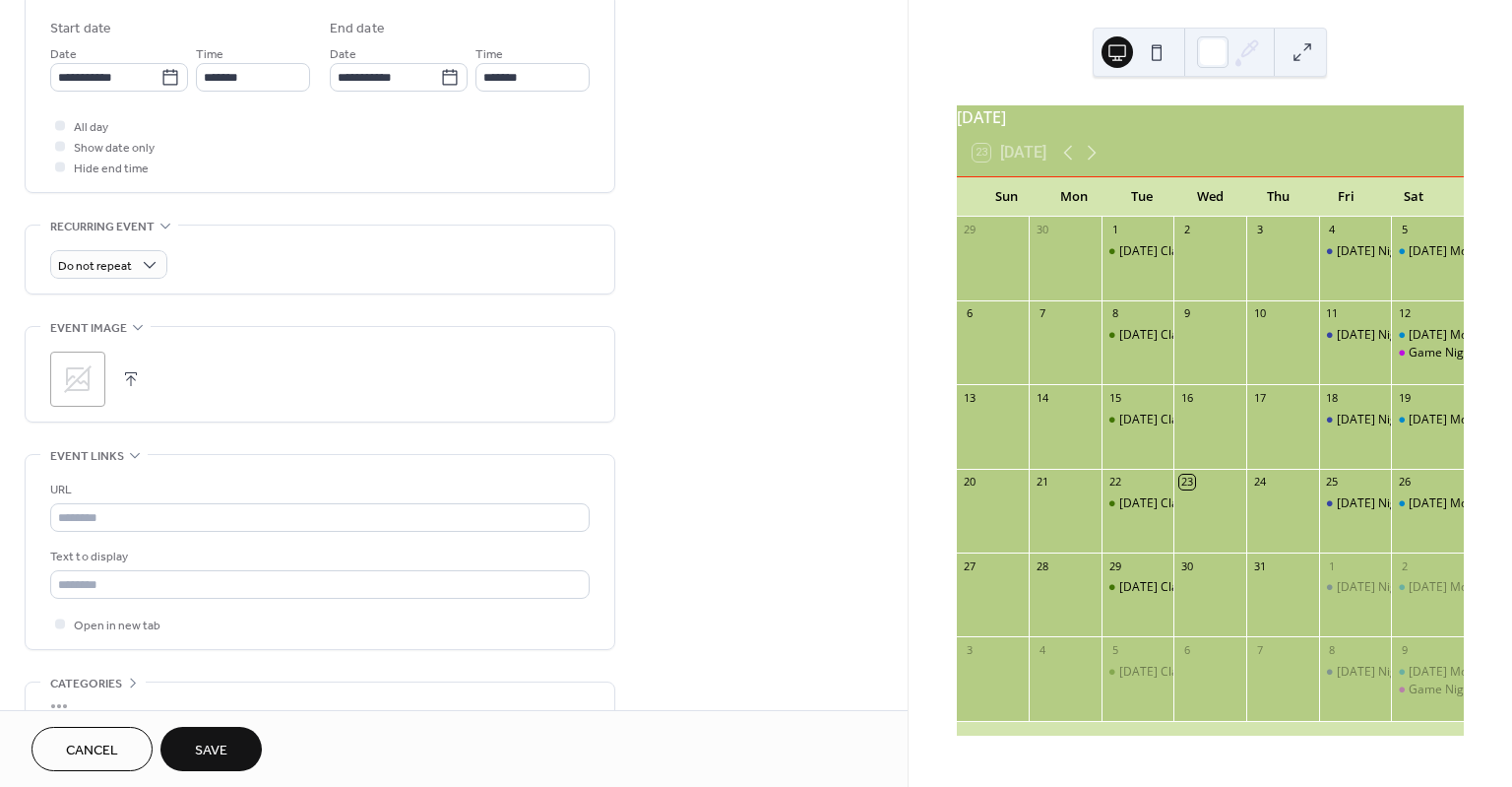 scroll, scrollTop: 651, scrollLeft: 0, axis: vertical 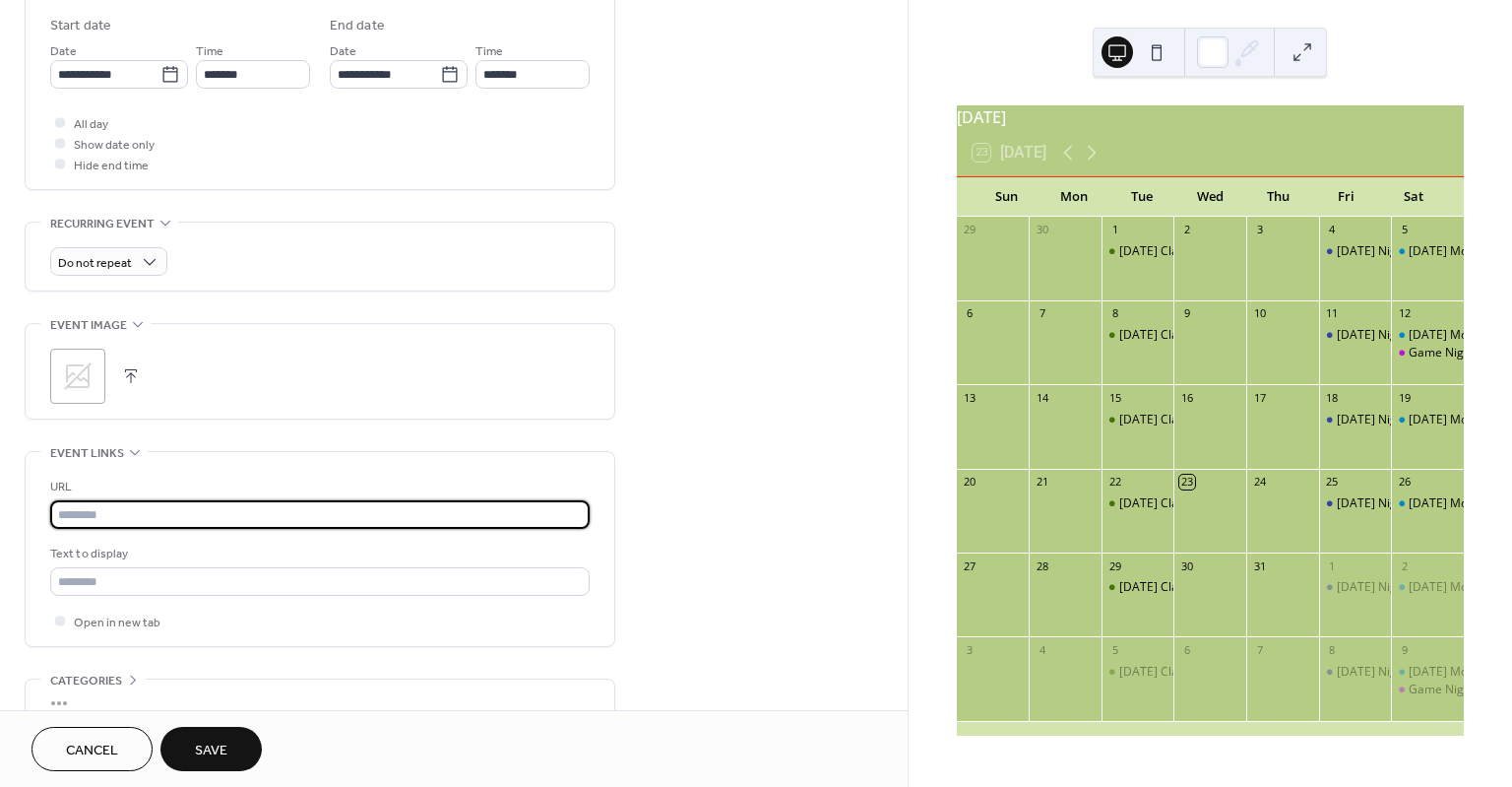 click at bounding box center [320, 514] 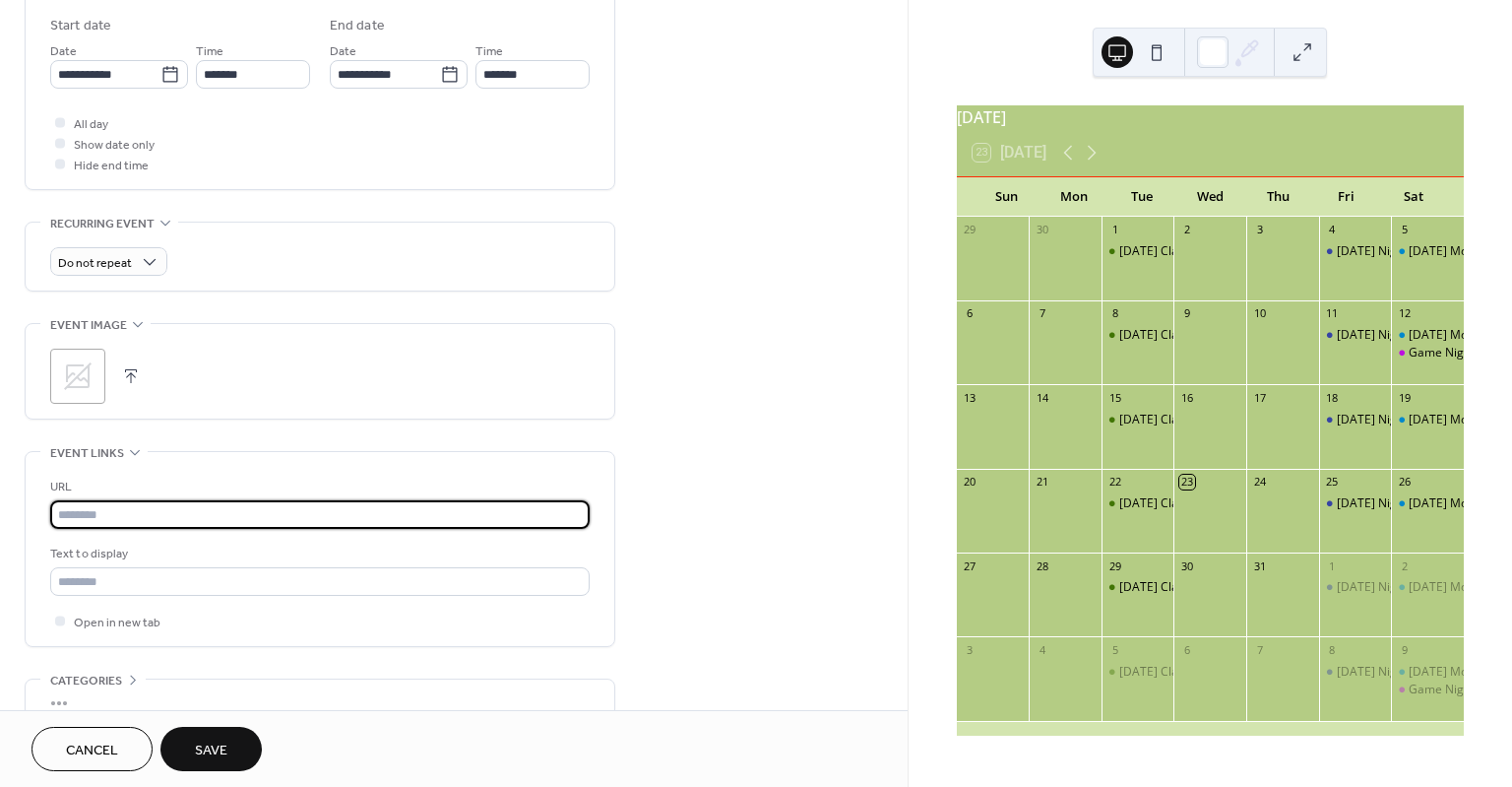 paste on "**********" 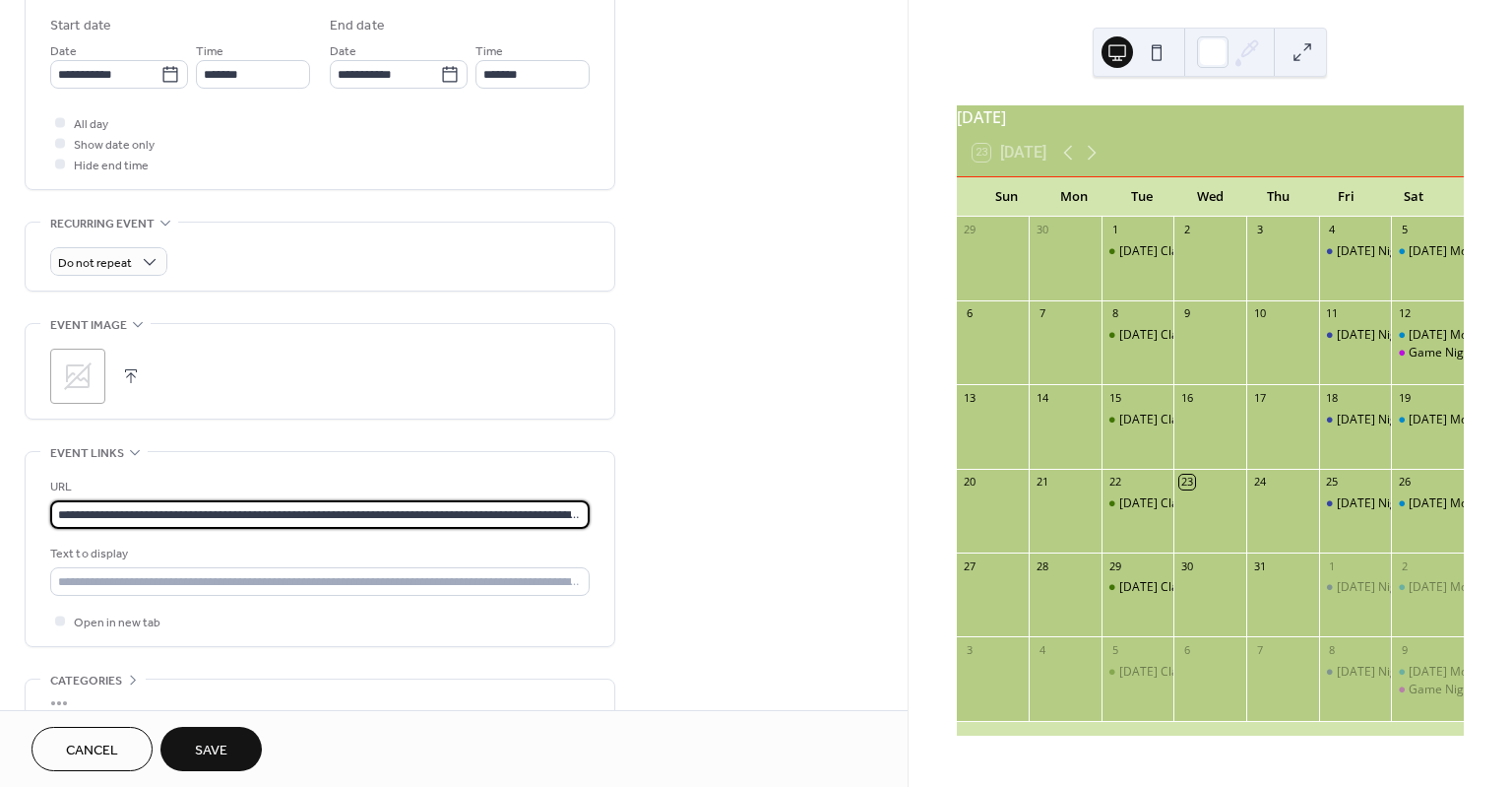 scroll, scrollTop: 0, scrollLeft: 514, axis: horizontal 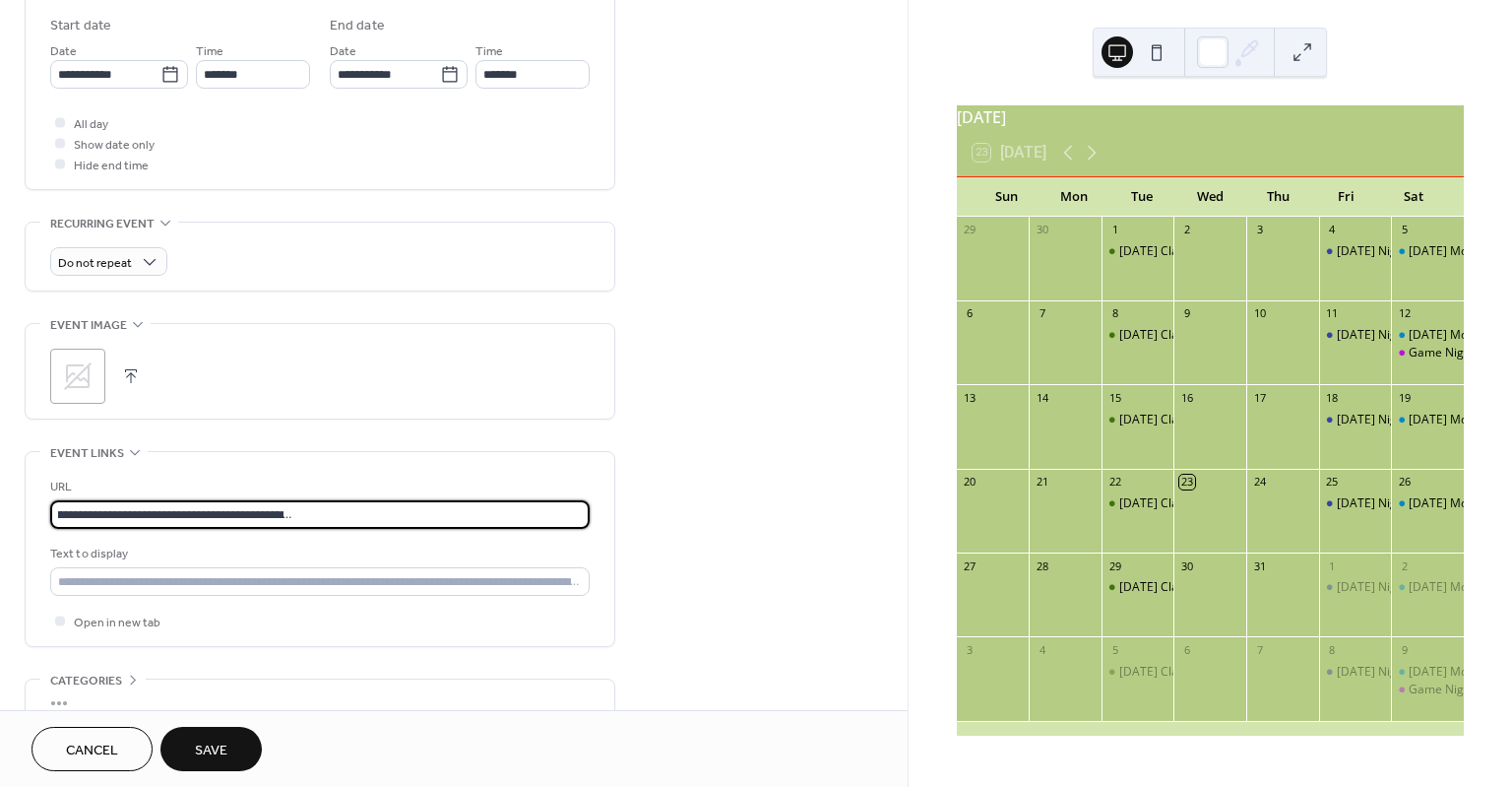 type on "**********" 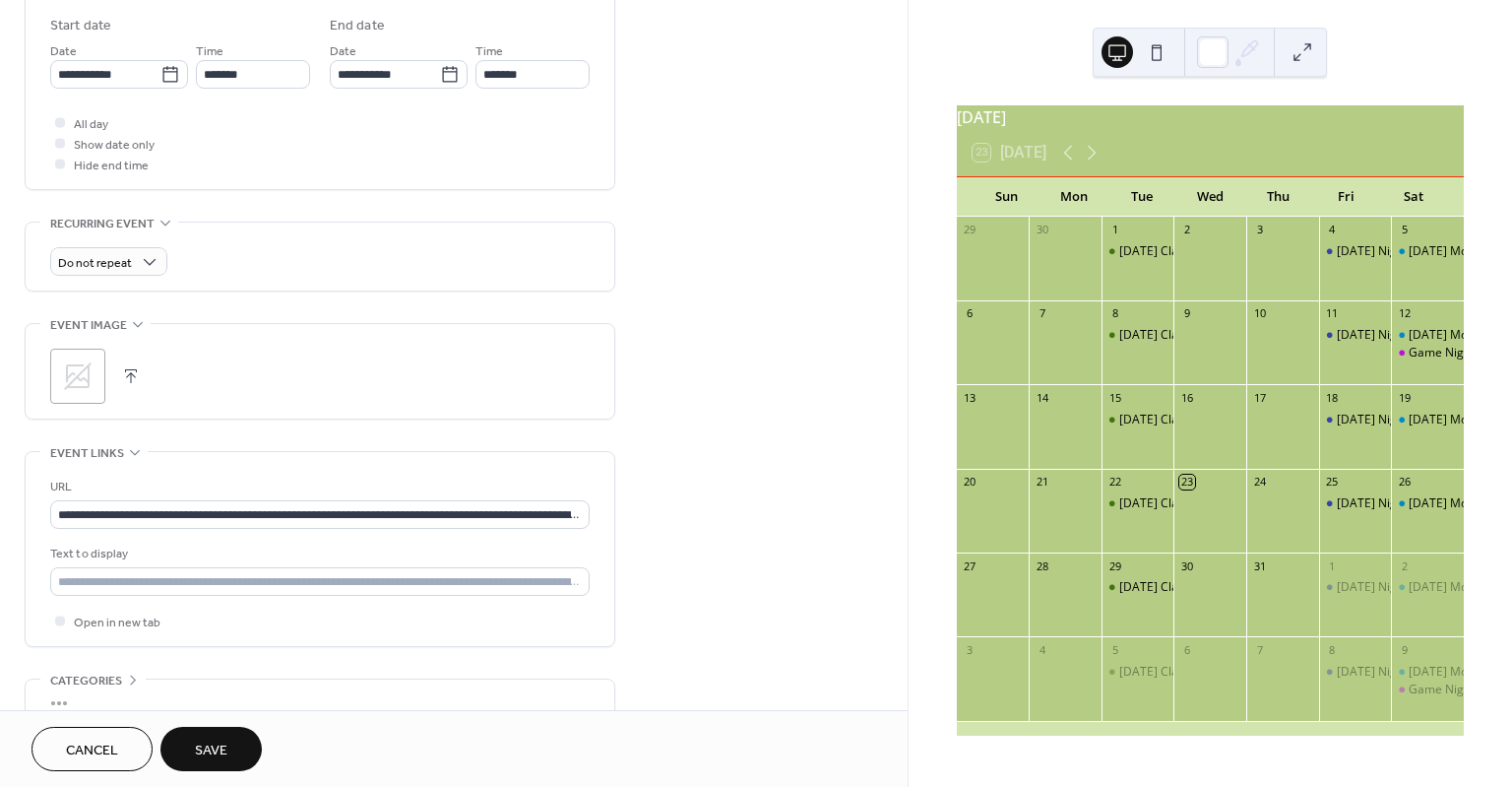 click on "**********" at bounding box center [454, 135] 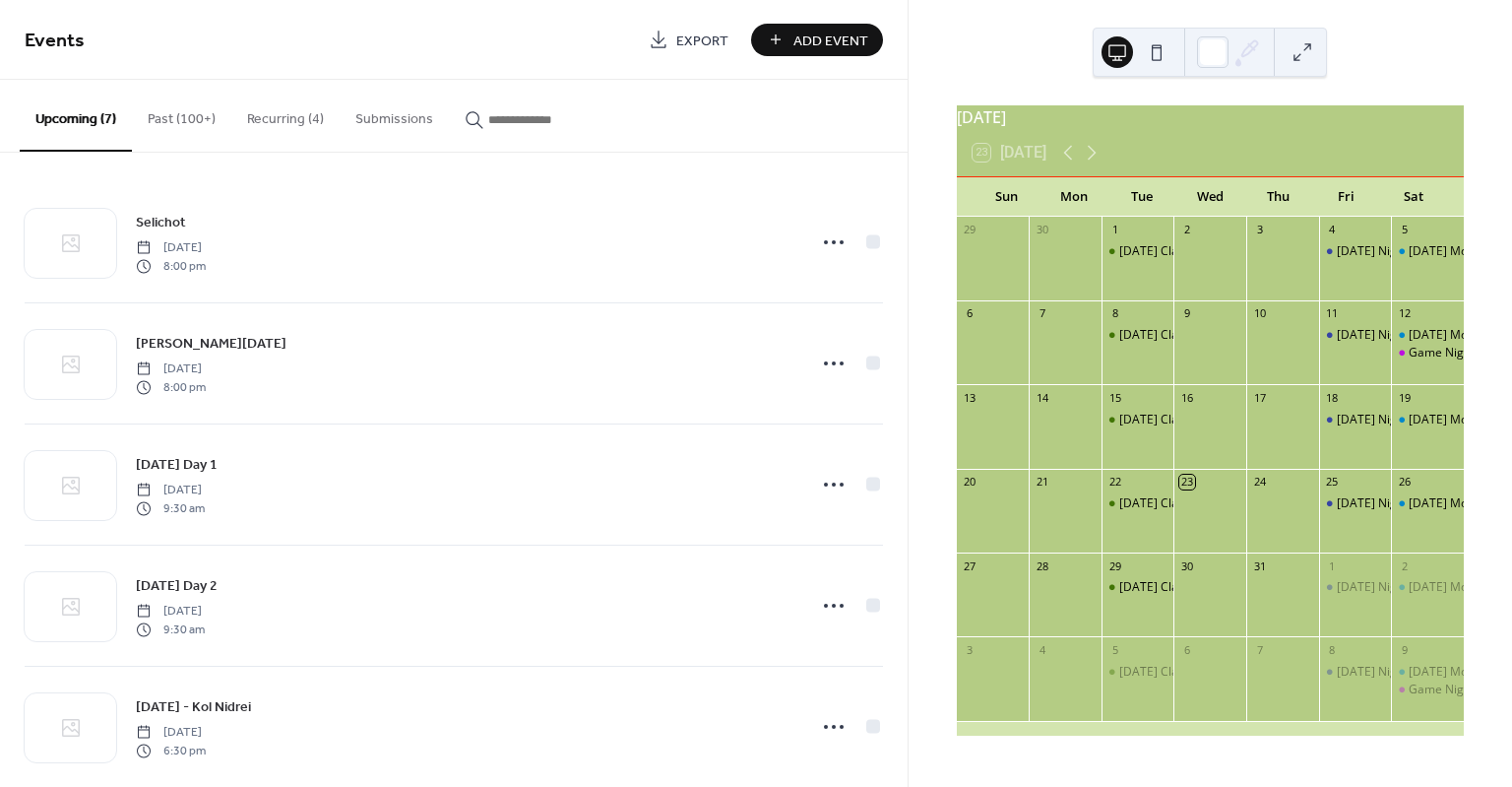 click on "Add Event" at bounding box center [831, 40] 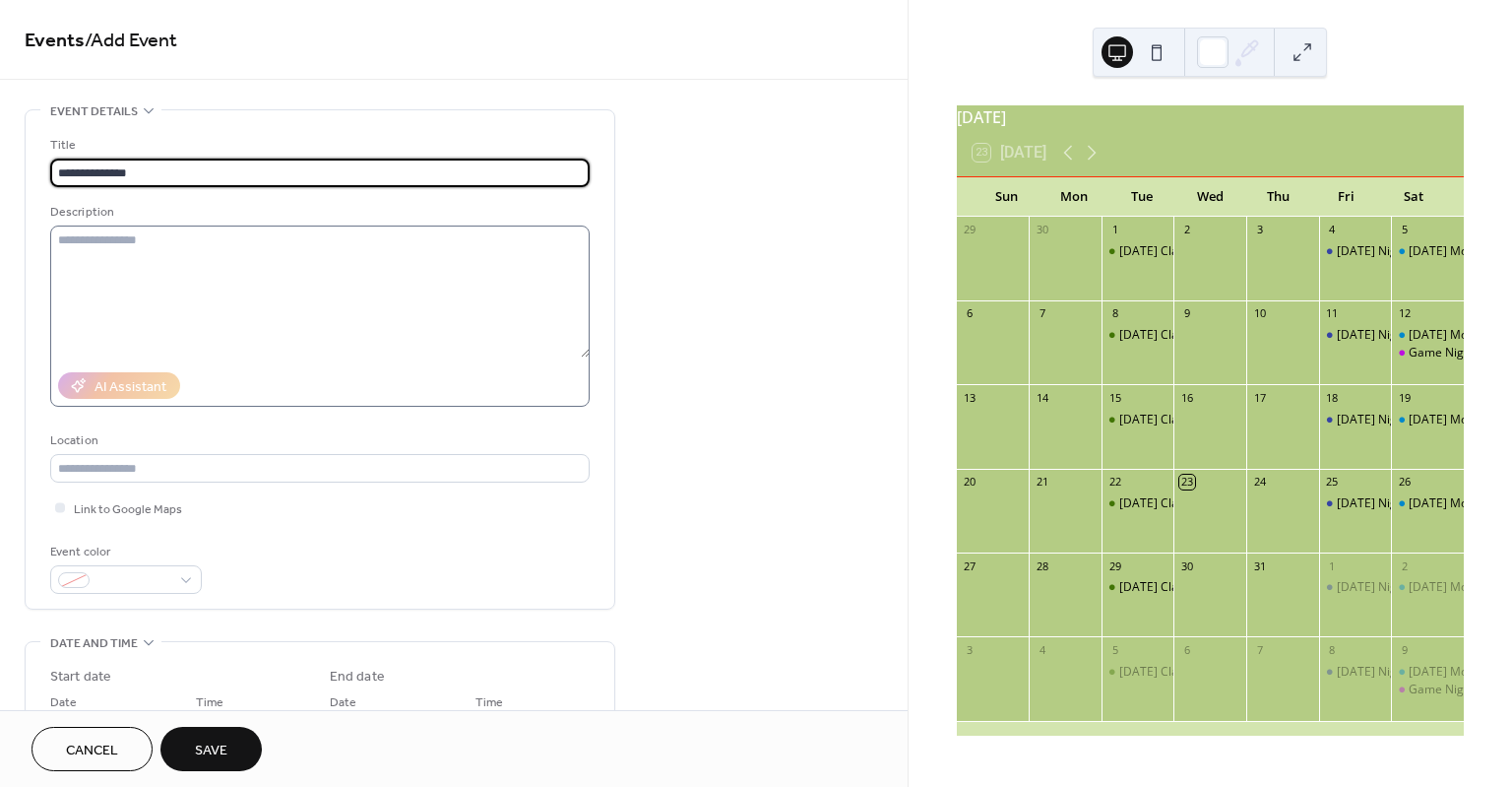type on "**********" 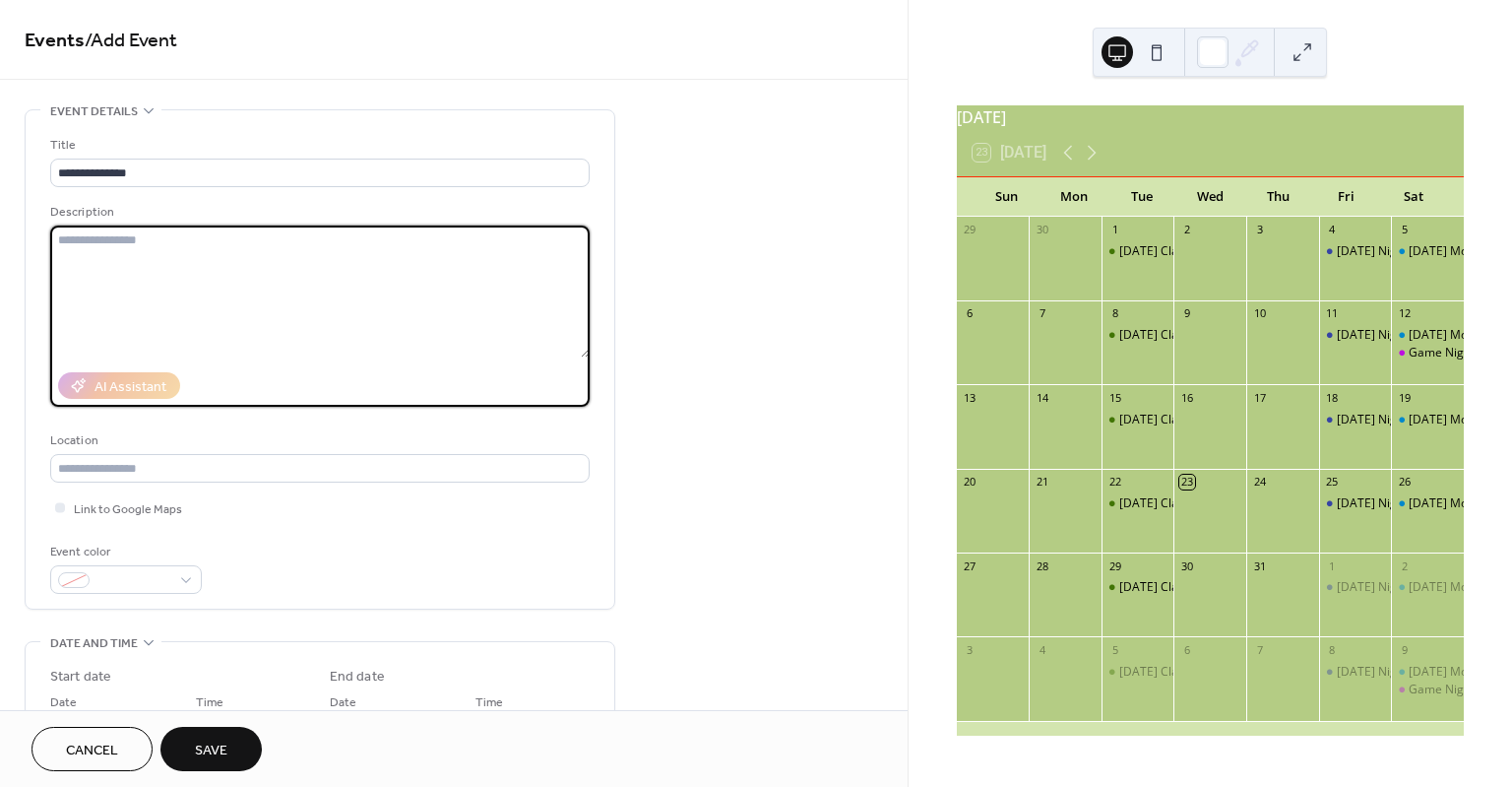 click at bounding box center (320, 292) 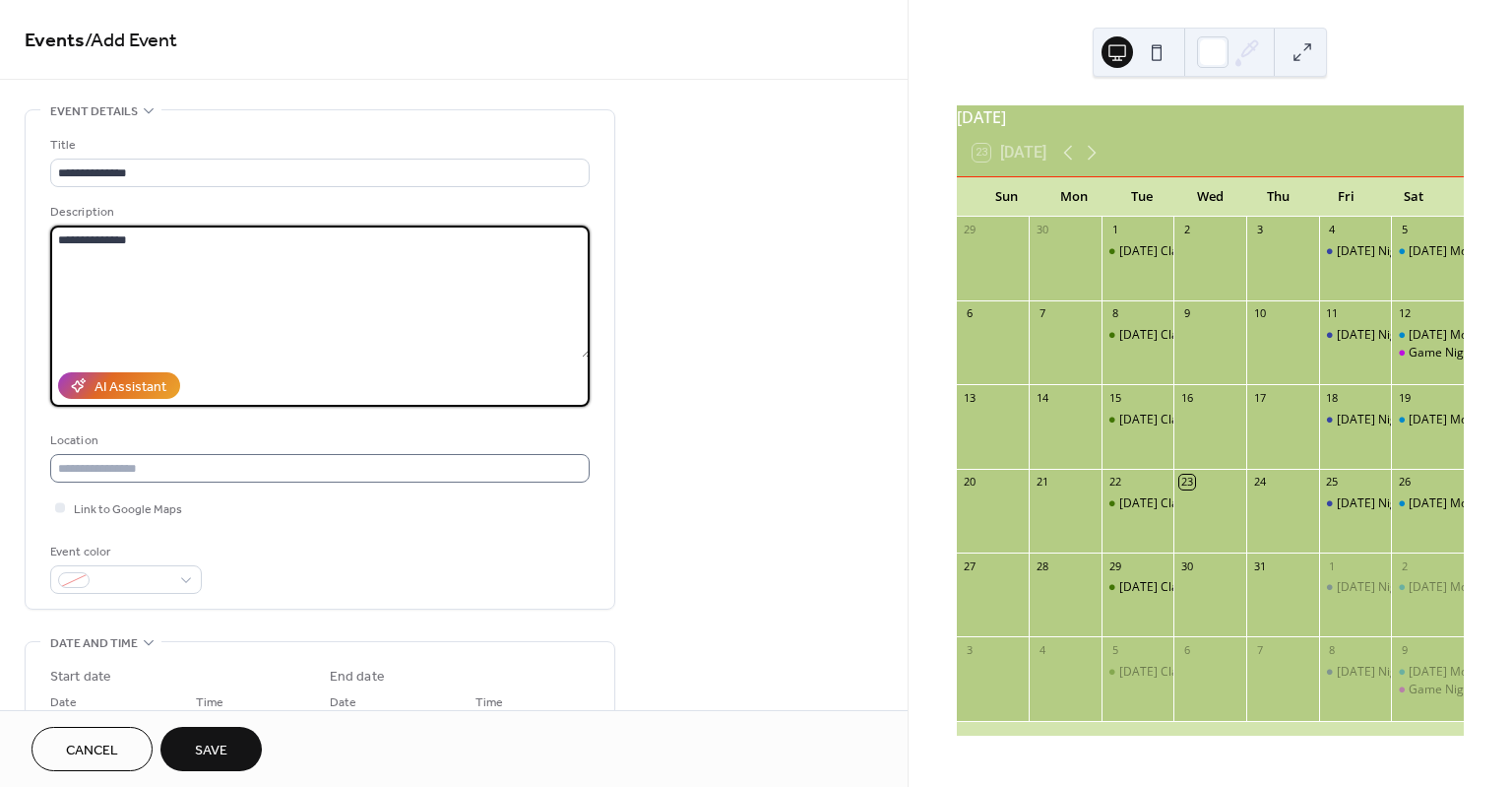 type on "**********" 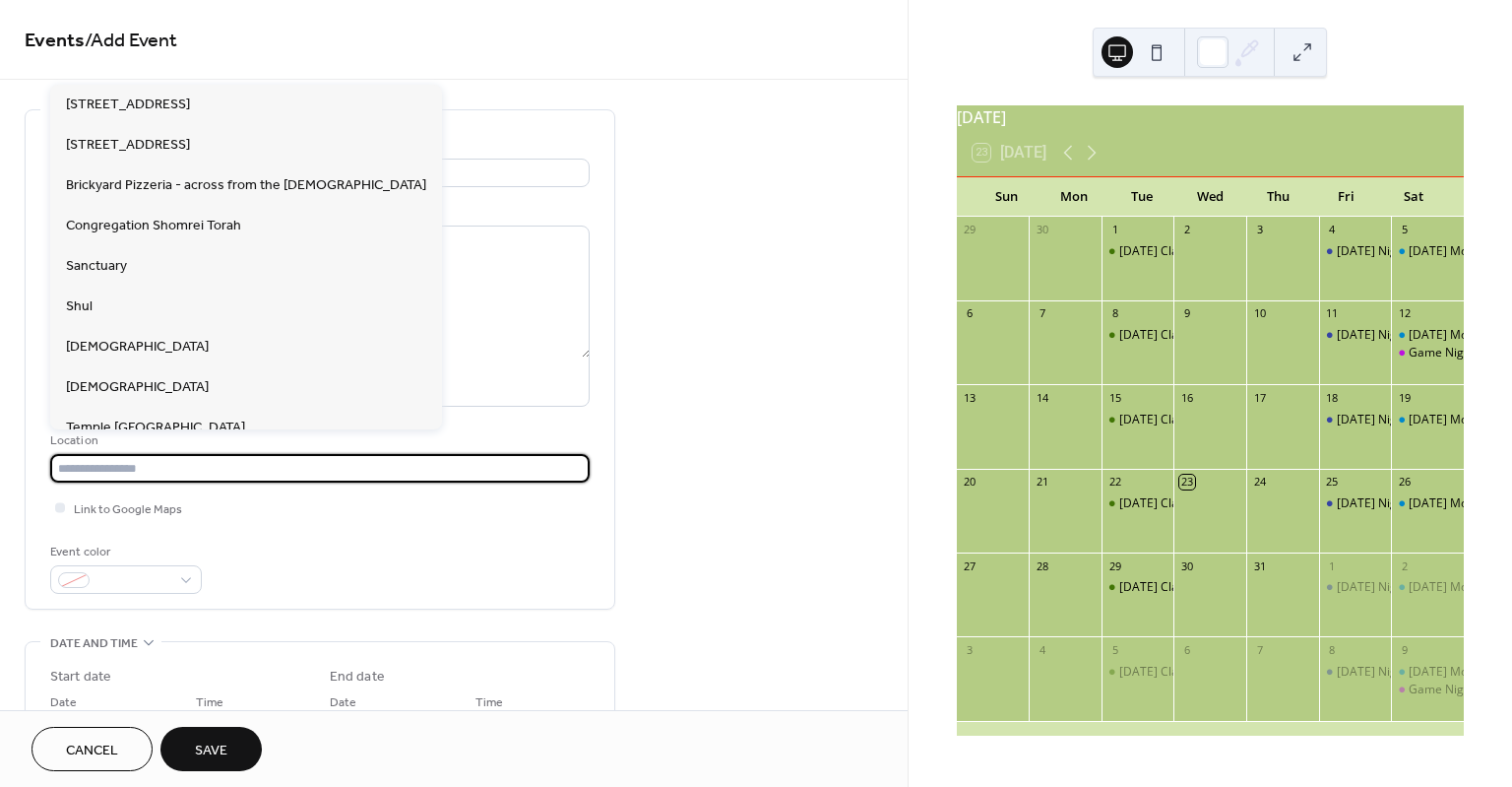 click at bounding box center [320, 468] 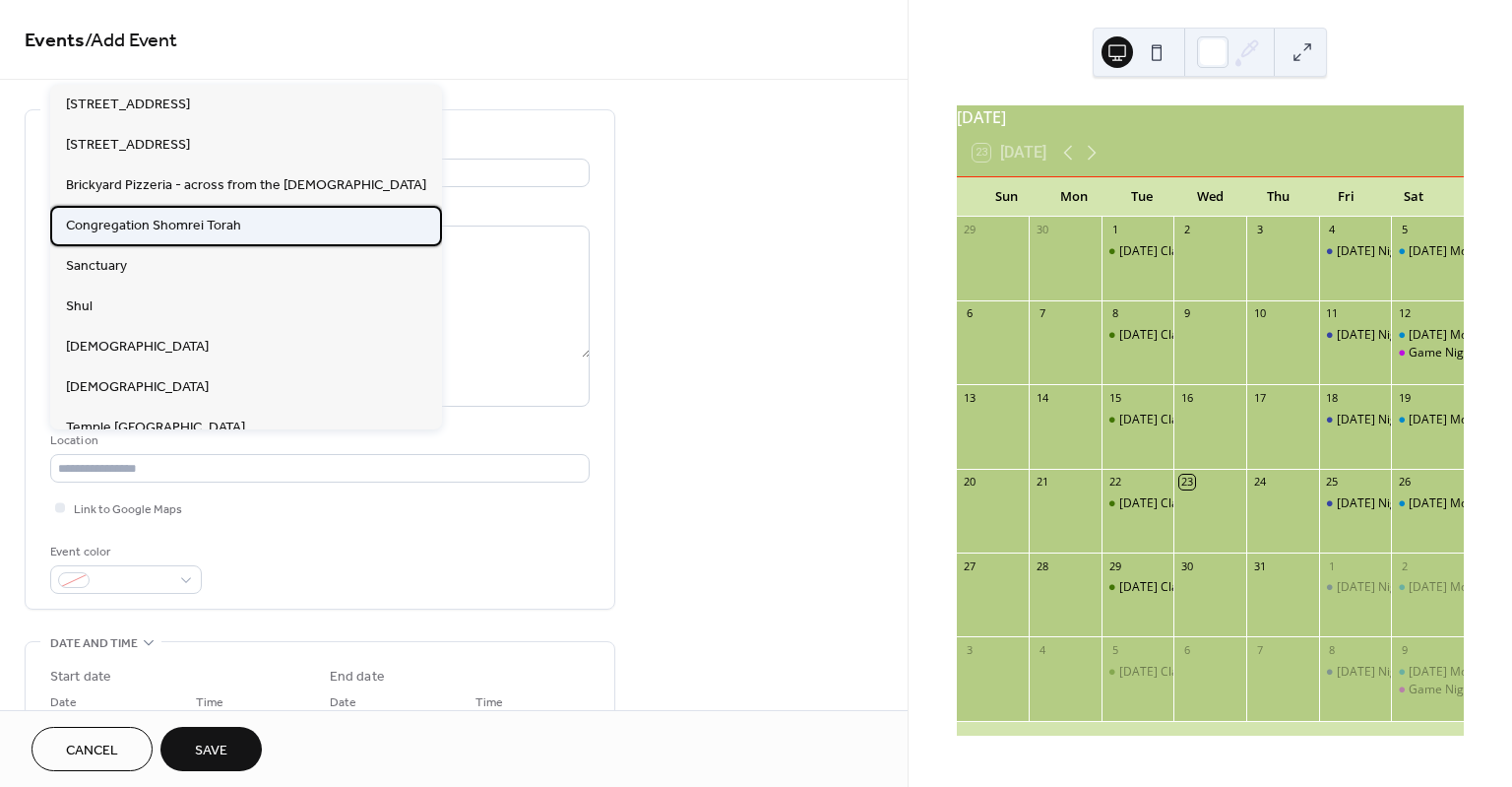 click on "Congregation Shomrei Torah" at bounding box center (154, 226) 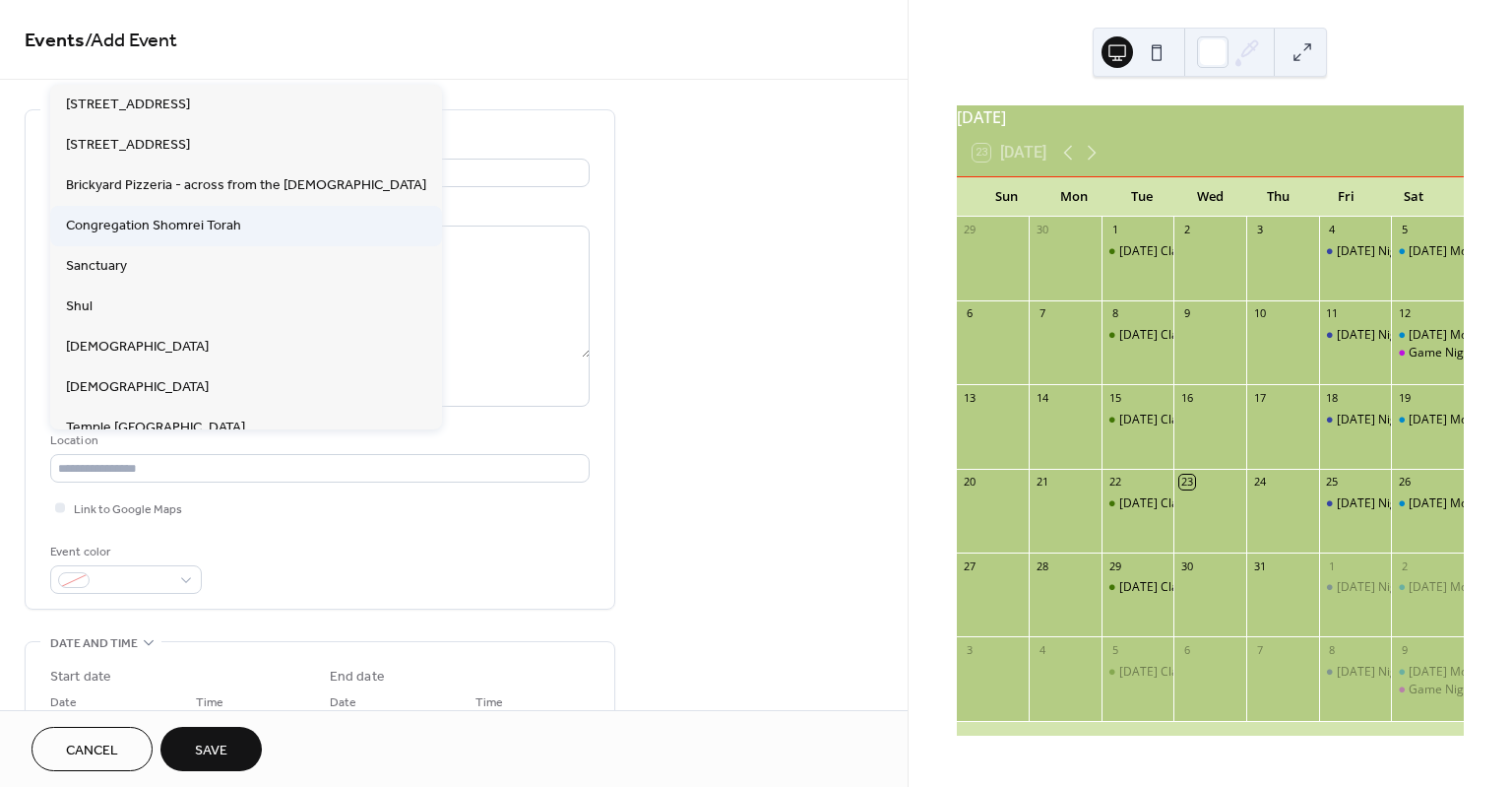 type on "**********" 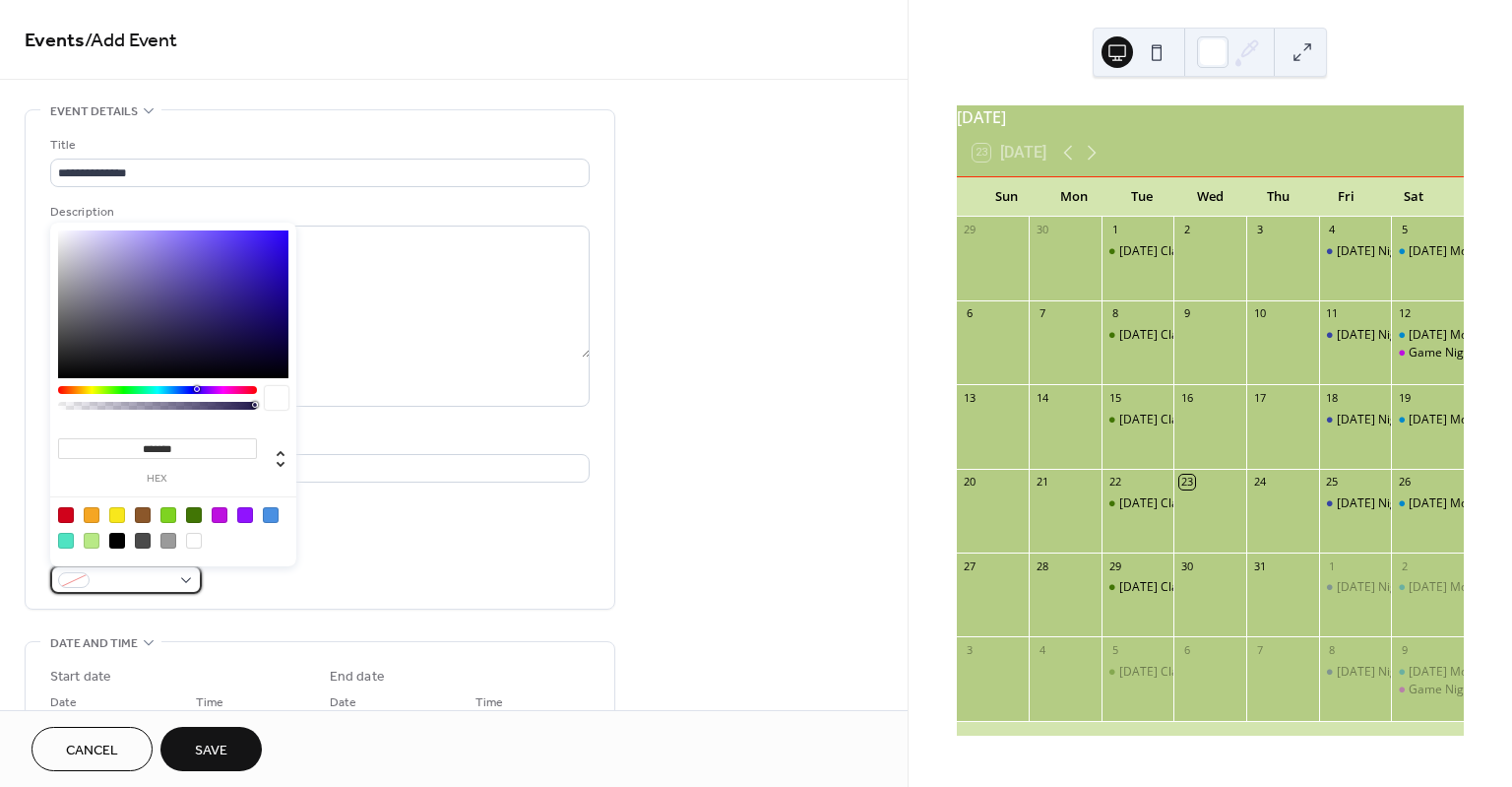 click at bounding box center [126, 579] 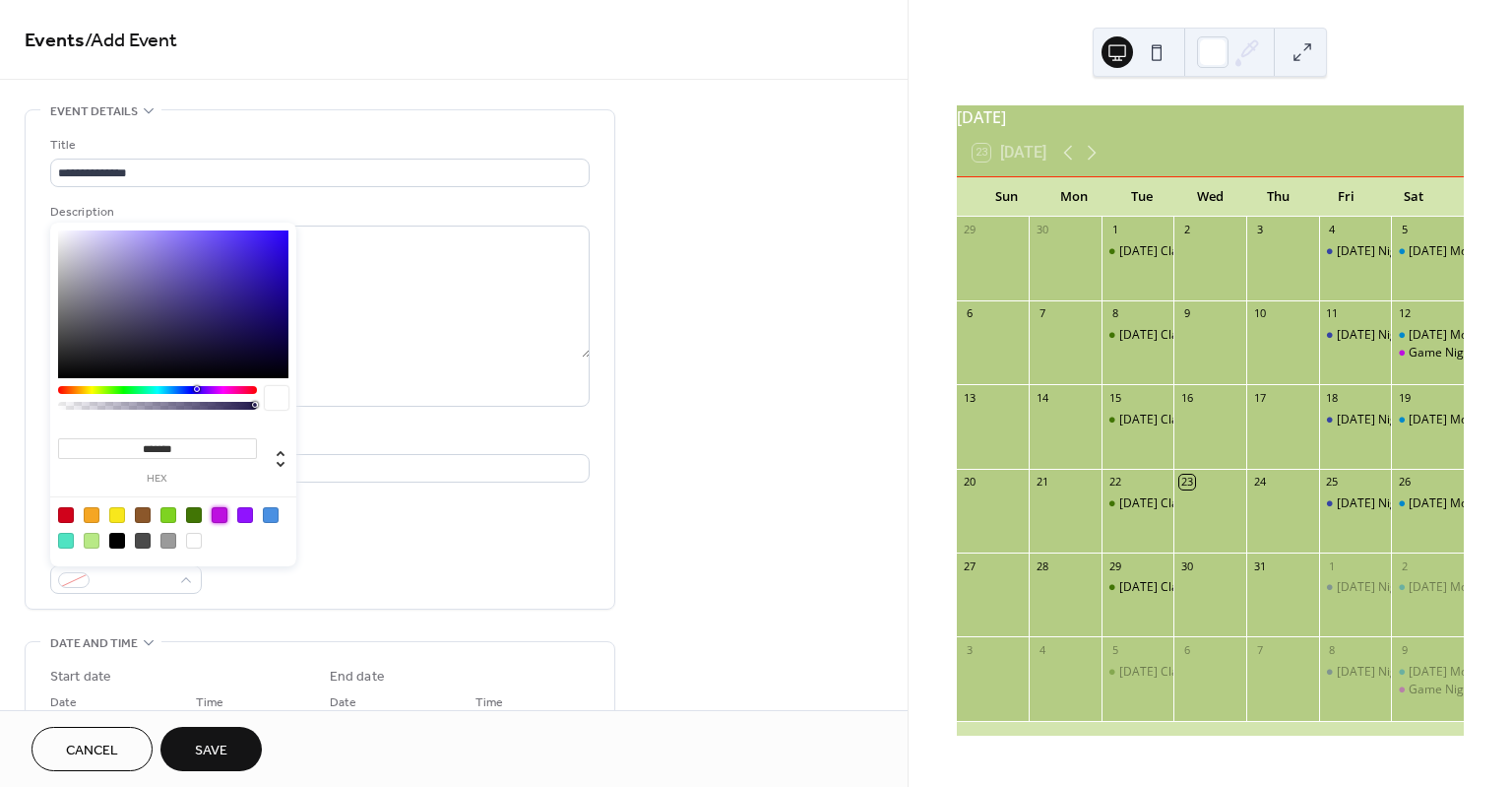 click at bounding box center [220, 515] 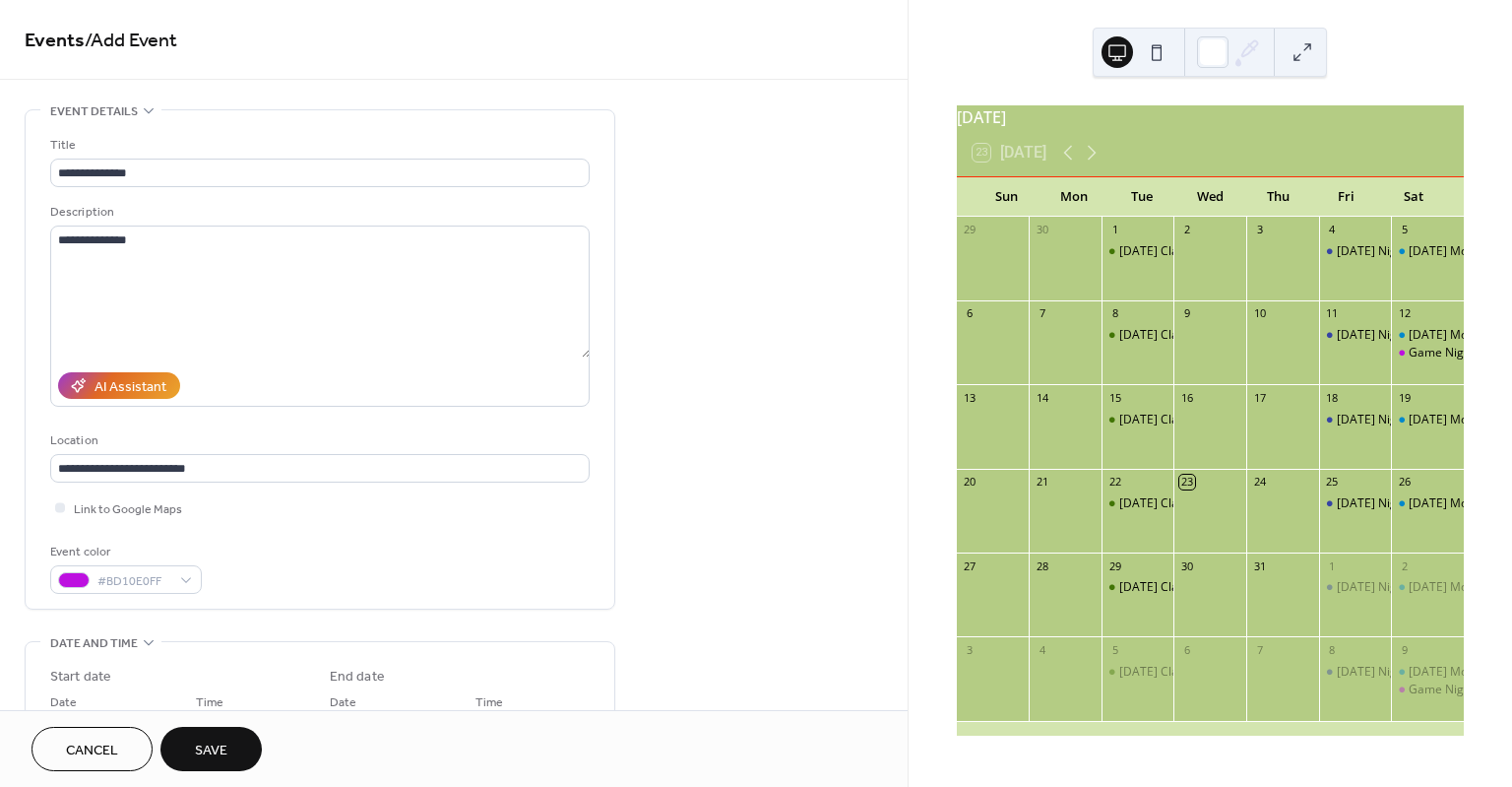 click on "Event color #BD10E0FF" at bounding box center [320, 567] 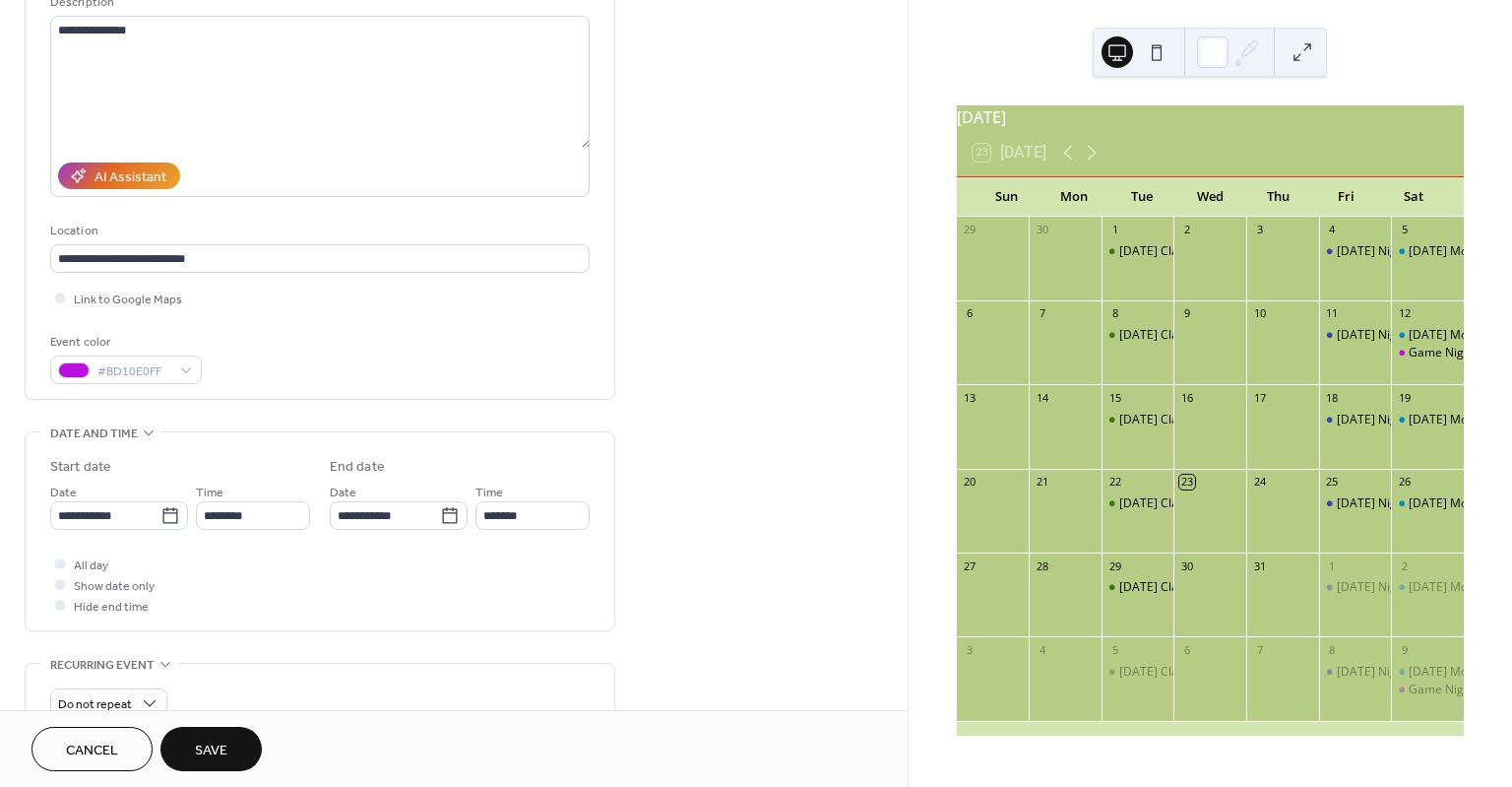 scroll, scrollTop: 211, scrollLeft: 0, axis: vertical 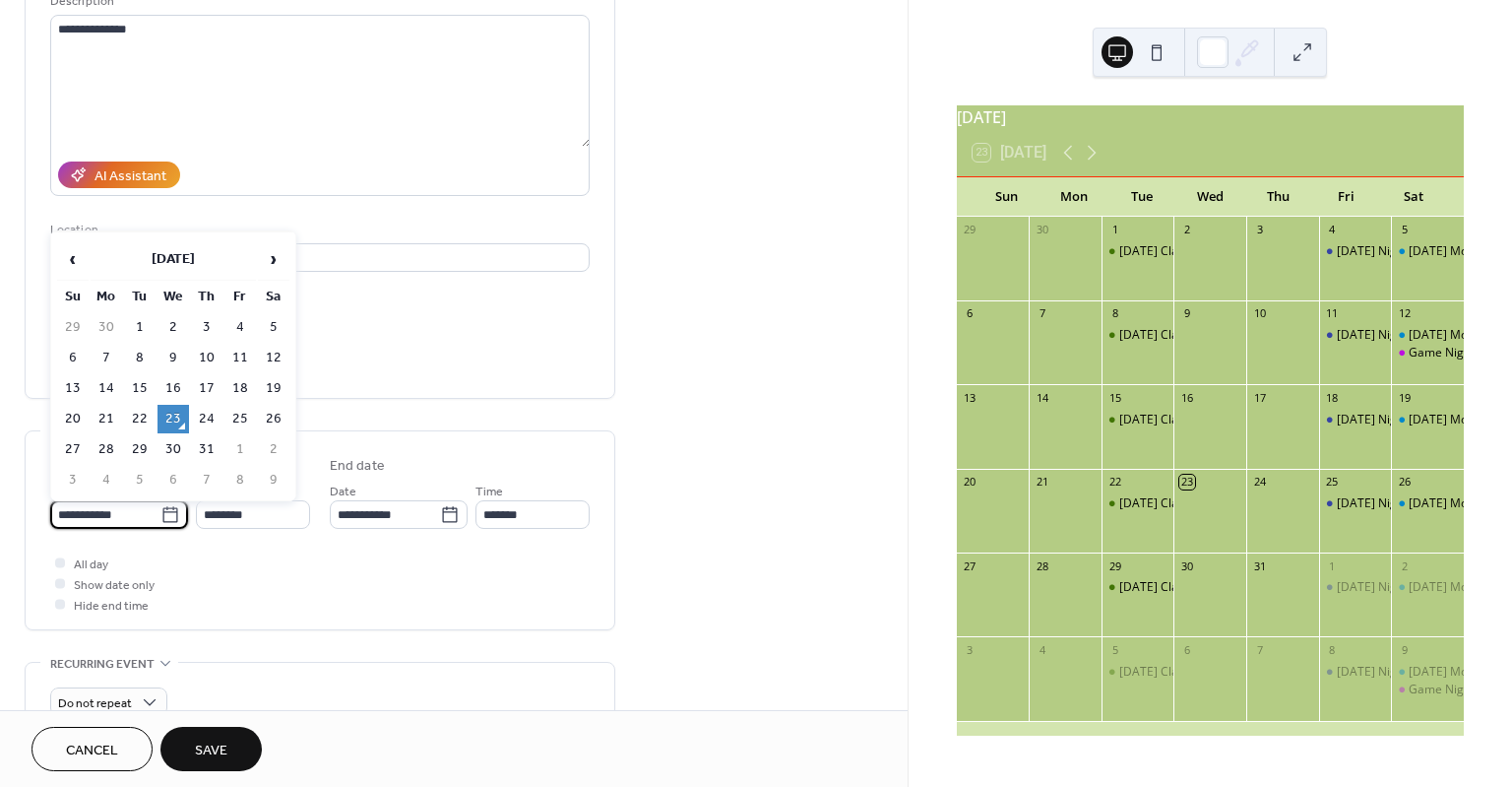 click on "**********" at bounding box center (105, 514) 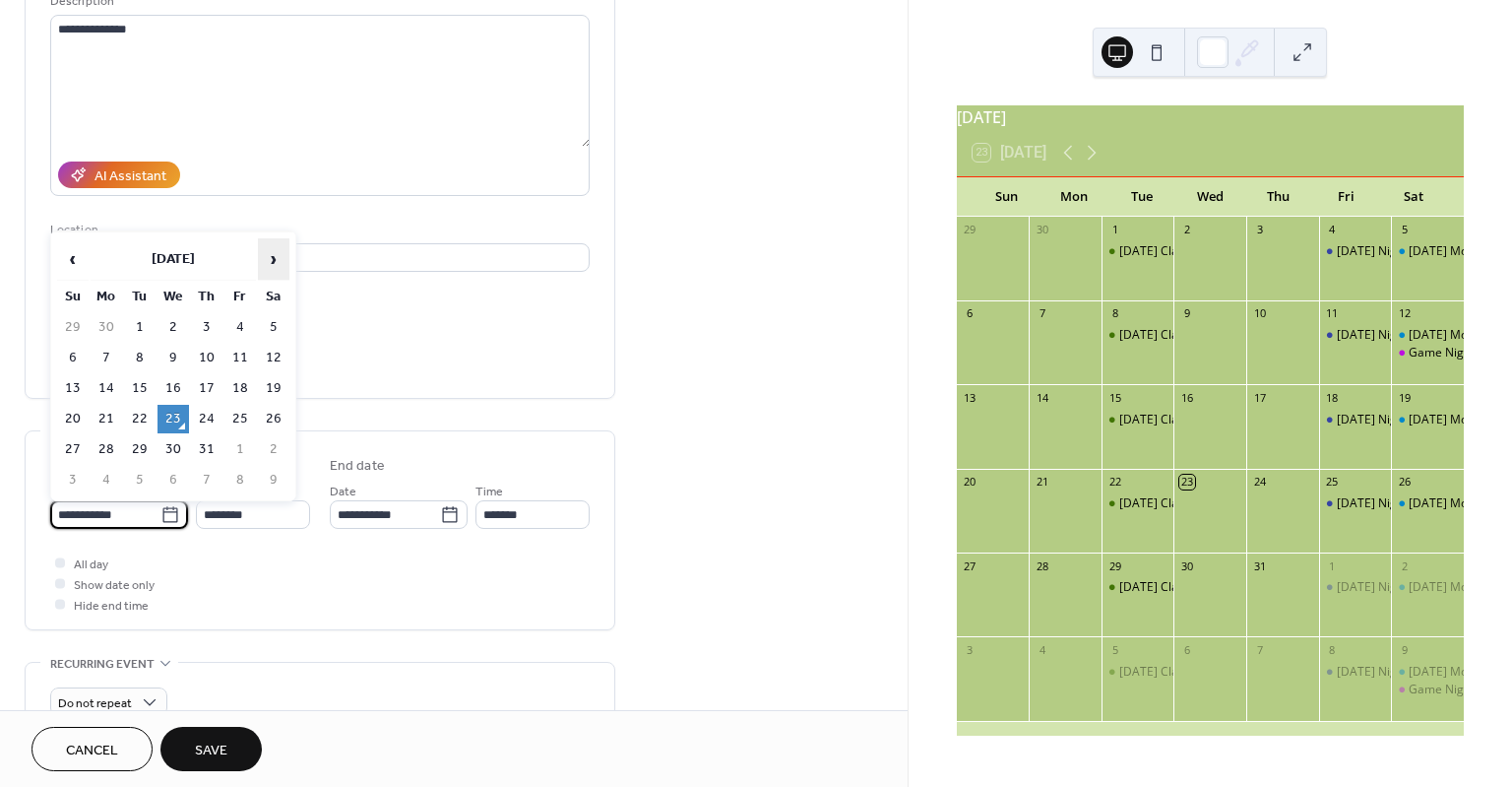 click on "›" at bounding box center (274, 259) 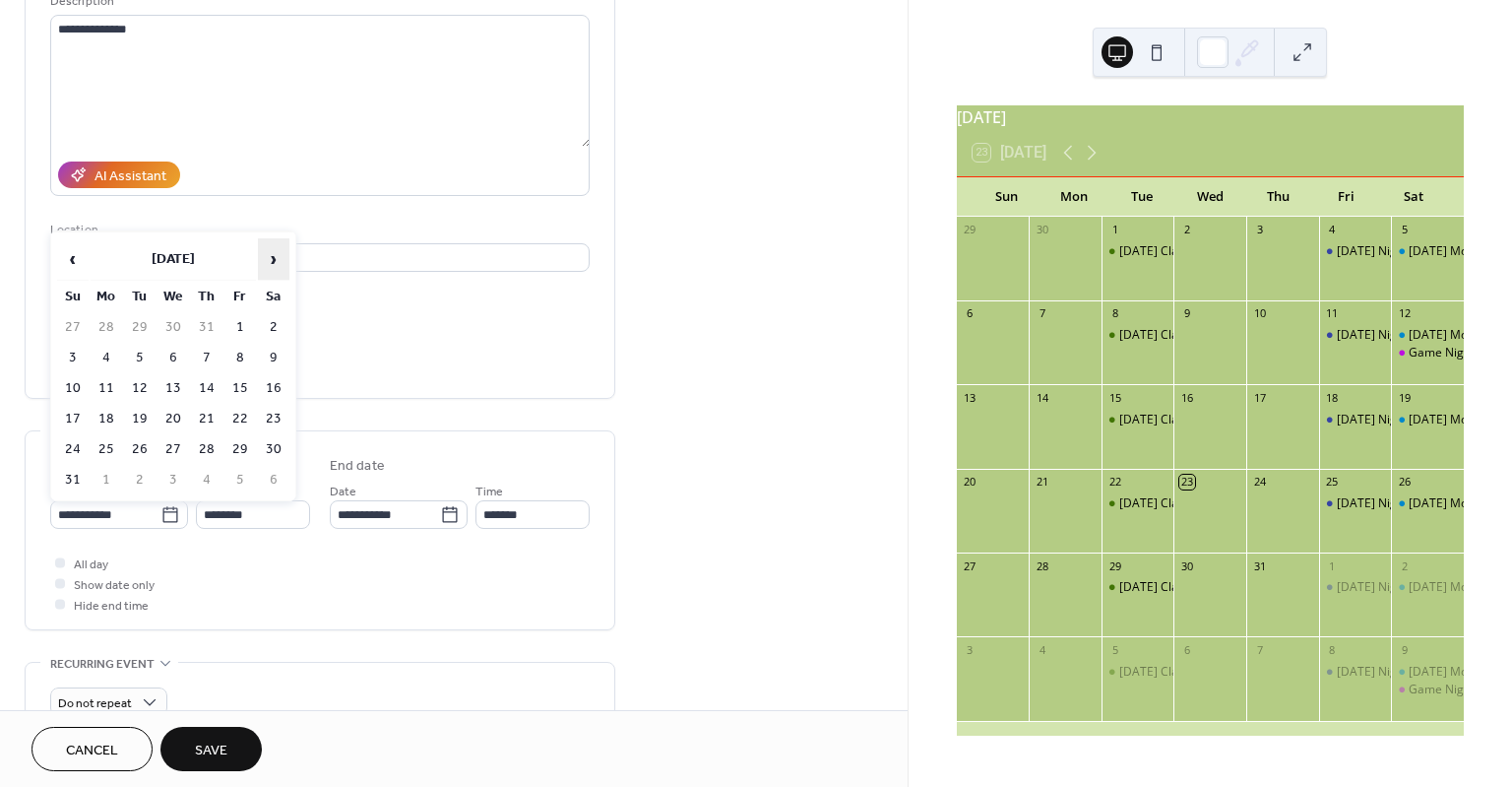 click on "›" at bounding box center [274, 259] 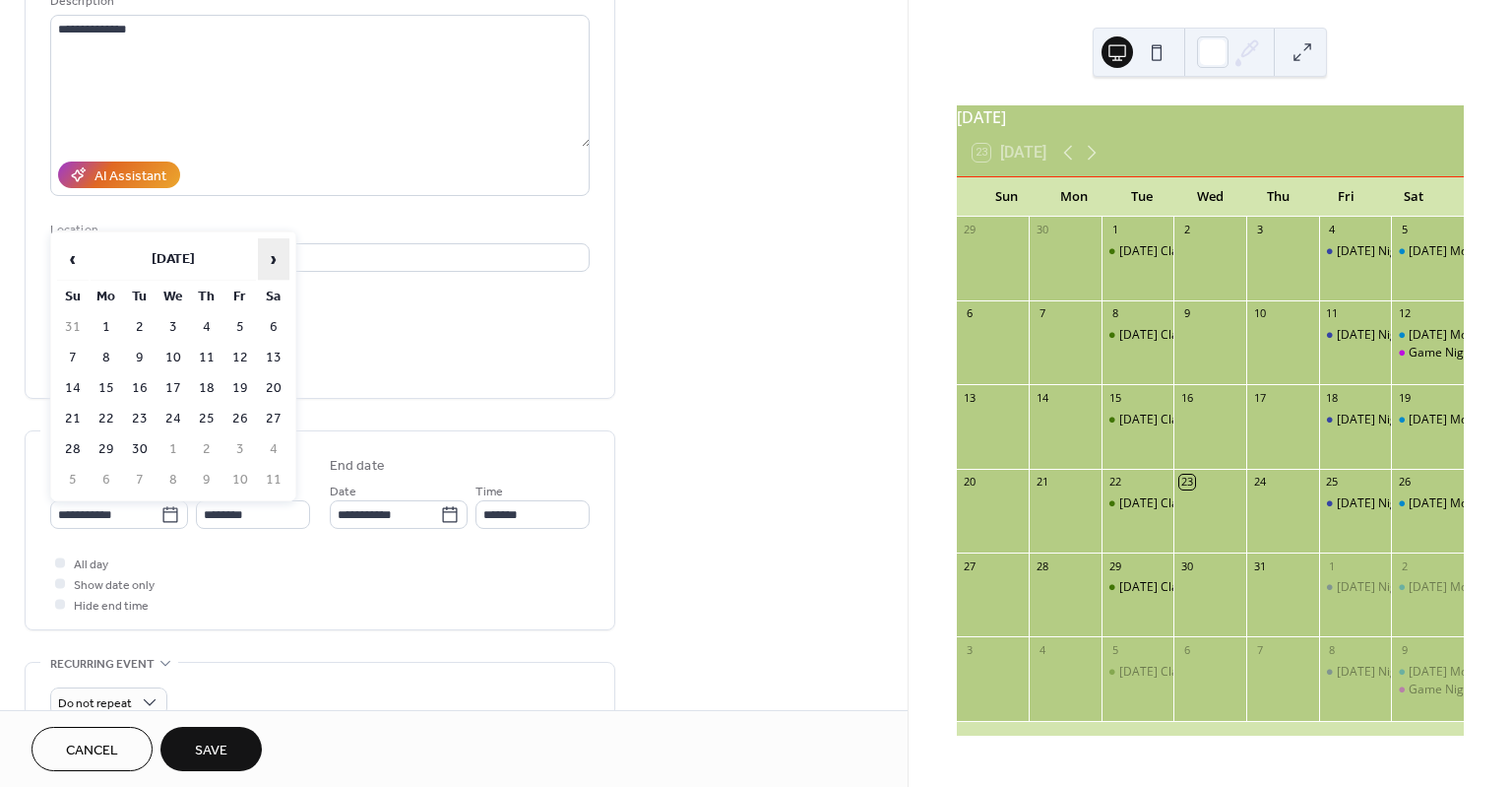 click on "›" at bounding box center [274, 259] 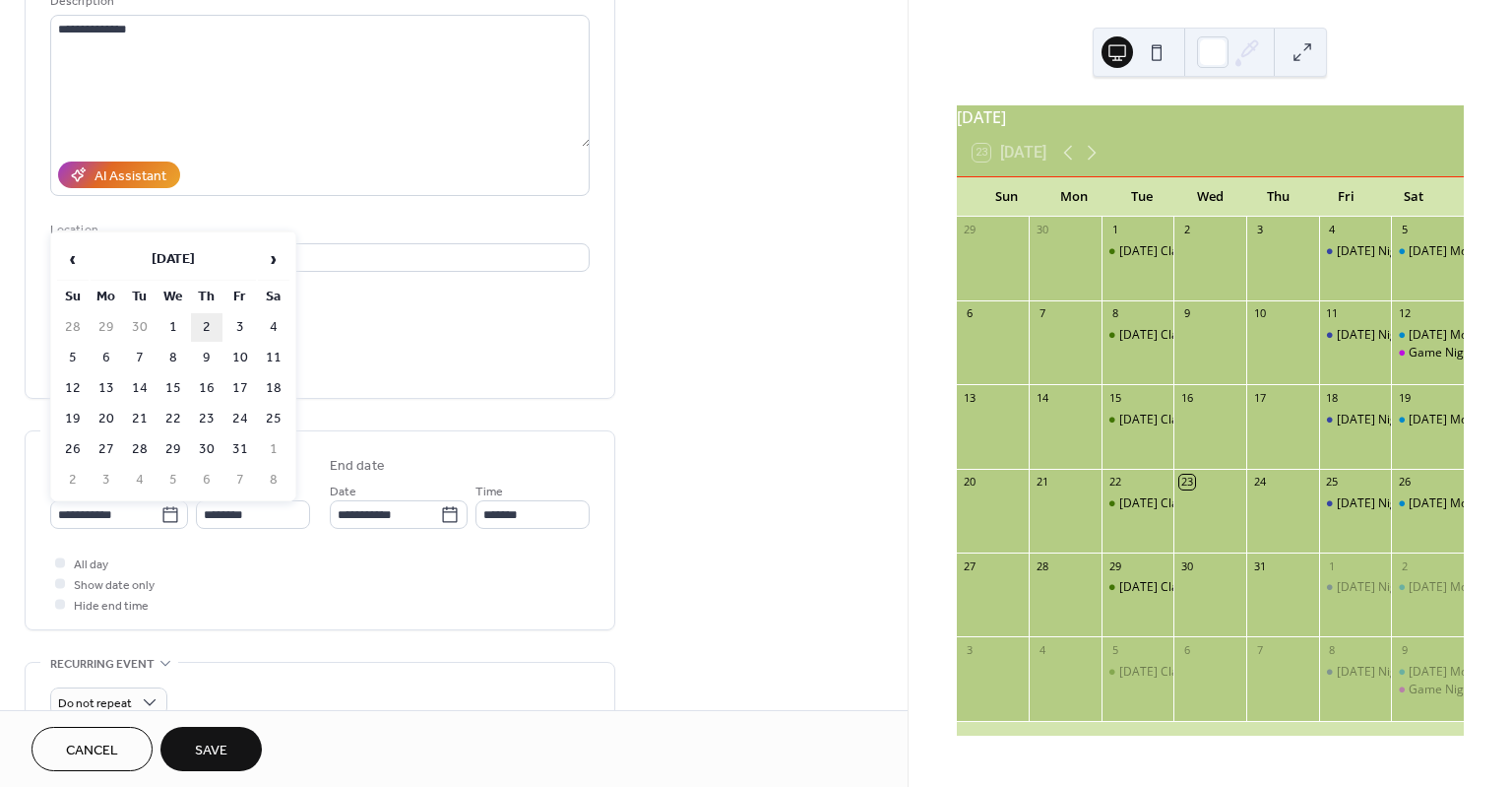 click on "2" at bounding box center [207, 327] 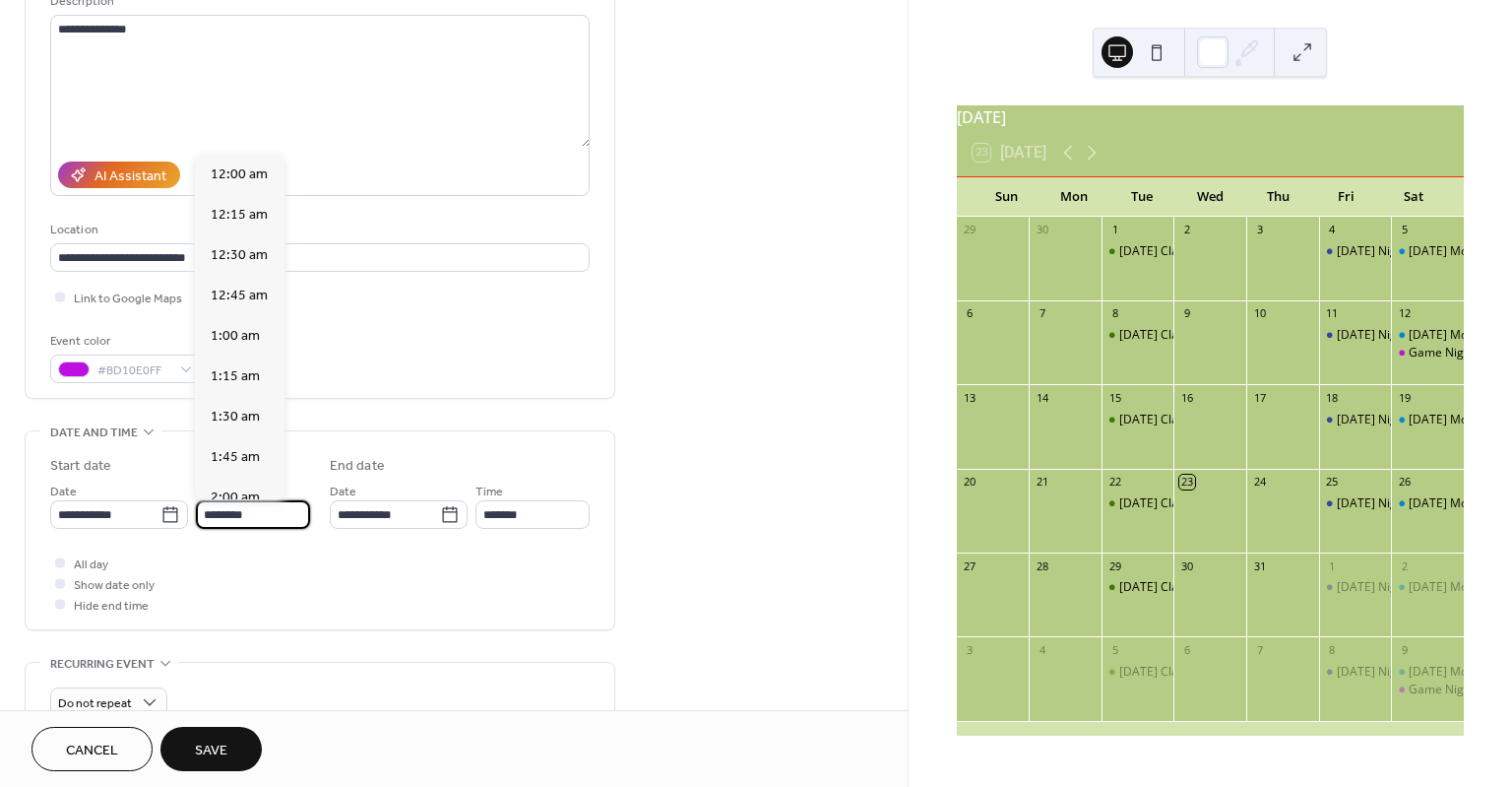 click on "********" at bounding box center [253, 514] 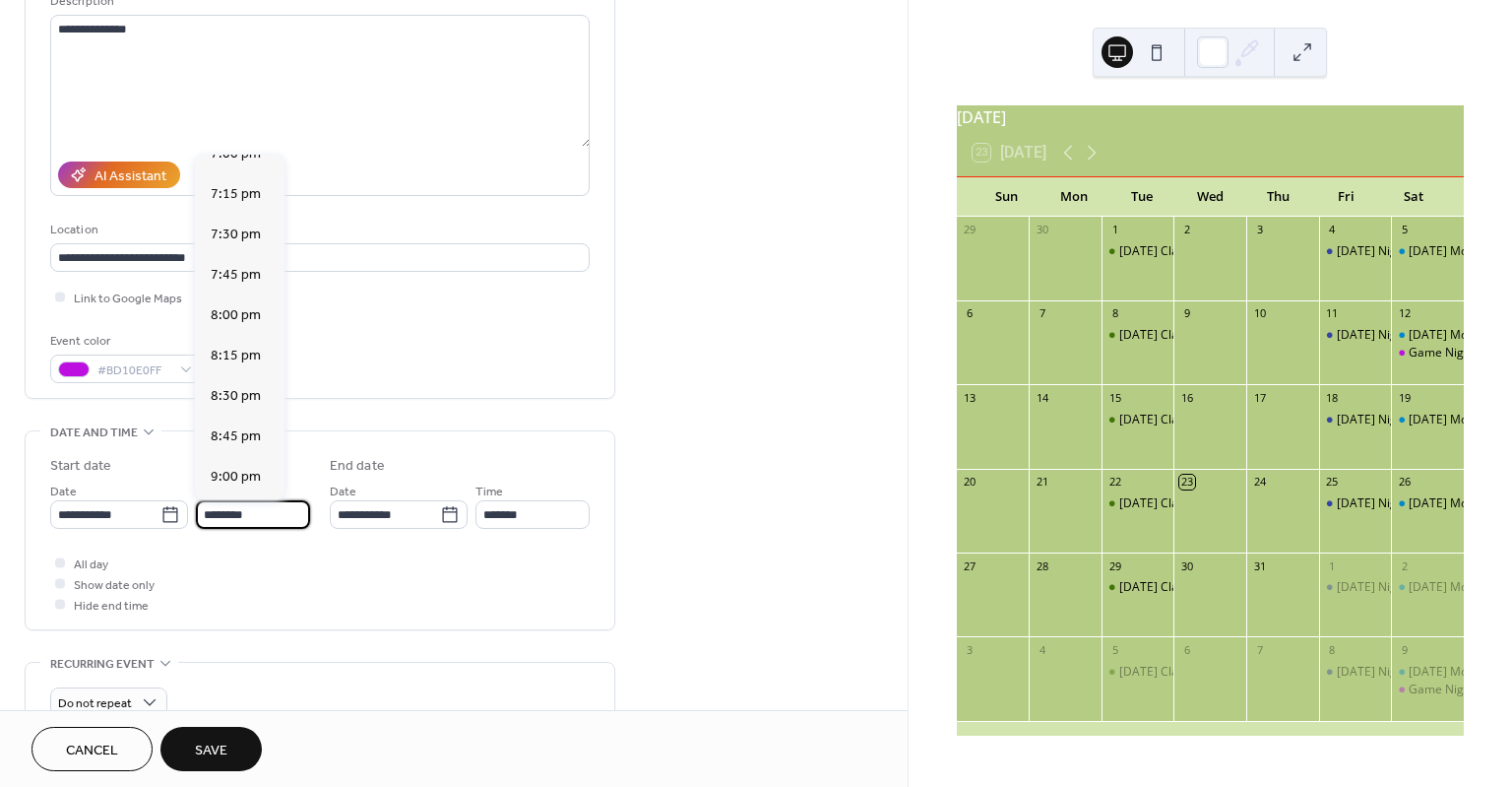 scroll, scrollTop: 3091, scrollLeft: 0, axis: vertical 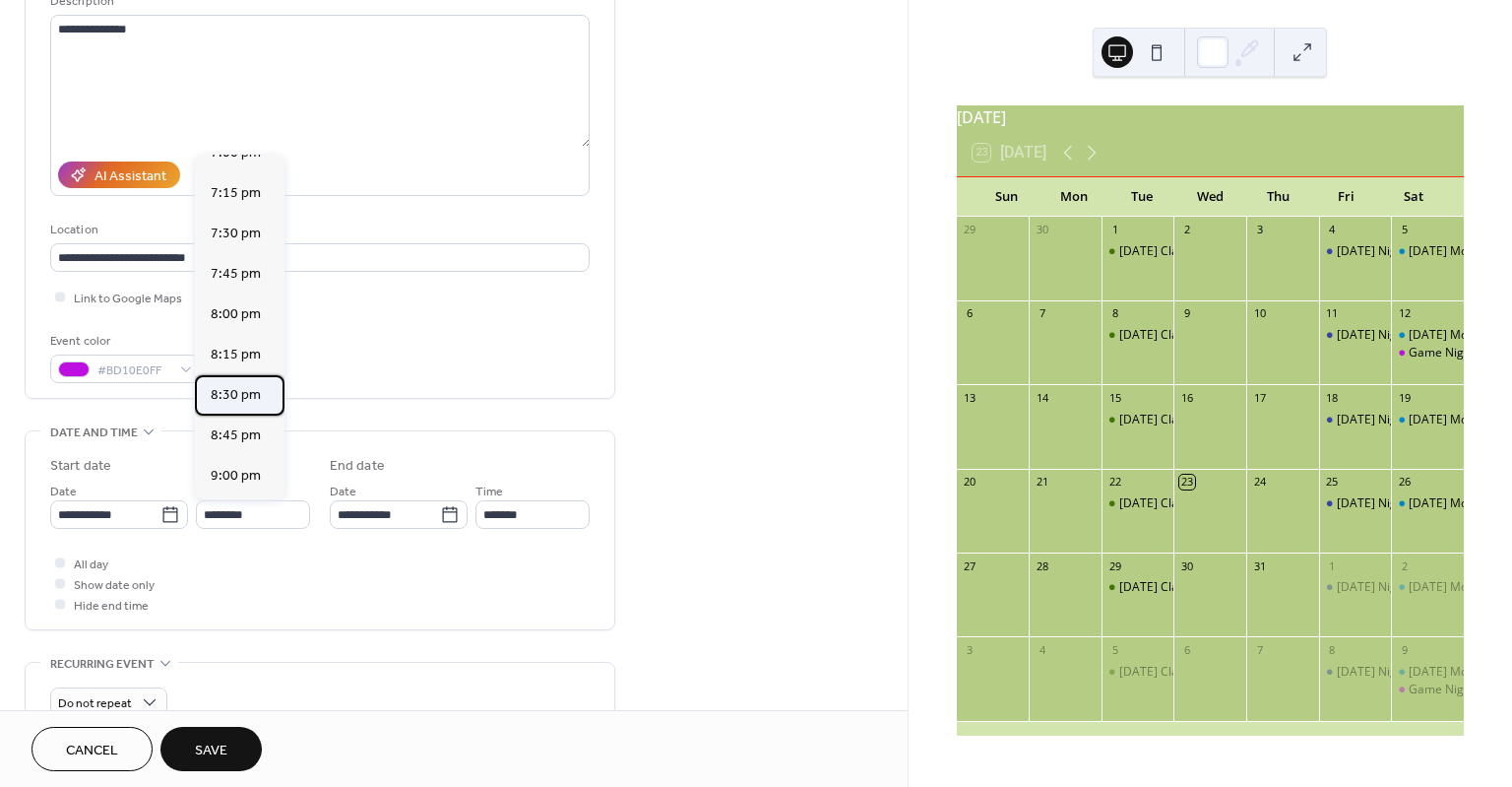 click on "8:30 pm" at bounding box center [235, 394] 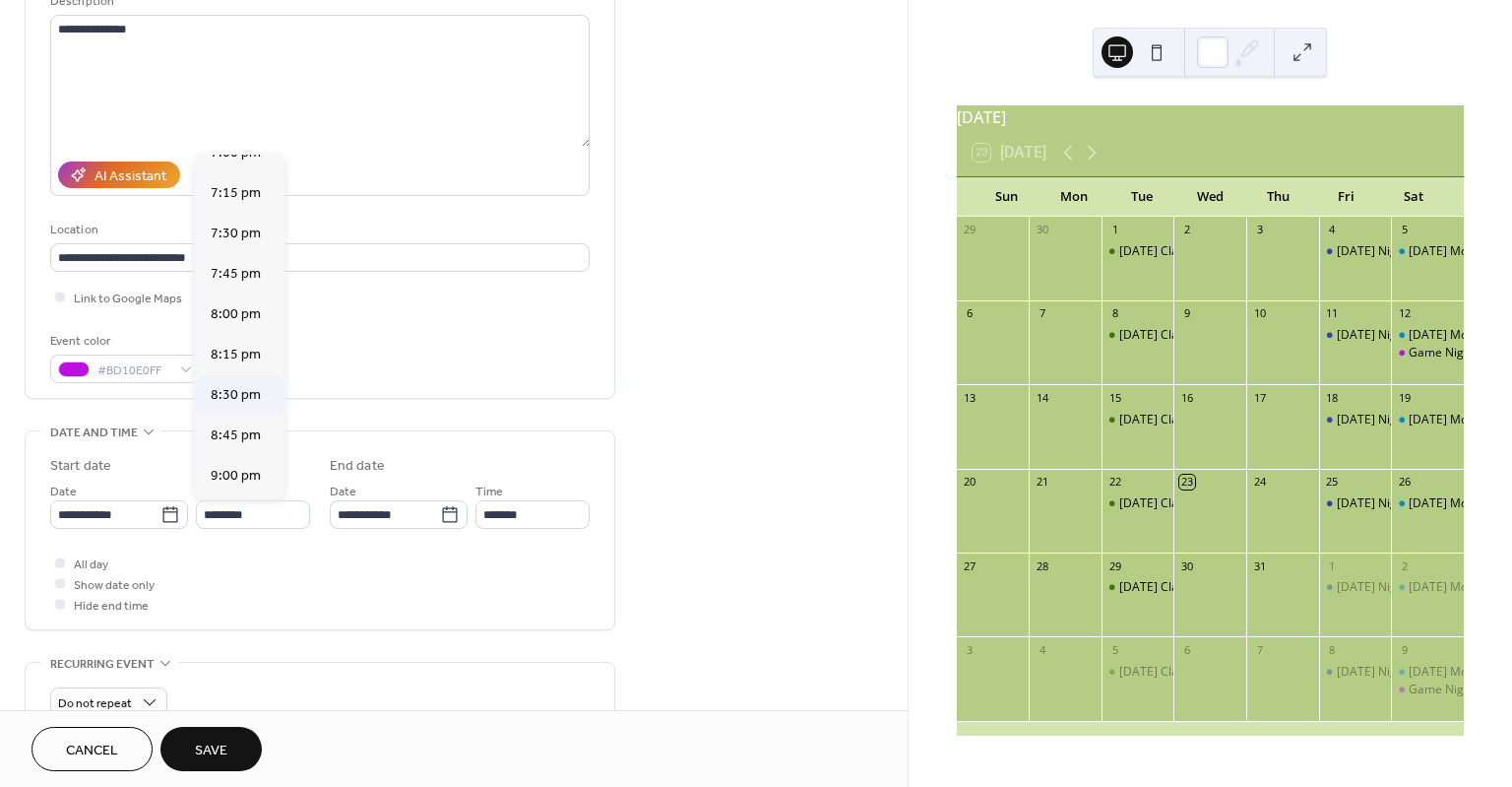 type on "*******" 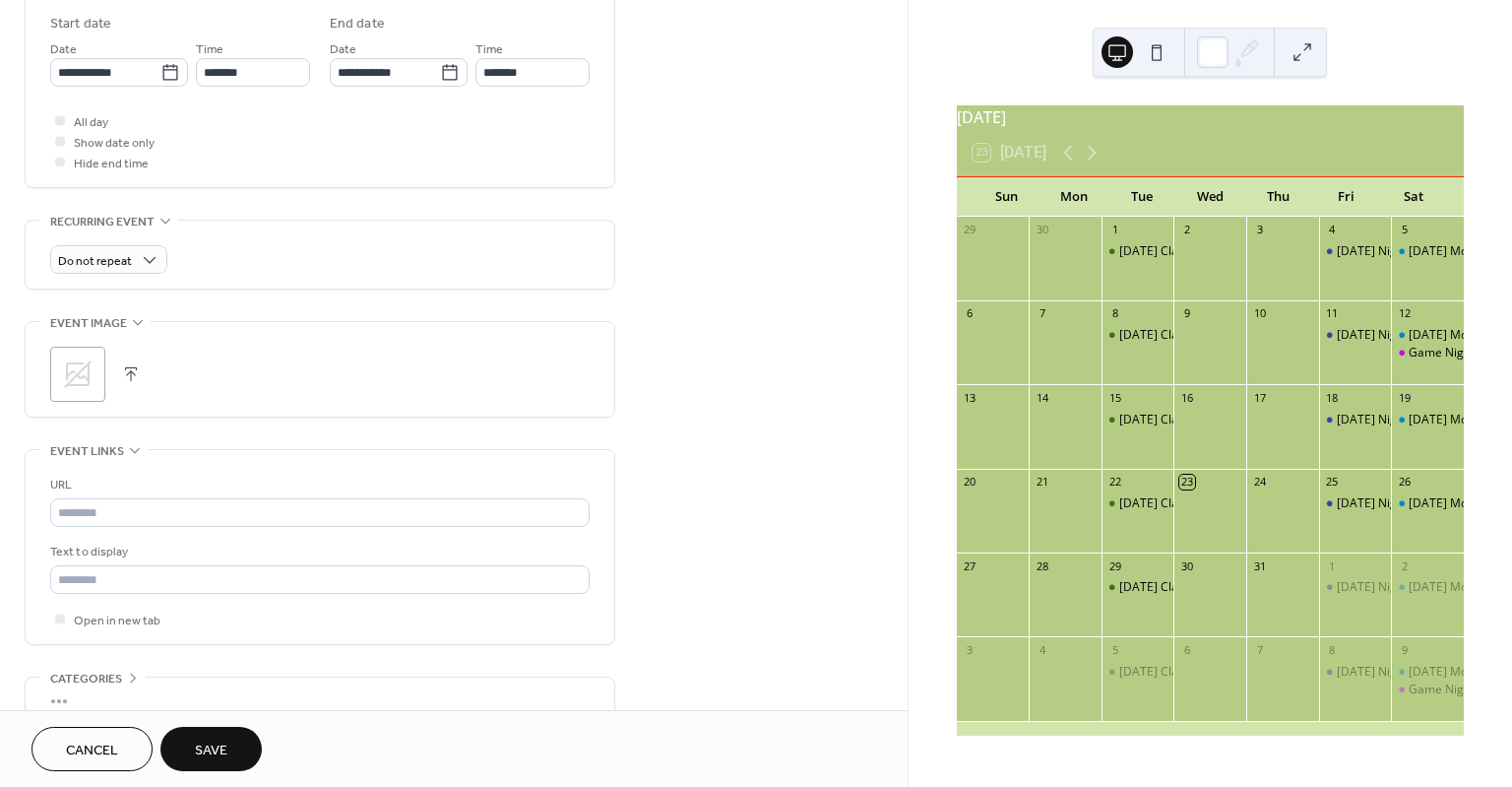 scroll, scrollTop: 654, scrollLeft: 0, axis: vertical 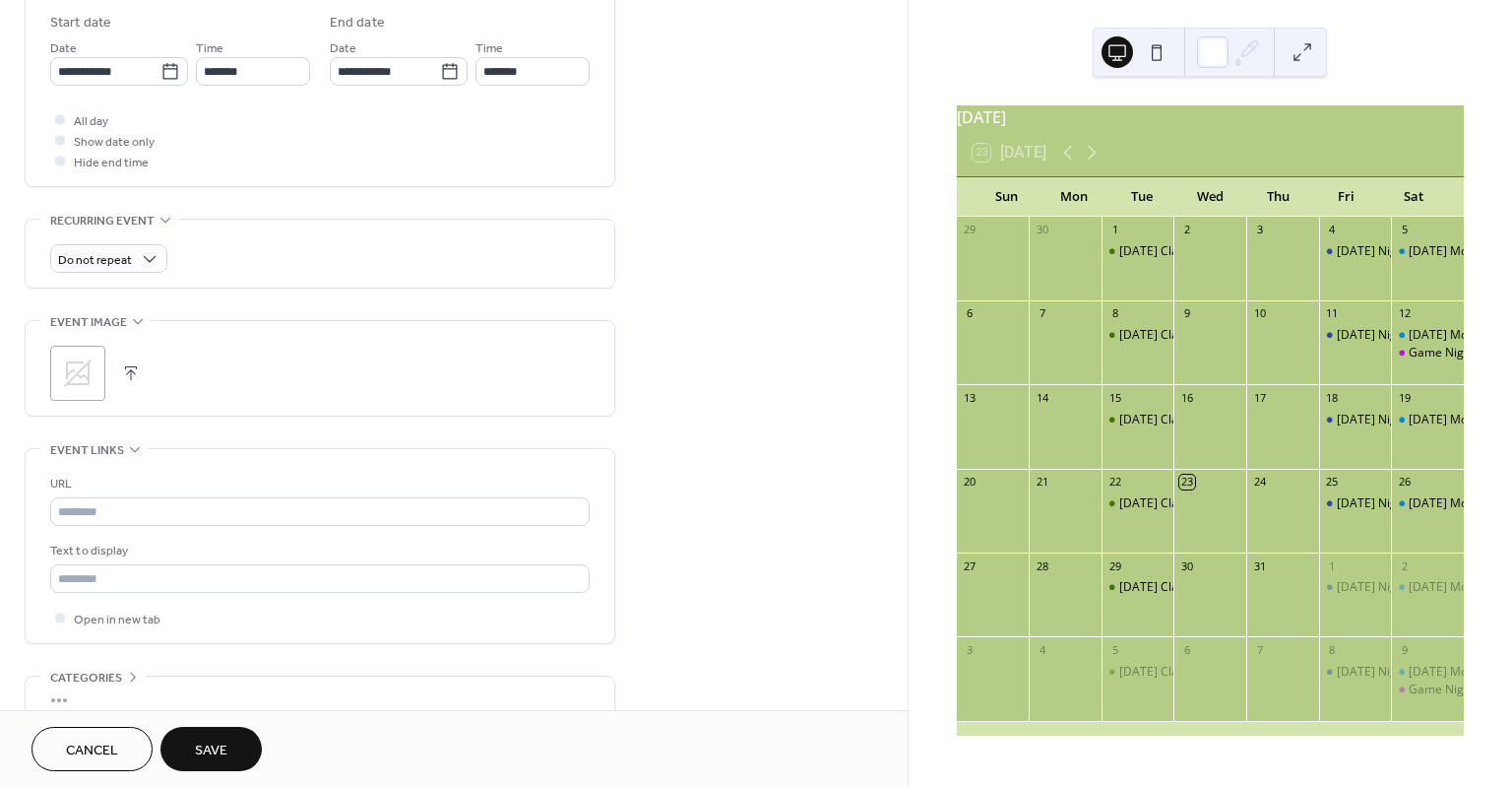 click on "Save" at bounding box center [211, 751] 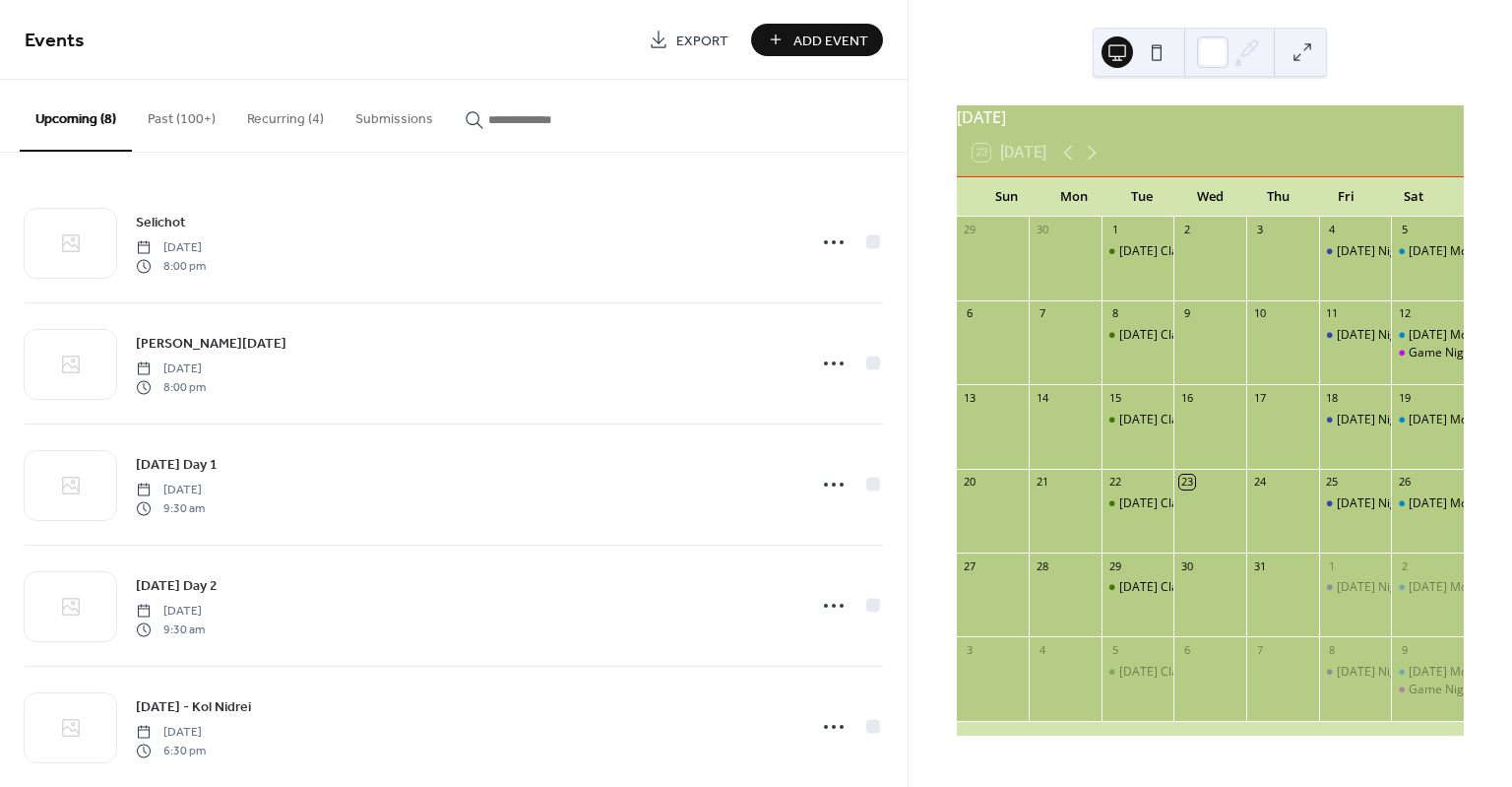 click on "Add Event" at bounding box center (831, 40) 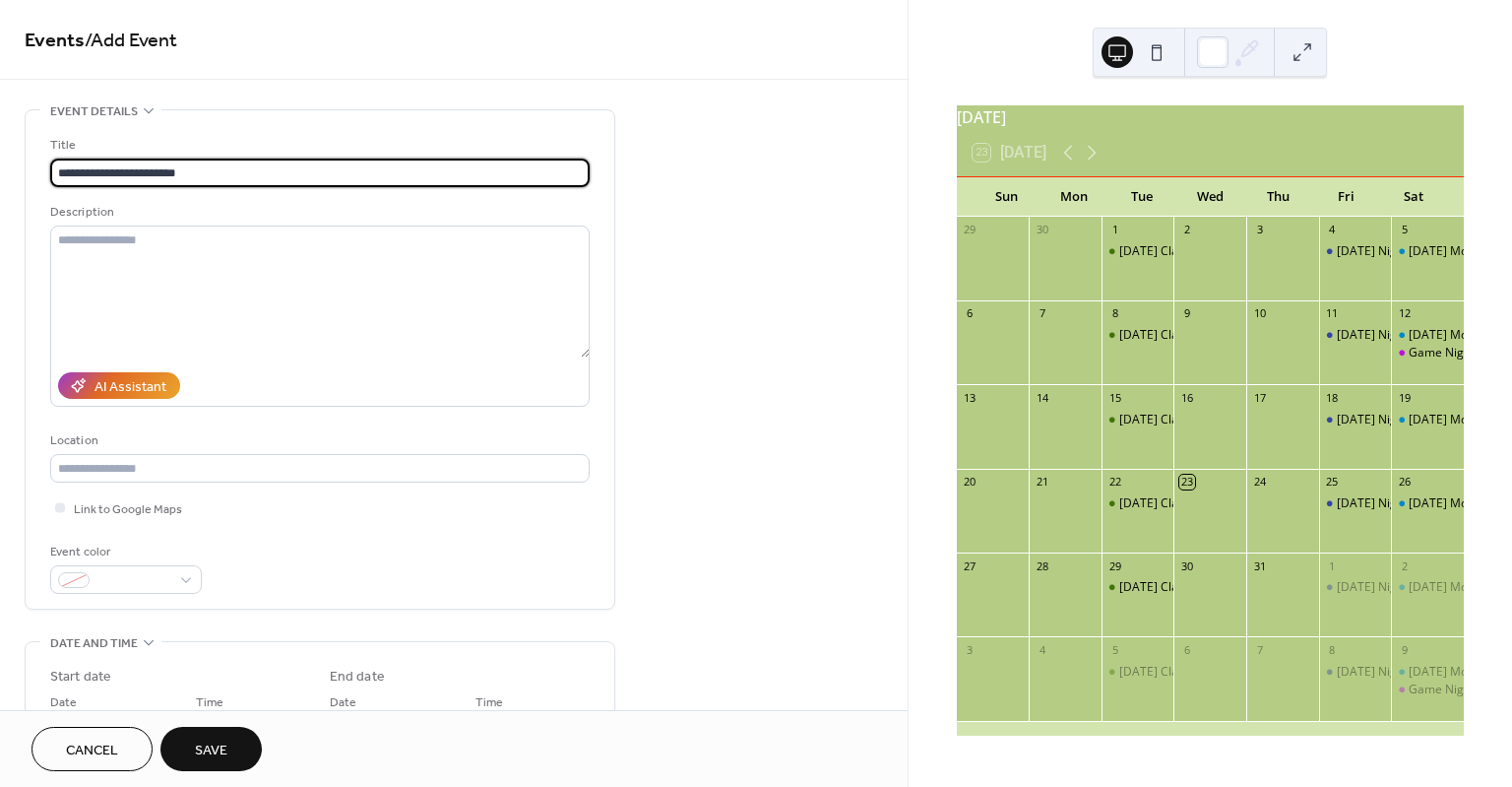 type on "**********" 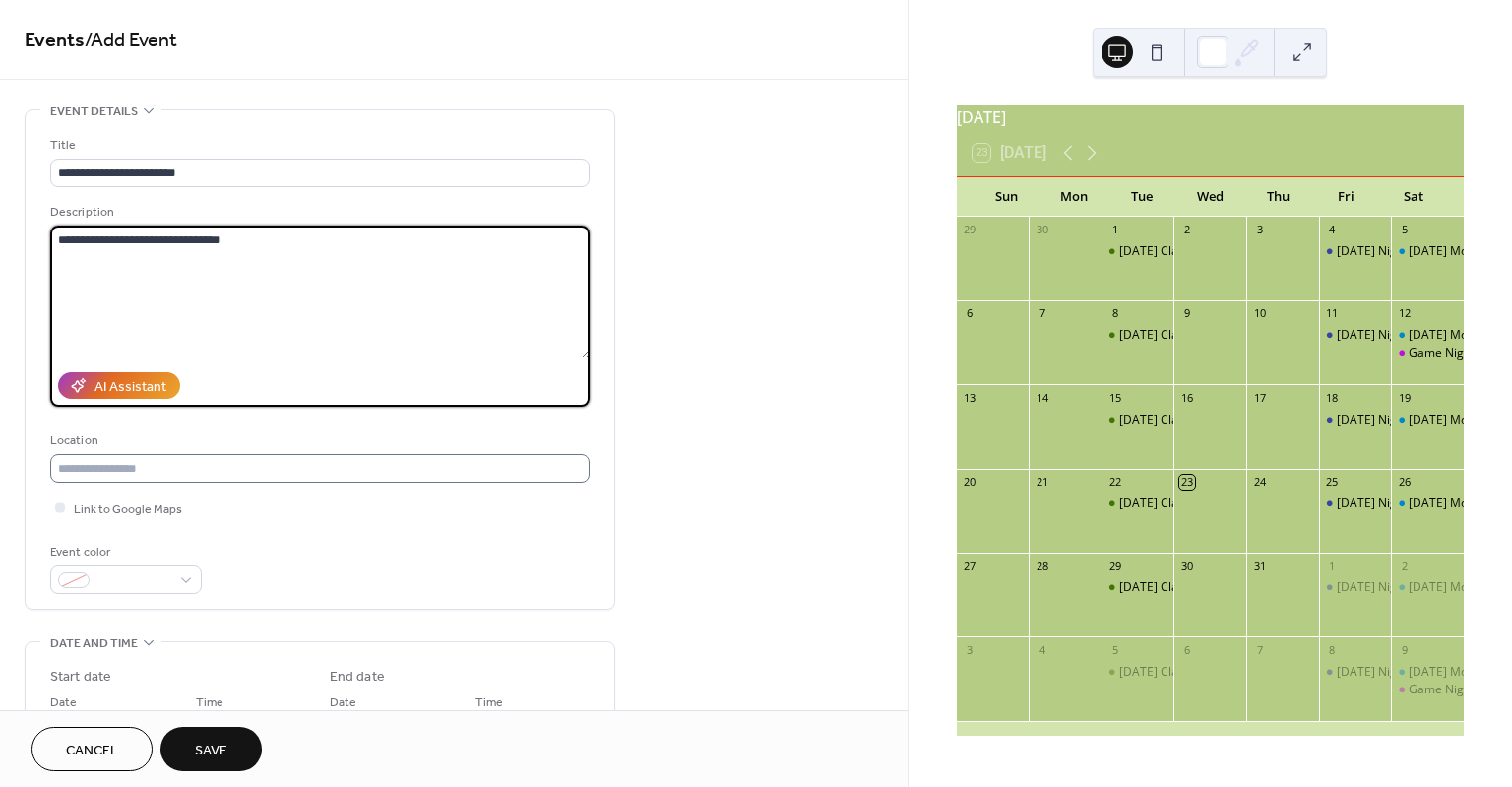 type on "**********" 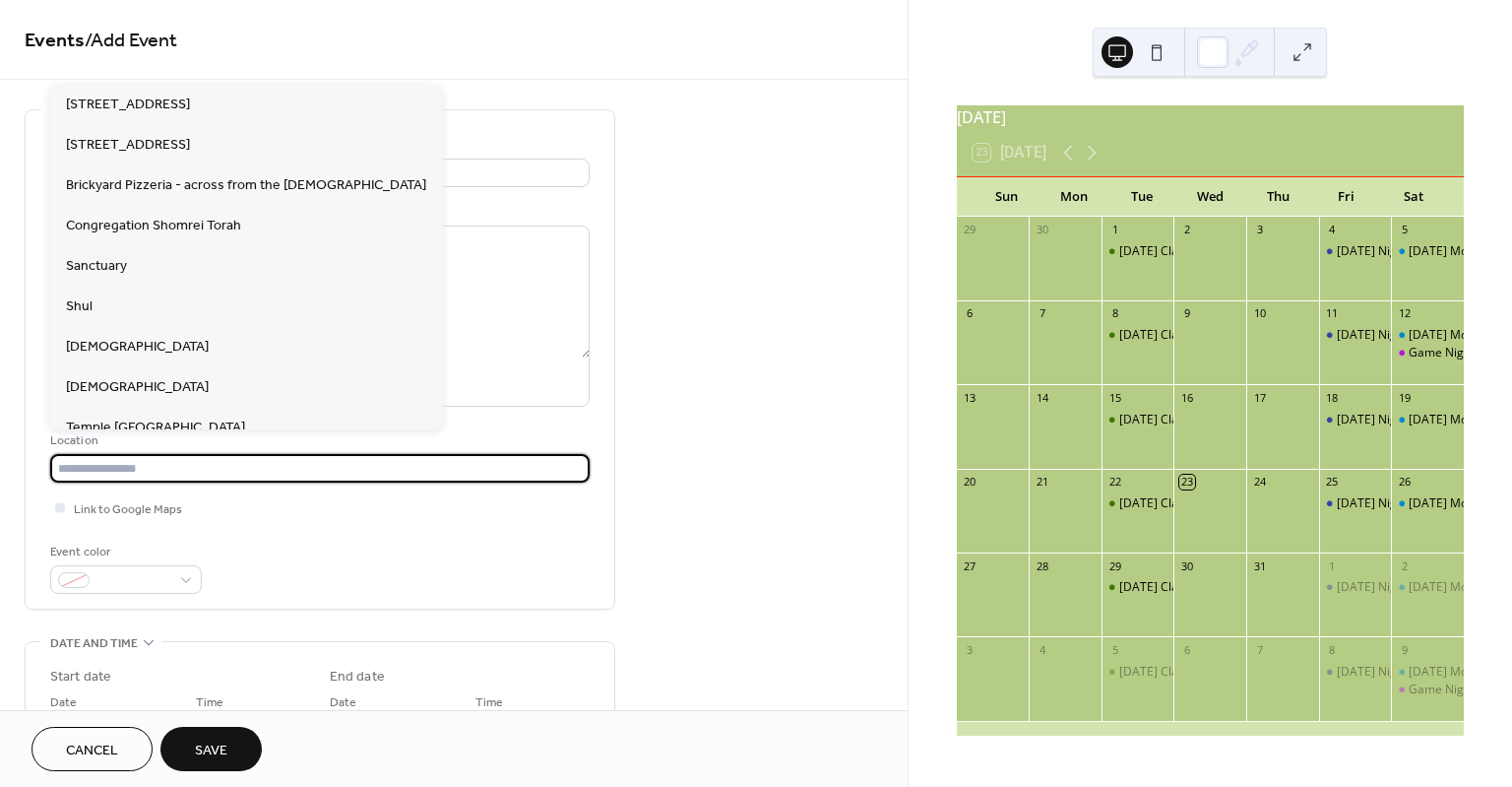 click at bounding box center (320, 468) 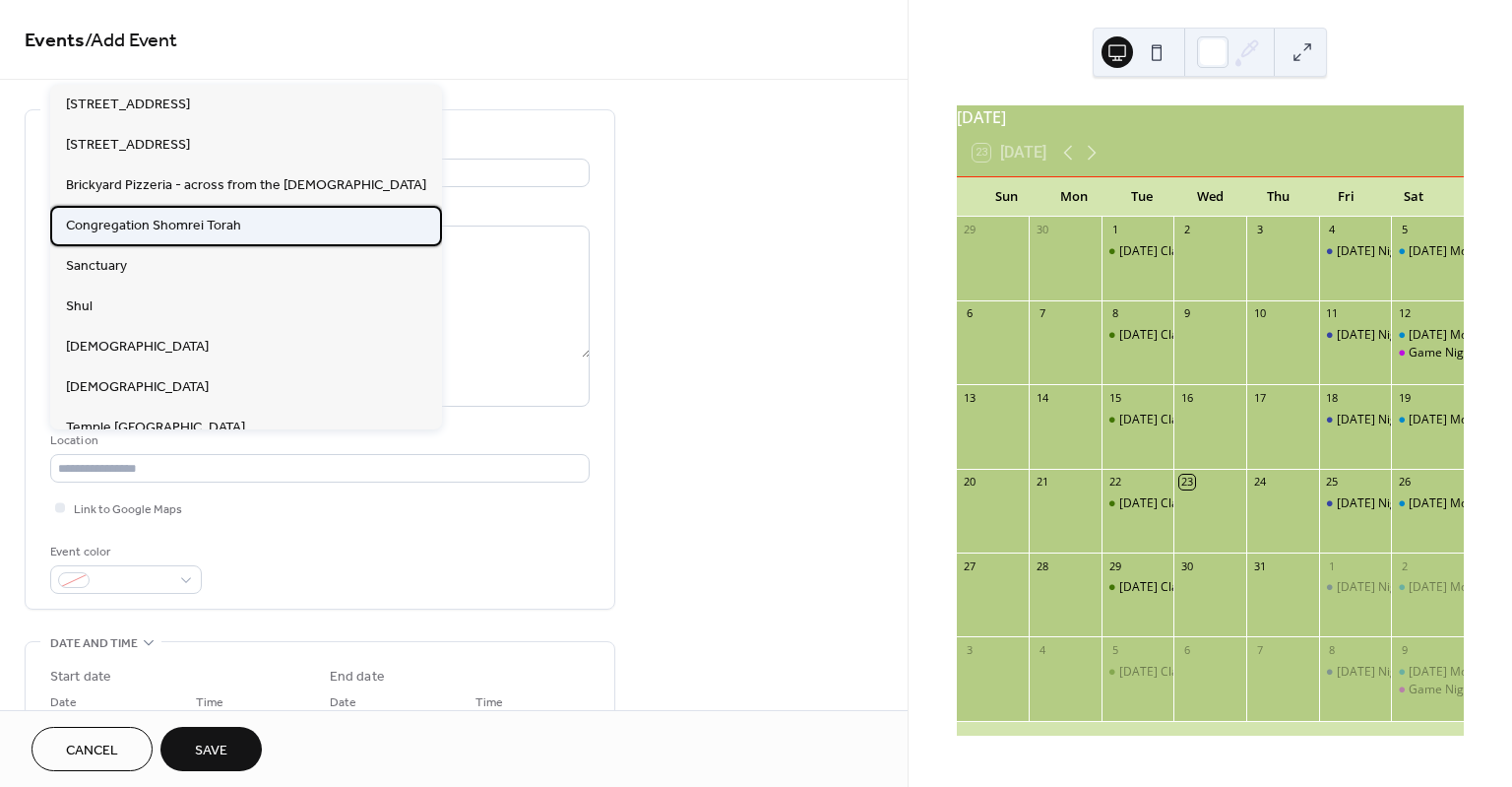 click on "Congregation Shomrei Torah" at bounding box center [154, 226] 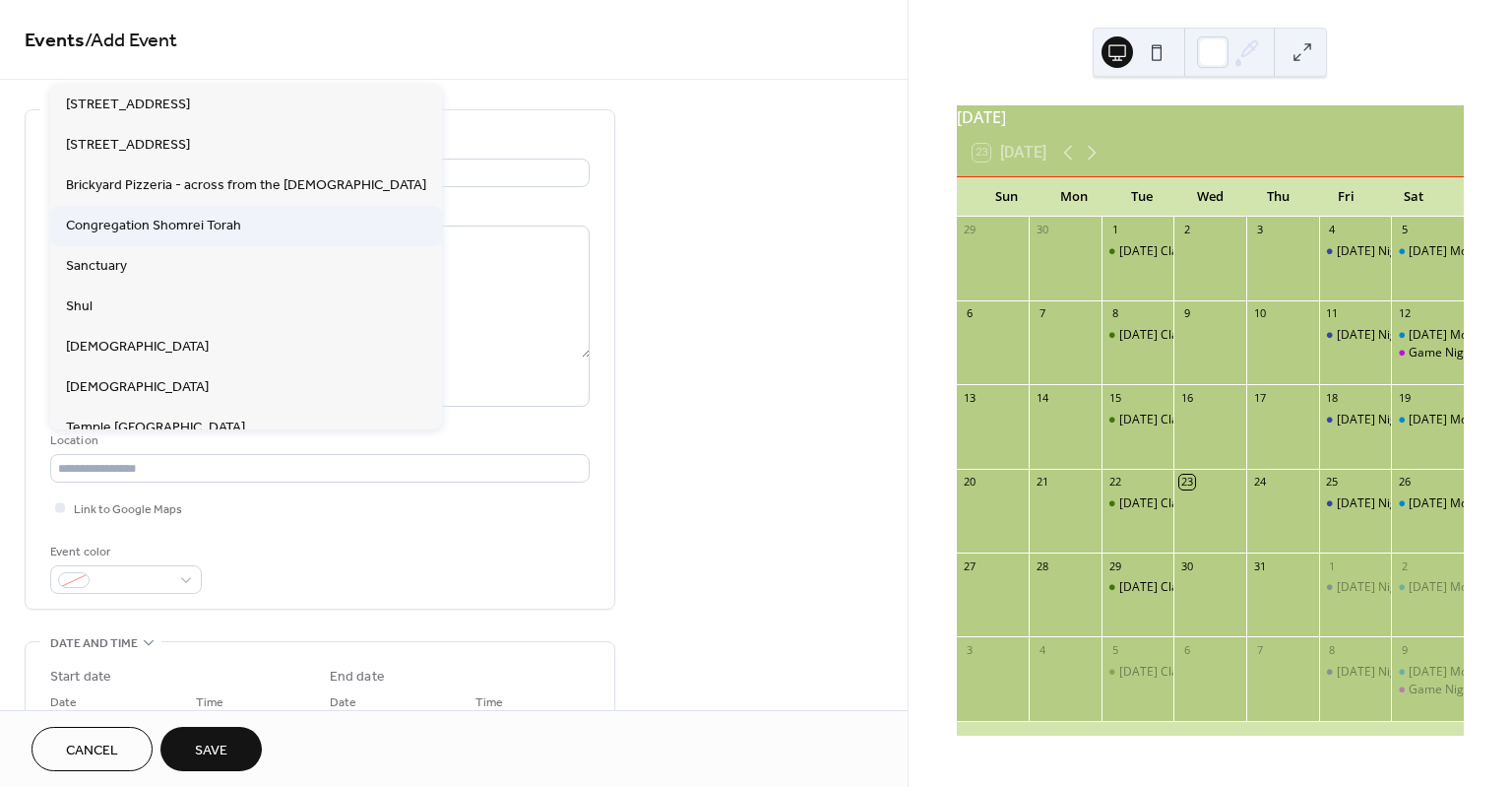 type on "**********" 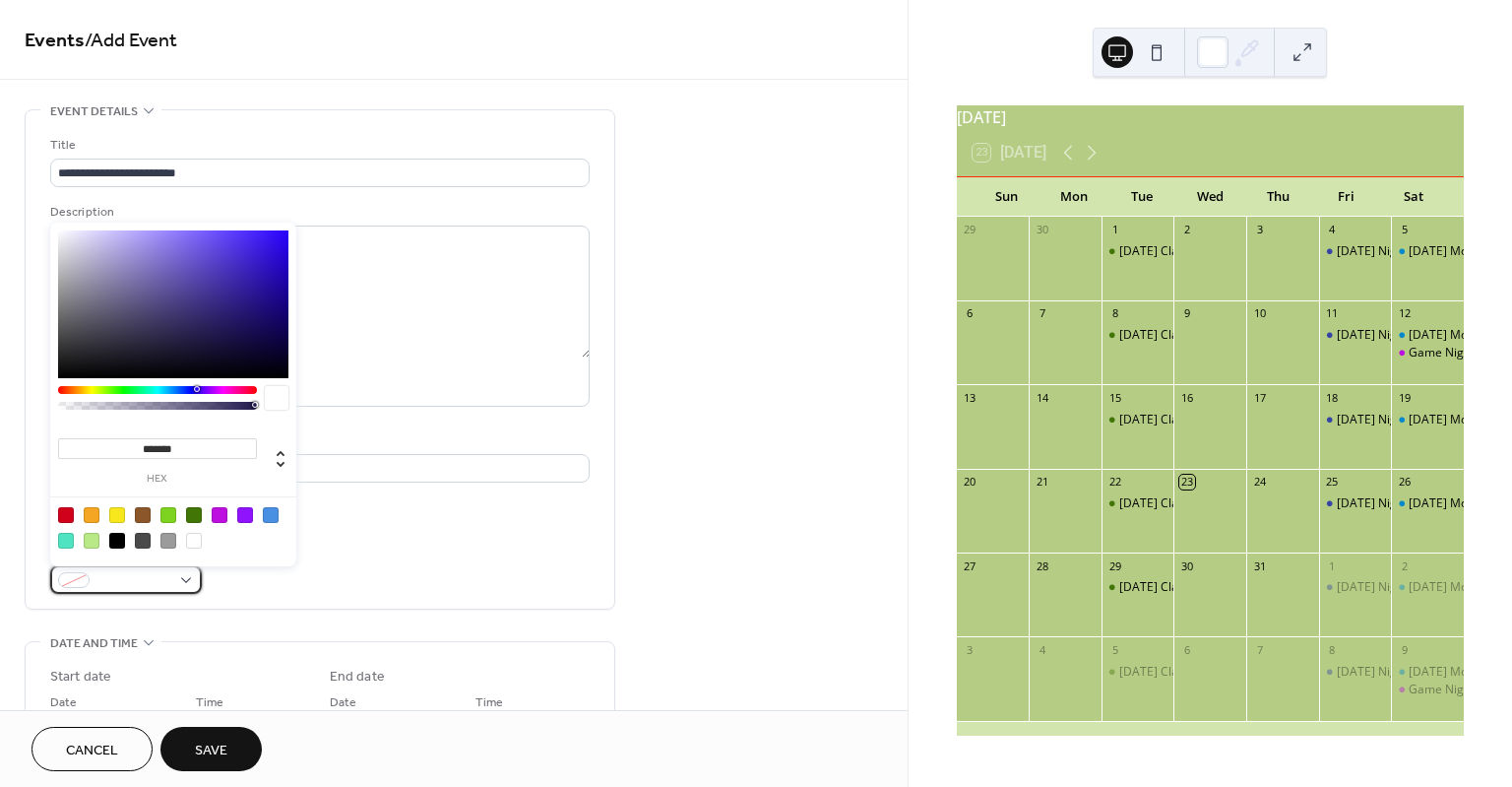 click at bounding box center [126, 579] 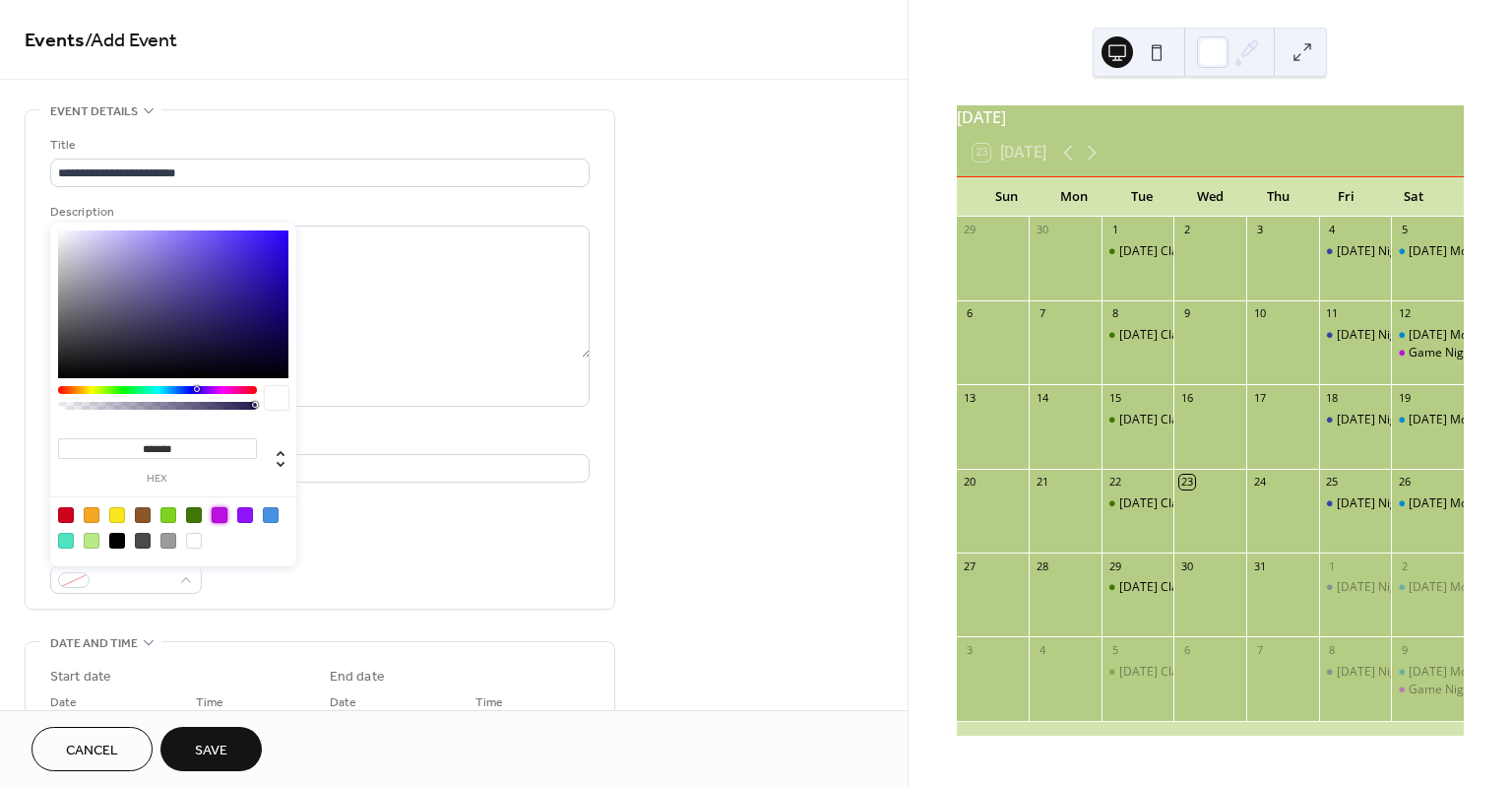 click at bounding box center (220, 515) 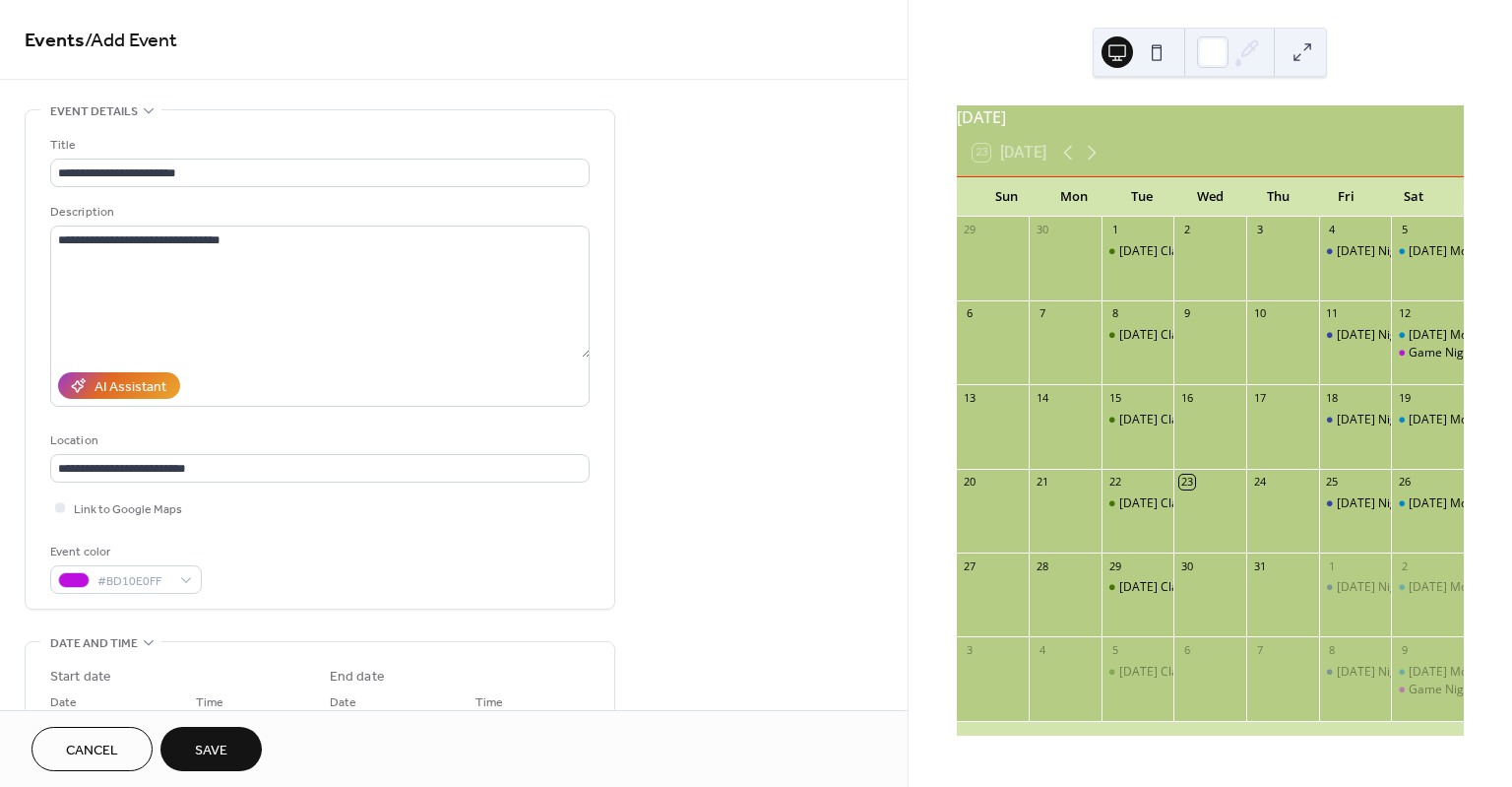 click on "Event color #BD10E0FF" at bounding box center [320, 567] 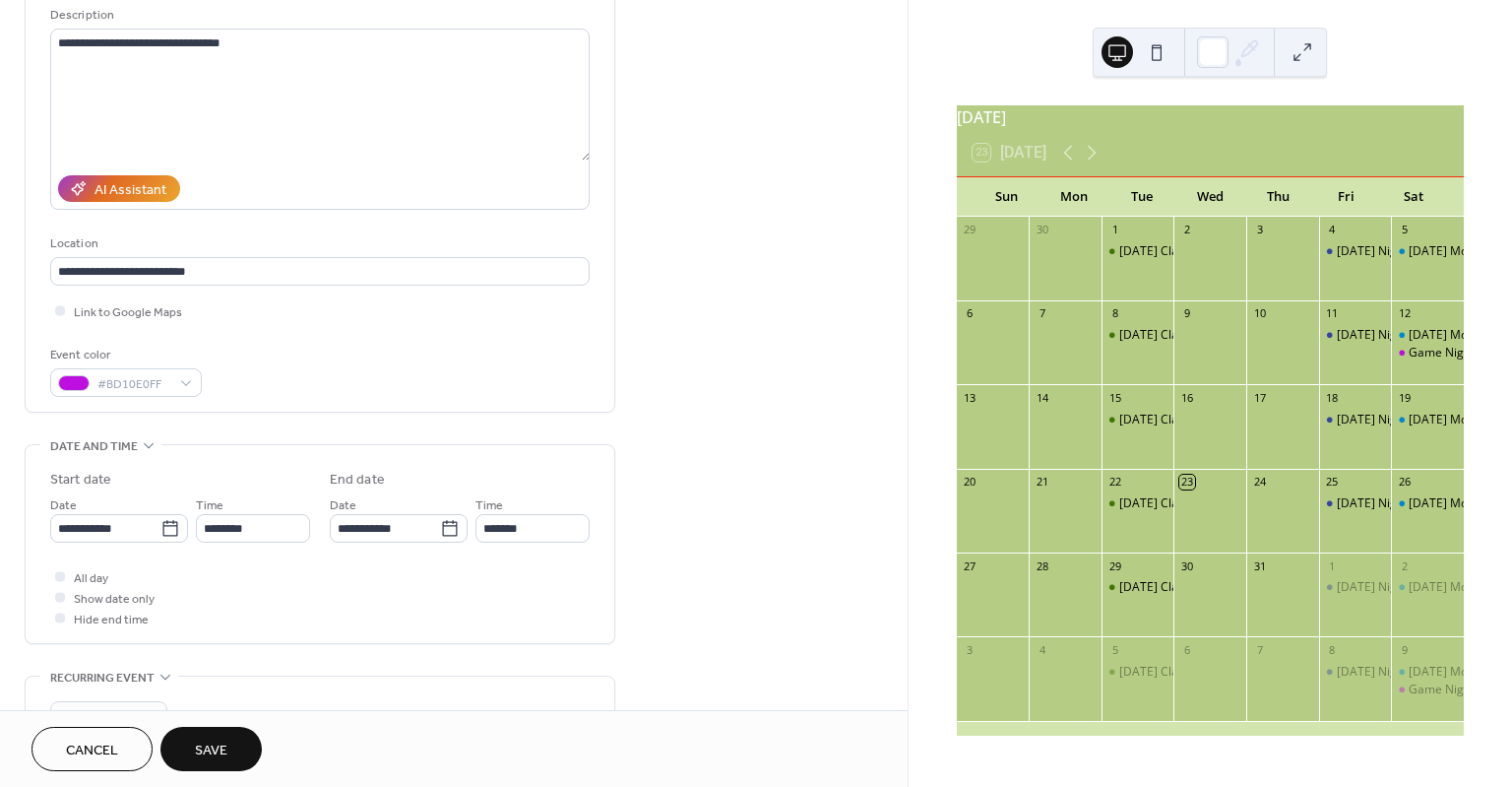 scroll, scrollTop: 215, scrollLeft: 0, axis: vertical 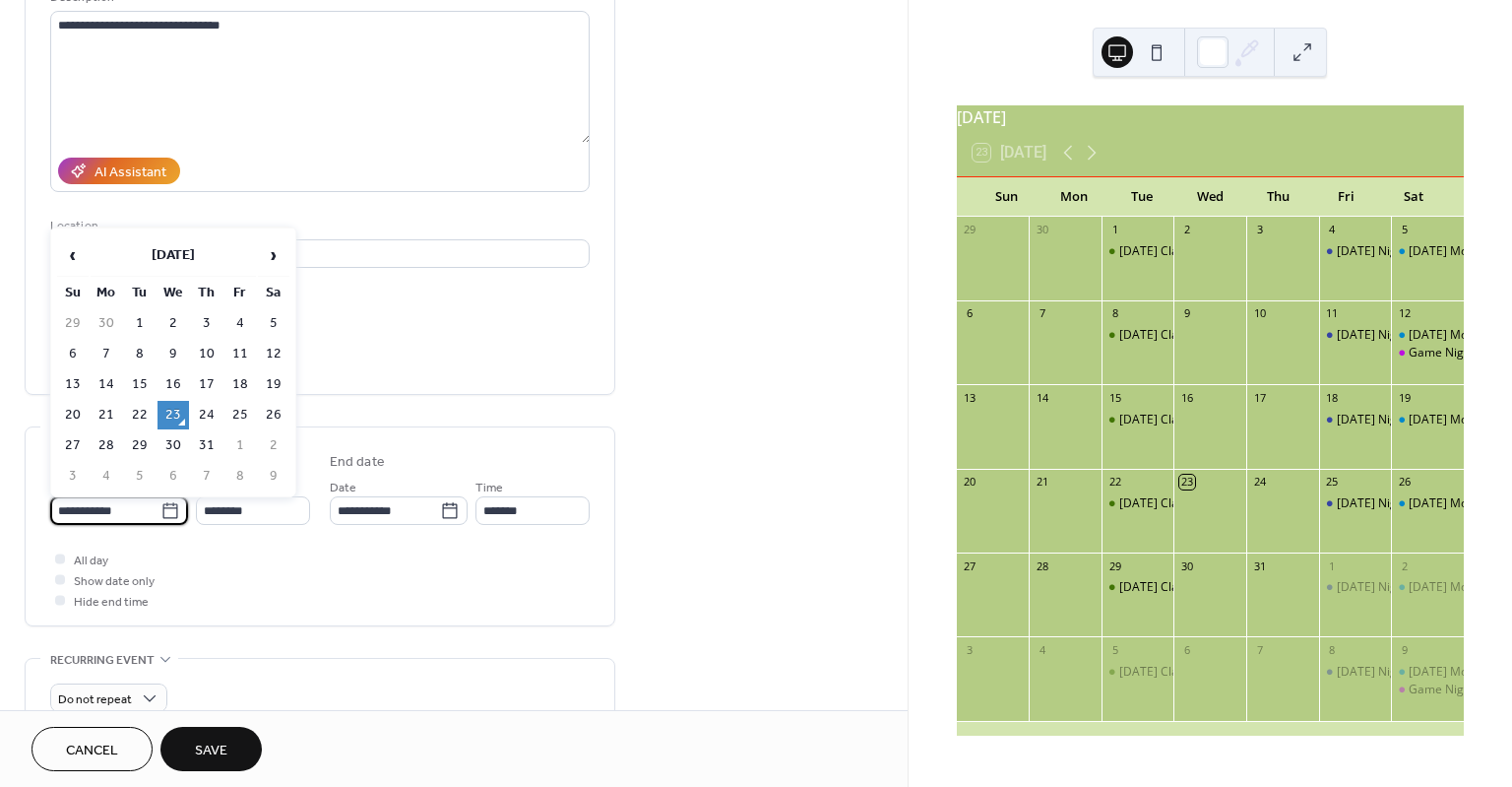 click on "**********" at bounding box center (105, 510) 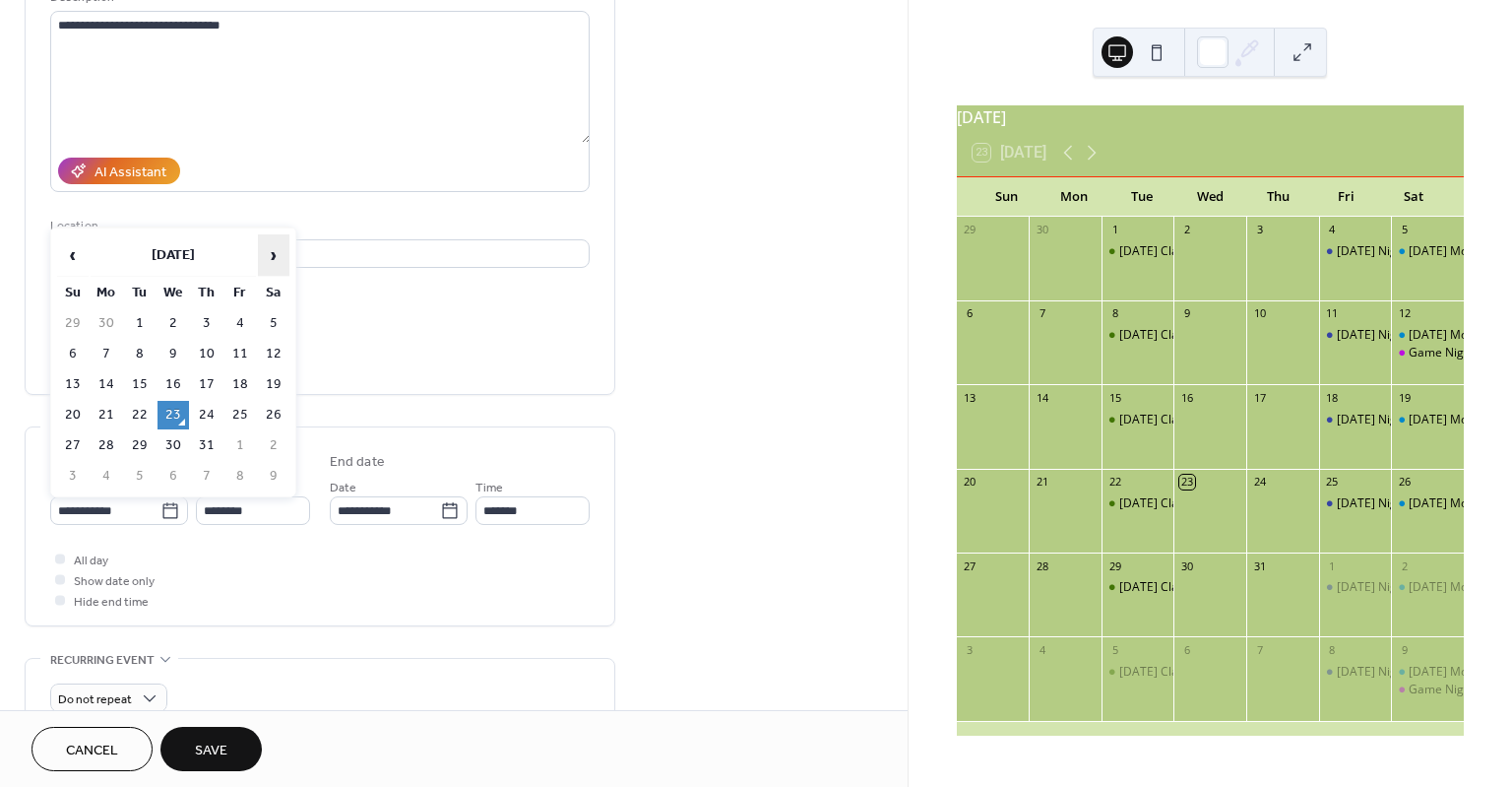 click on "›" at bounding box center (274, 255) 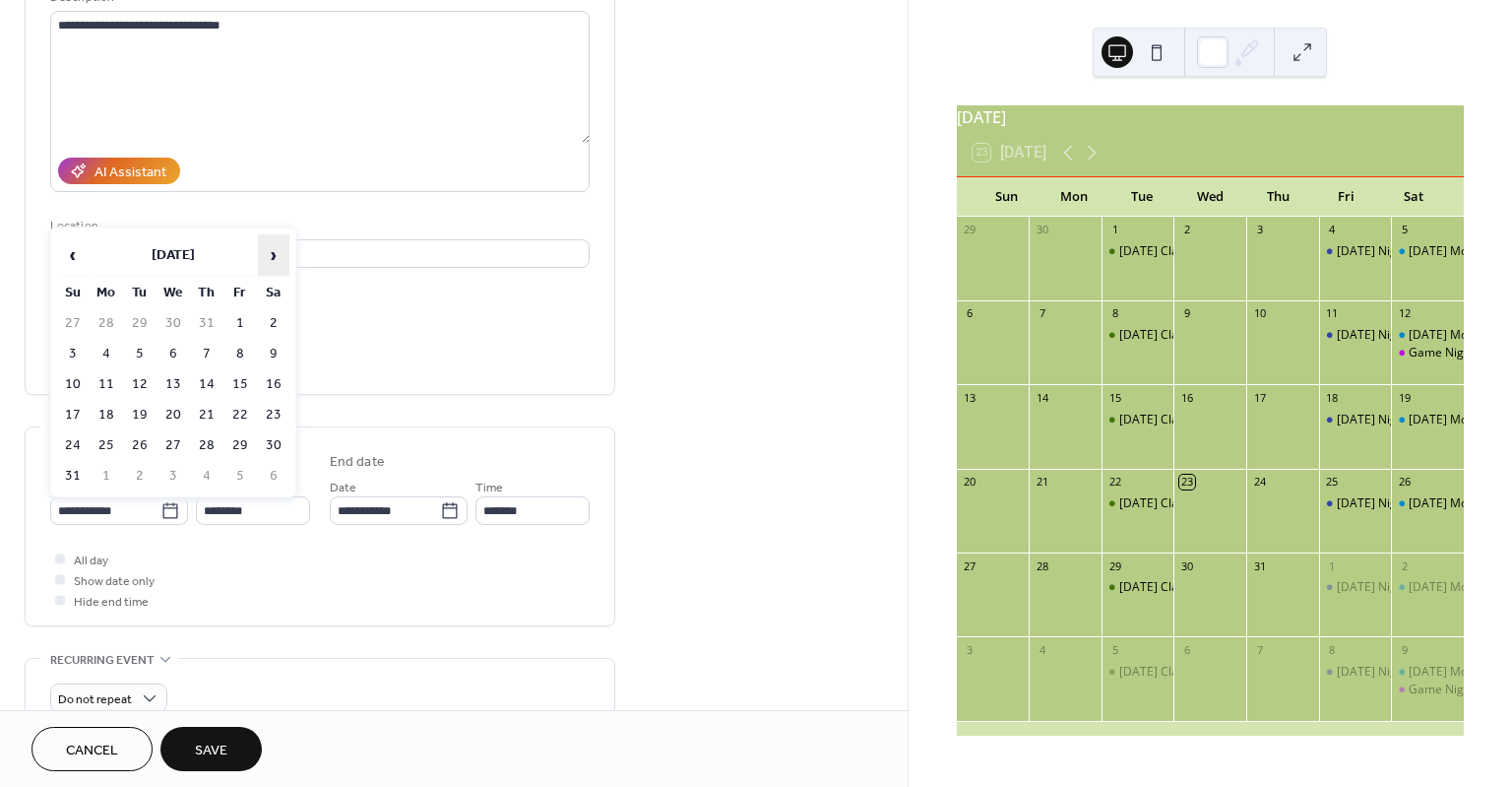 click on "›" at bounding box center [274, 255] 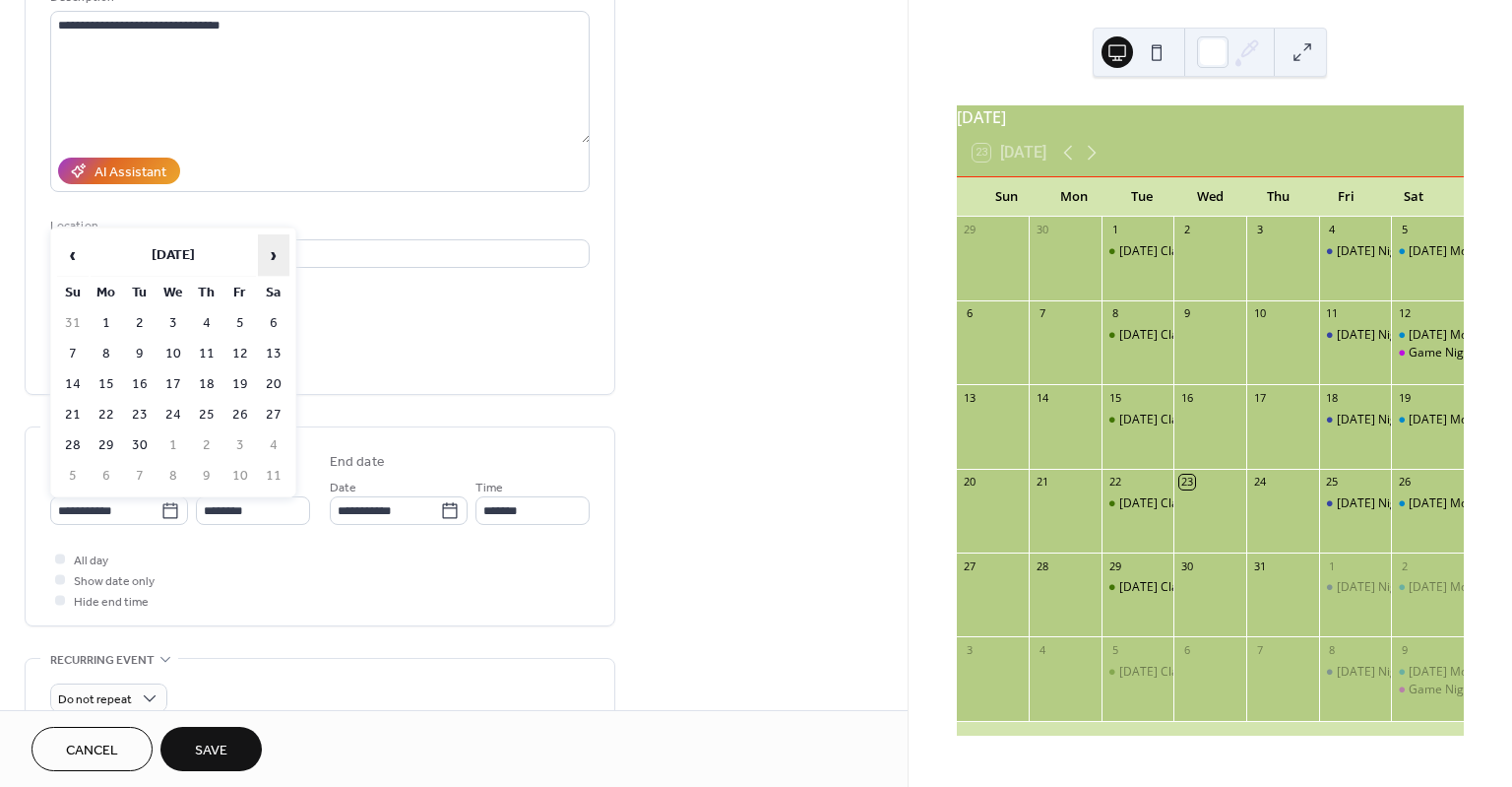 click on "›" at bounding box center [274, 255] 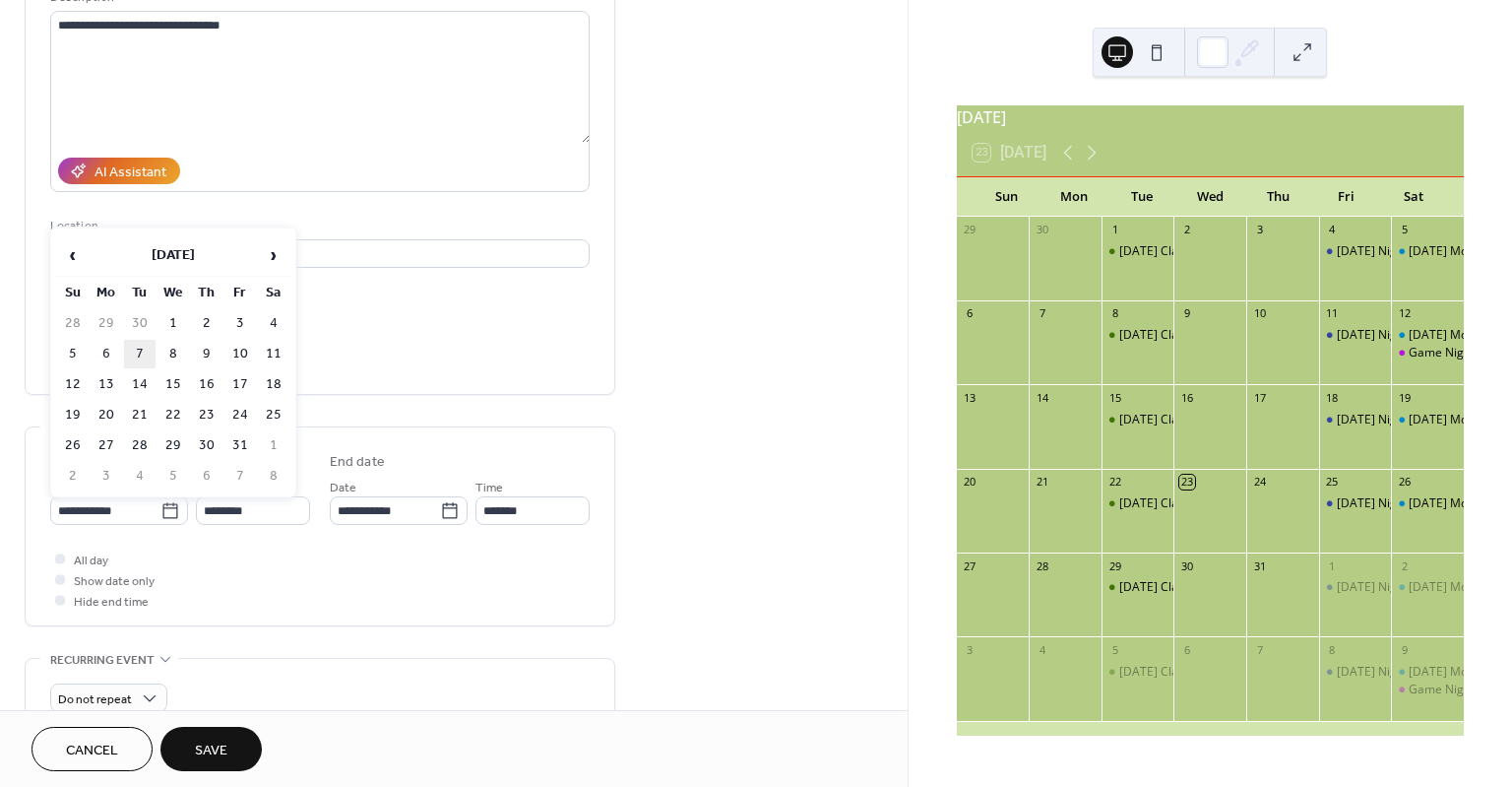 click on "7" at bounding box center (140, 354) 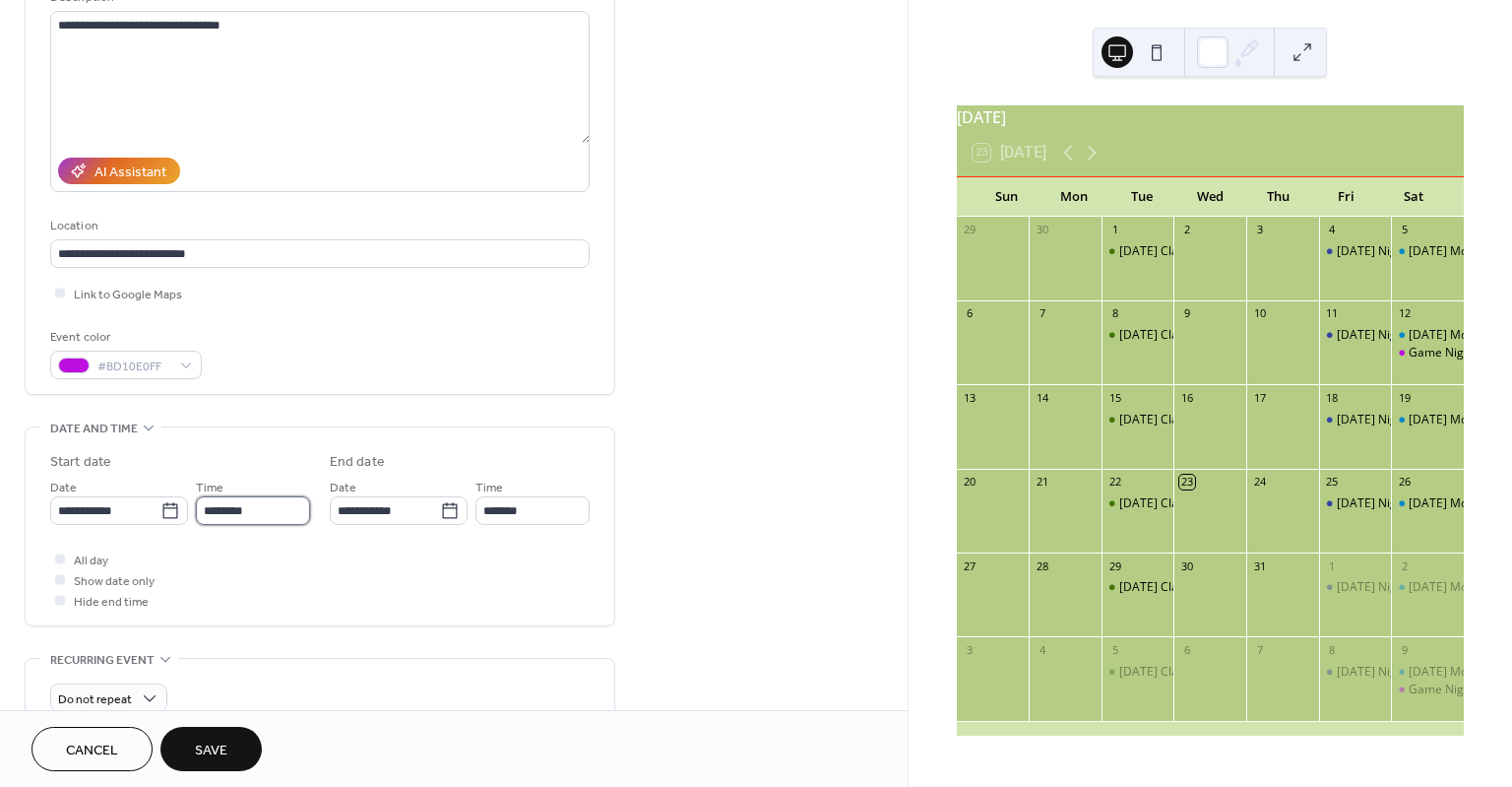 click on "********" at bounding box center (253, 510) 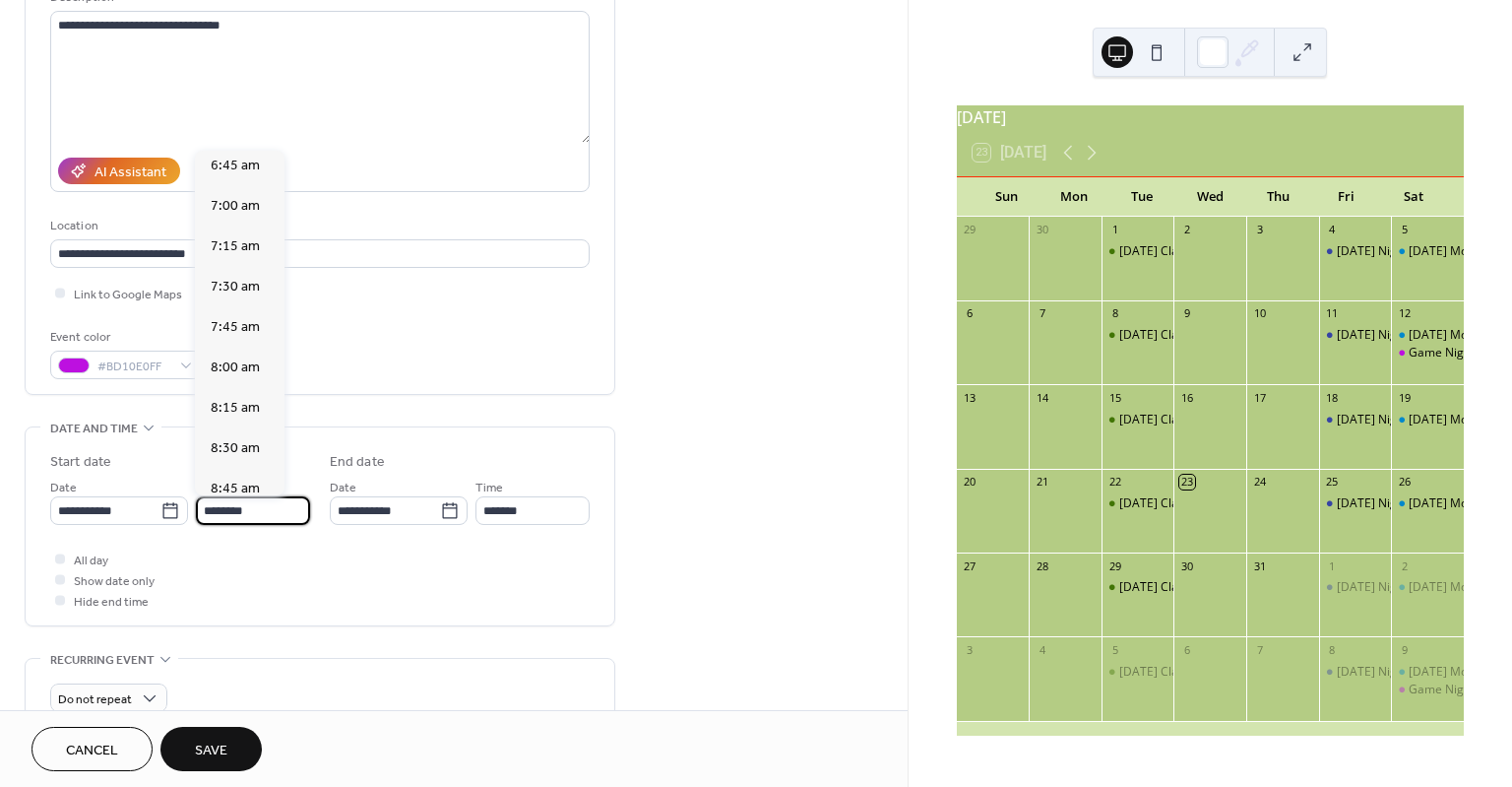 scroll, scrollTop: 1085, scrollLeft: 0, axis: vertical 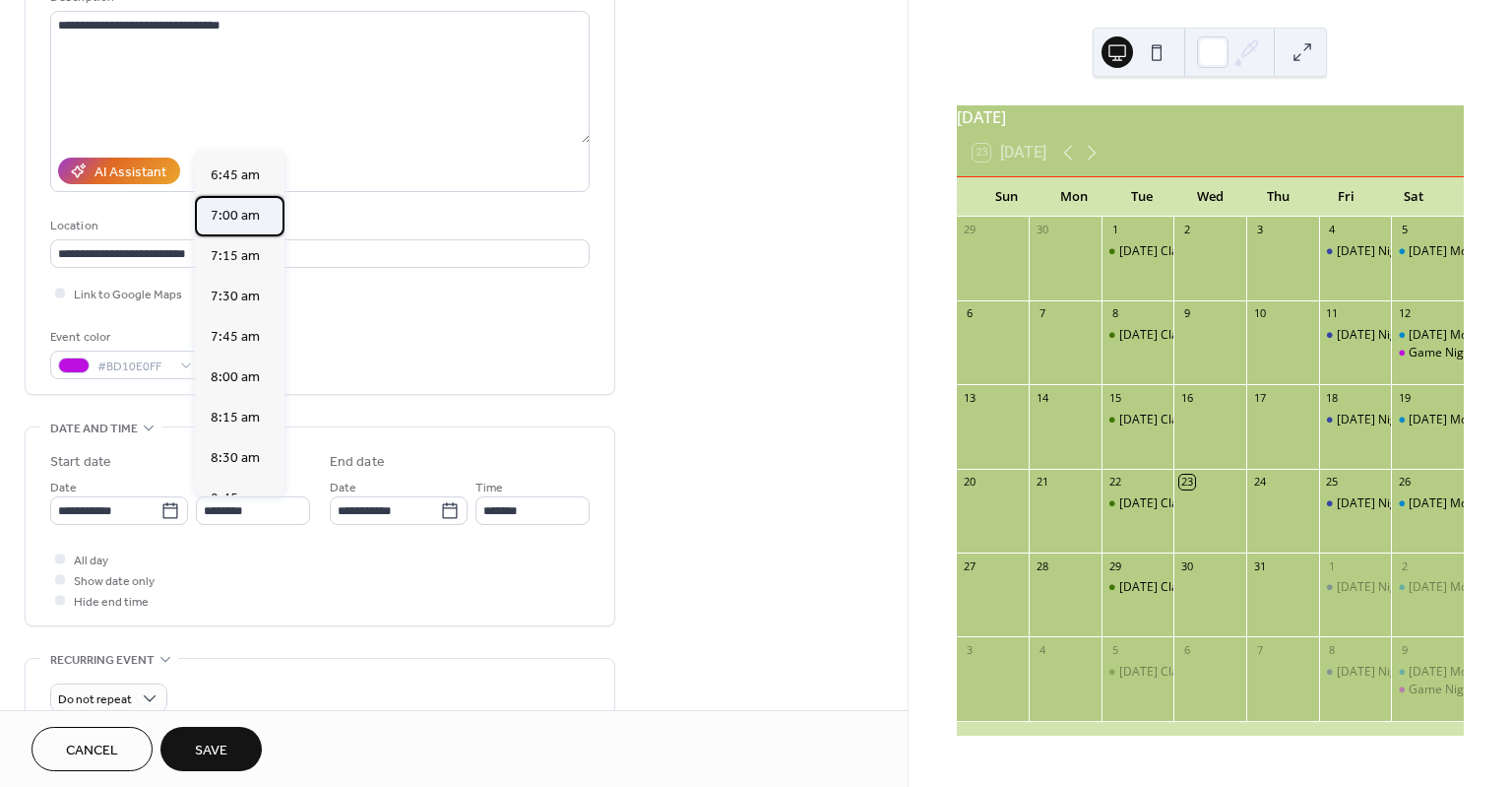 click on "7:00 am" at bounding box center [235, 215] 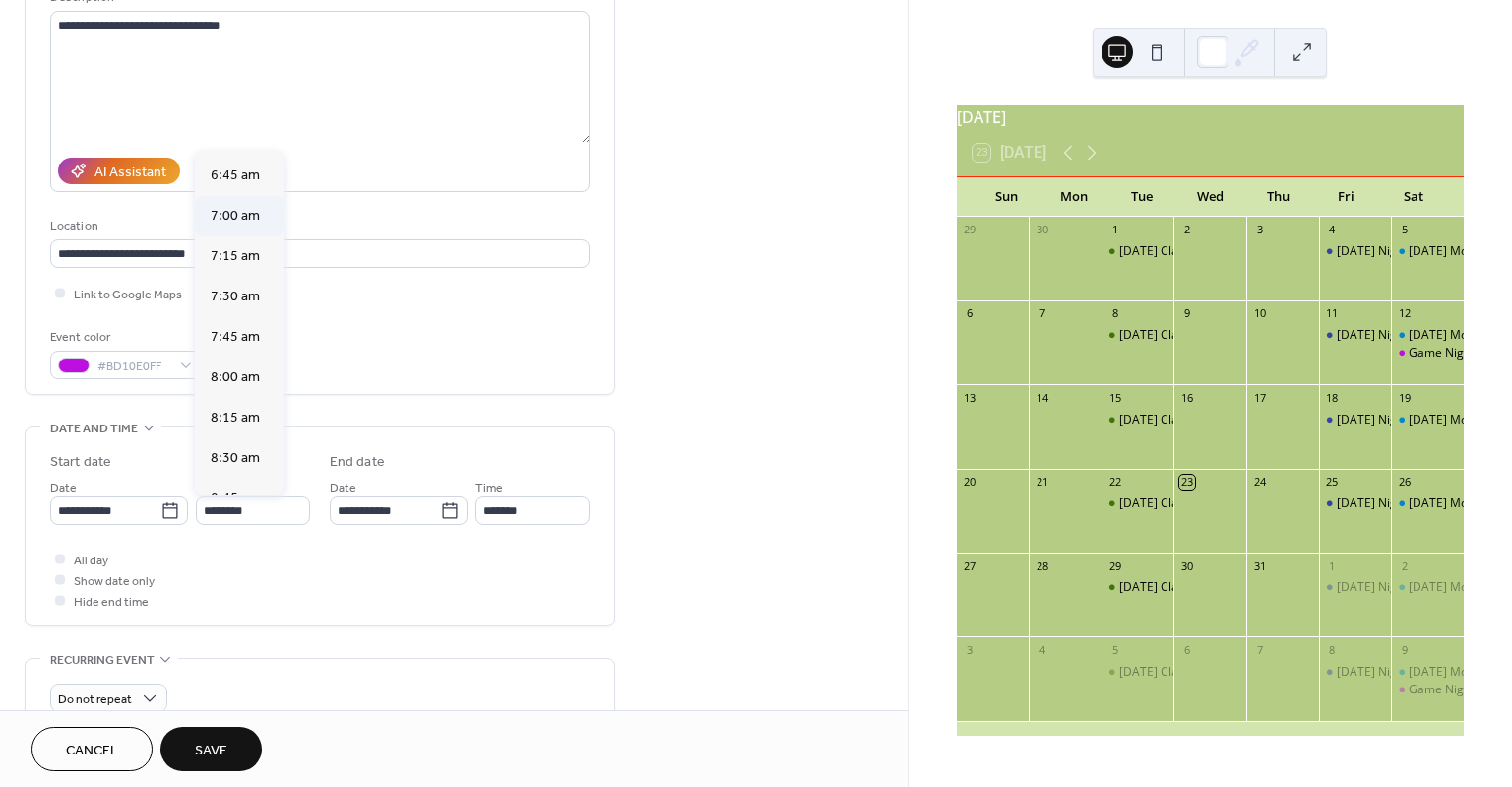 type on "*******" 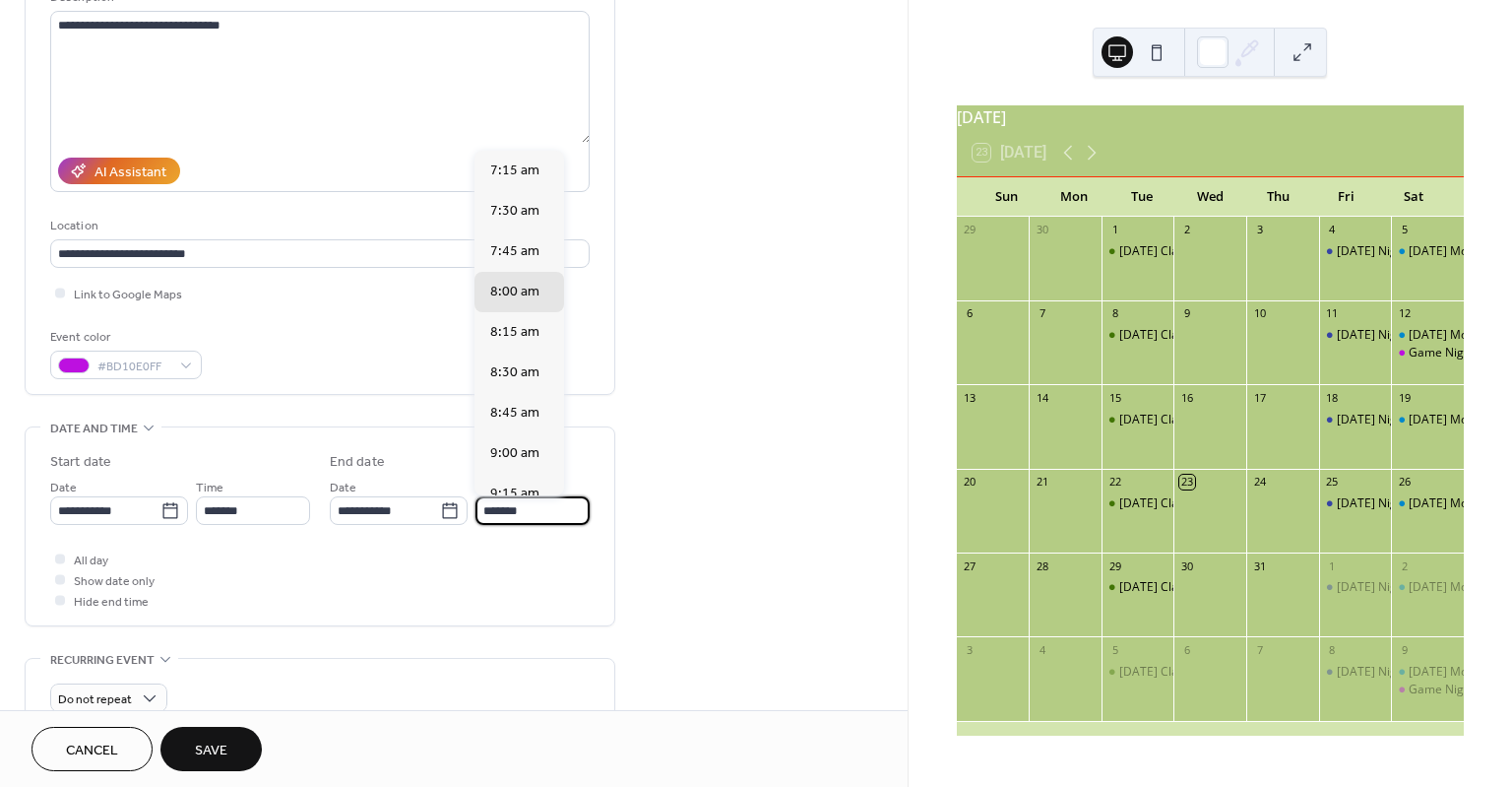 click on "*******" at bounding box center (533, 510) 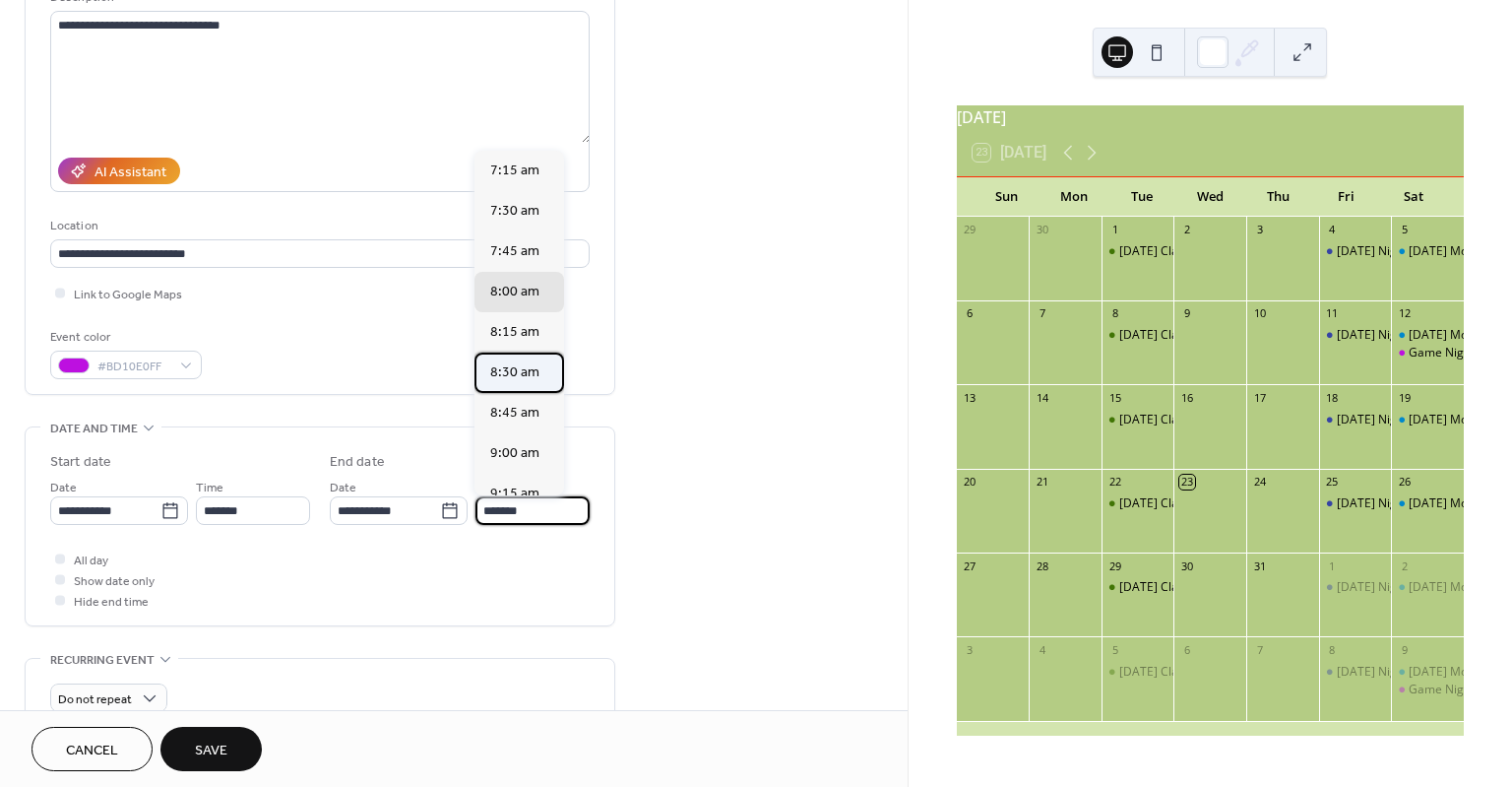 click on "8:30 am" at bounding box center [515, 371] 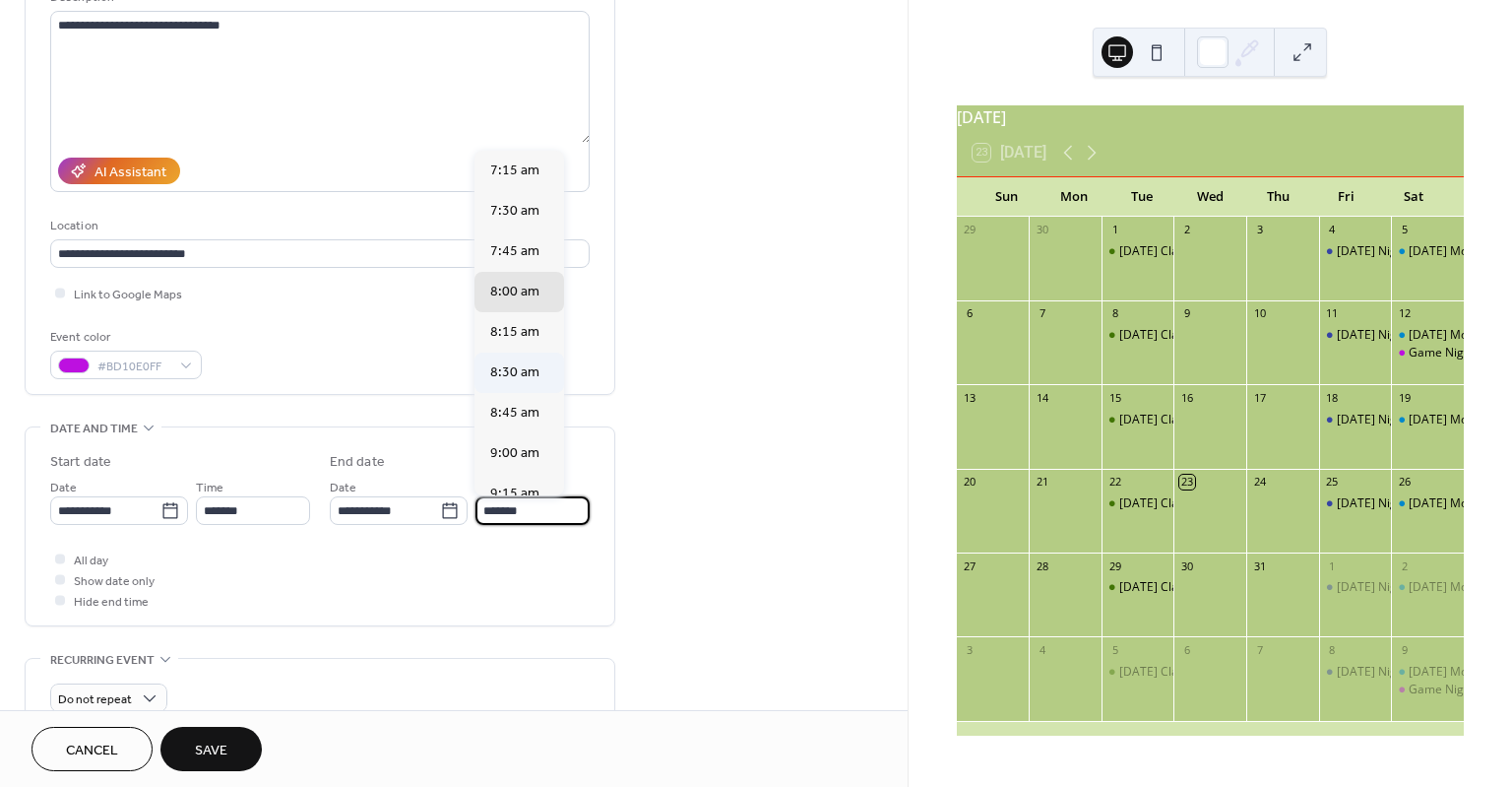 type on "*******" 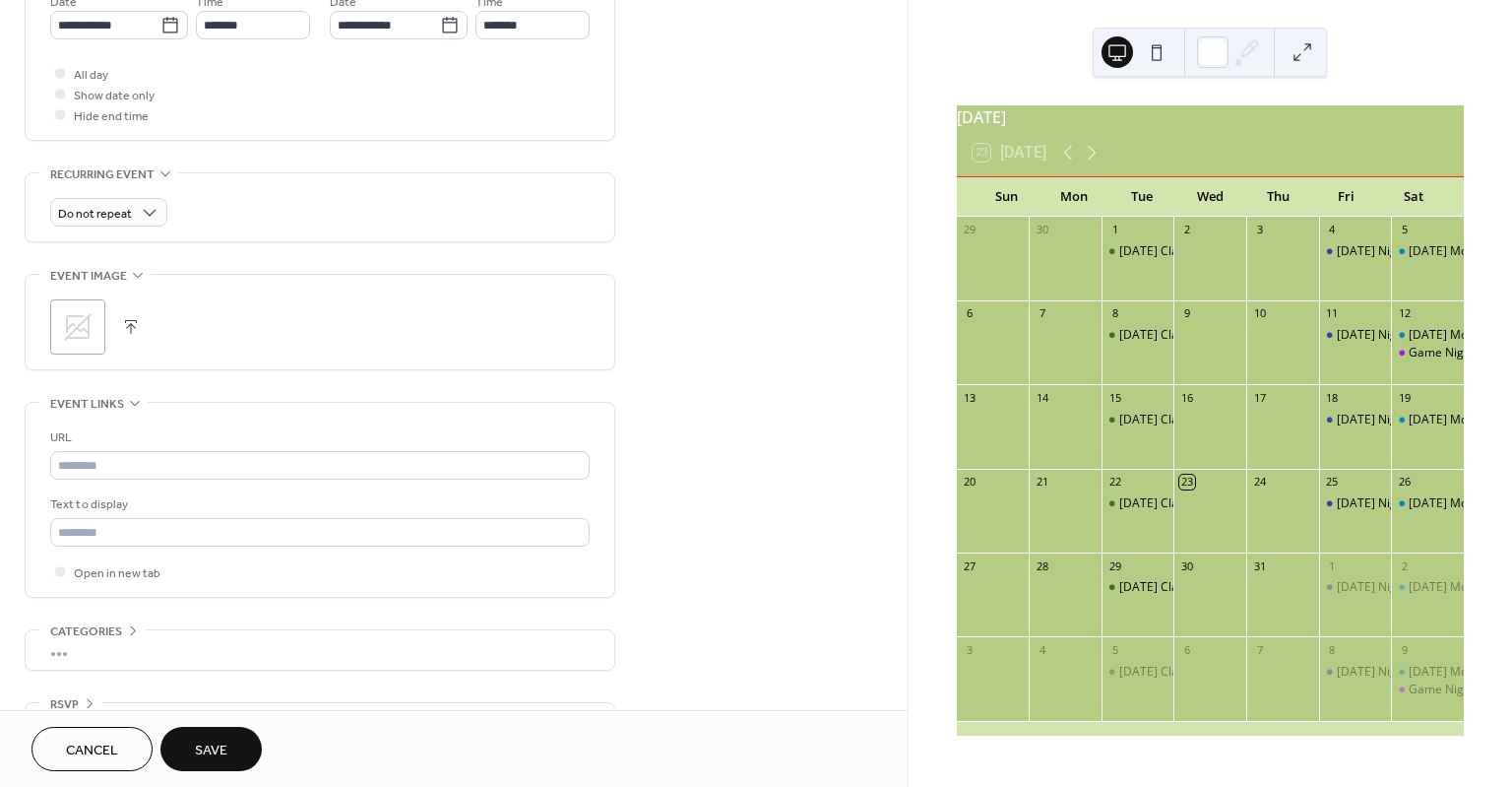 scroll, scrollTop: 711, scrollLeft: 0, axis: vertical 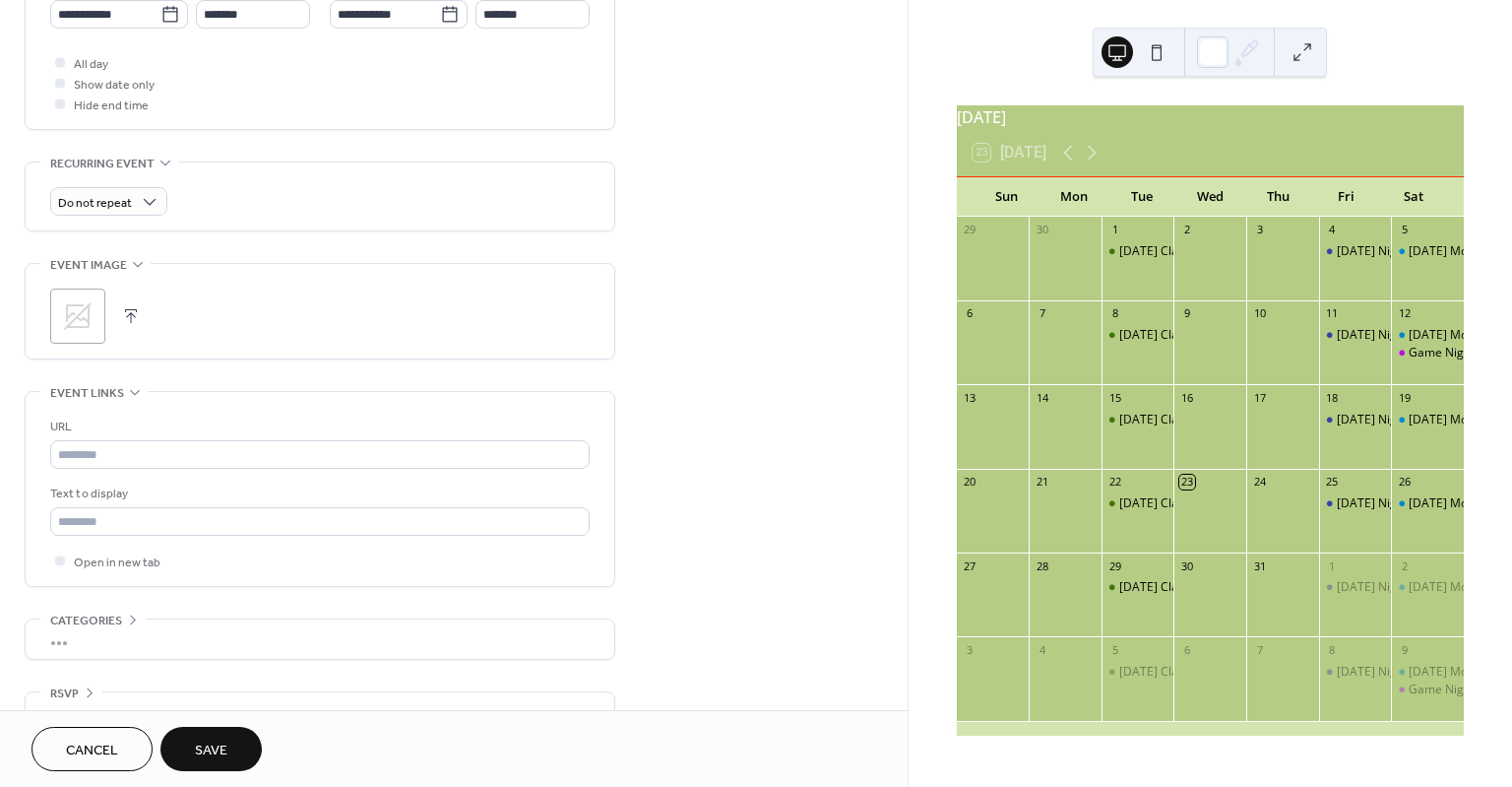 click on "Save" at bounding box center (211, 751) 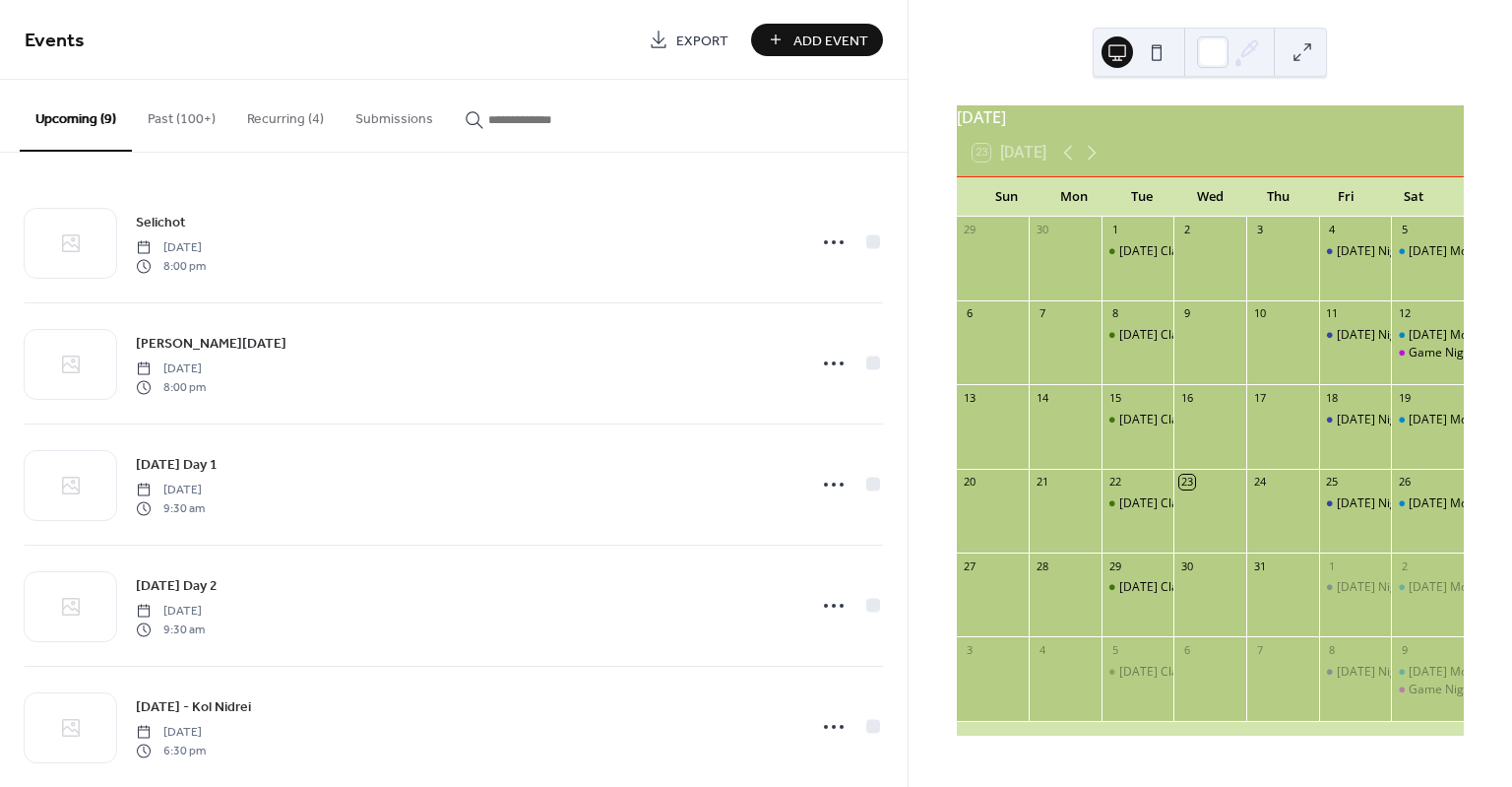 click on "Add Event" at bounding box center (831, 40) 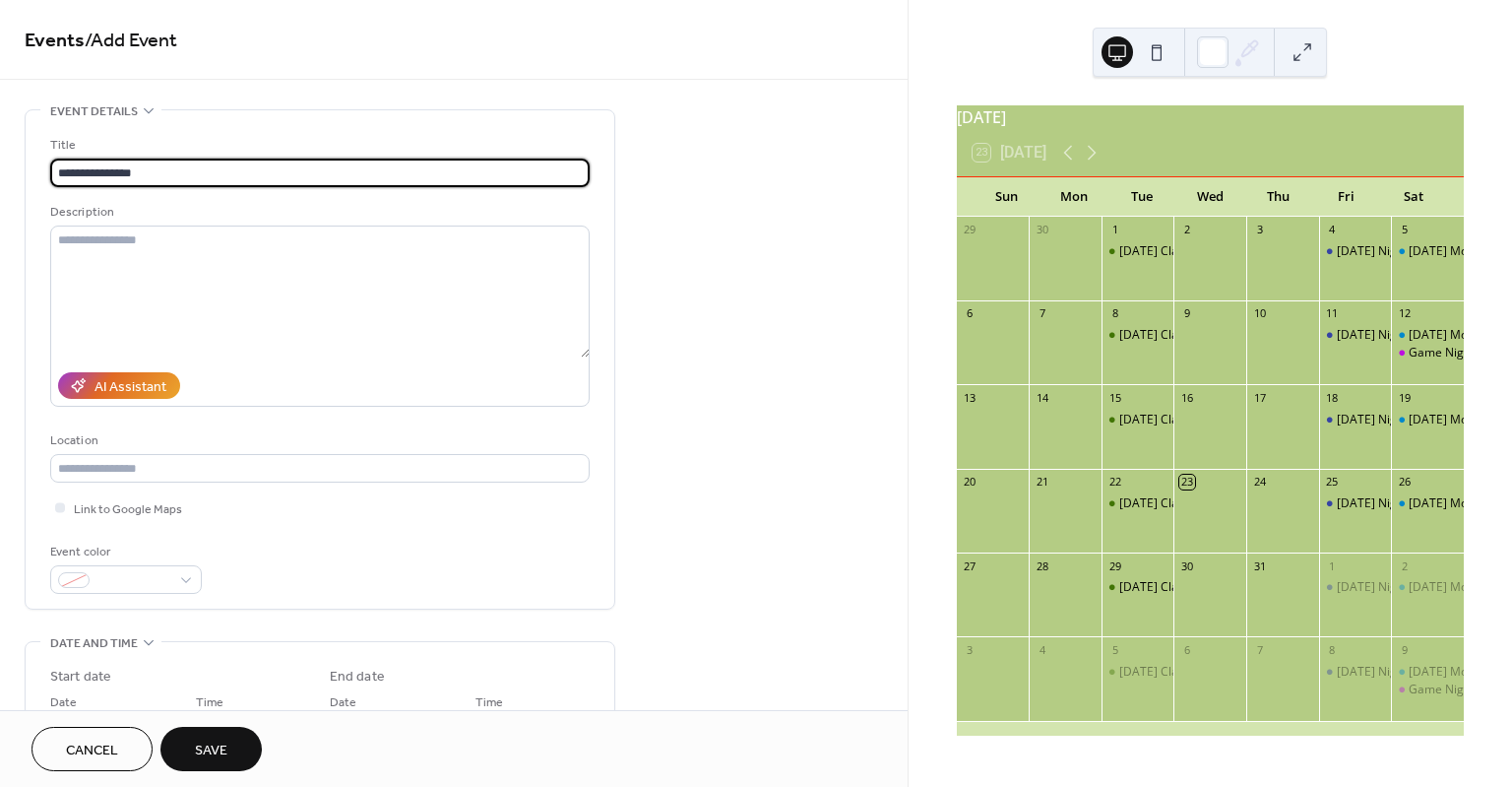 type on "**********" 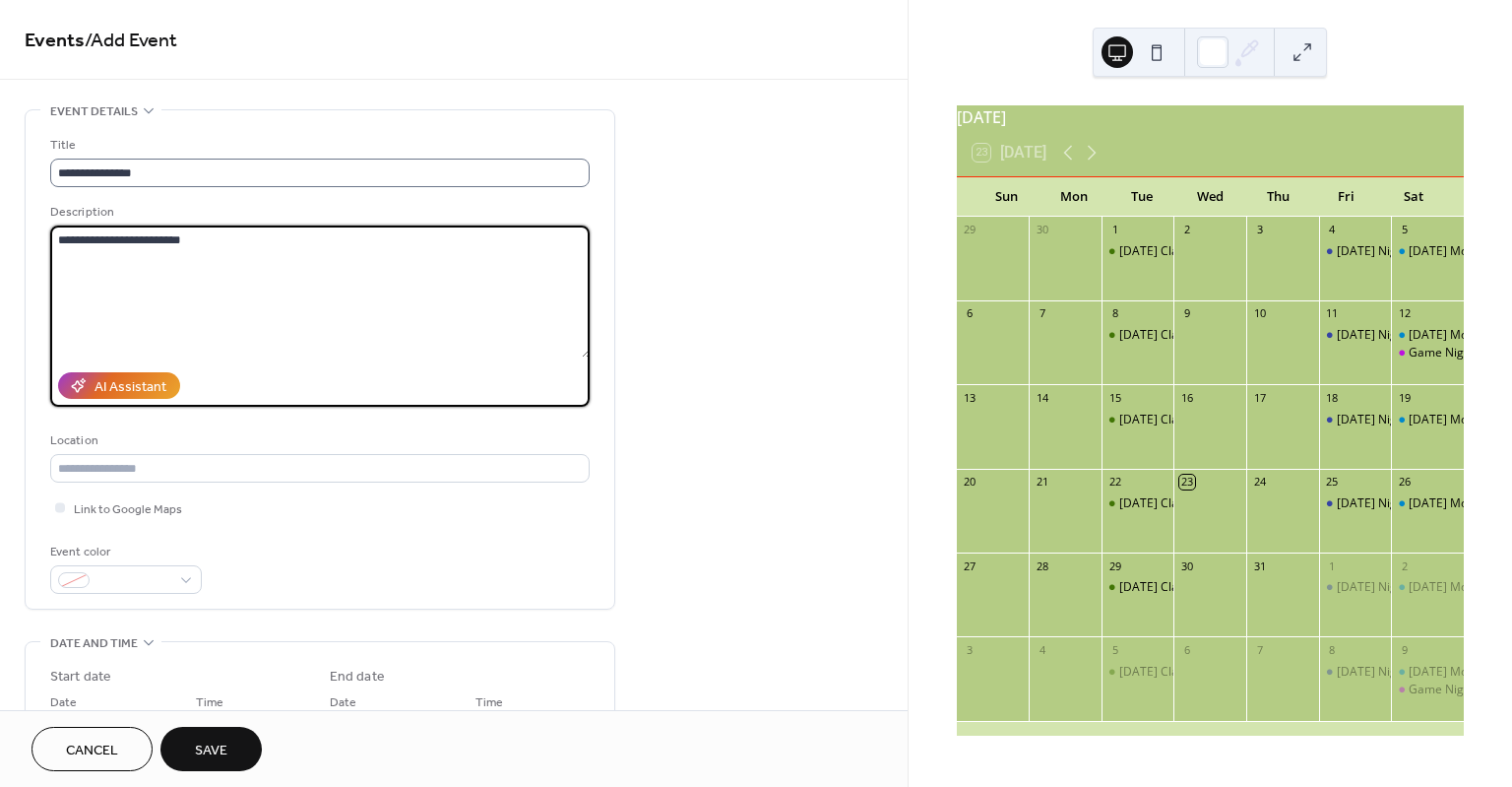 type on "**********" 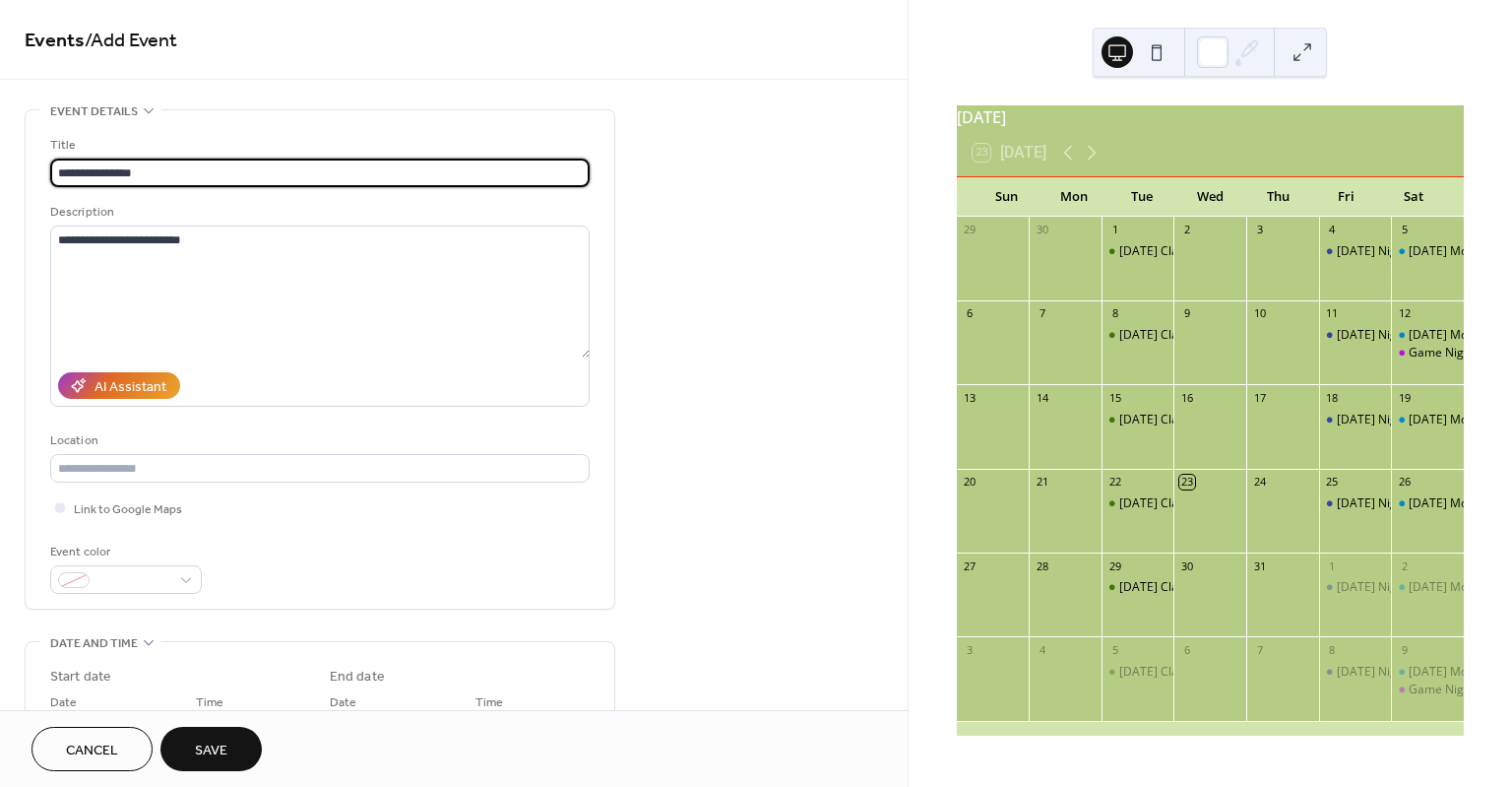 click on "**********" at bounding box center (320, 172) 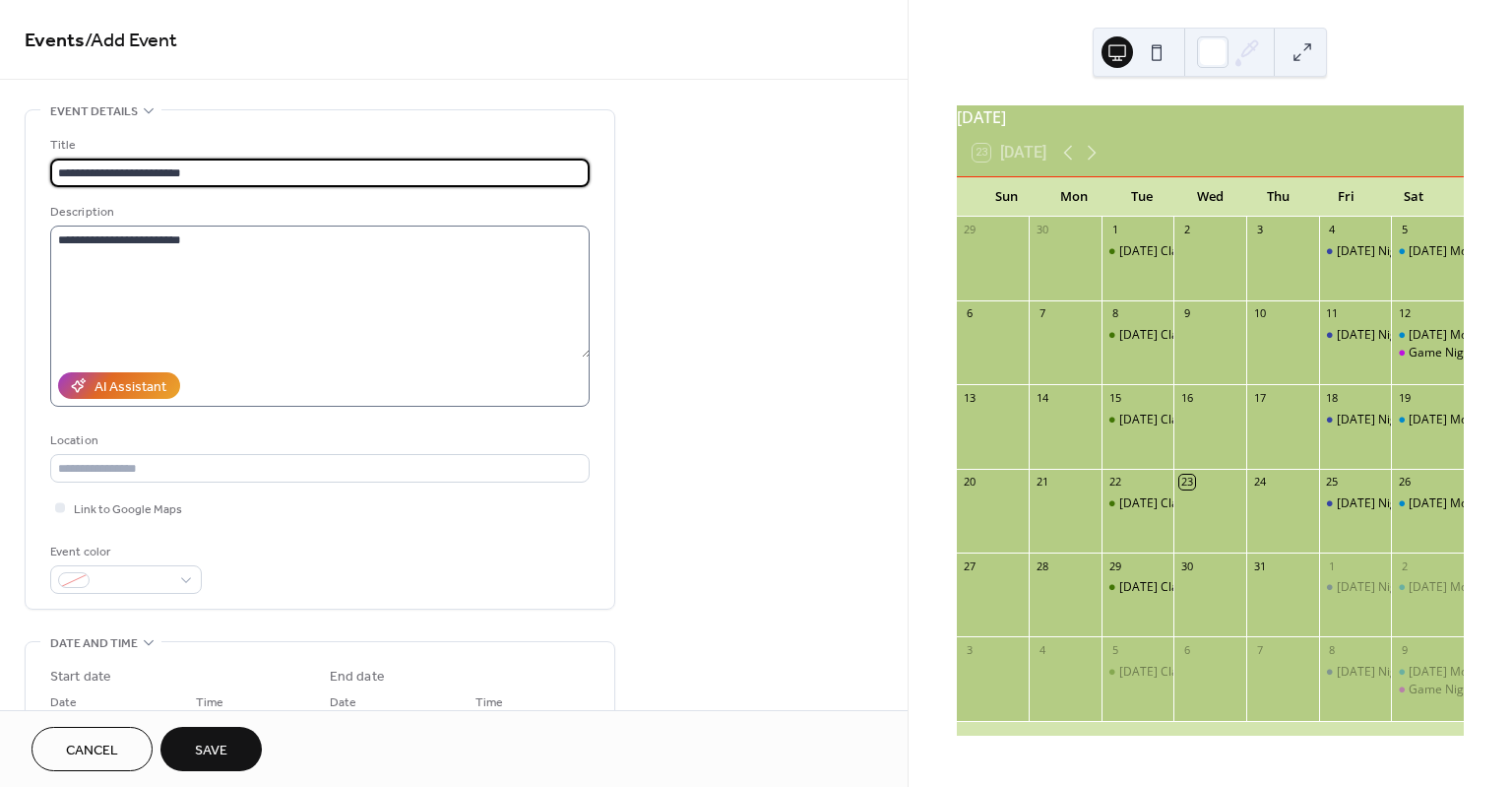 type on "**********" 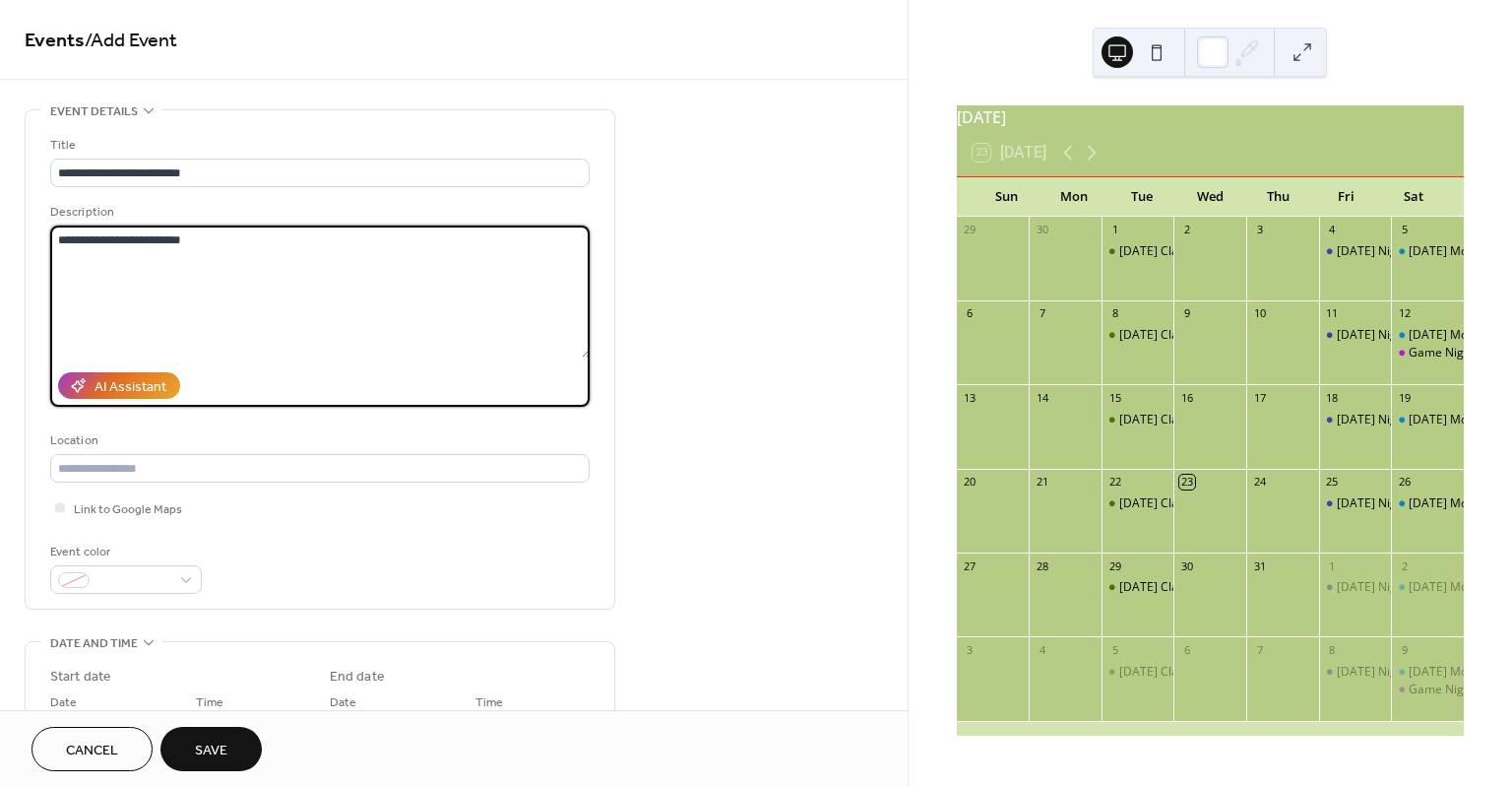 click on "**********" at bounding box center [320, 292] 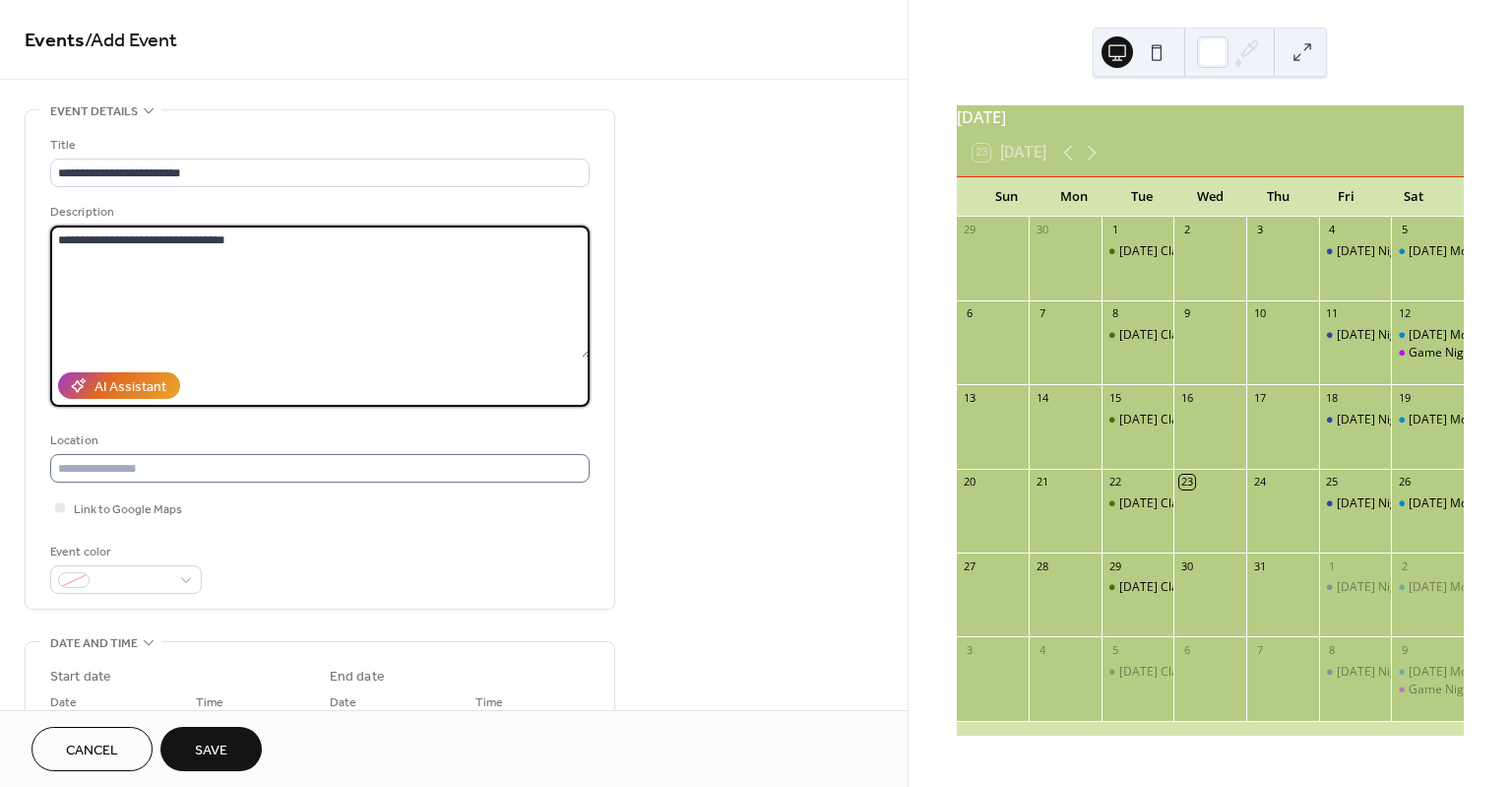 type on "**********" 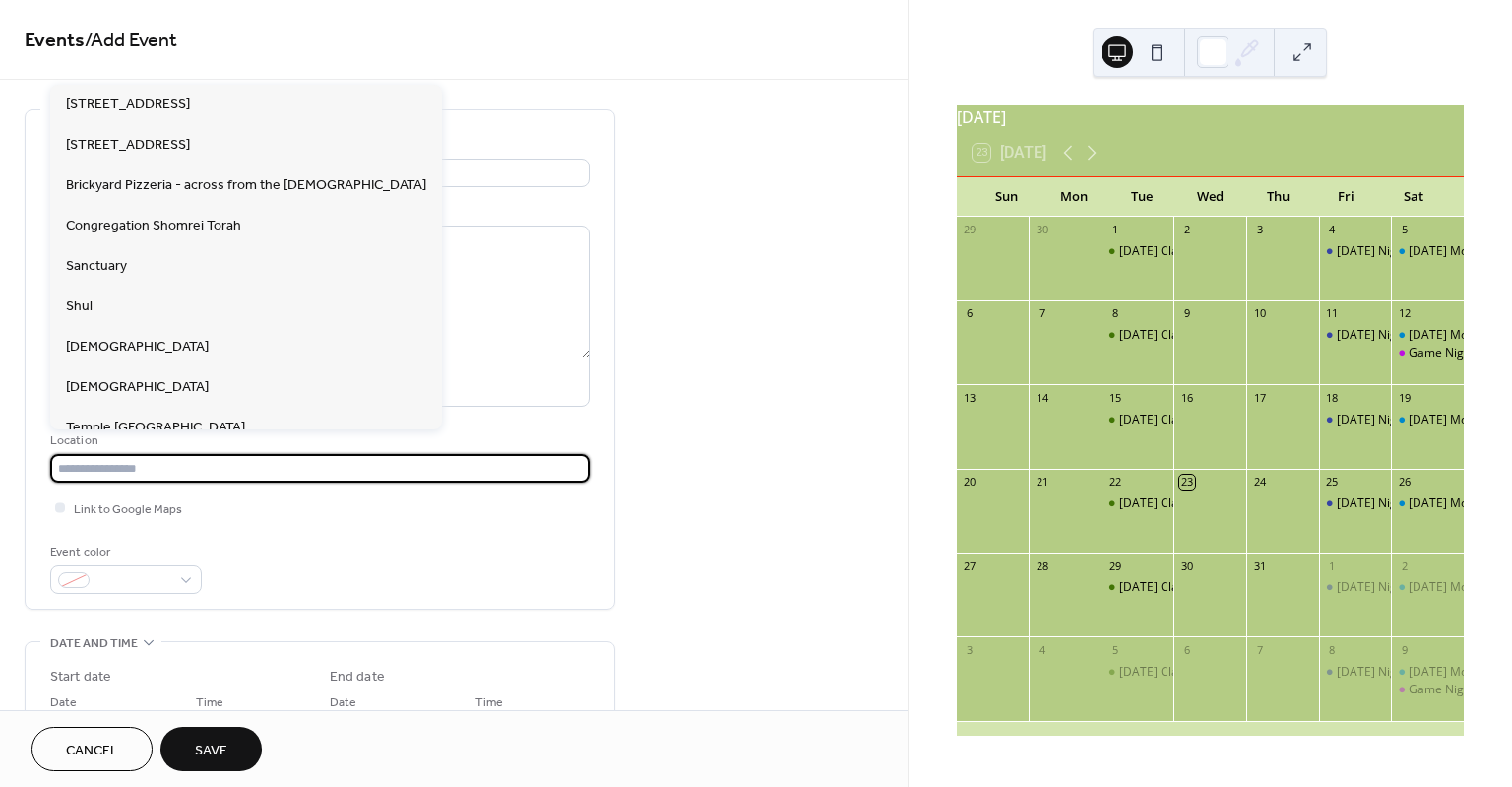 click at bounding box center [320, 468] 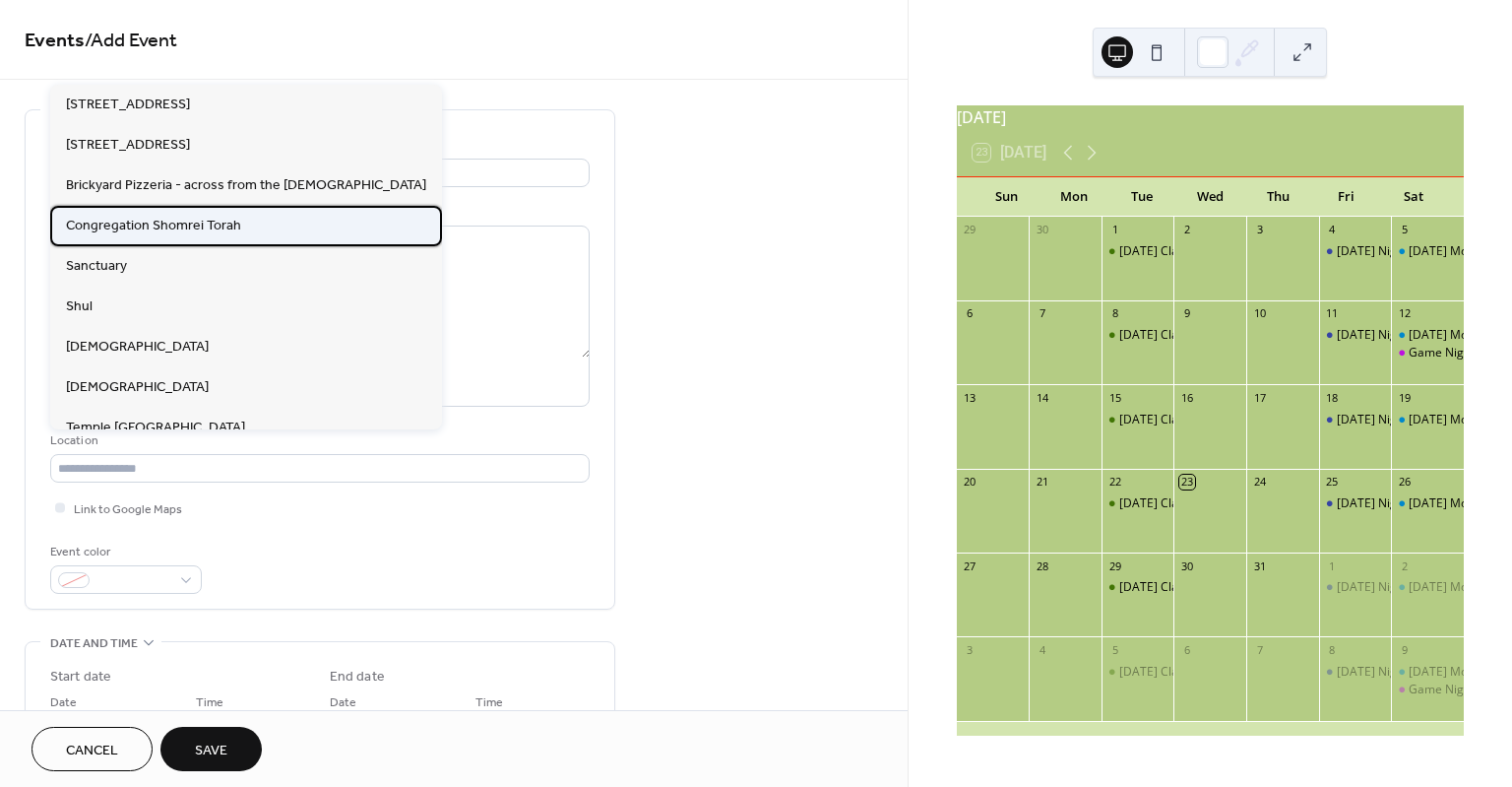 click on "Congregation Shomrei Torah" at bounding box center [154, 226] 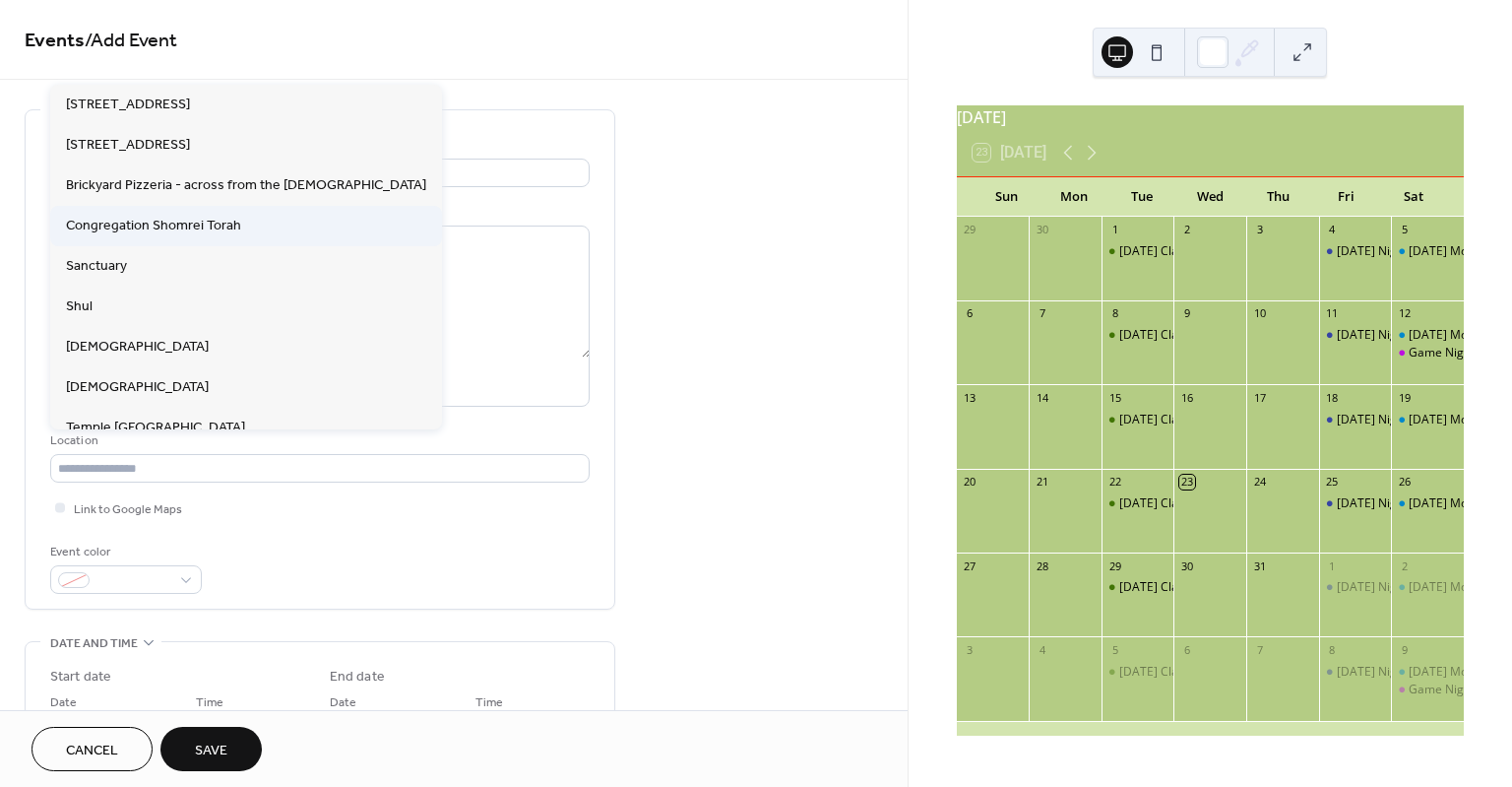type on "**********" 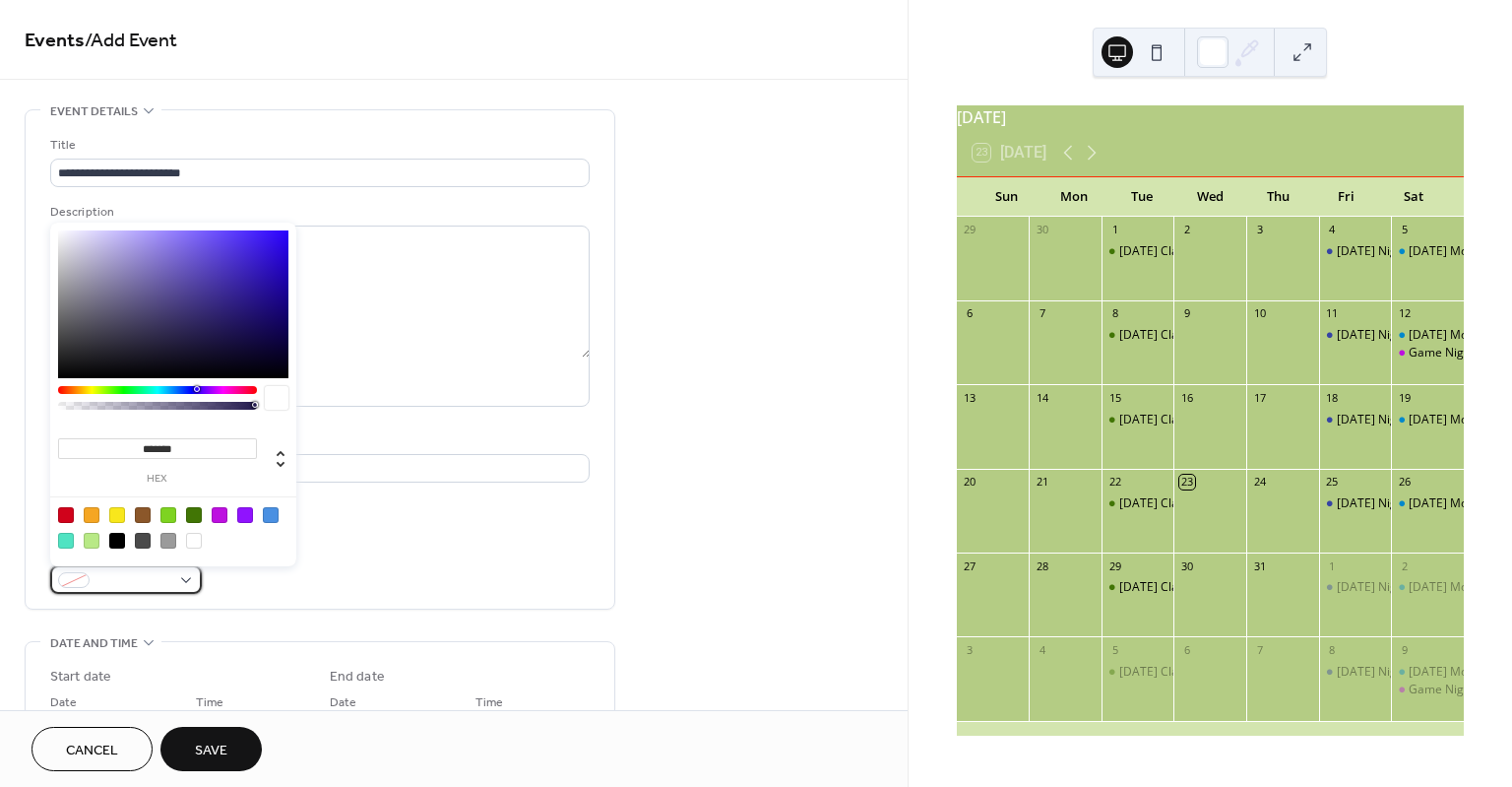 click at bounding box center (126, 579) 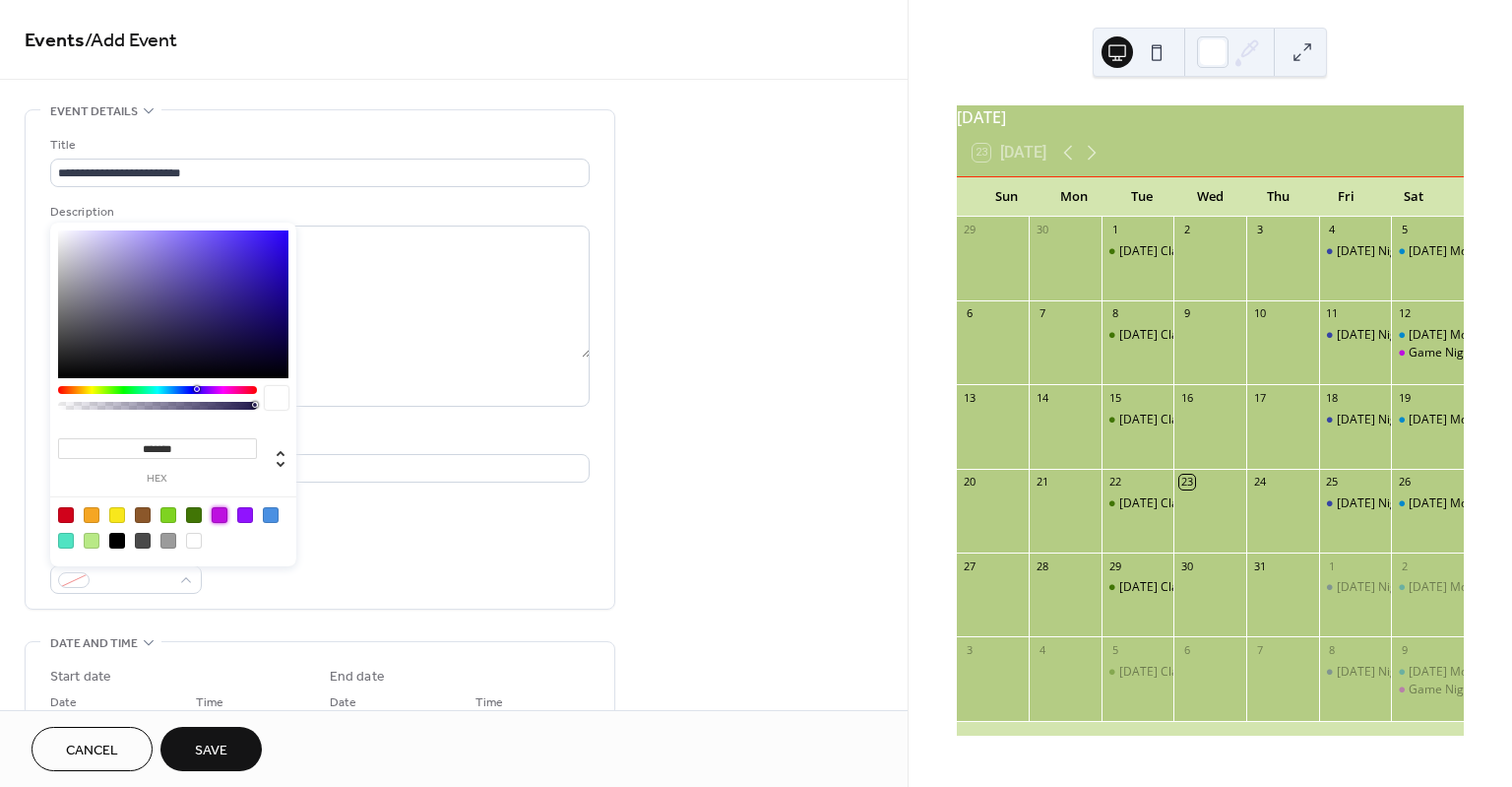 click at bounding box center [220, 515] 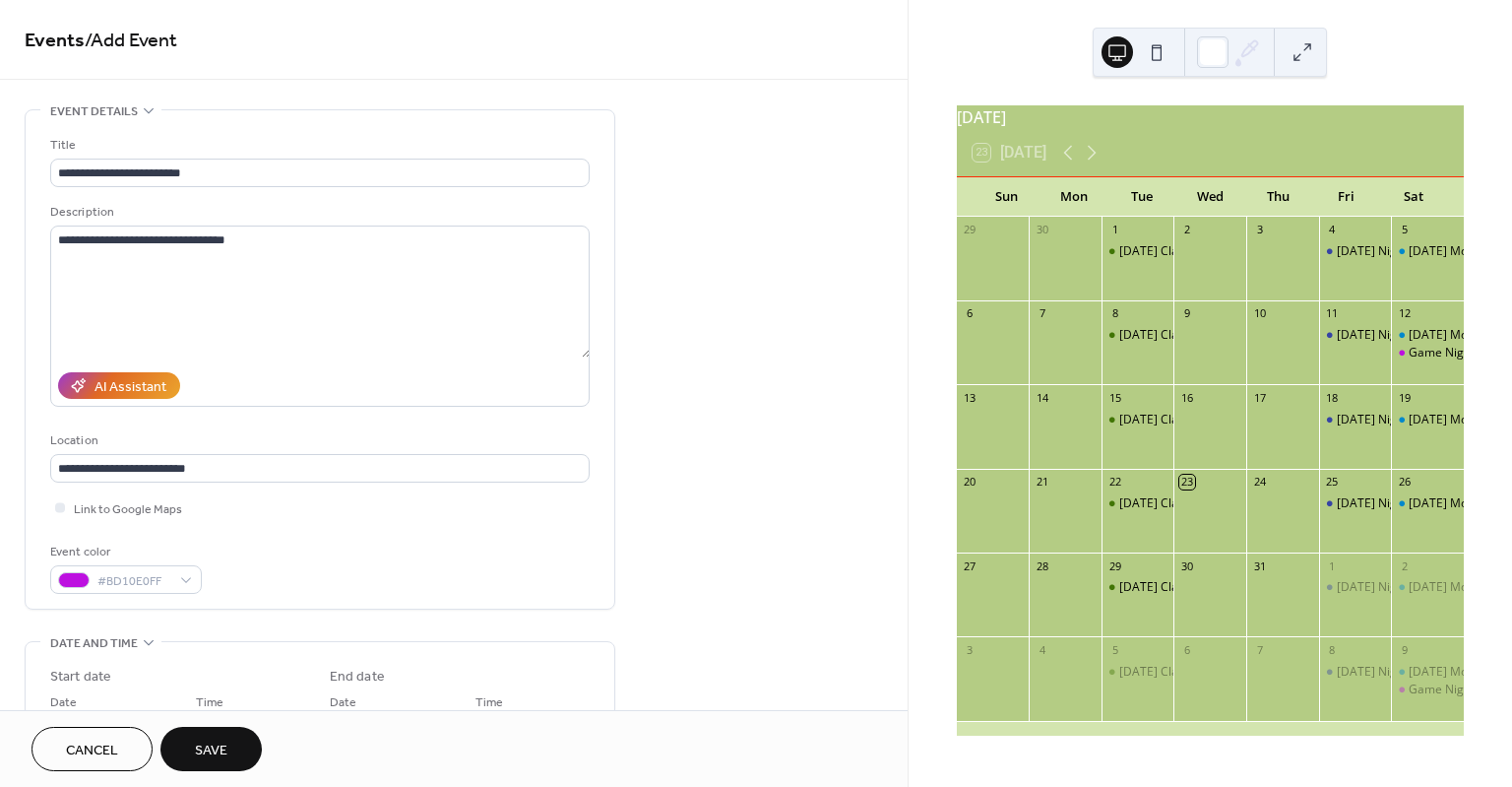 click on "Event color #BD10E0FF" at bounding box center [320, 567] 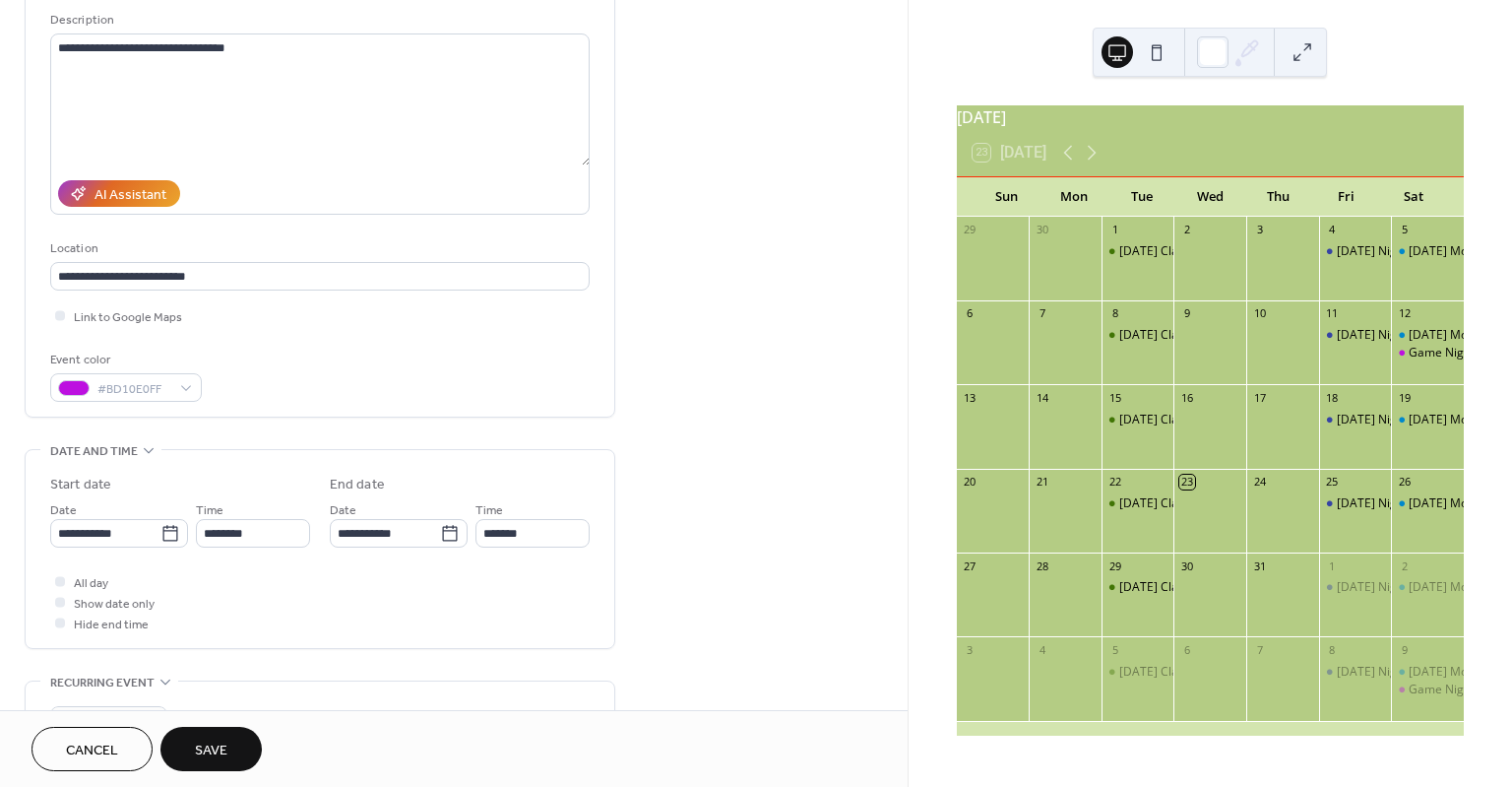 scroll, scrollTop: 193, scrollLeft: 0, axis: vertical 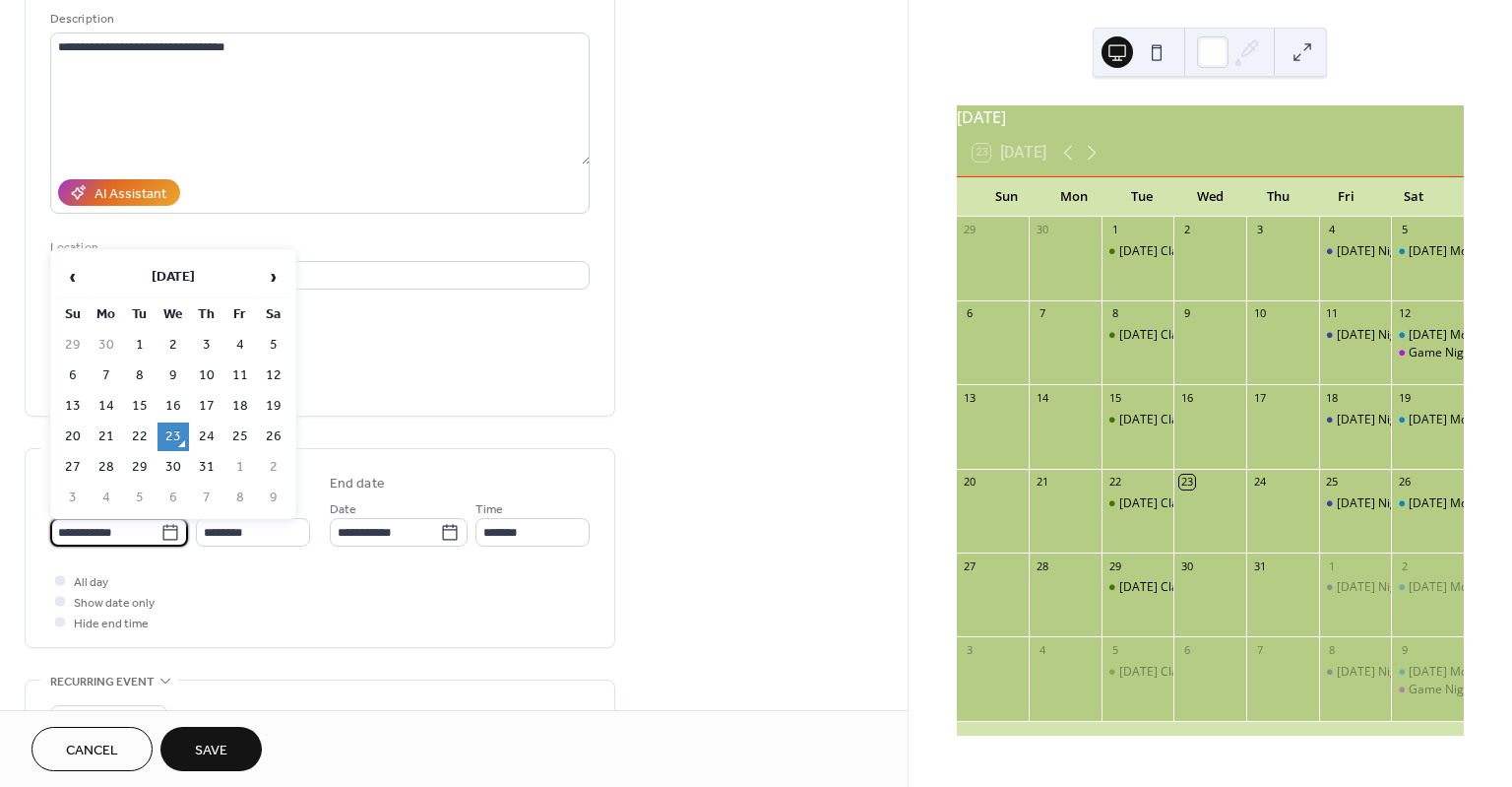 click on "**********" at bounding box center (105, 532) 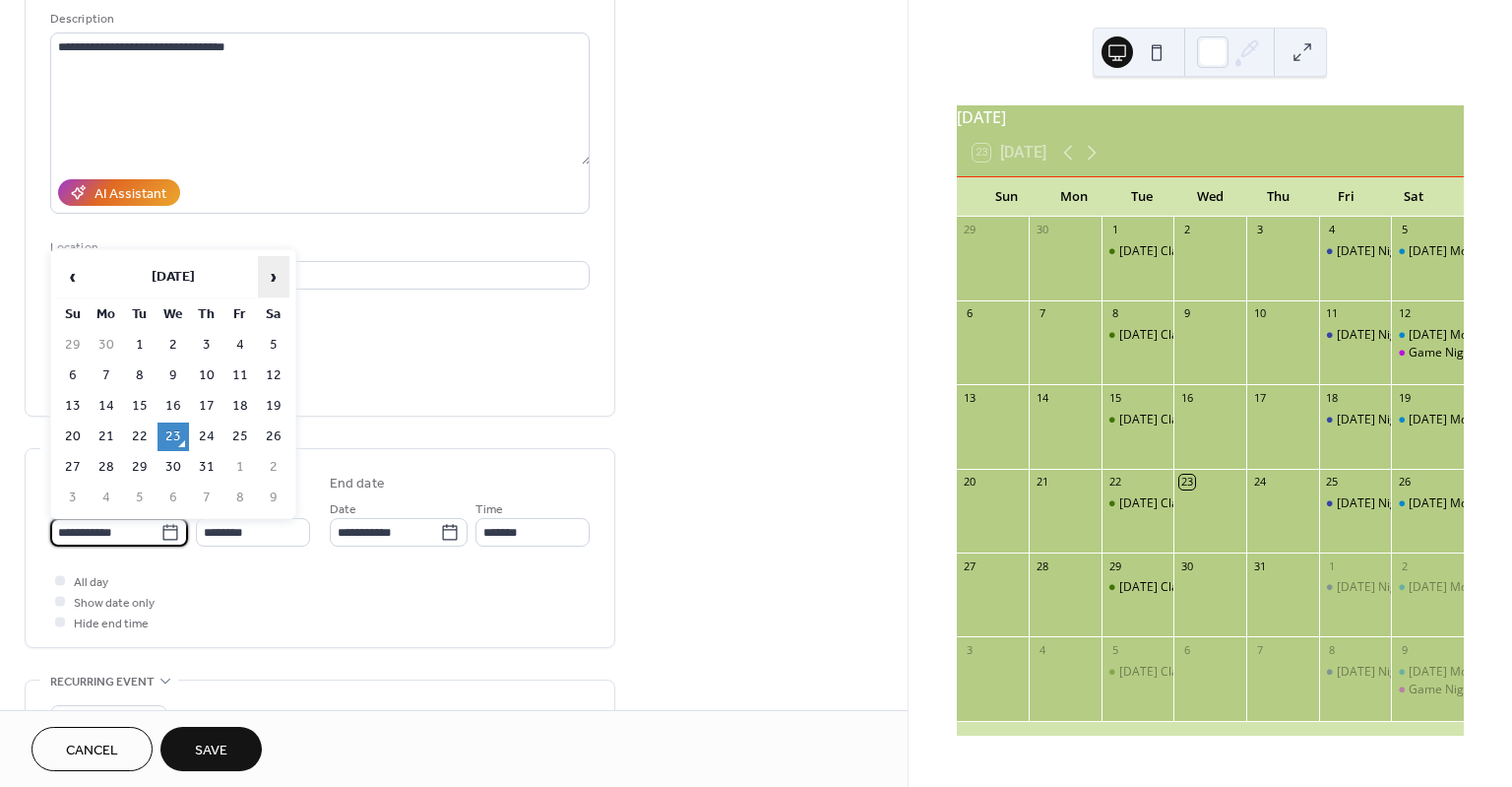 click on "›" at bounding box center (274, 277) 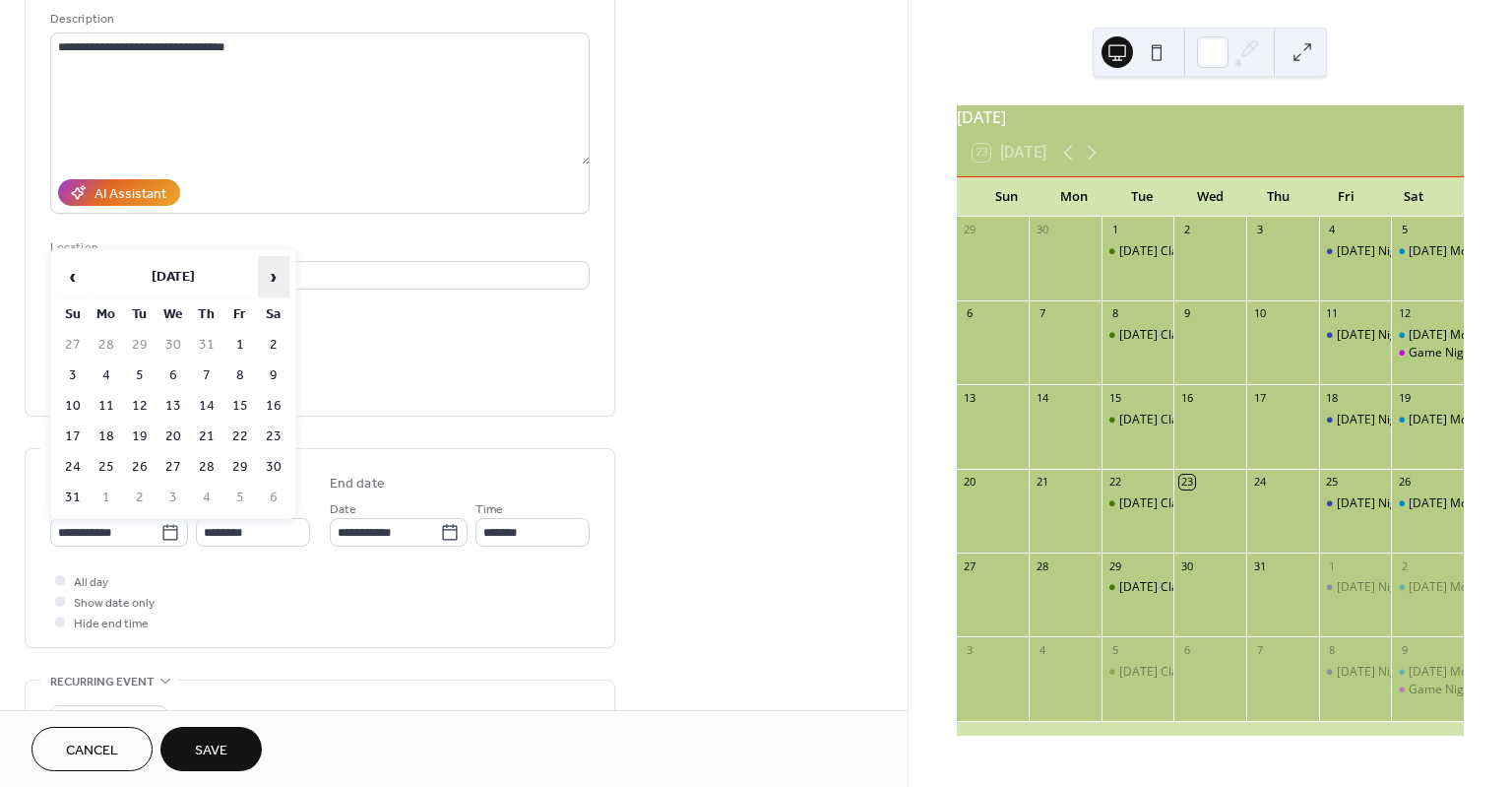click on "›" at bounding box center [274, 277] 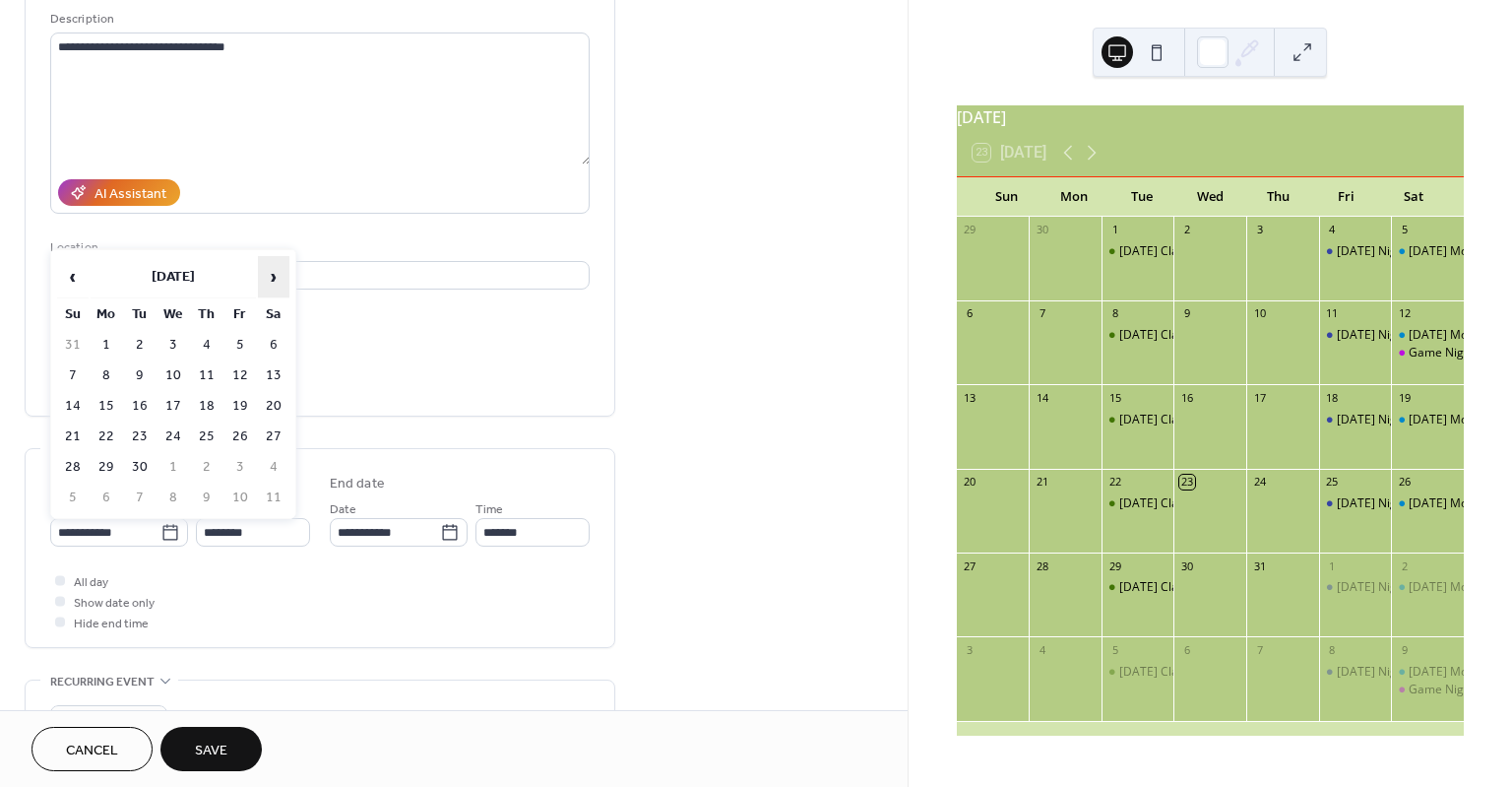 click on "›" at bounding box center [274, 277] 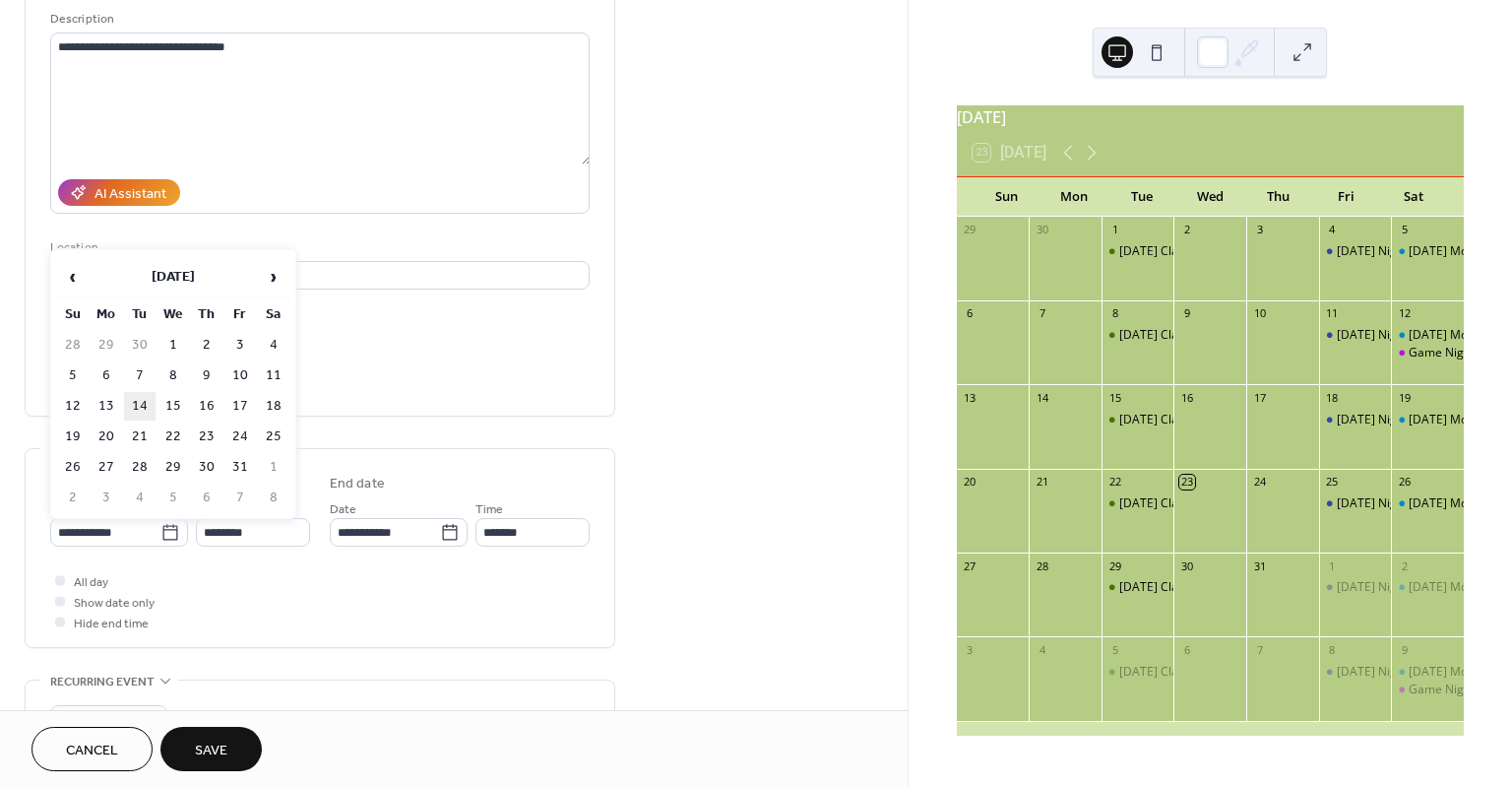 click on "14" at bounding box center (140, 406) 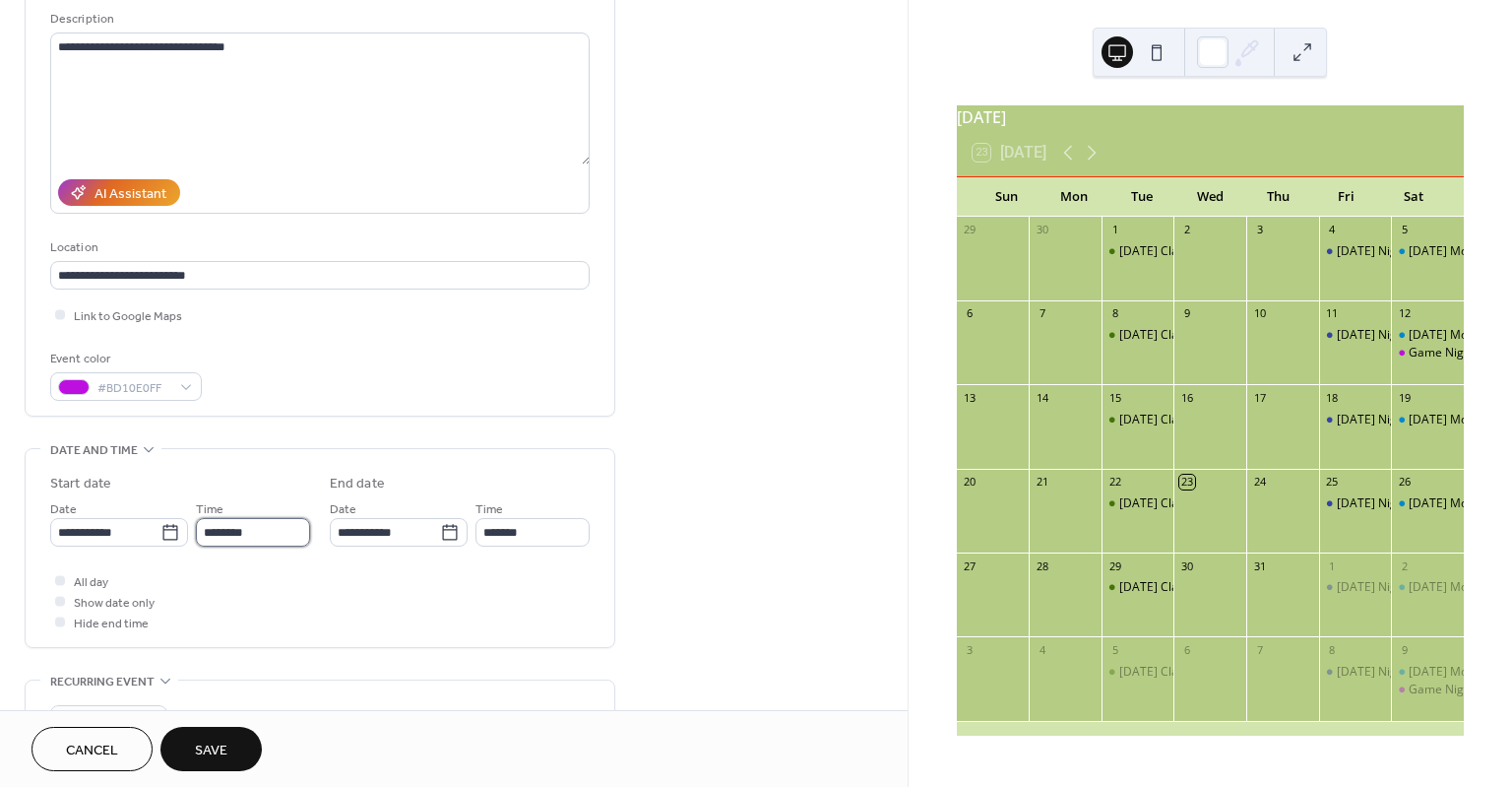click on "********" at bounding box center (253, 532) 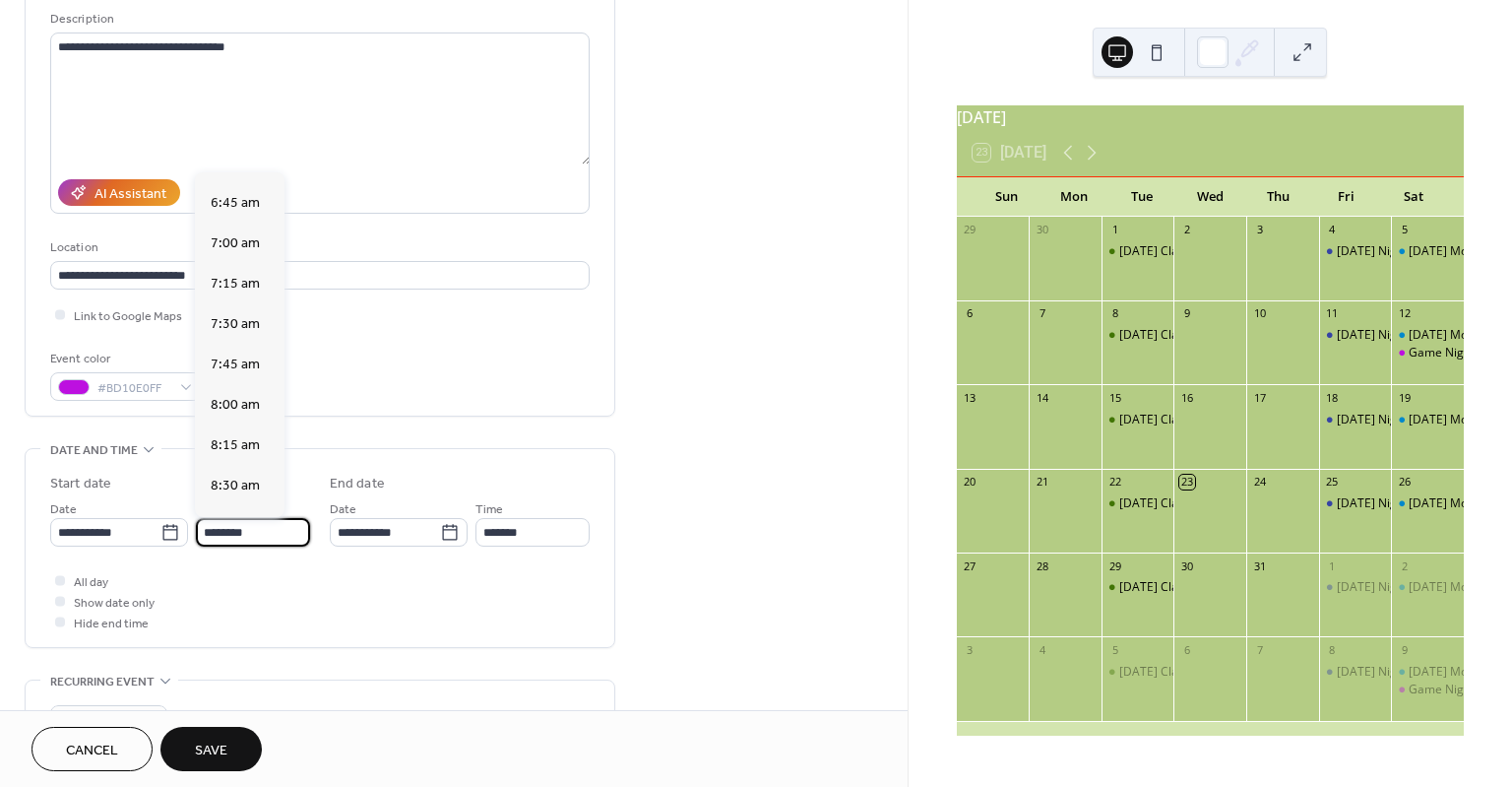 scroll, scrollTop: 1075, scrollLeft: 0, axis: vertical 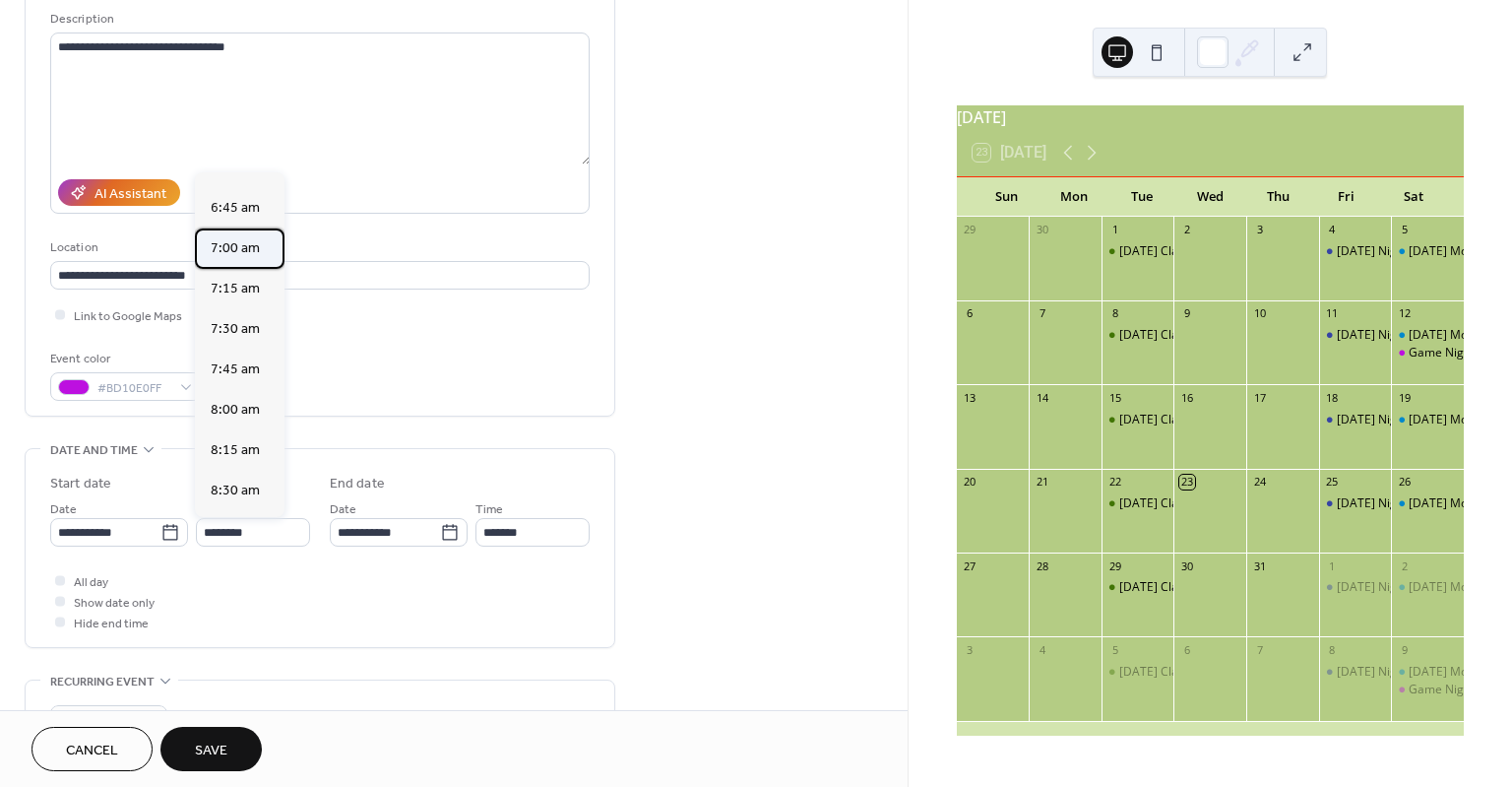 click on "7:00 am" at bounding box center [235, 247] 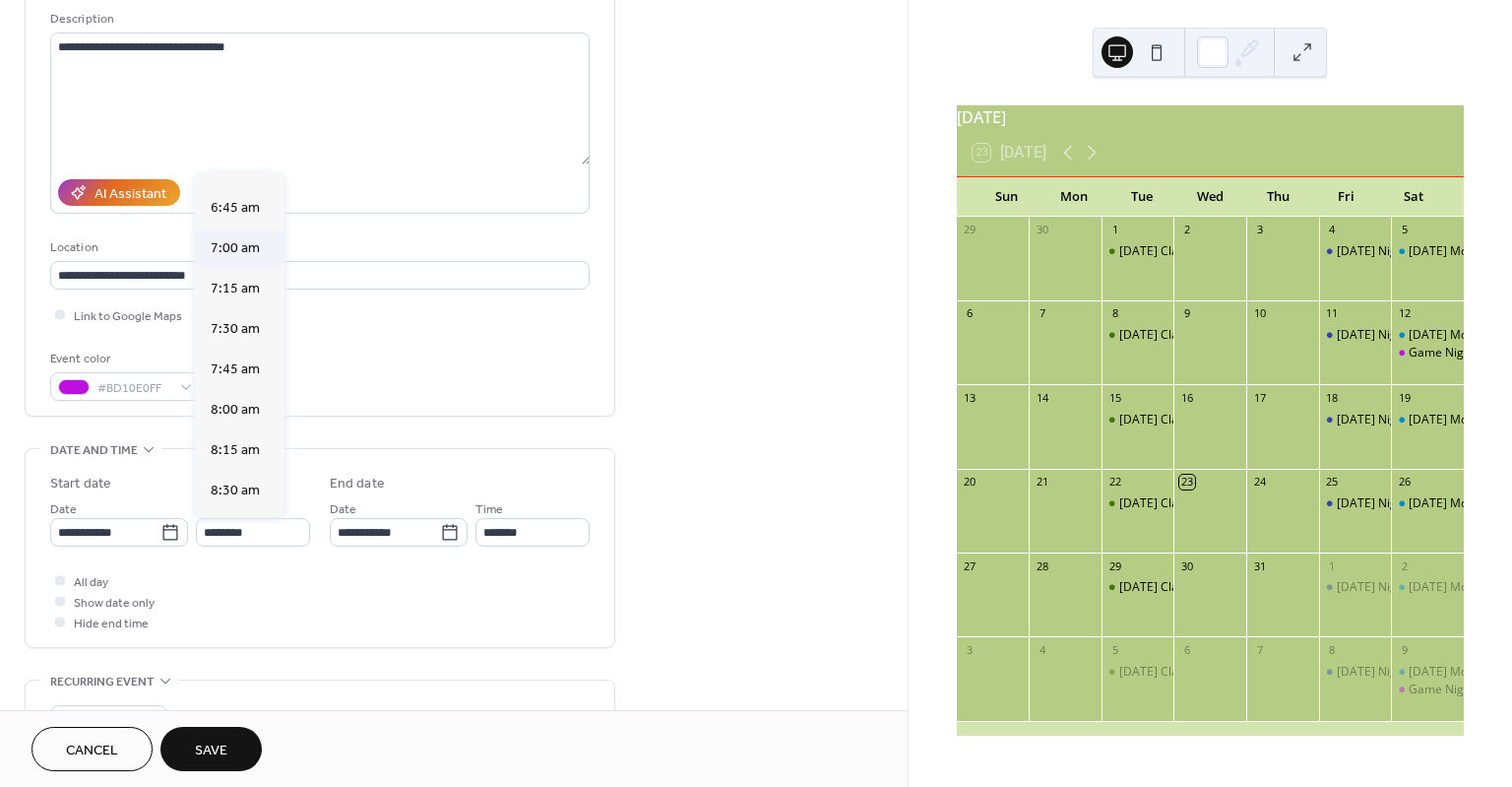 type on "*******" 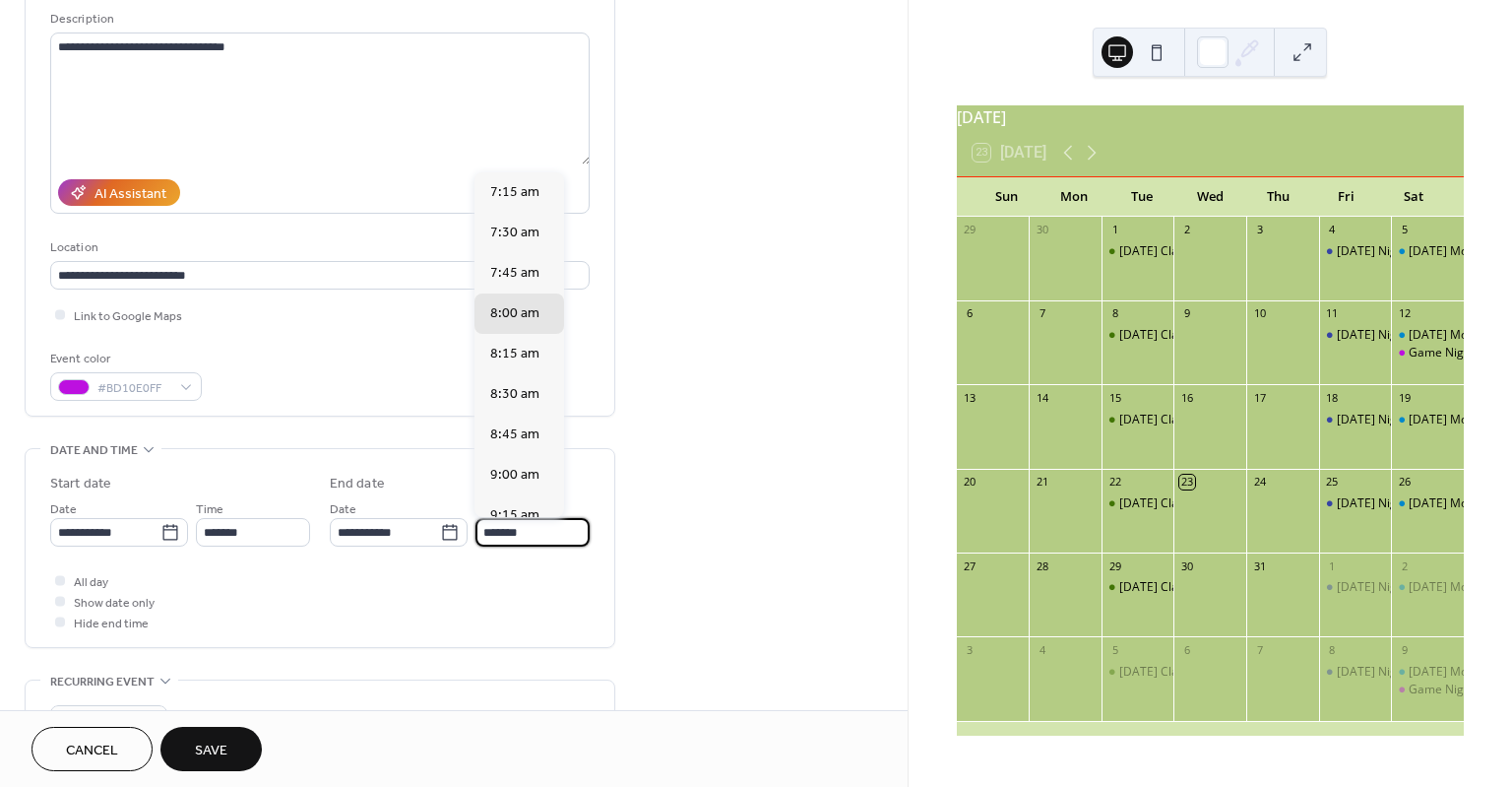 click on "*******" at bounding box center (533, 532) 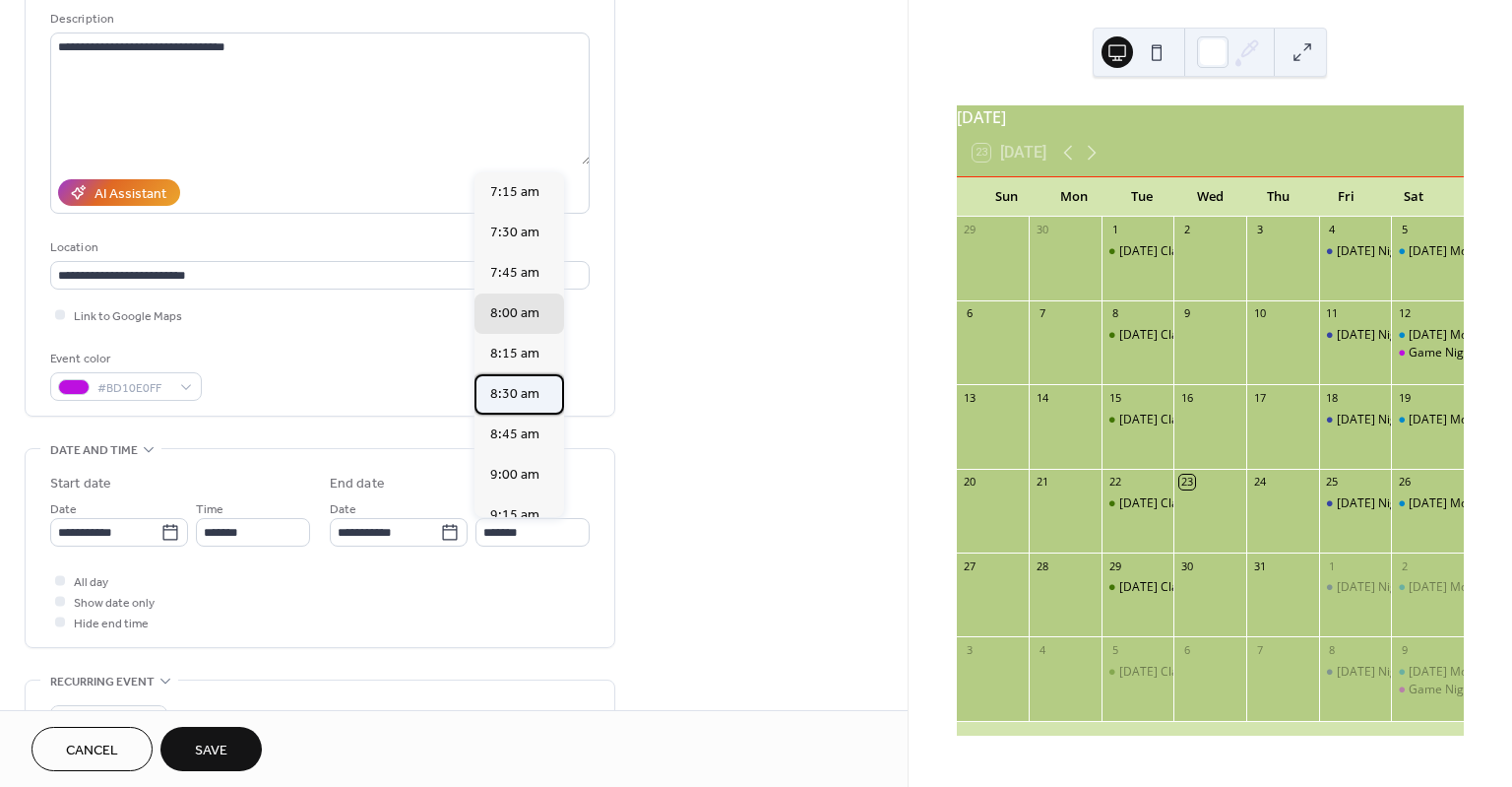 click on "8:30 am" at bounding box center [515, 393] 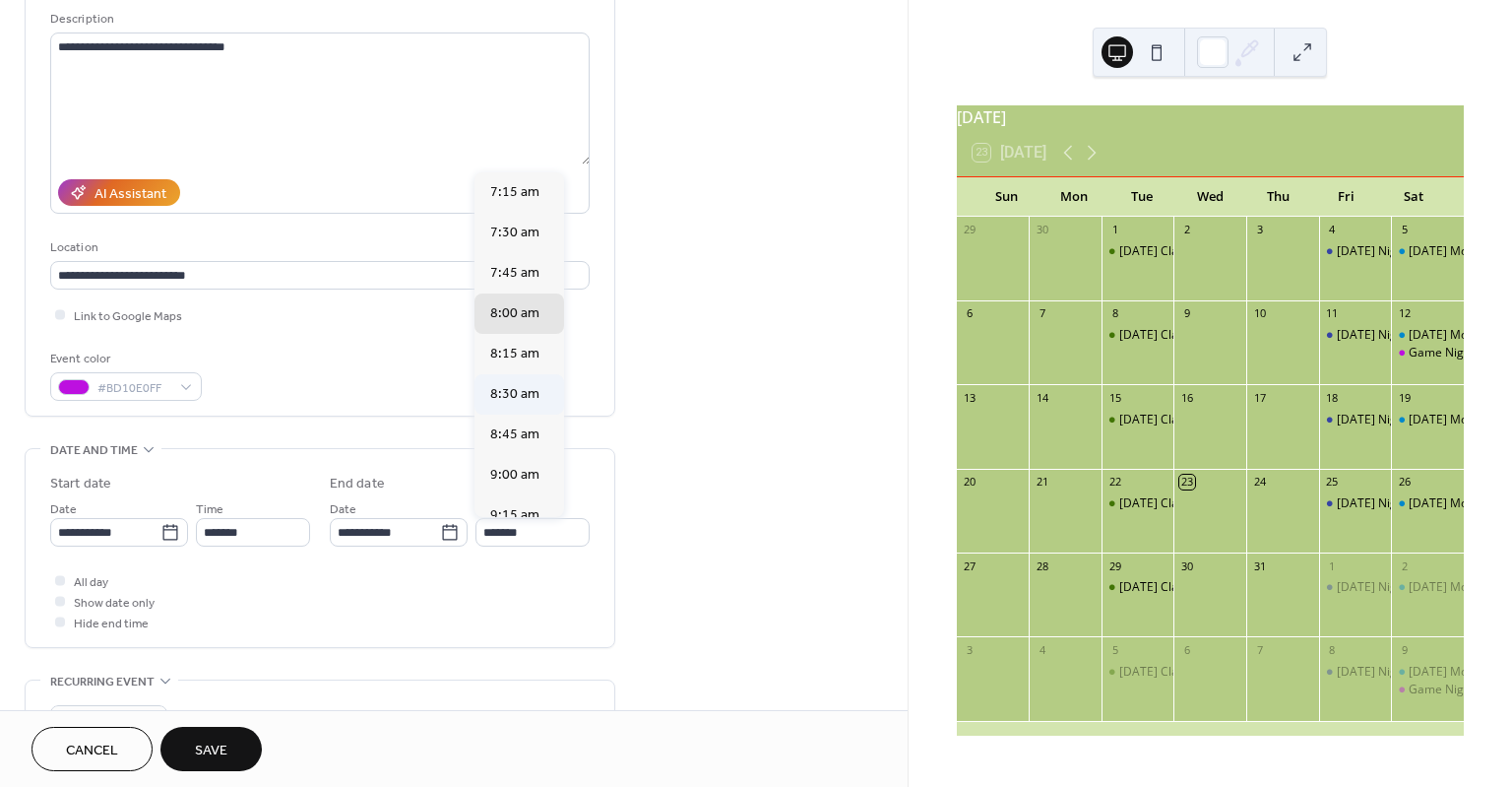 type on "*******" 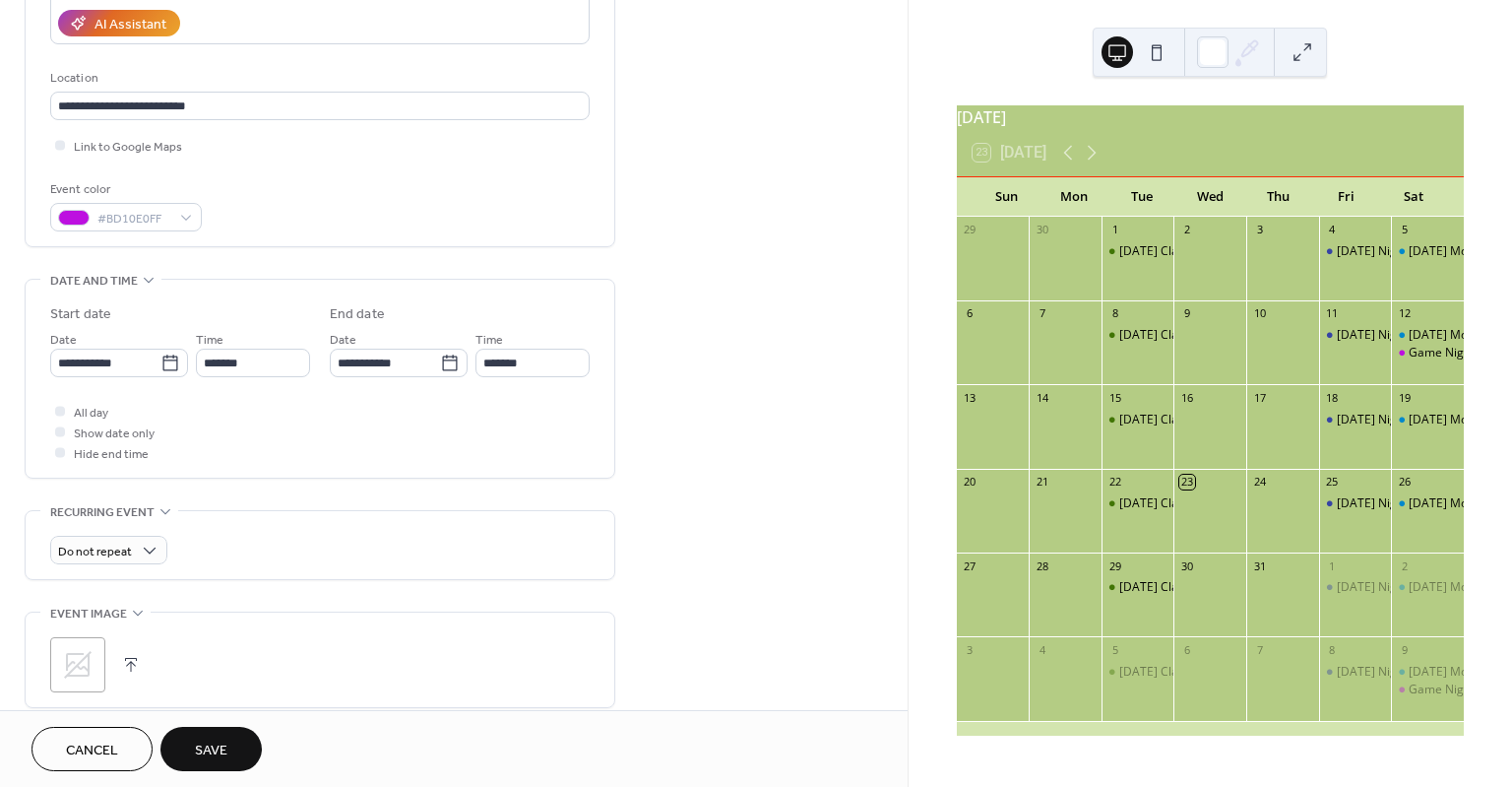 scroll, scrollTop: 363, scrollLeft: 0, axis: vertical 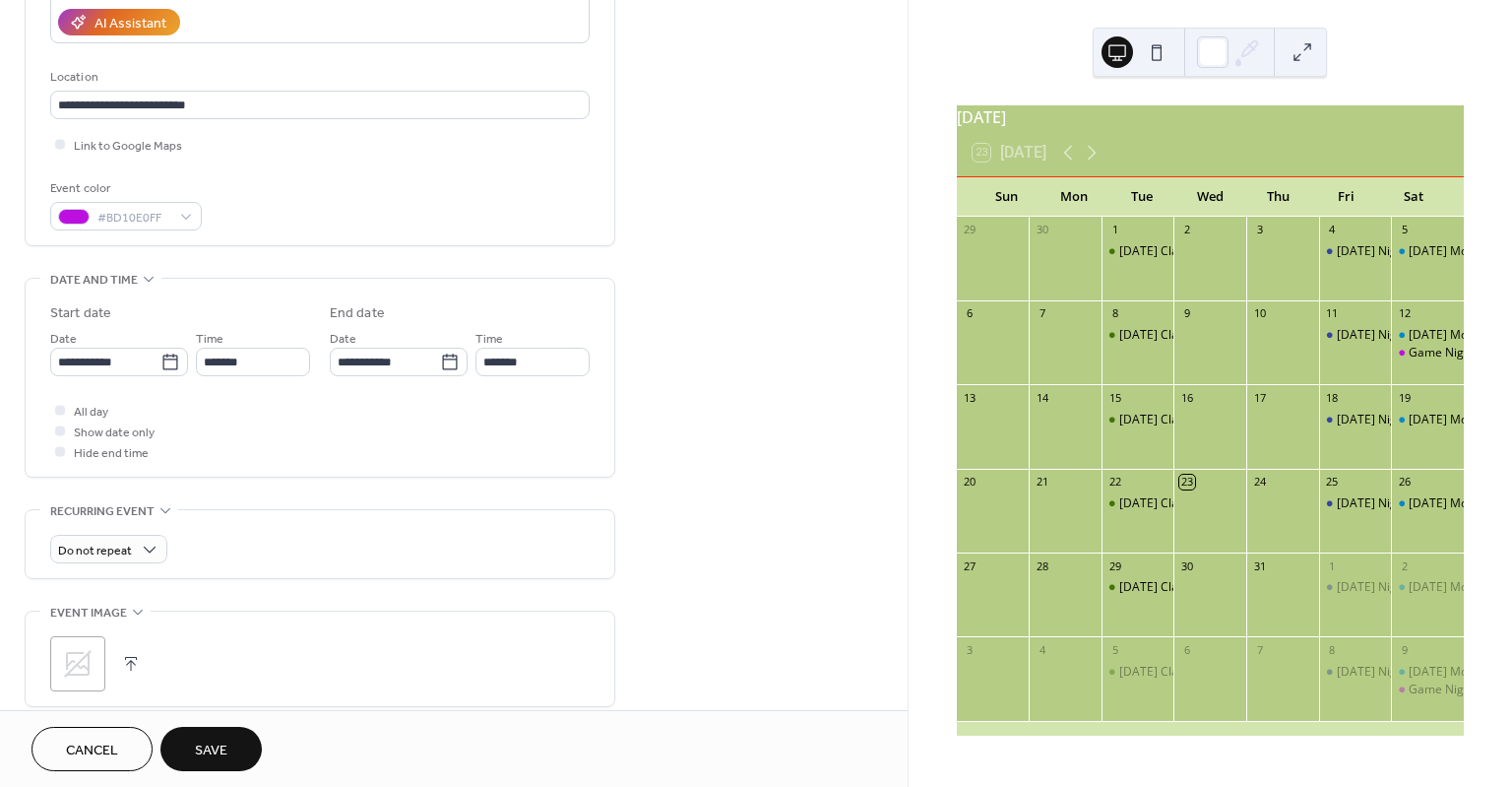 click on "Save" at bounding box center (211, 751) 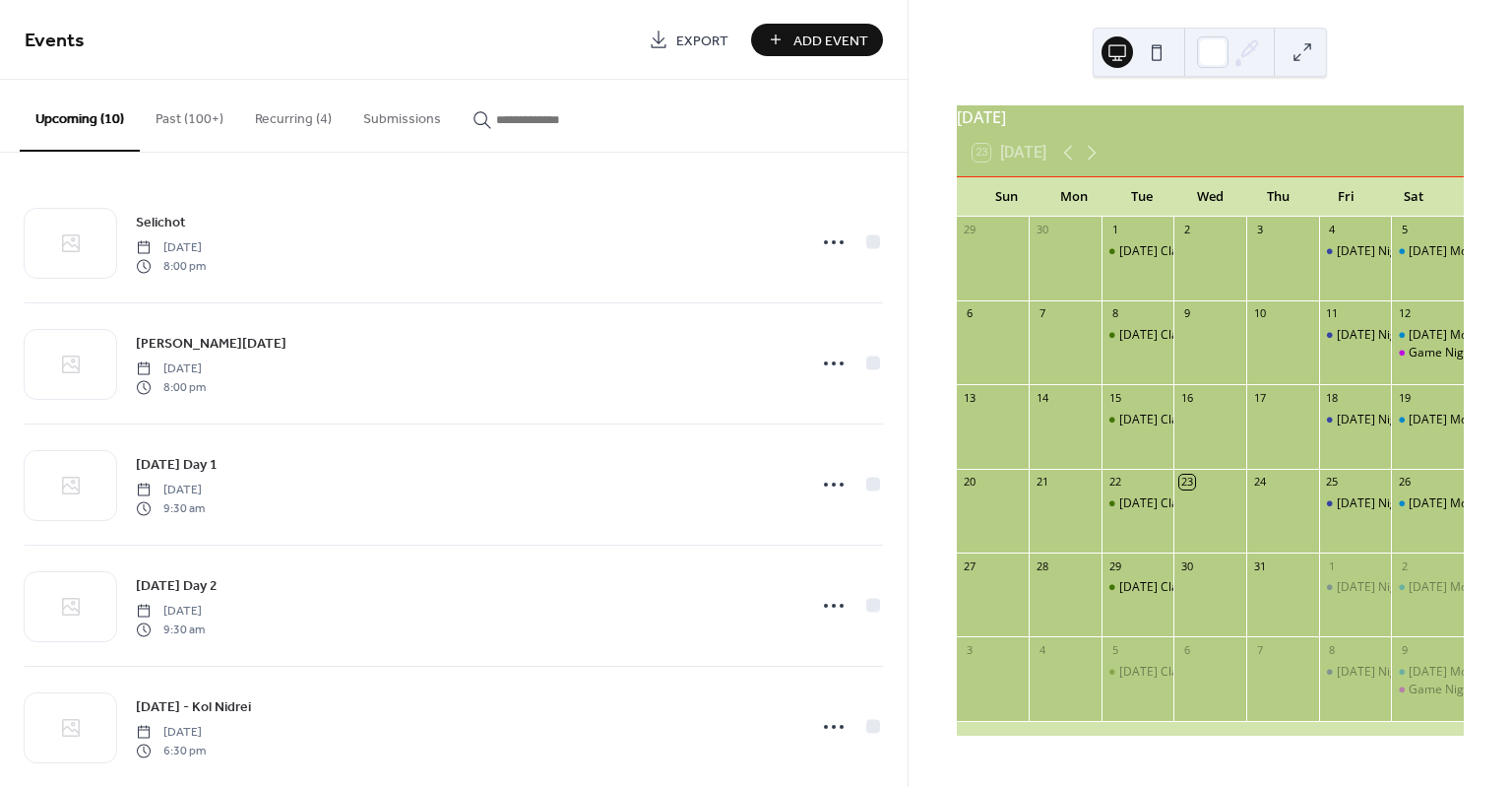 click on "Add Event" at bounding box center (831, 40) 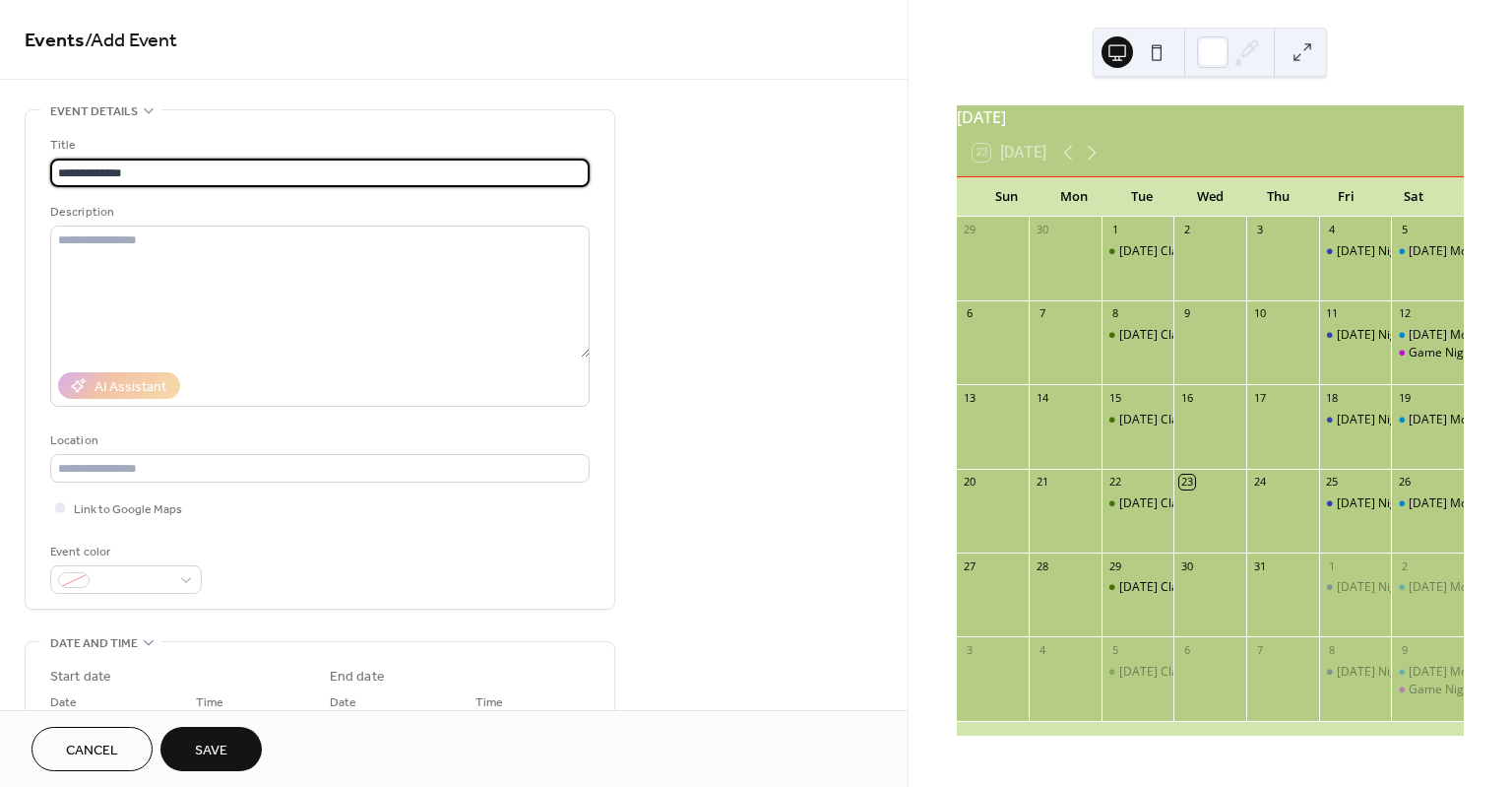 type on "**********" 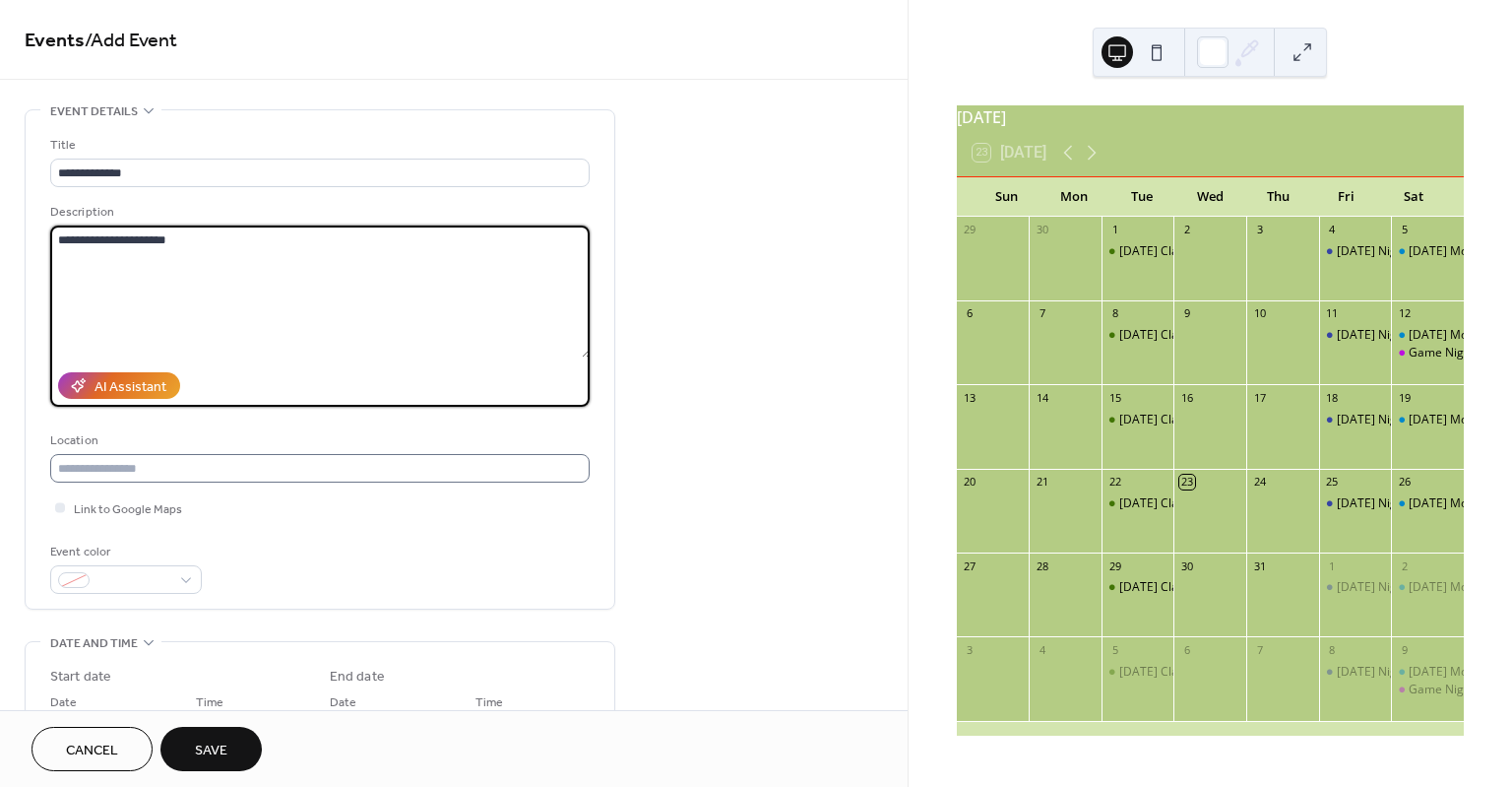 type on "**********" 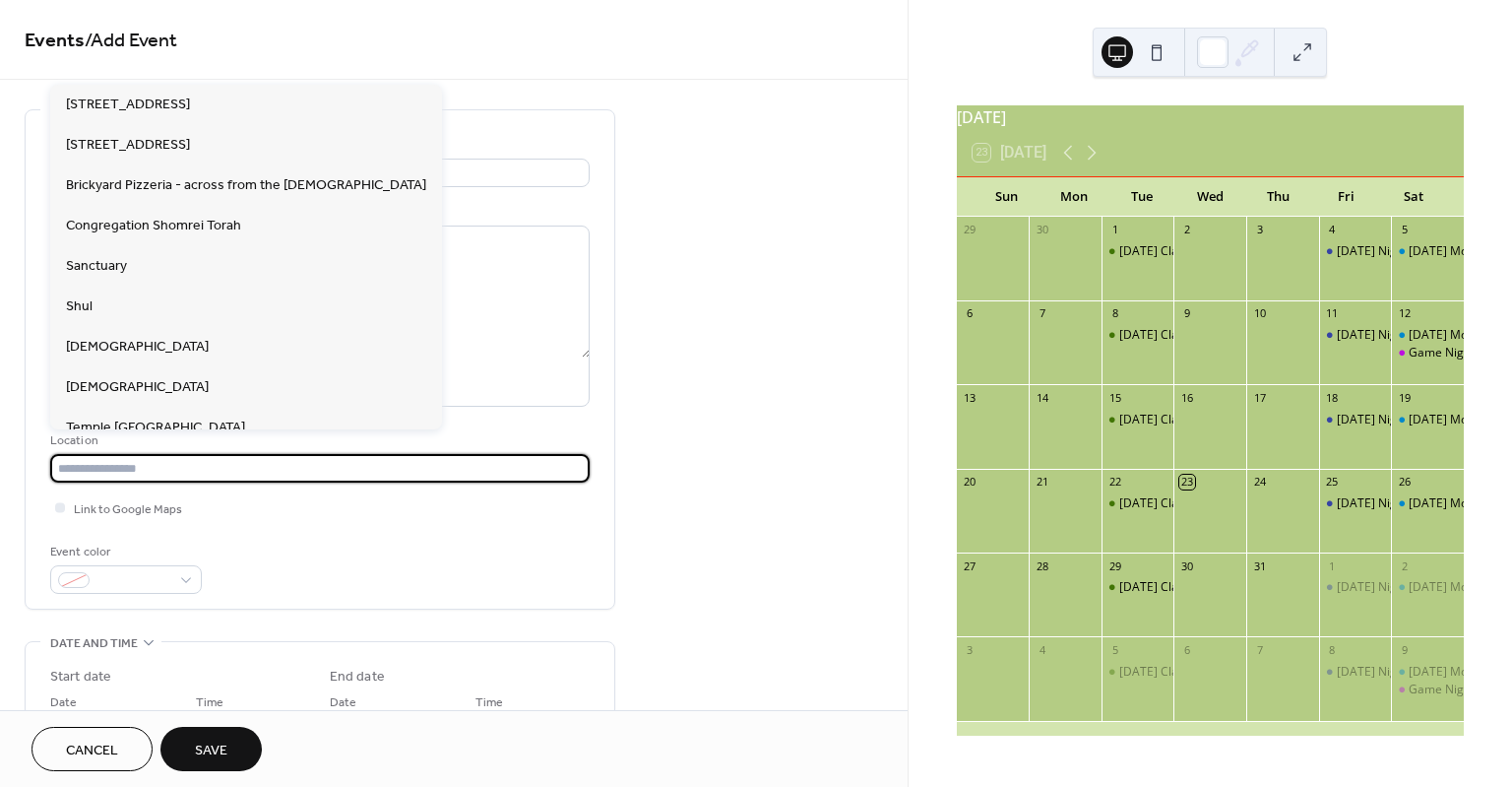 click at bounding box center [320, 468] 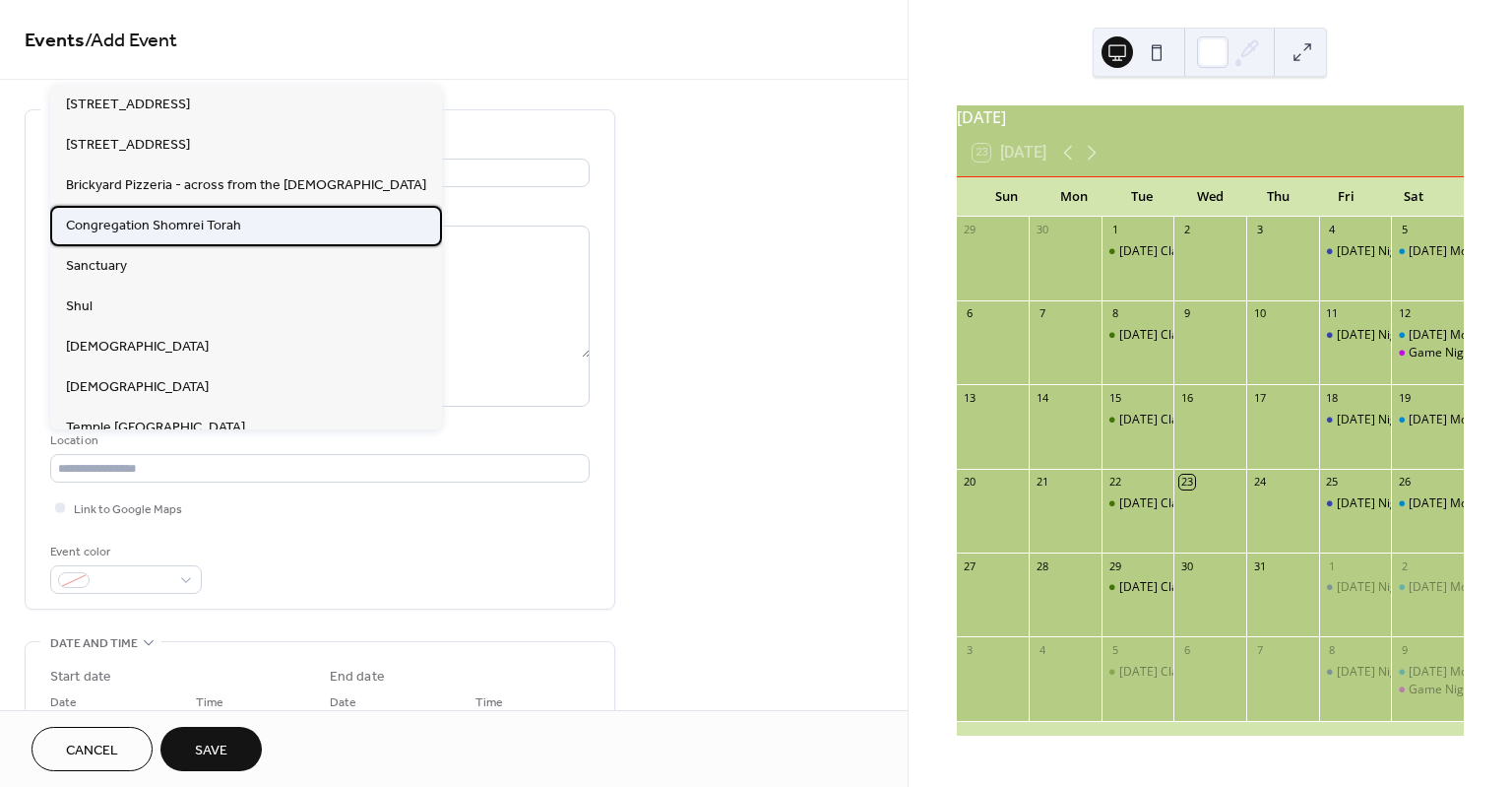 click on "Congregation Shomrei Torah" at bounding box center (154, 226) 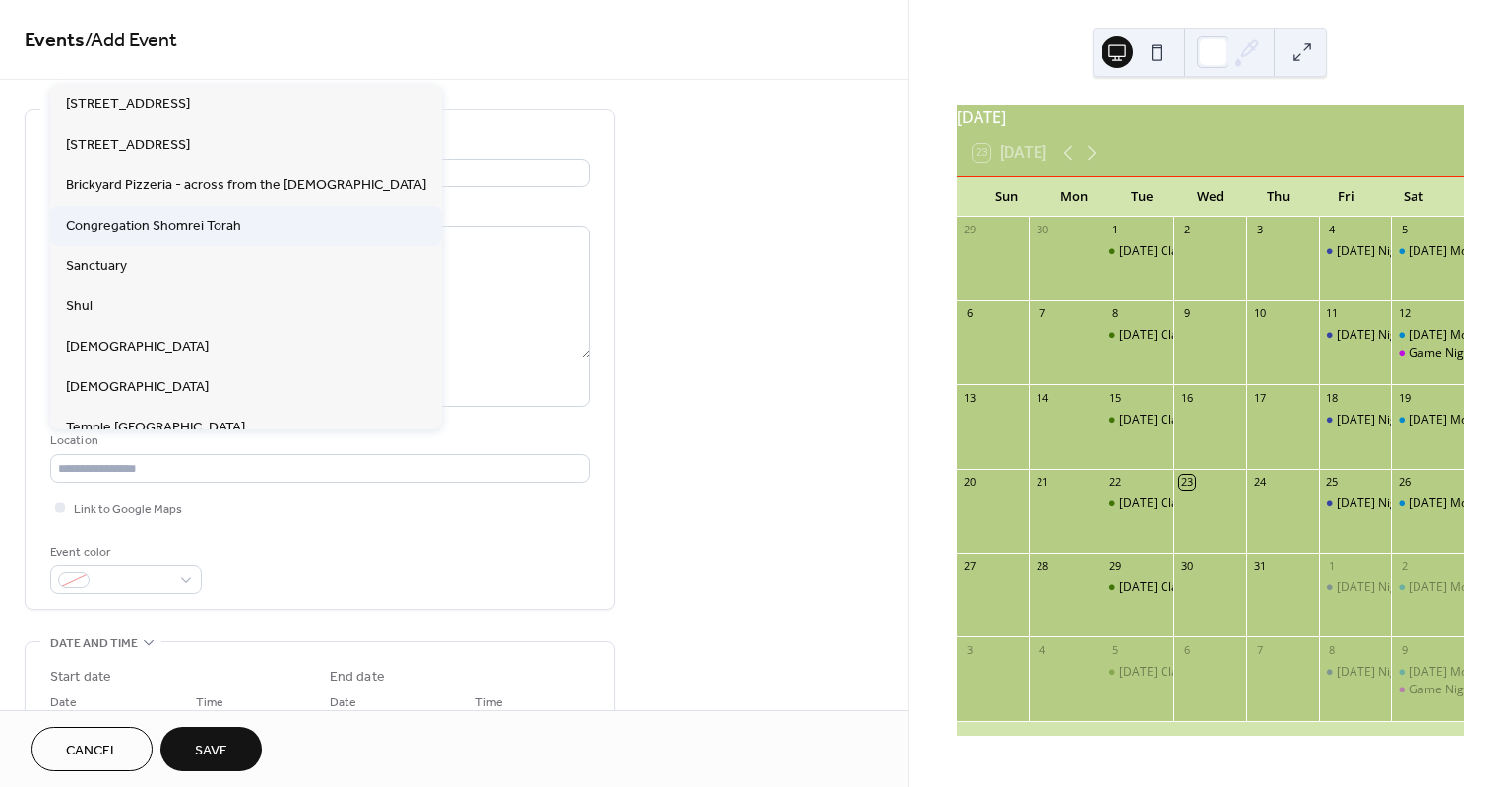 type on "**********" 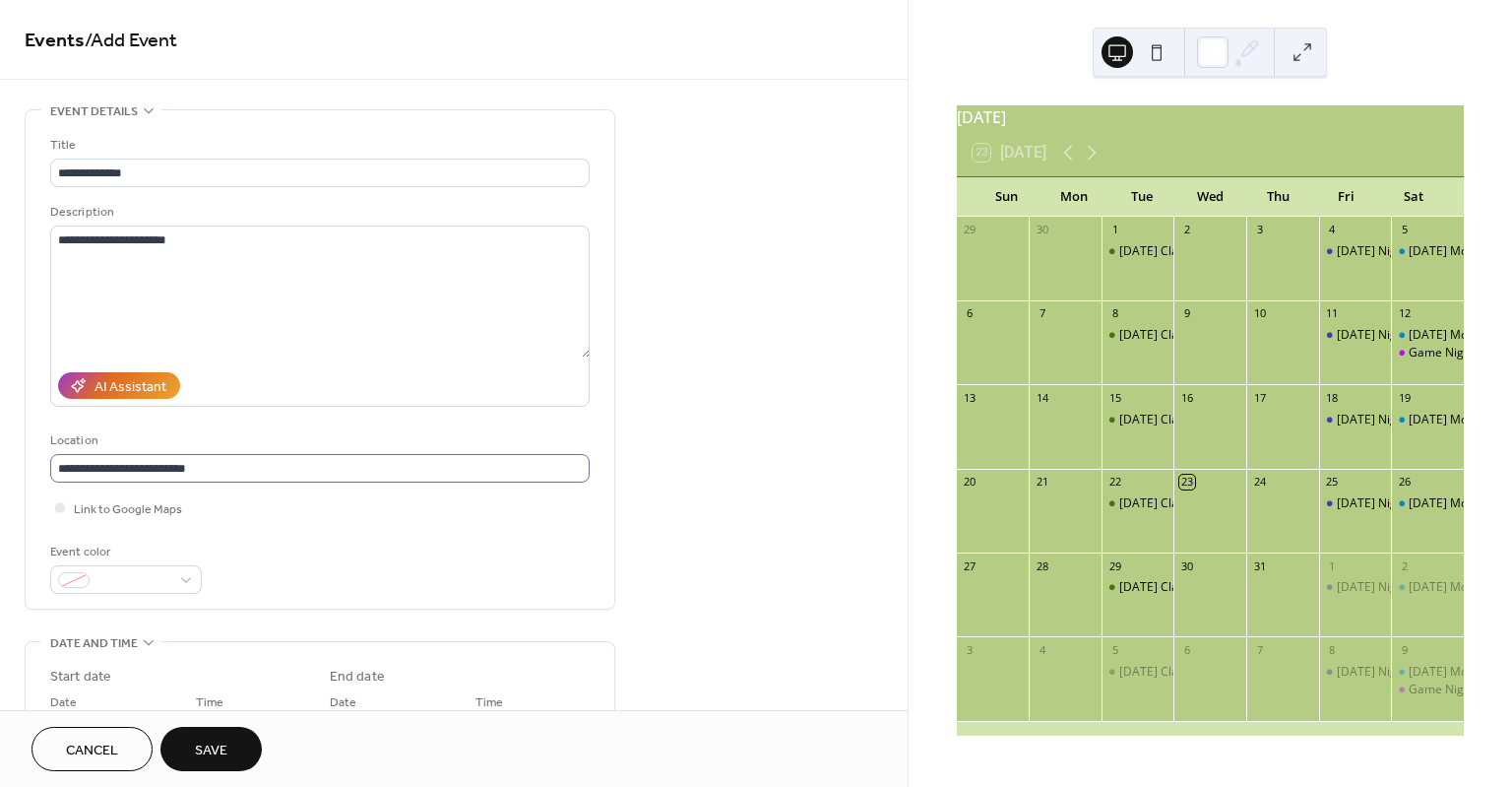 scroll, scrollTop: 0, scrollLeft: 0, axis: both 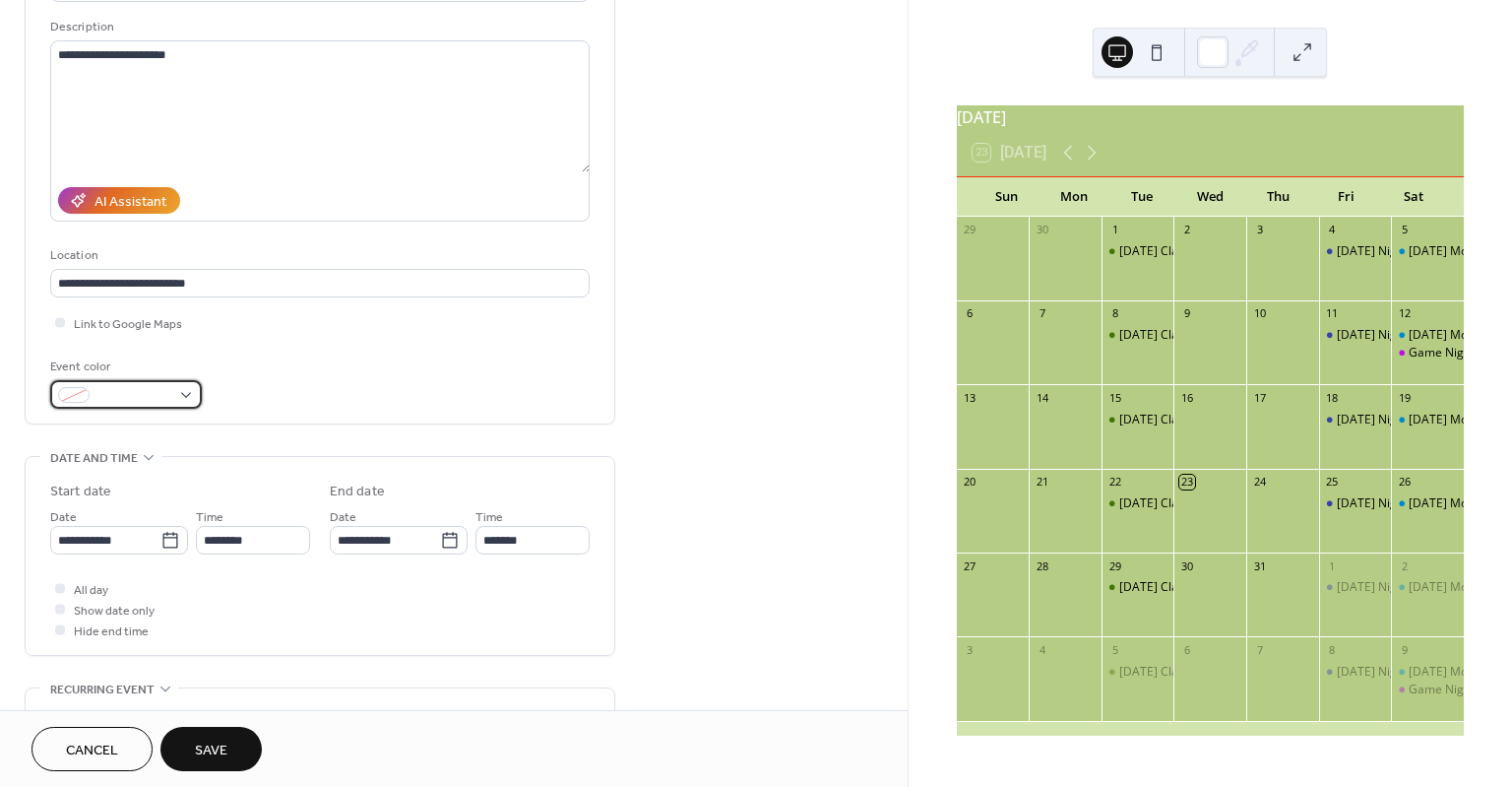 click at bounding box center (126, 394) 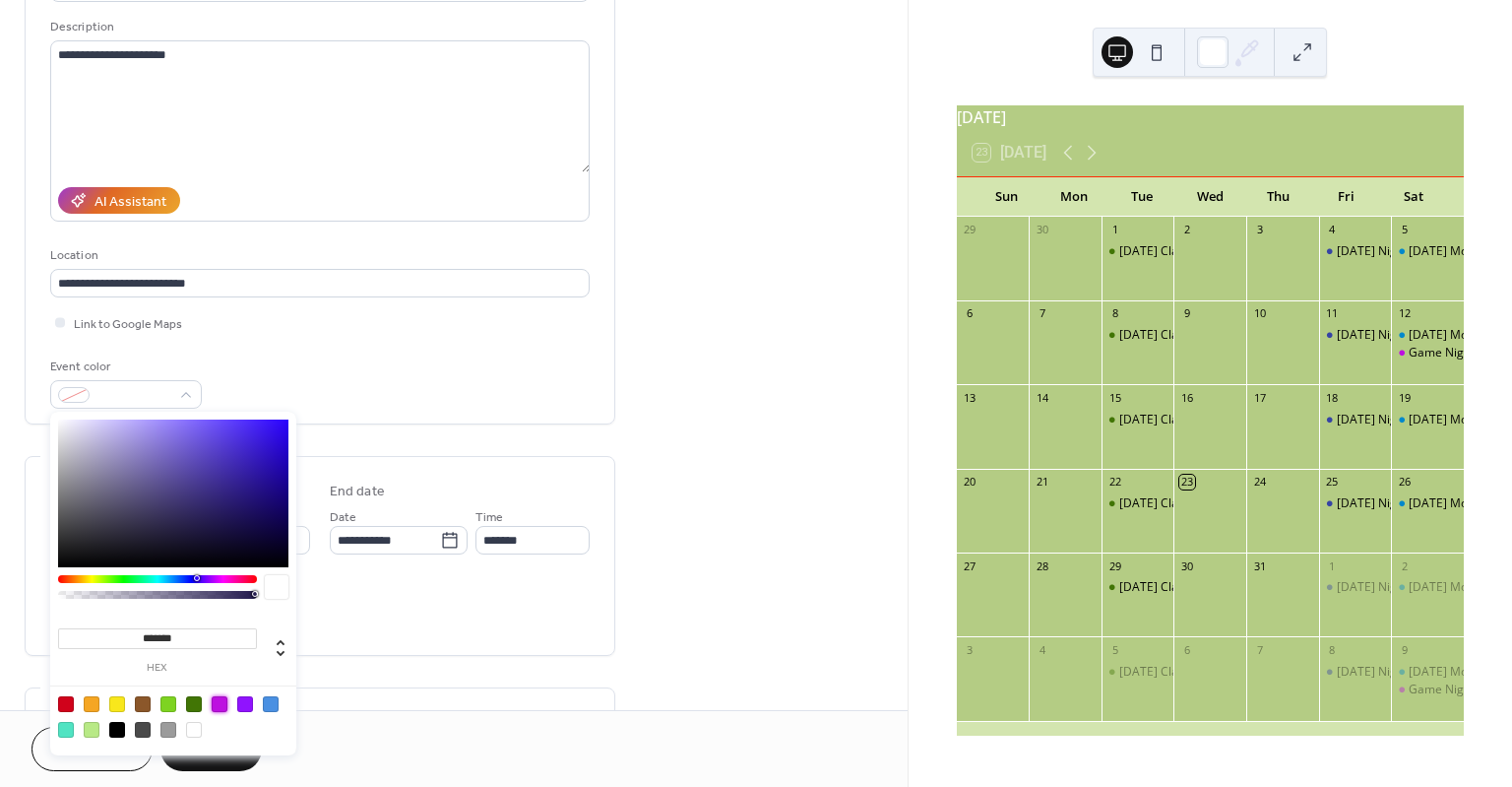 click at bounding box center [220, 704] 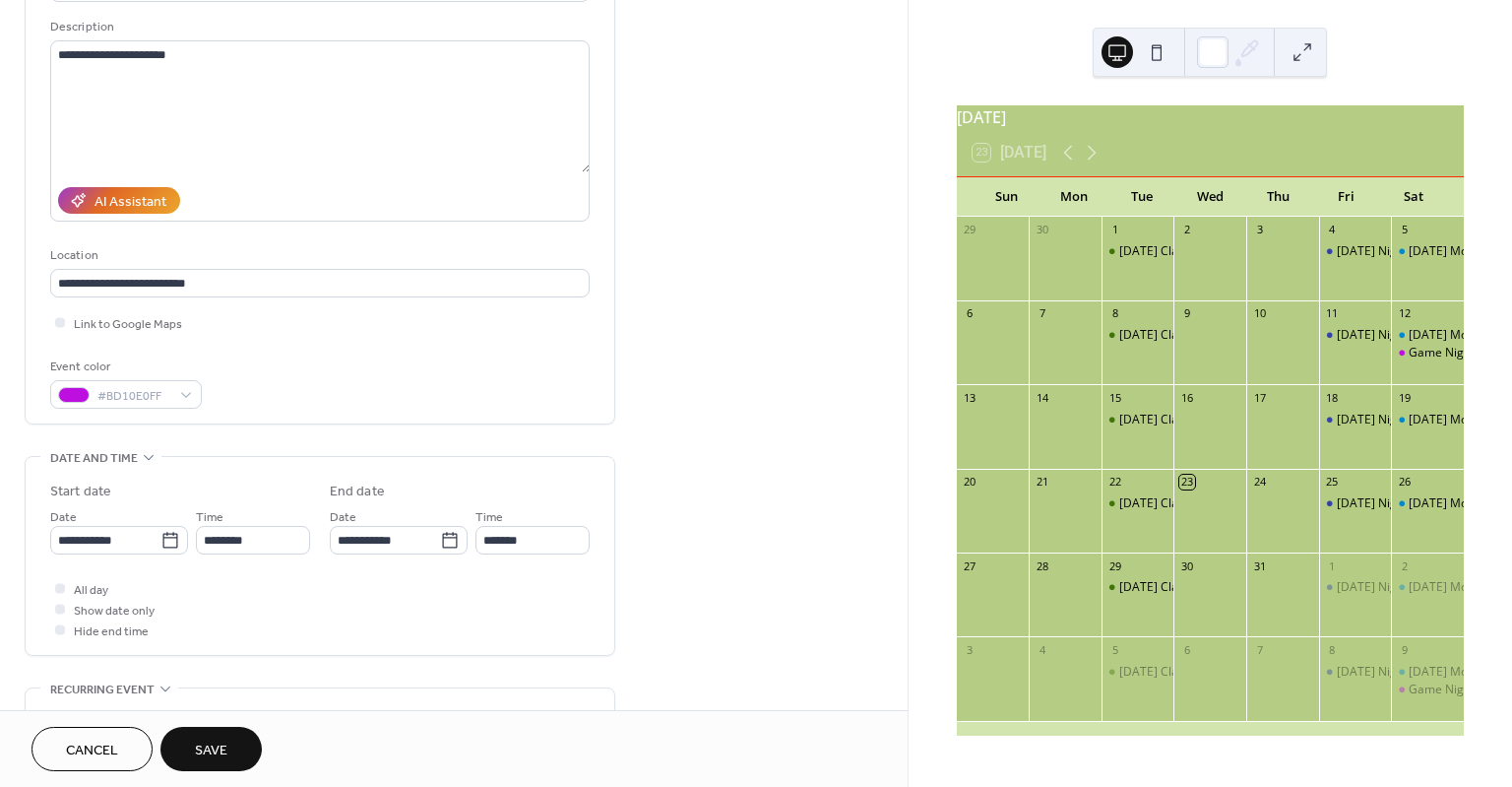 click on "**********" at bounding box center [320, 591] 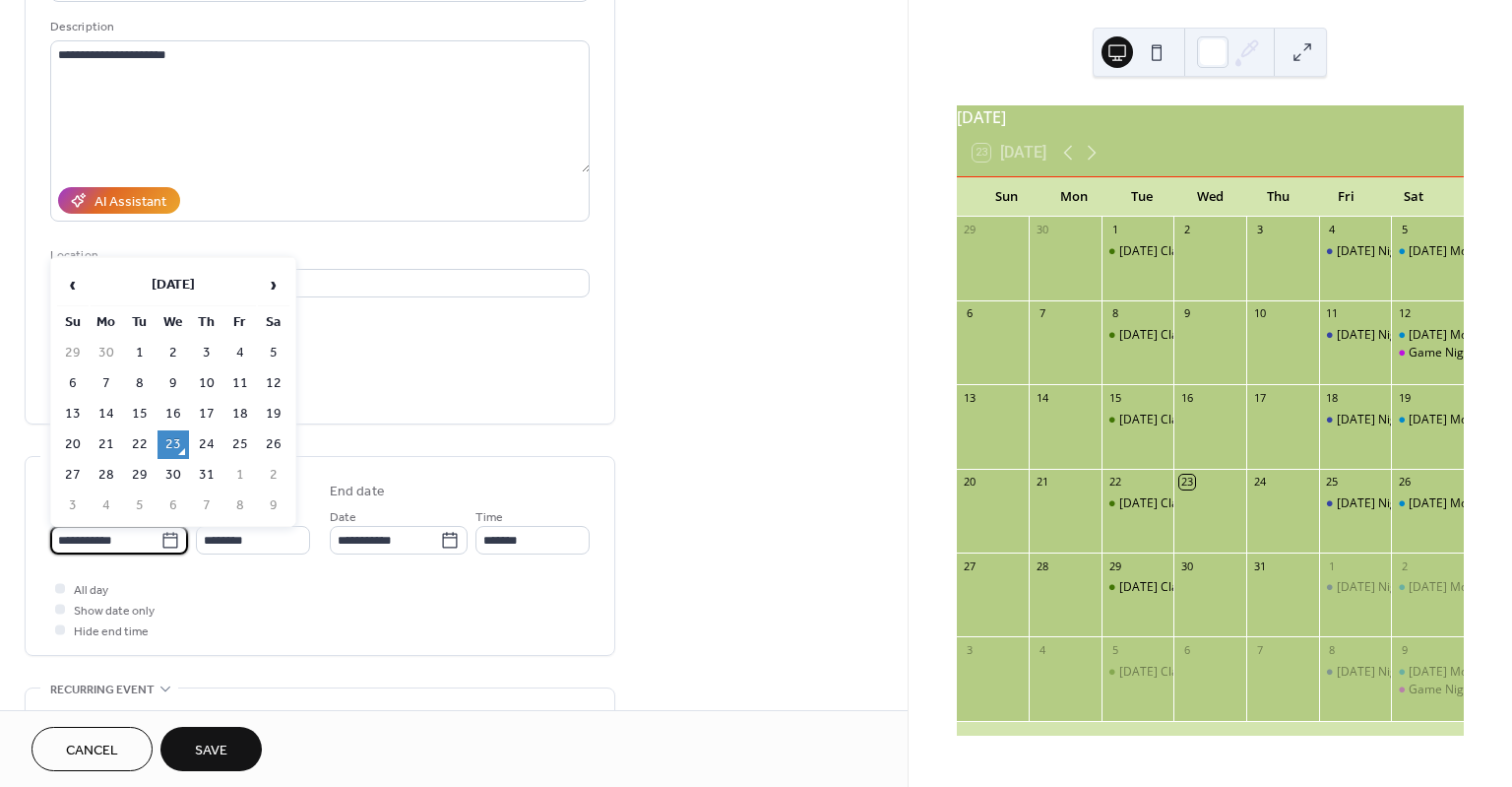 click on "**********" at bounding box center [105, 540] 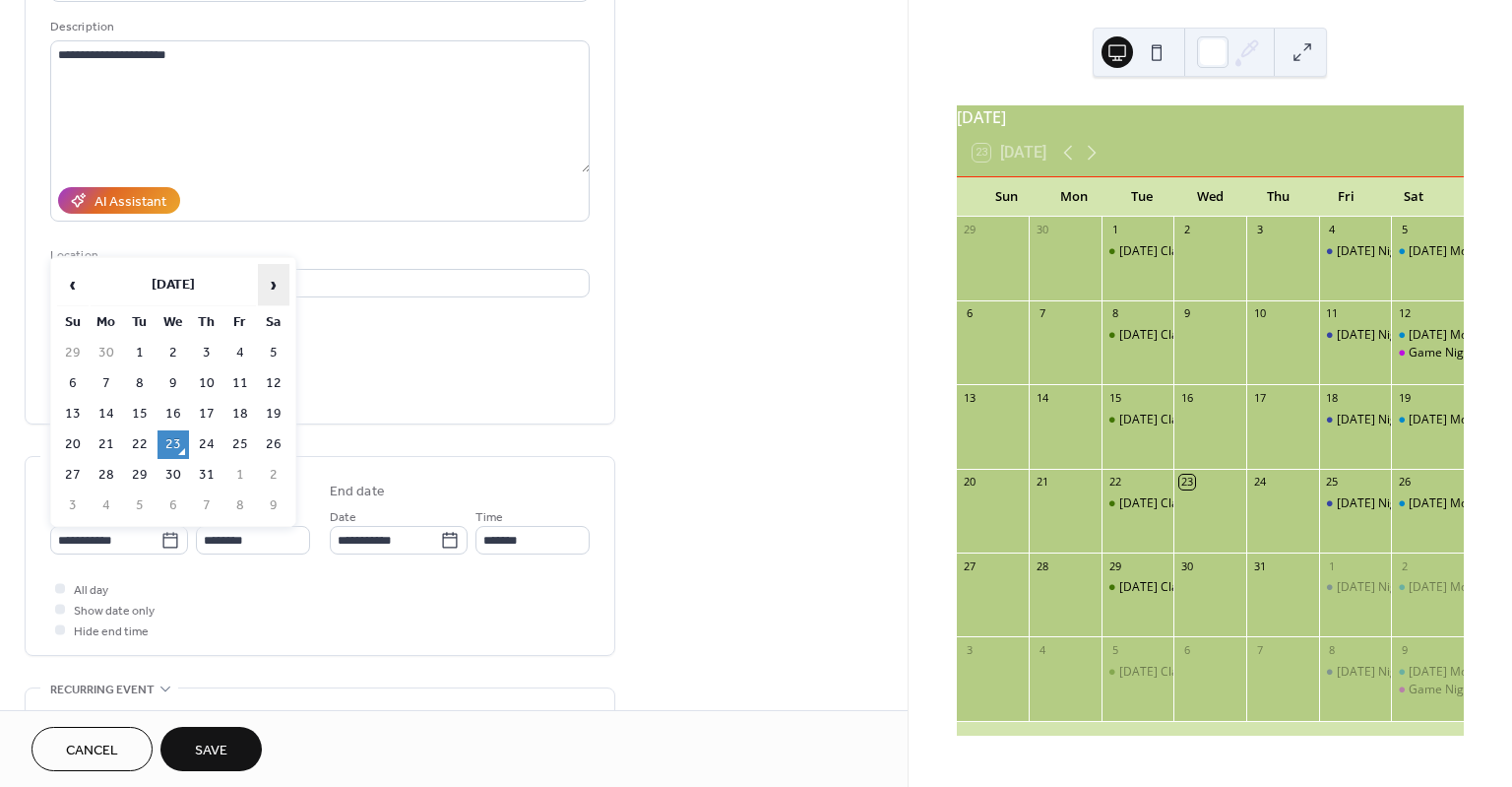 click on "›" at bounding box center [274, 285] 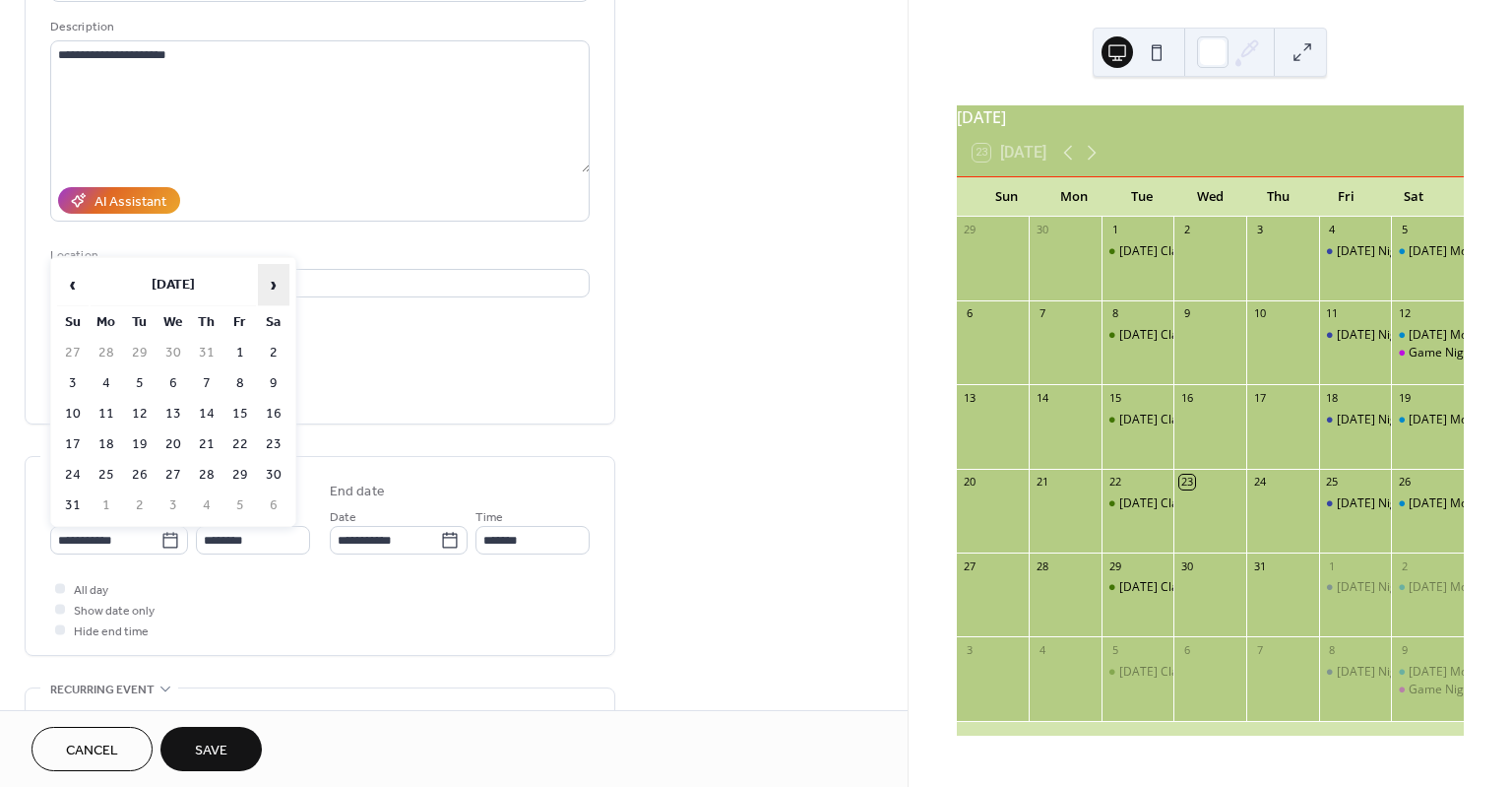 click on "›" at bounding box center (274, 285) 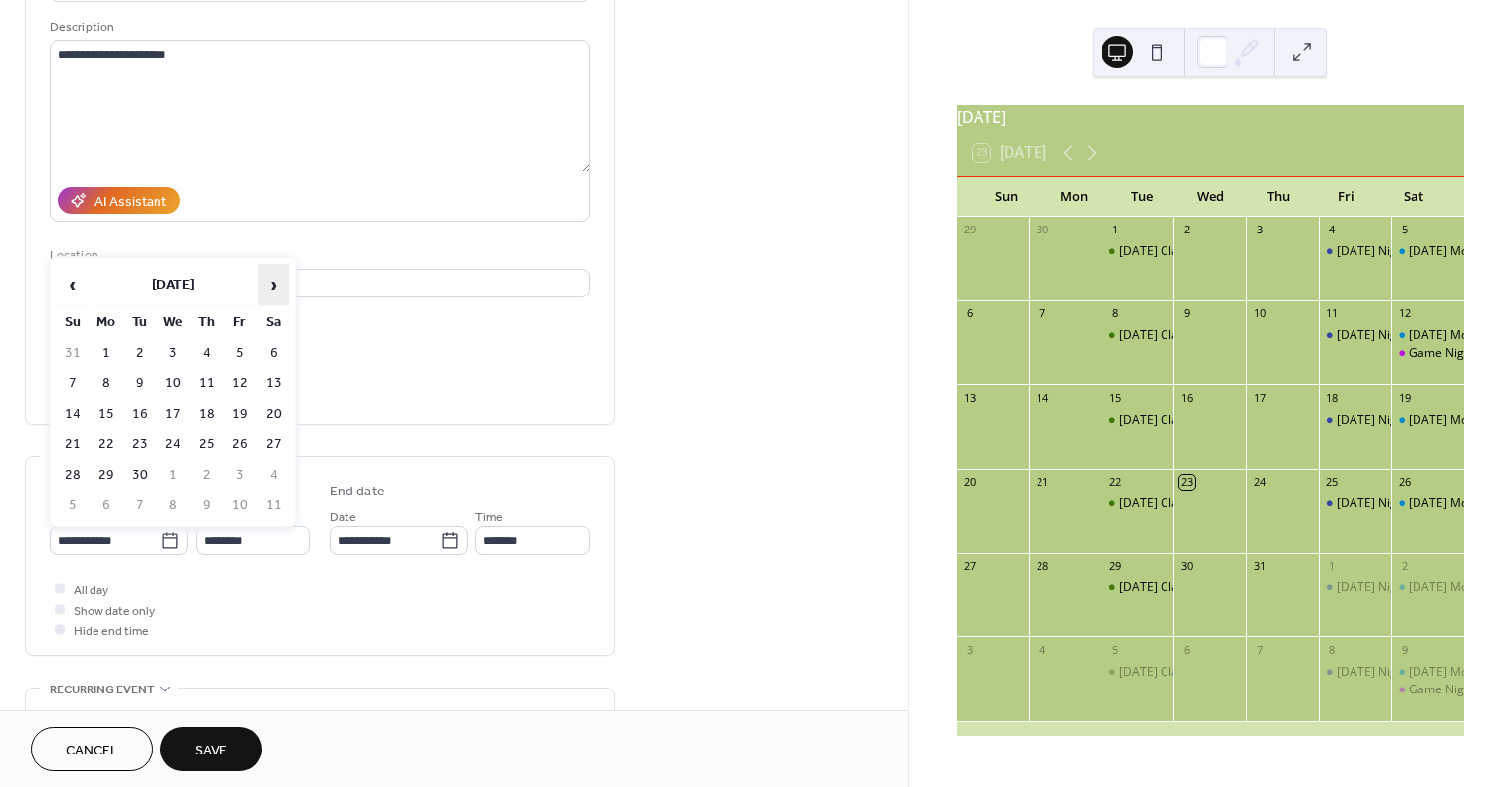 click on "›" at bounding box center [274, 285] 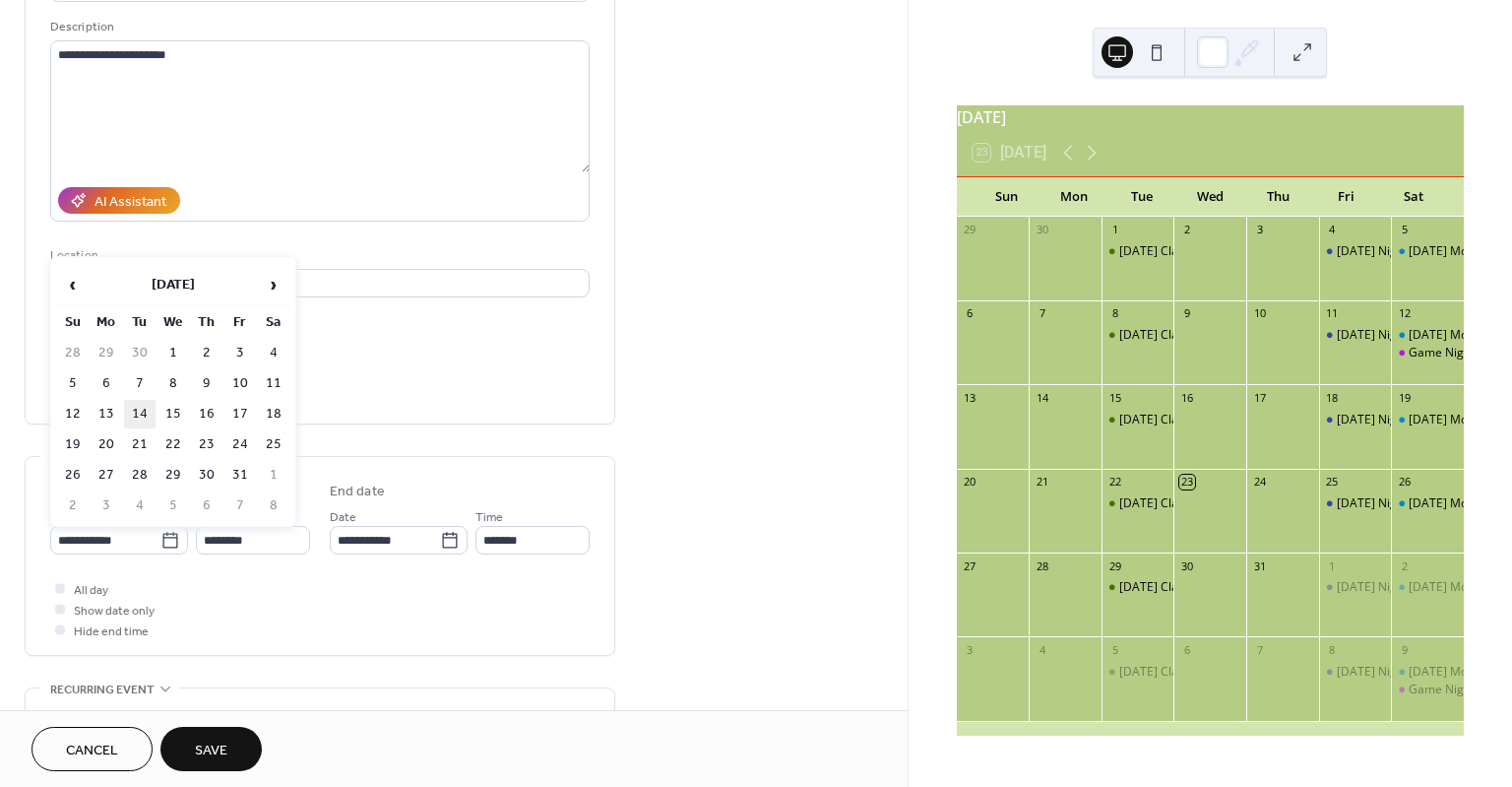 click on "14" at bounding box center (140, 414) 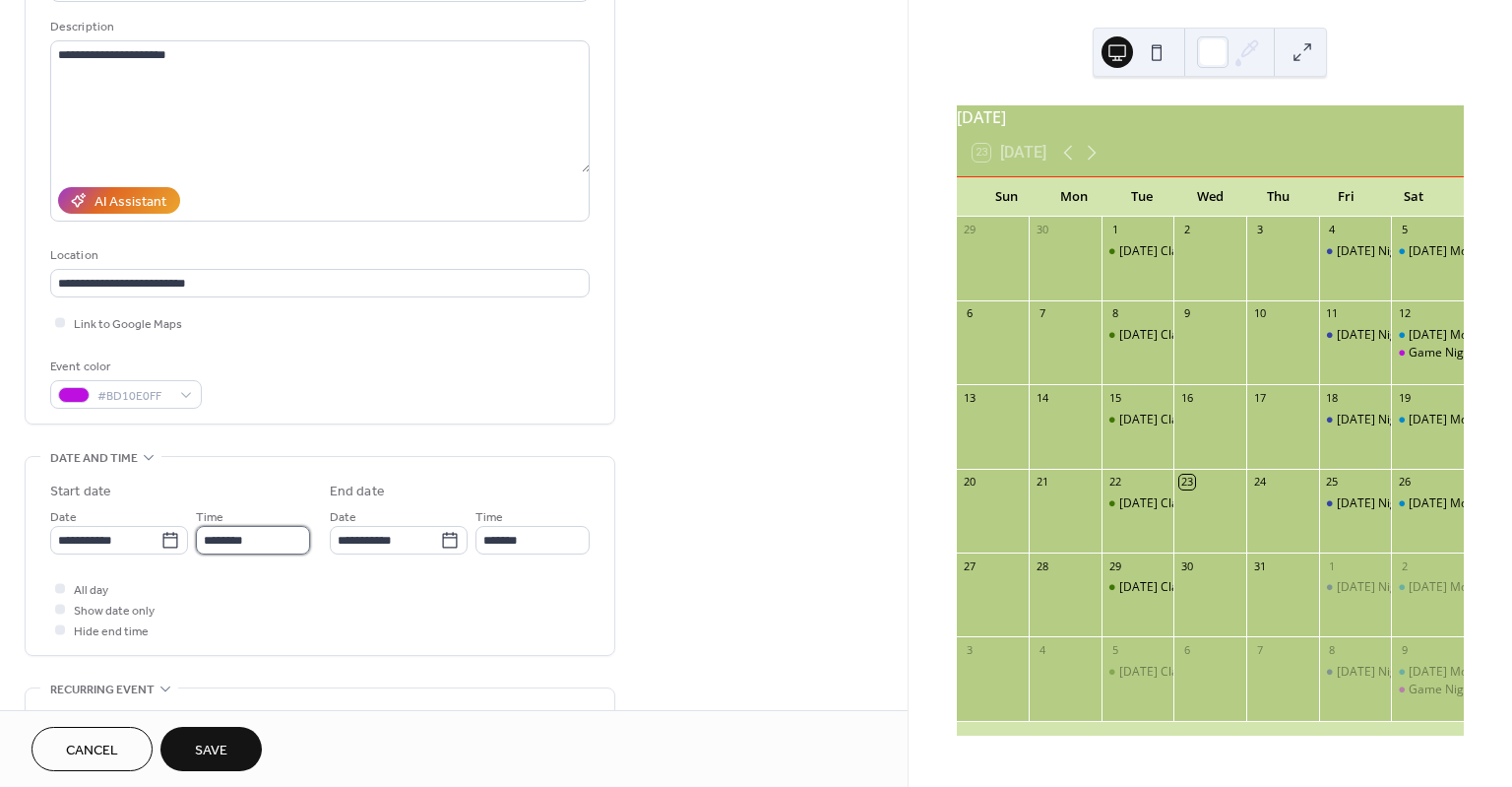 click on "********" at bounding box center [253, 540] 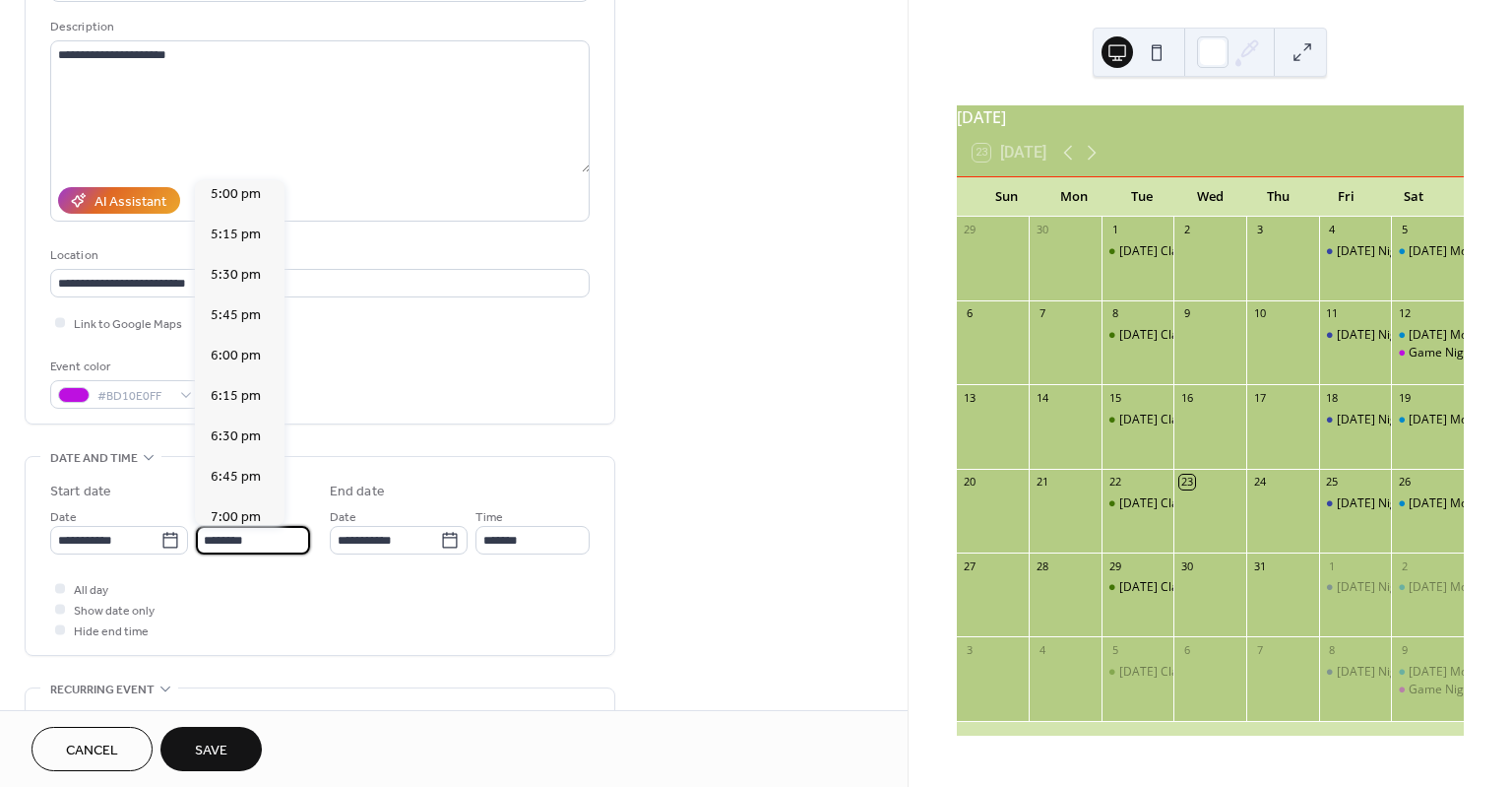 scroll, scrollTop: 2753, scrollLeft: 0, axis: vertical 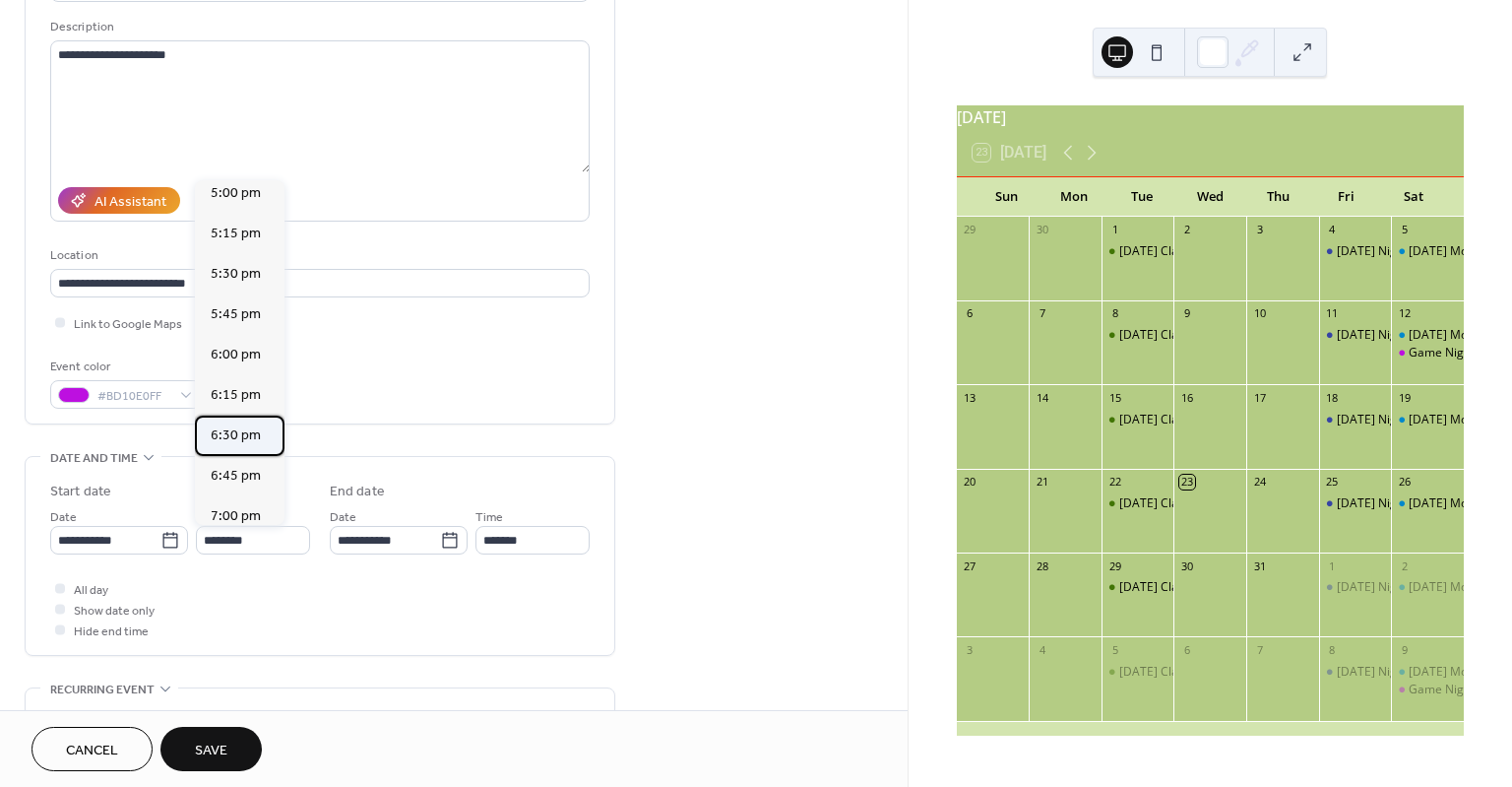 click on "6:30 pm" at bounding box center (235, 434) 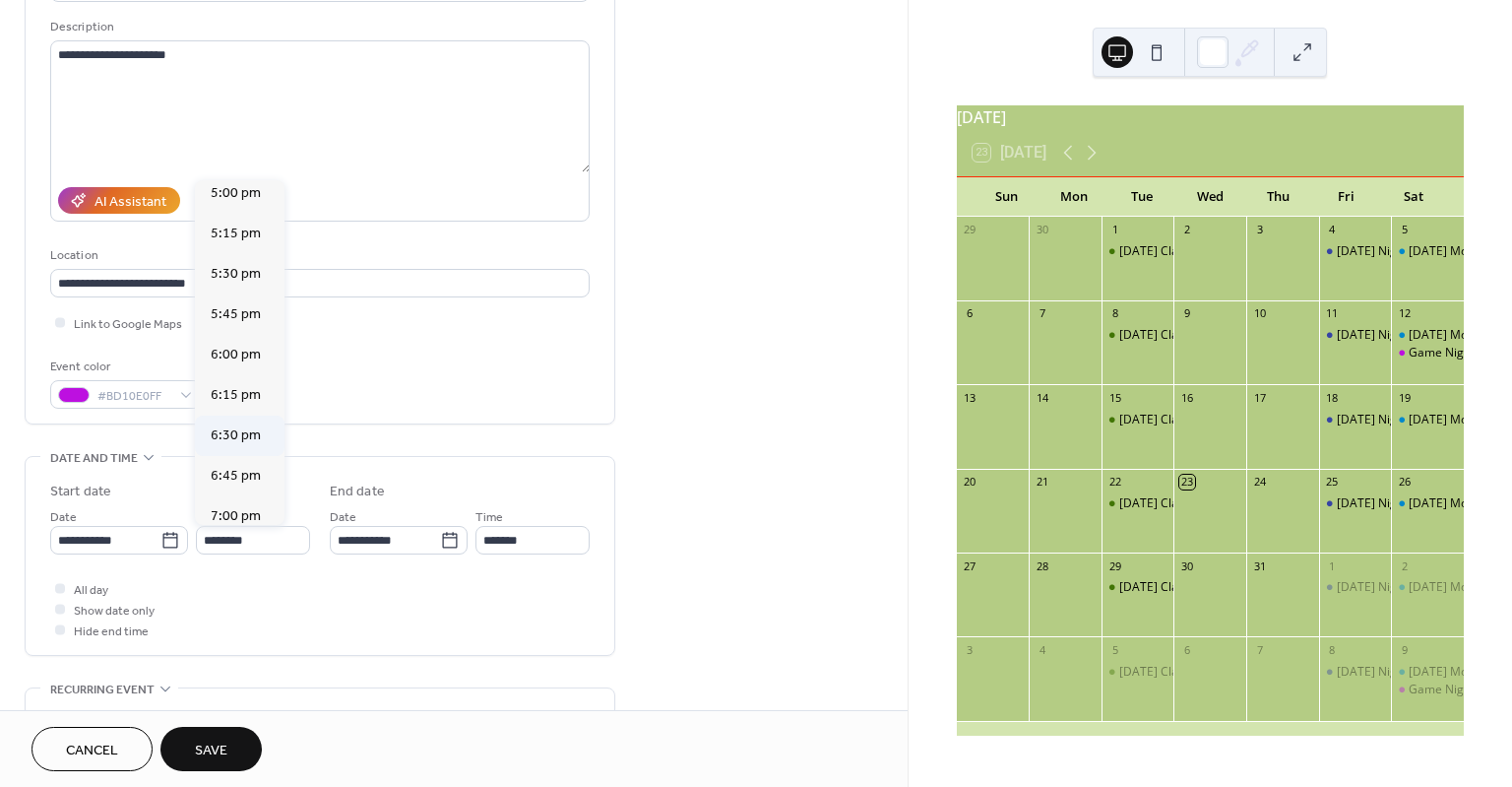 type on "*******" 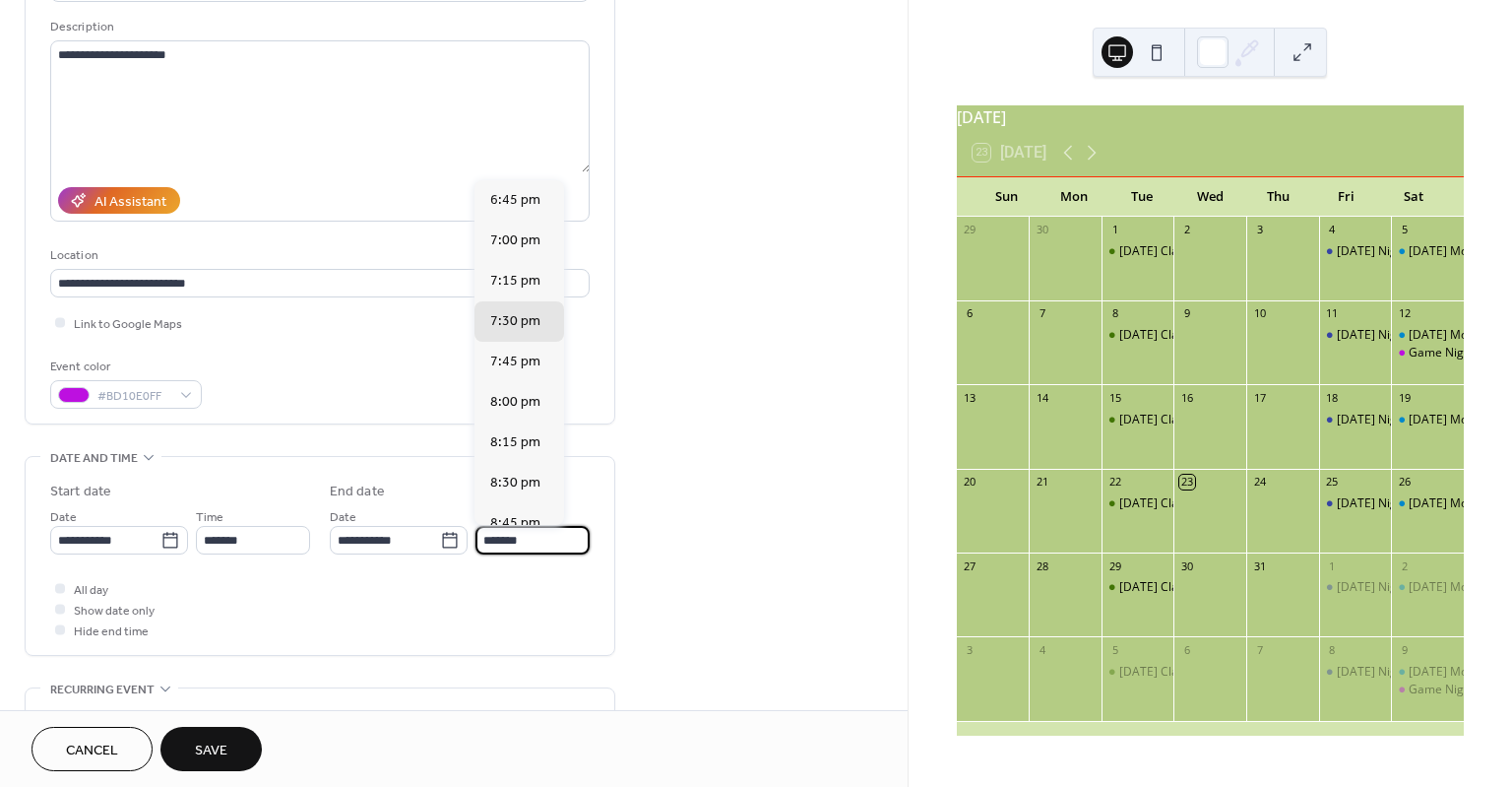 click on "*******" at bounding box center (533, 540) 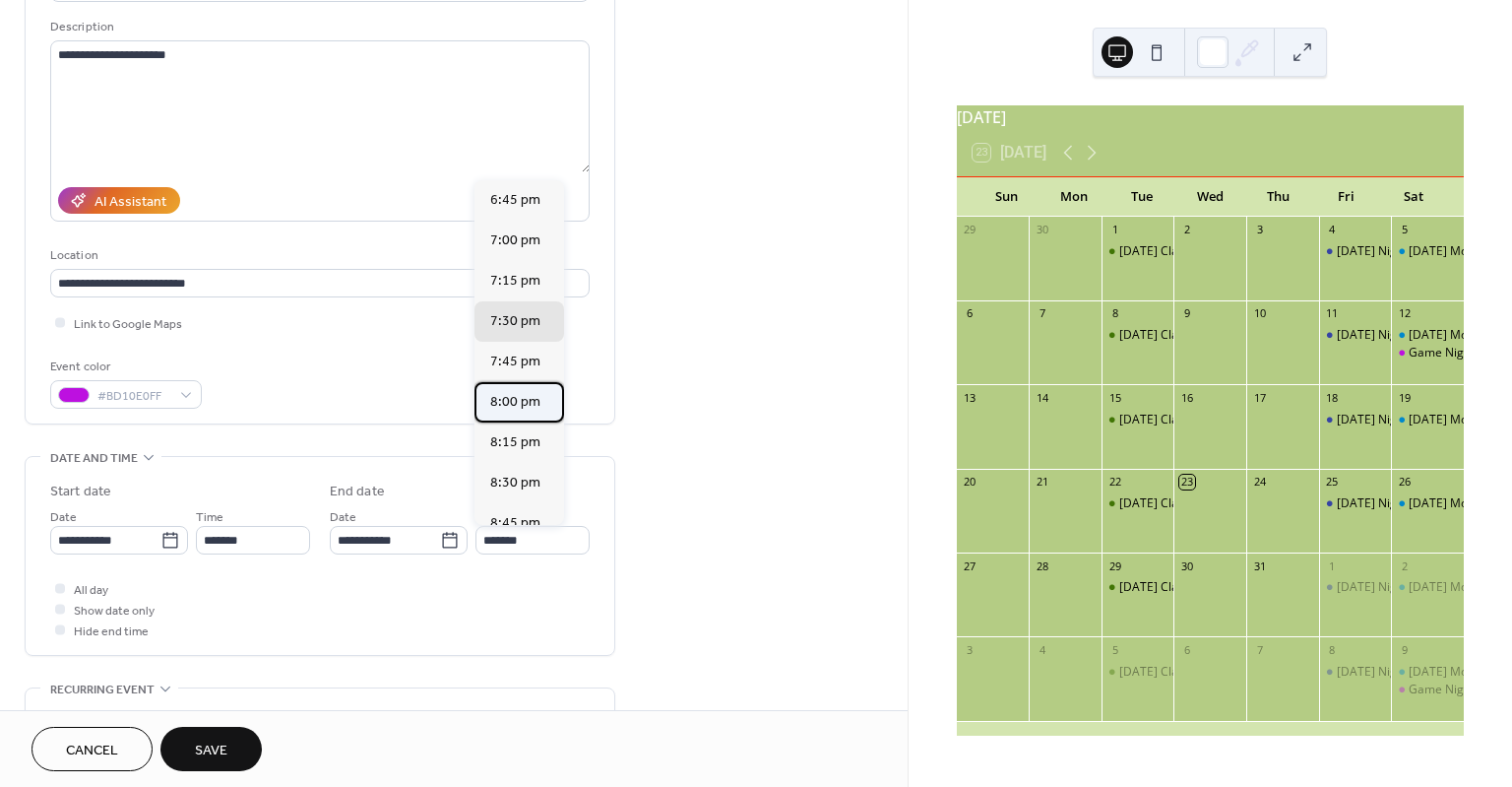click on "8:00 pm" at bounding box center (515, 401) 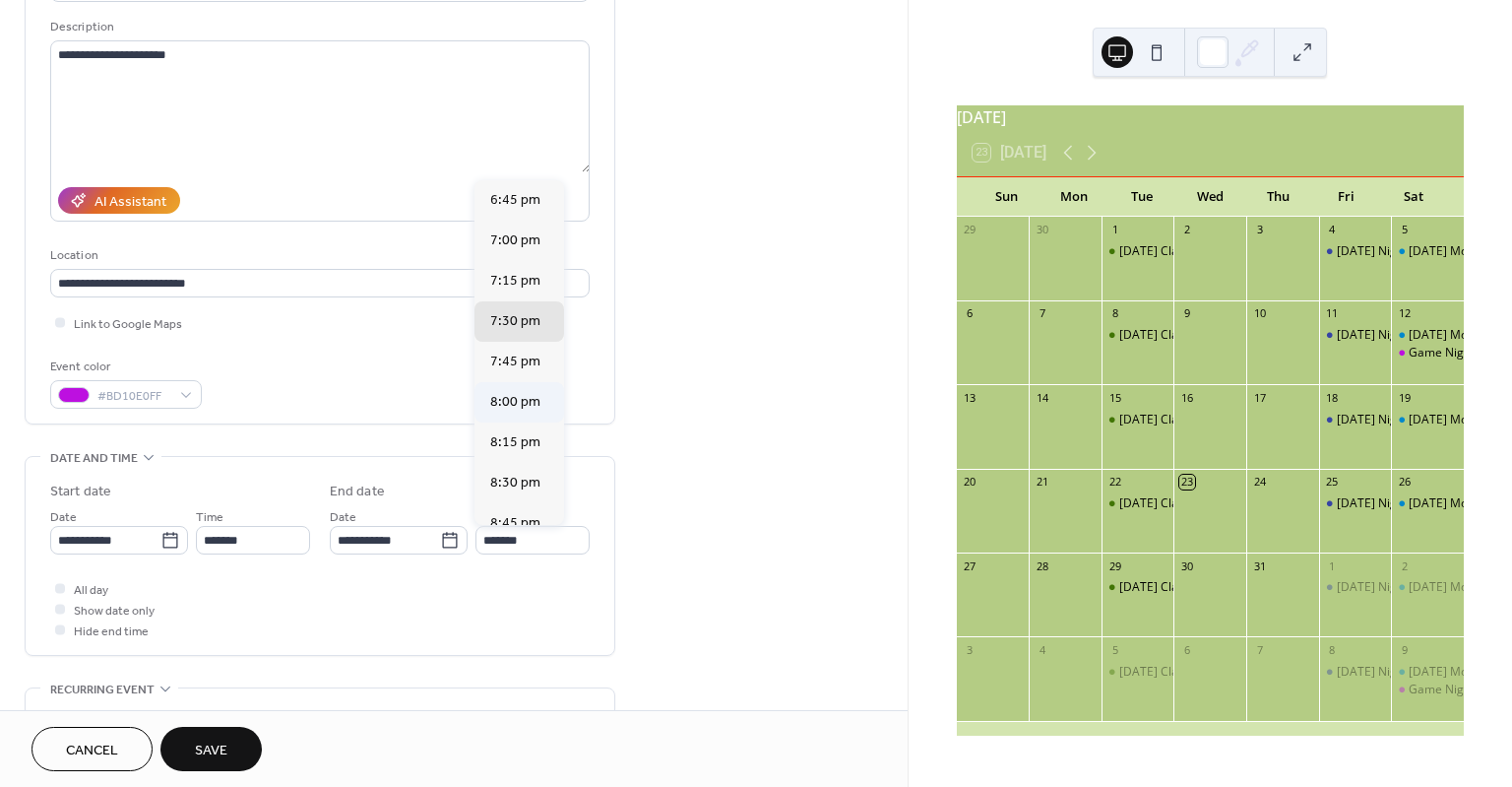 type on "*******" 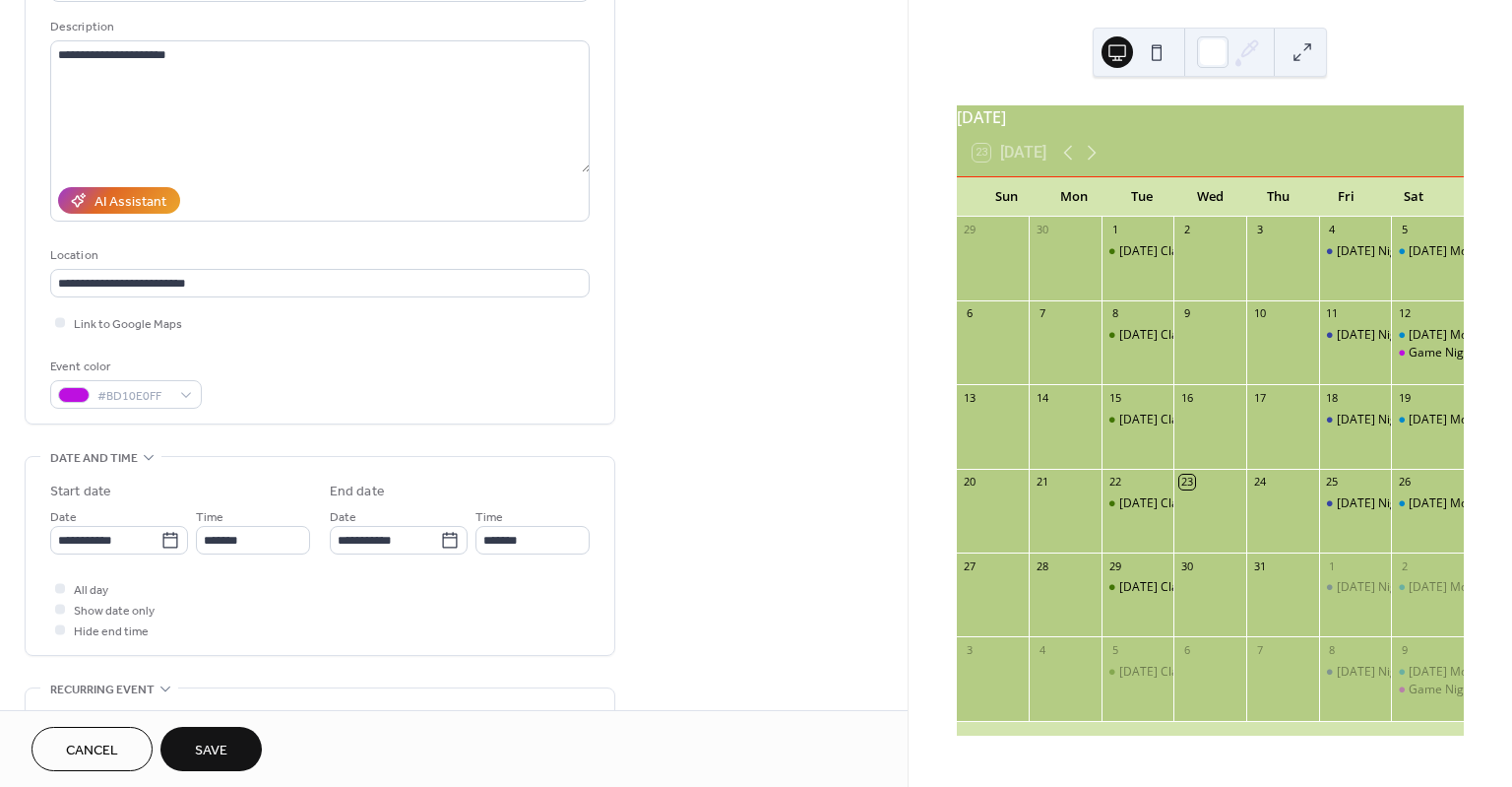 click on "Save" at bounding box center [211, 751] 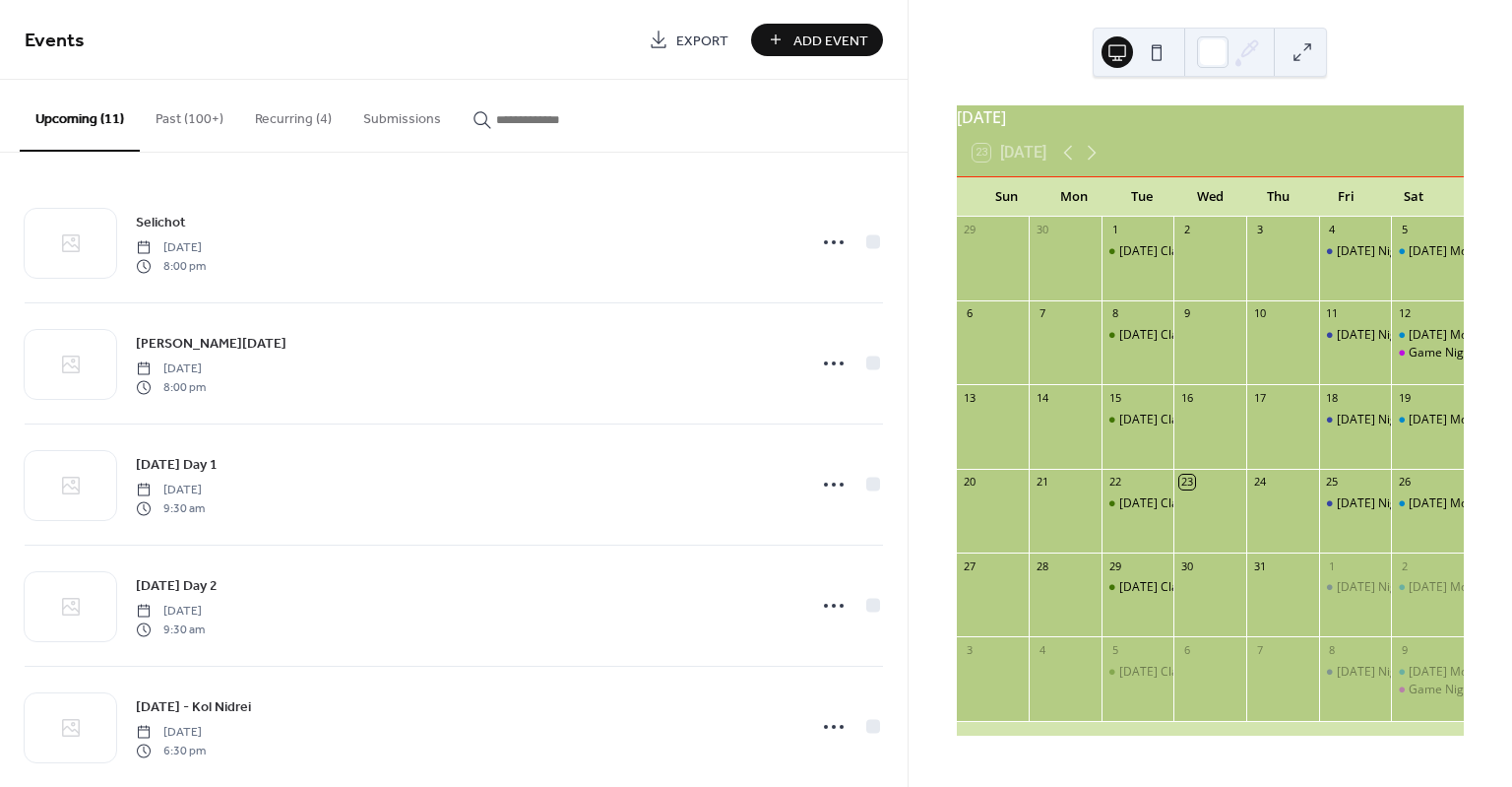 scroll, scrollTop: 0, scrollLeft: 0, axis: both 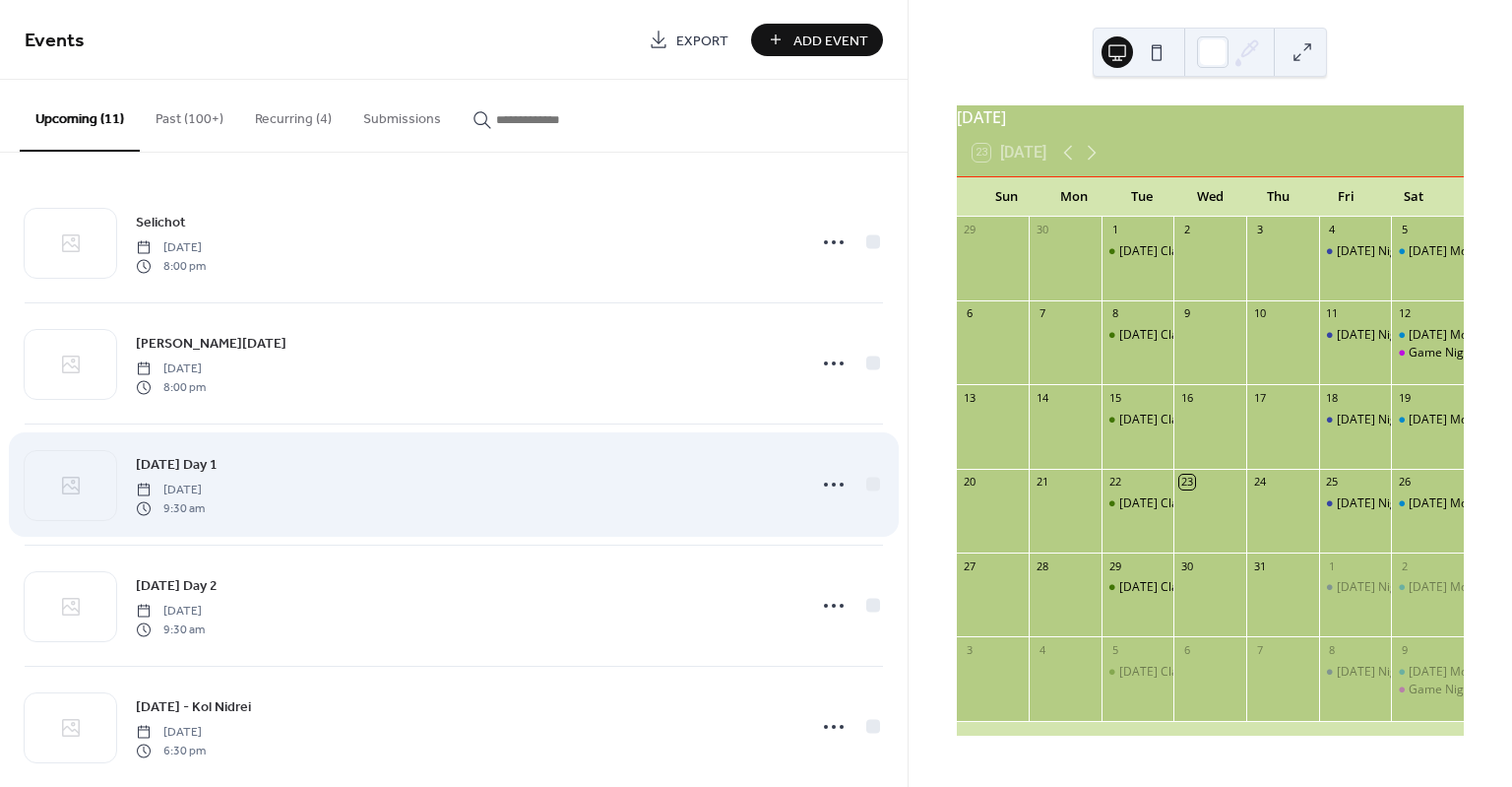 click on "Rosh Hashanah Day 1 Tuesday, September 23, 2025 9:30 am" at bounding box center (465, 485) 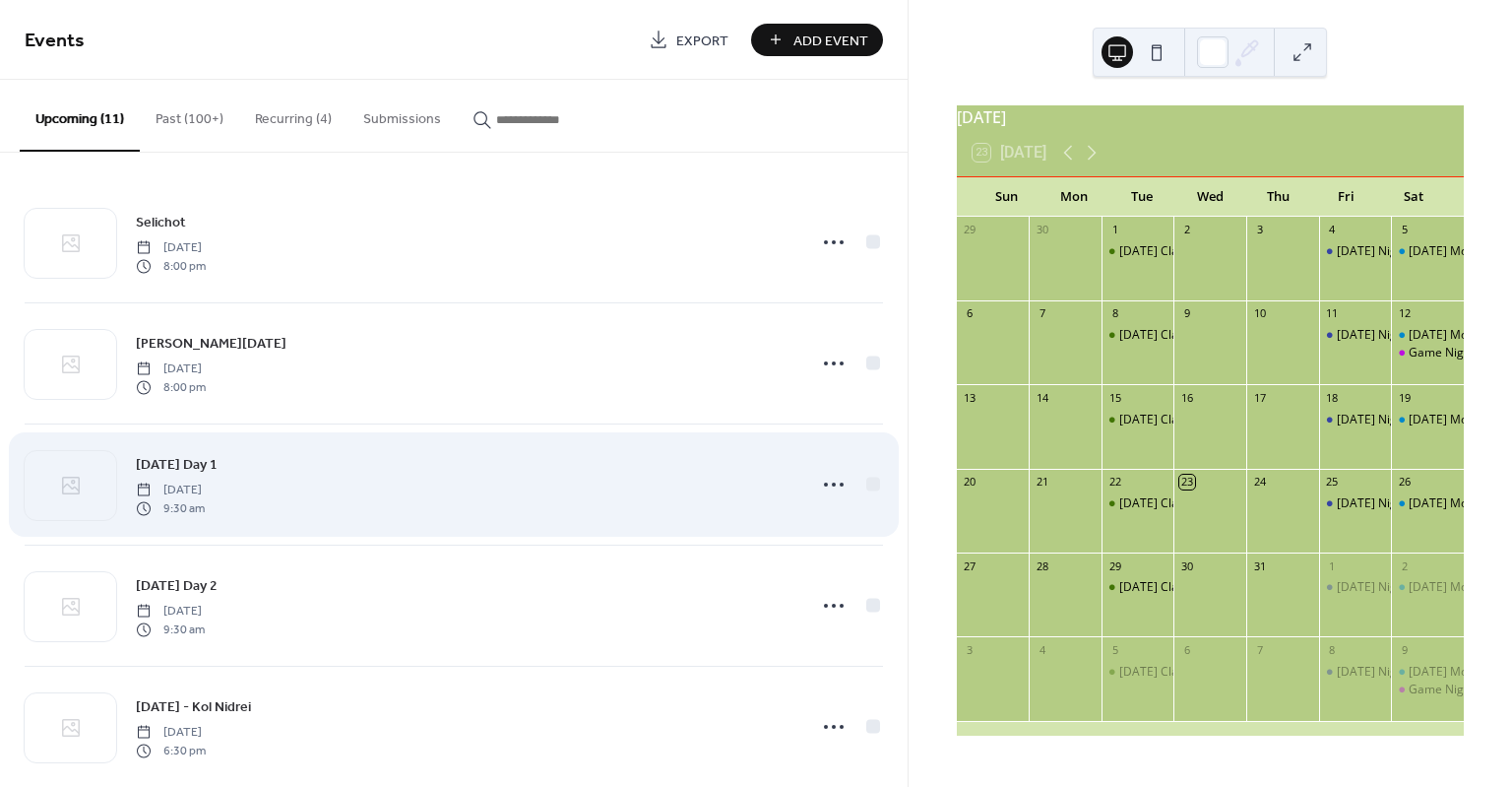 click on "Rosh Hashanah Day 1 Tuesday, September 23, 2025 9:30 am" at bounding box center (465, 485) 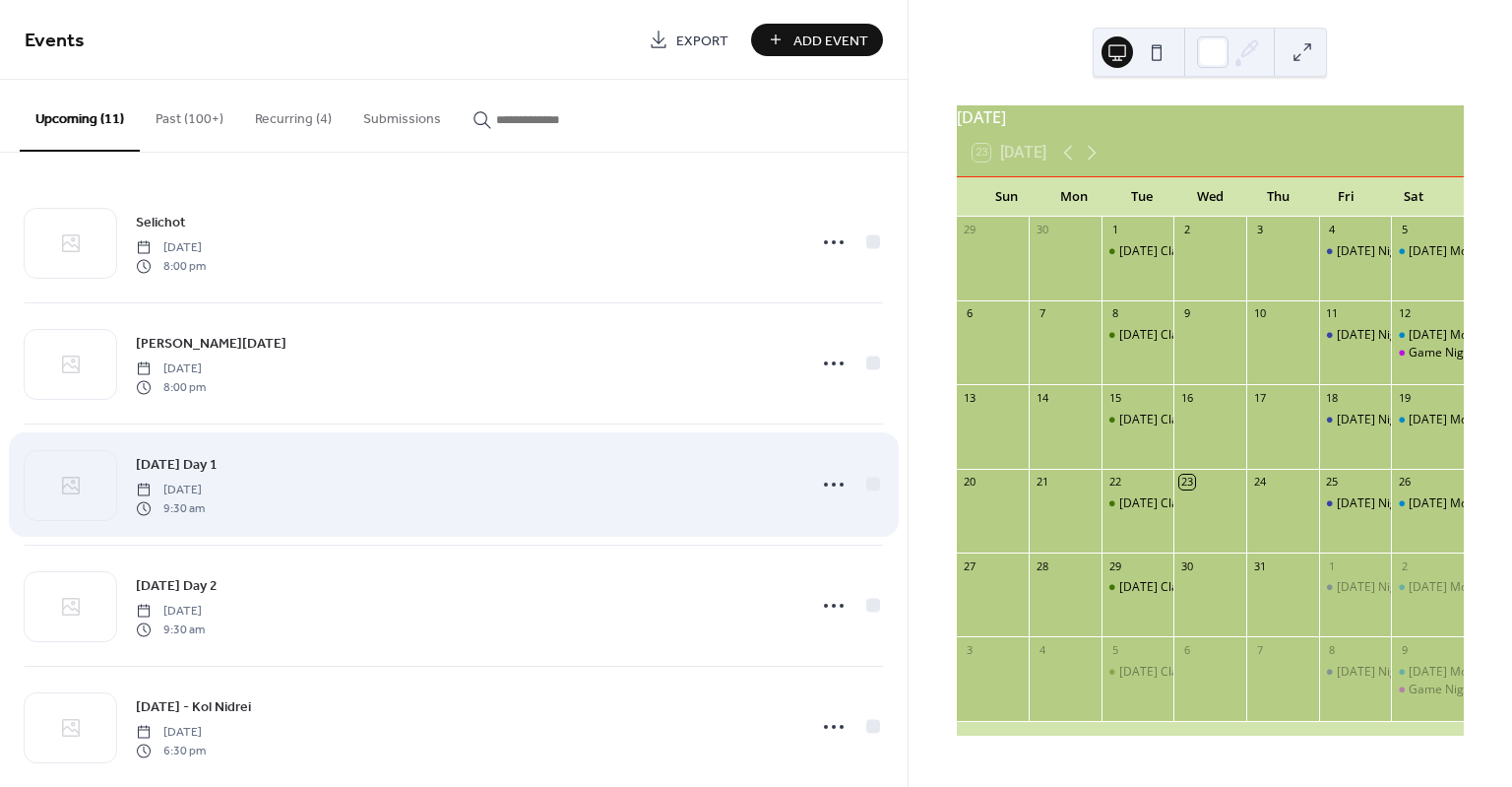 click on "Rosh Hashanah Day 1 Tuesday, September 23, 2025 9:30 am" at bounding box center [465, 485] 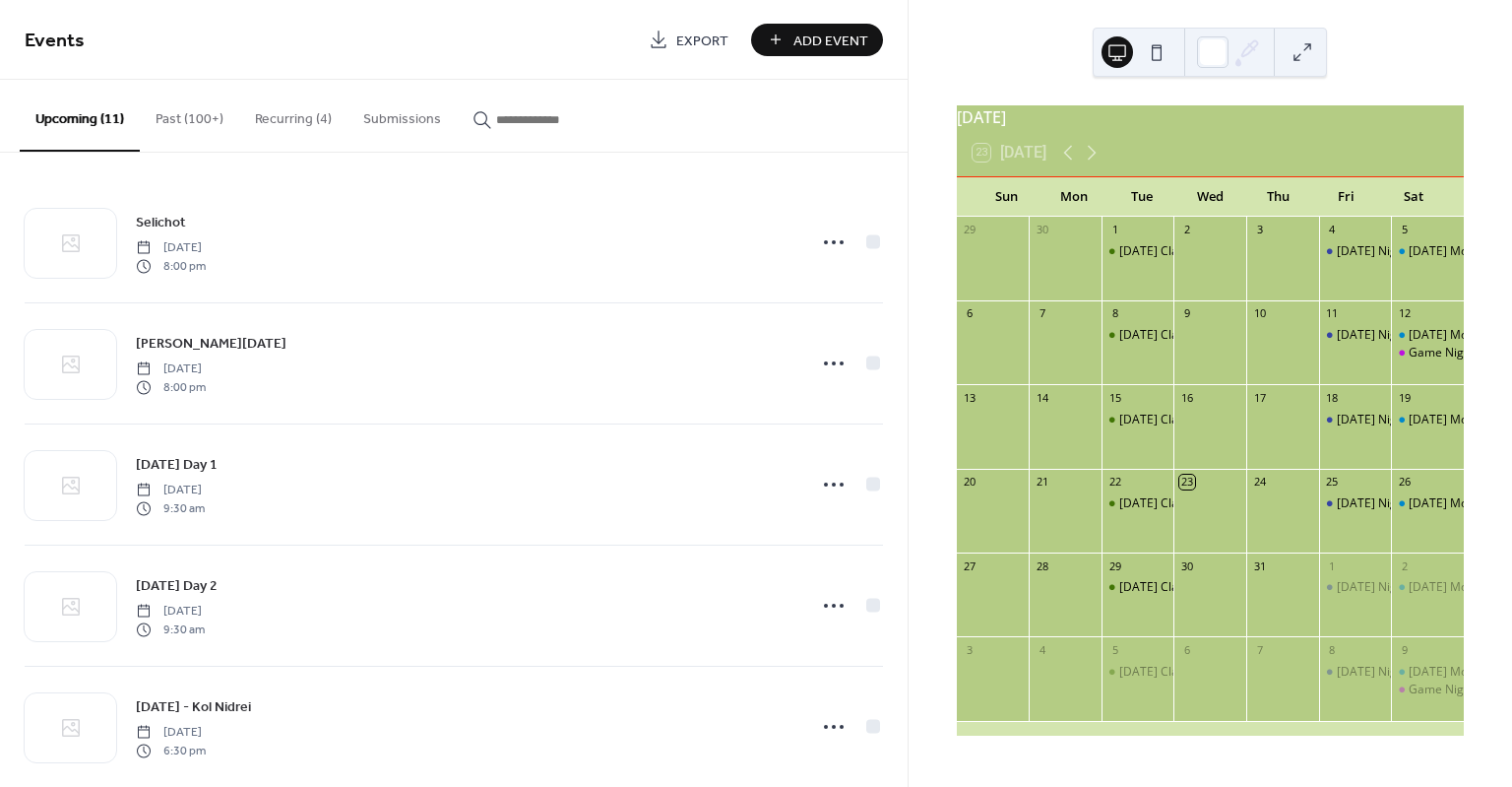 click at bounding box center [1302, 52] 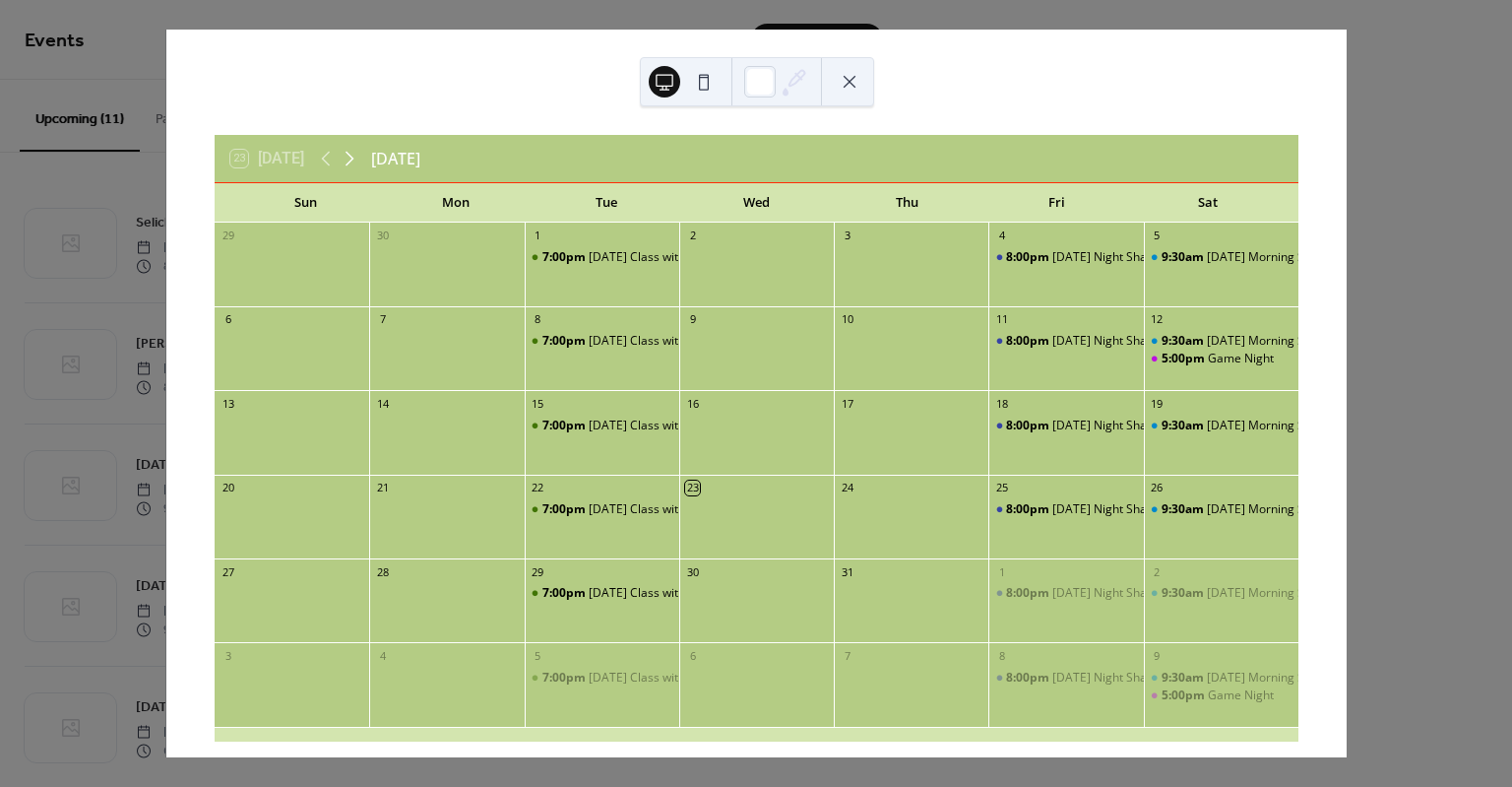 click 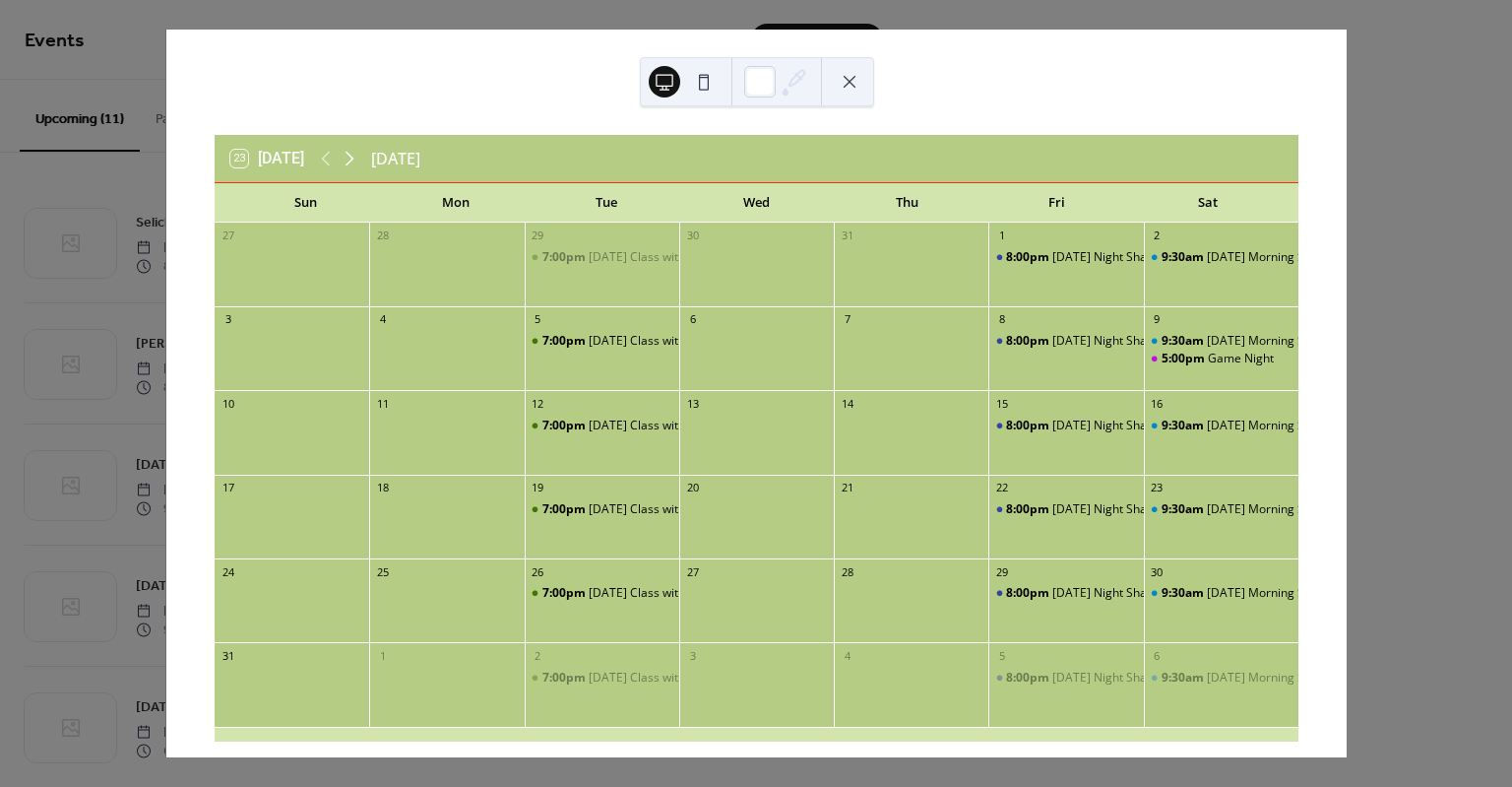 click 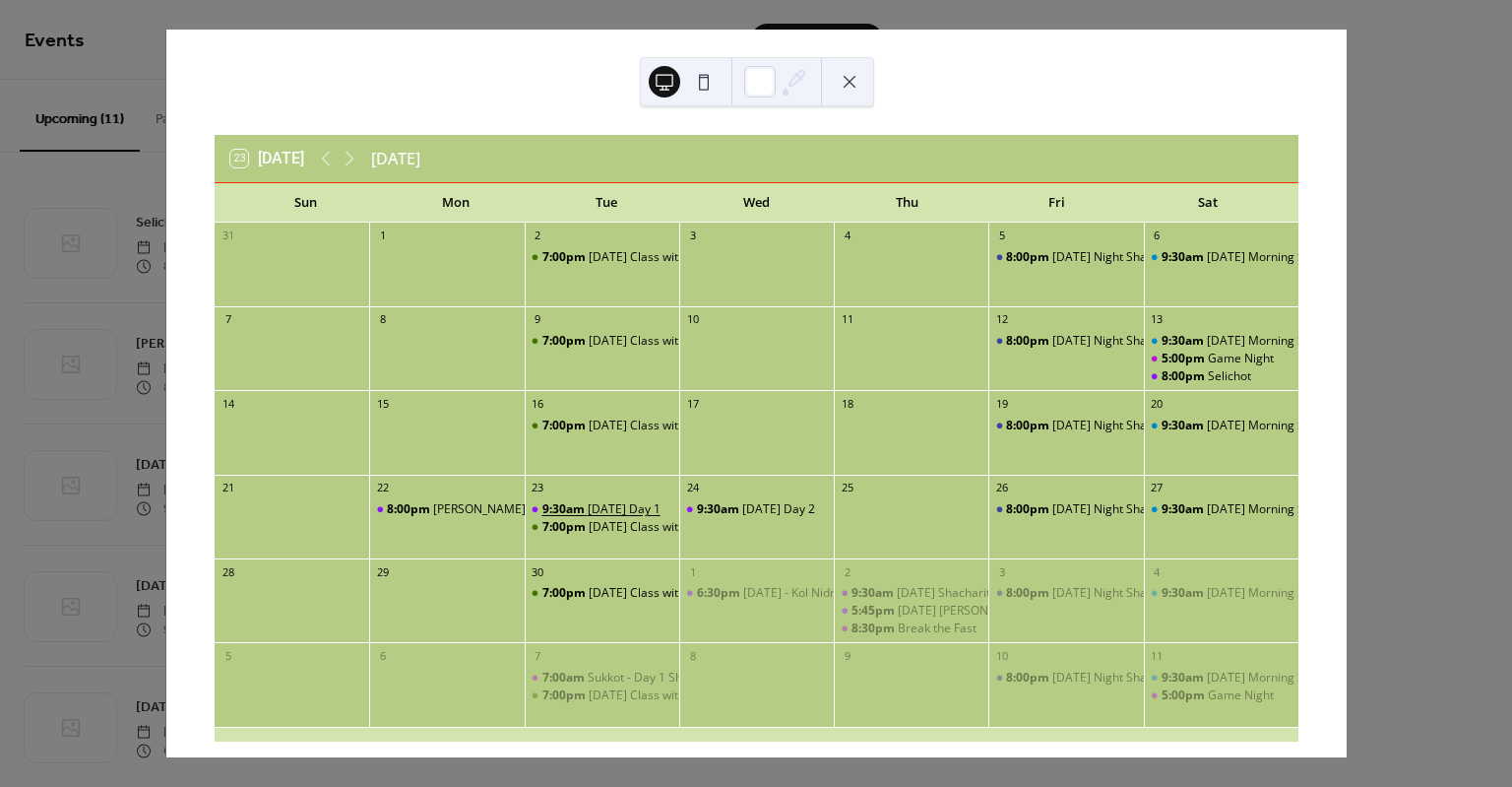 click on "[DATE] Day 1" at bounding box center (624, 509) 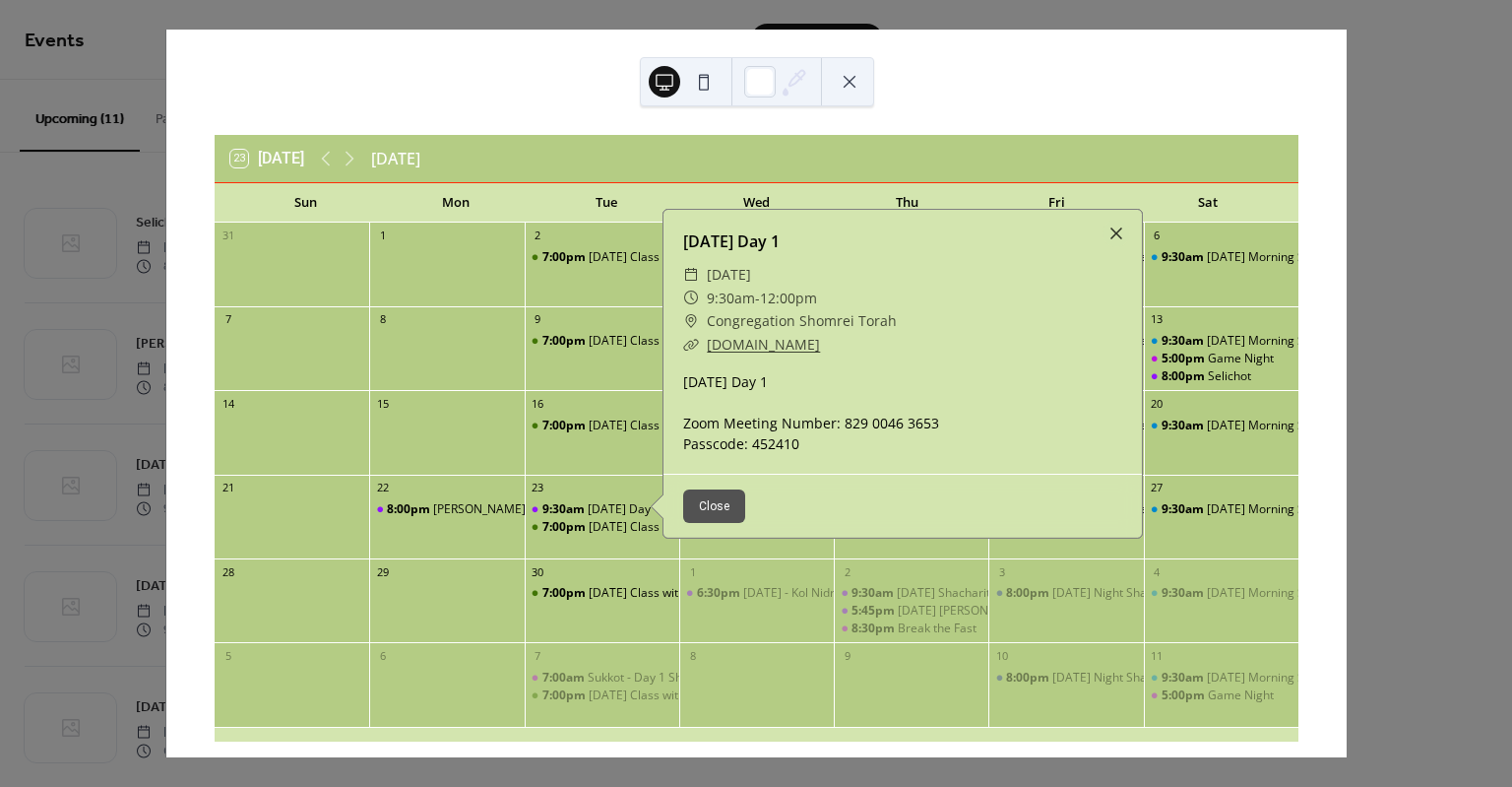 click on "Close" at bounding box center (714, 506) 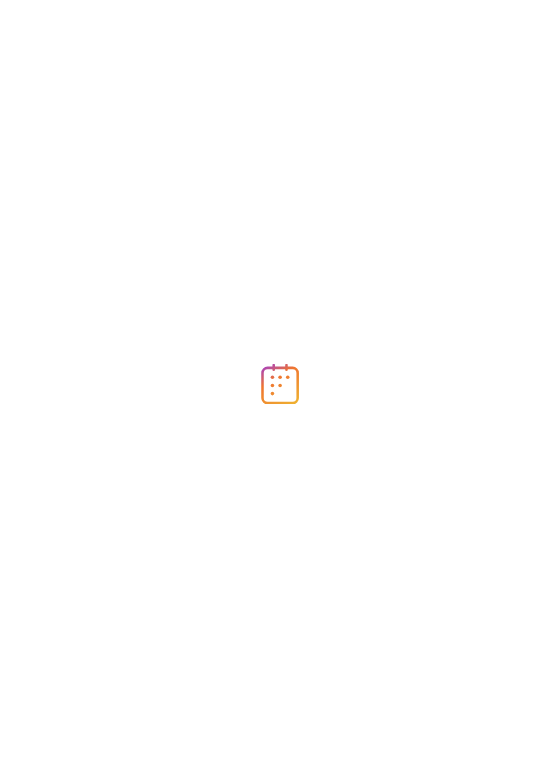 scroll, scrollTop: 0, scrollLeft: 0, axis: both 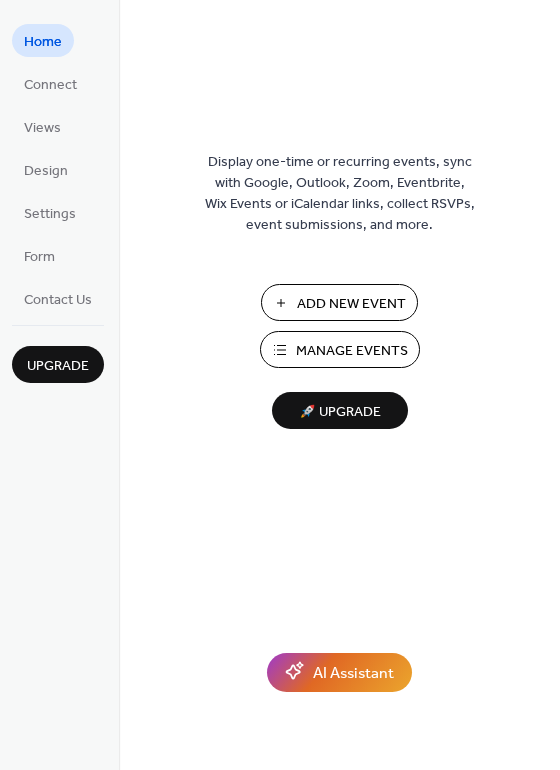 click on "Add New Event" at bounding box center [351, 304] 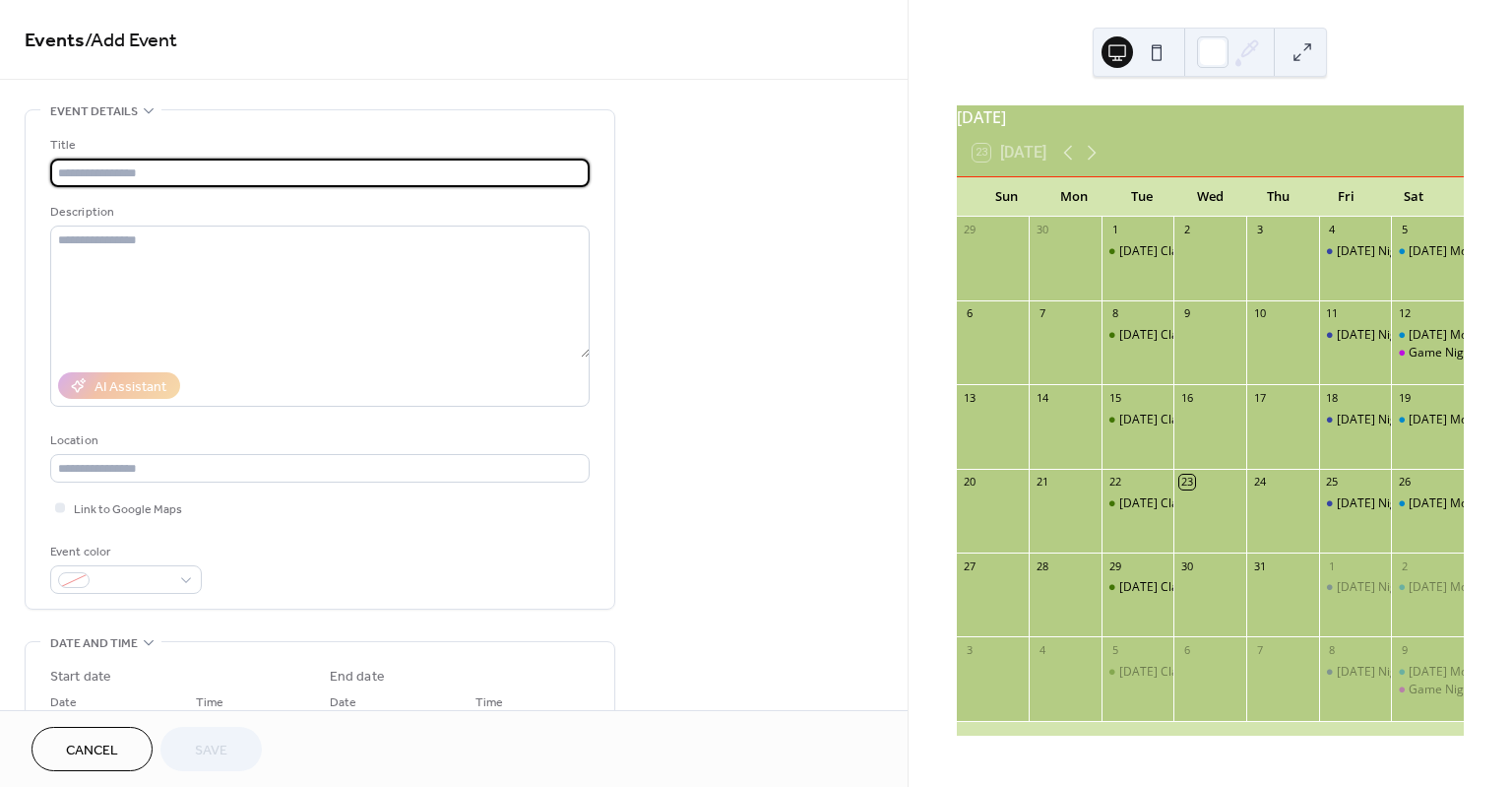scroll, scrollTop: 0, scrollLeft: 0, axis: both 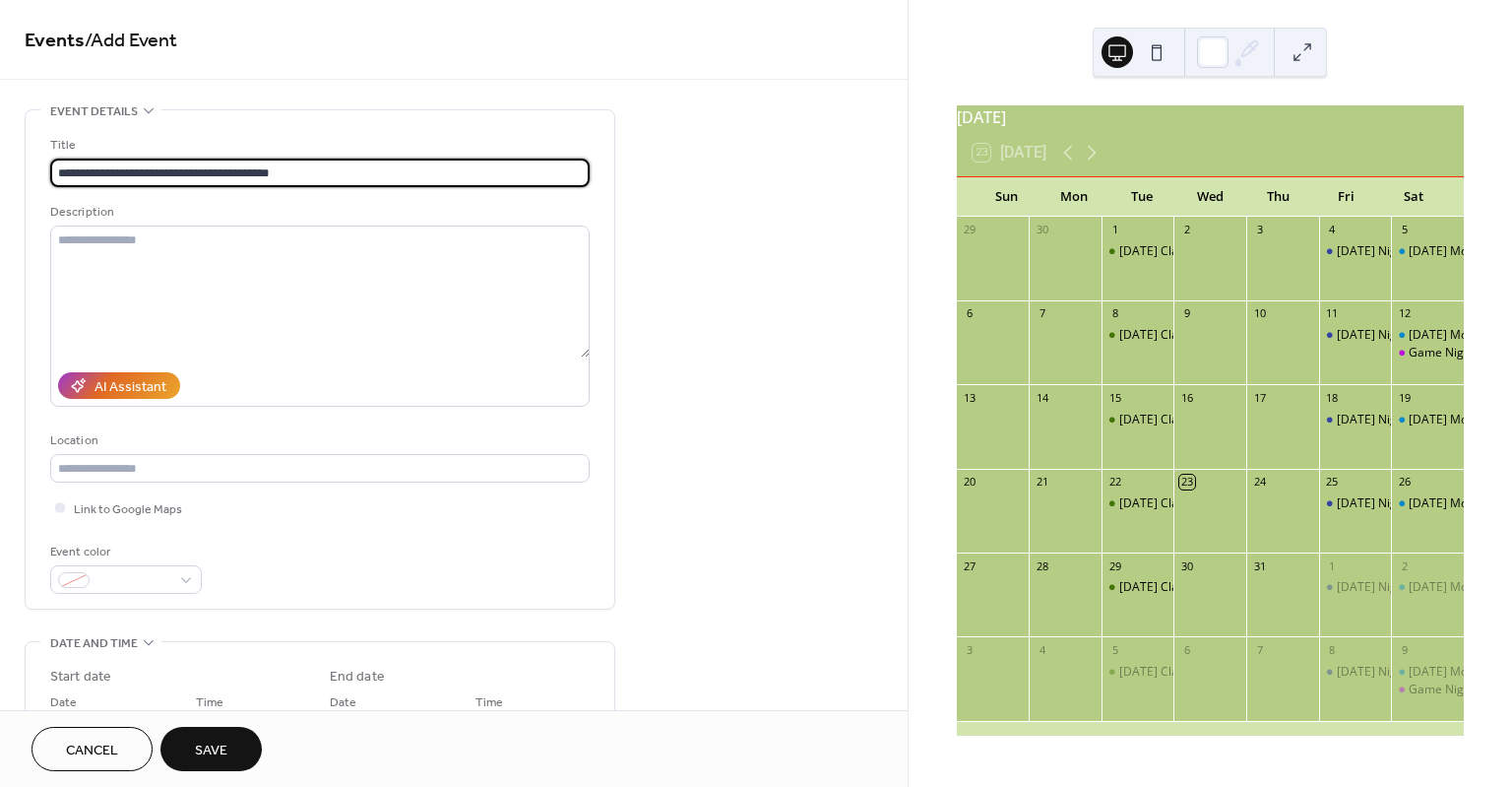 type on "**********" 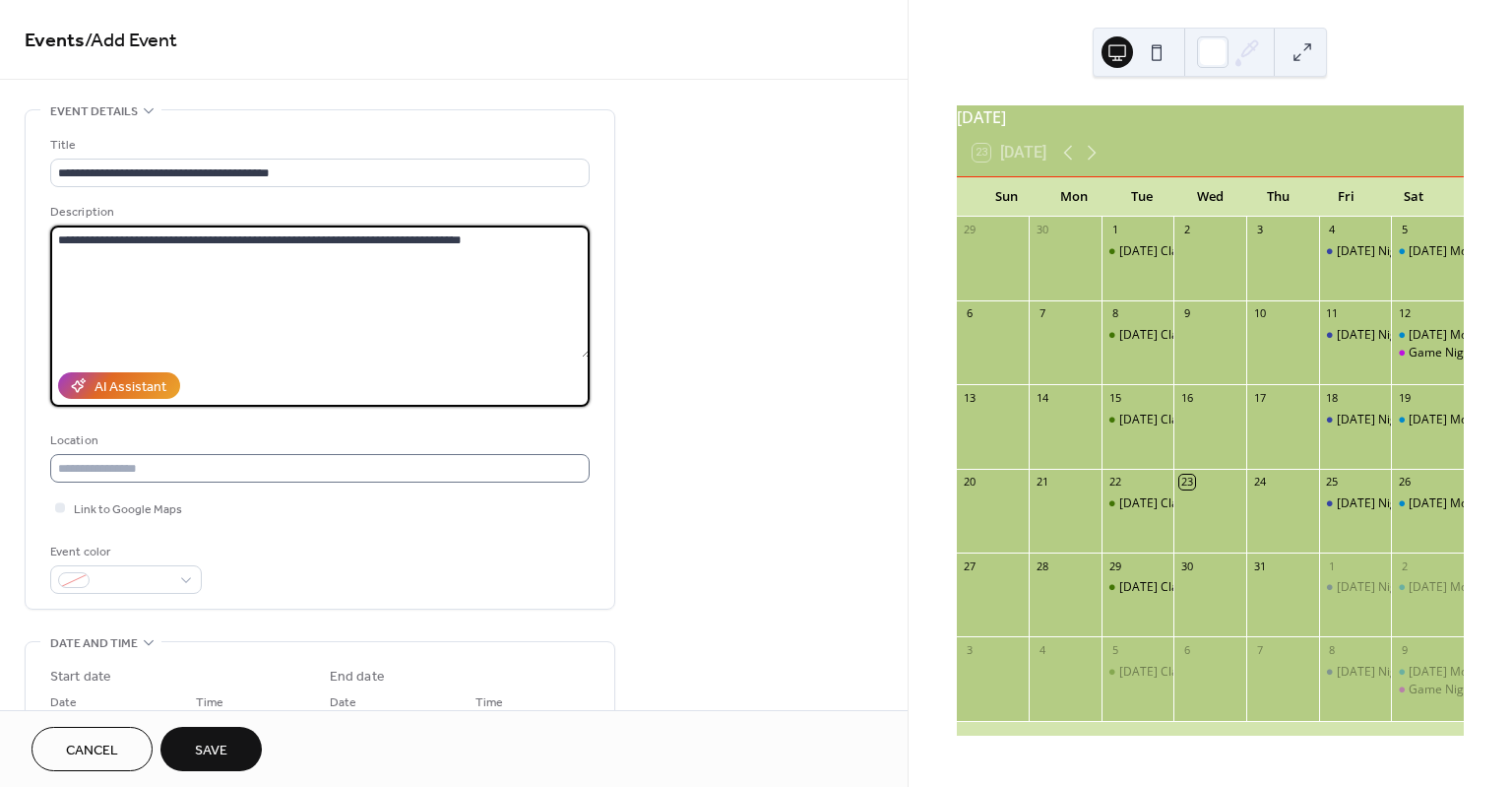 type on "**********" 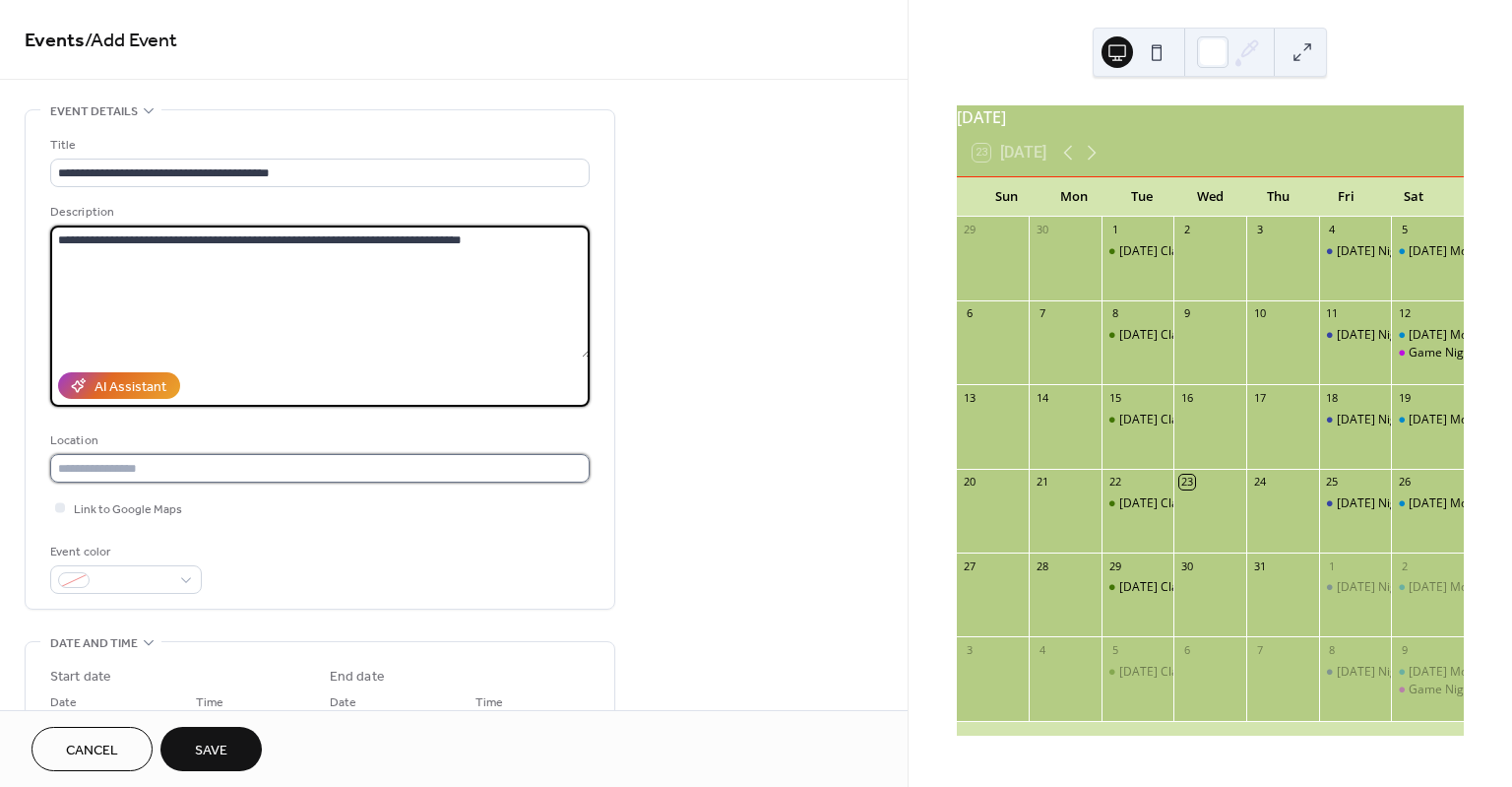 click at bounding box center (320, 468) 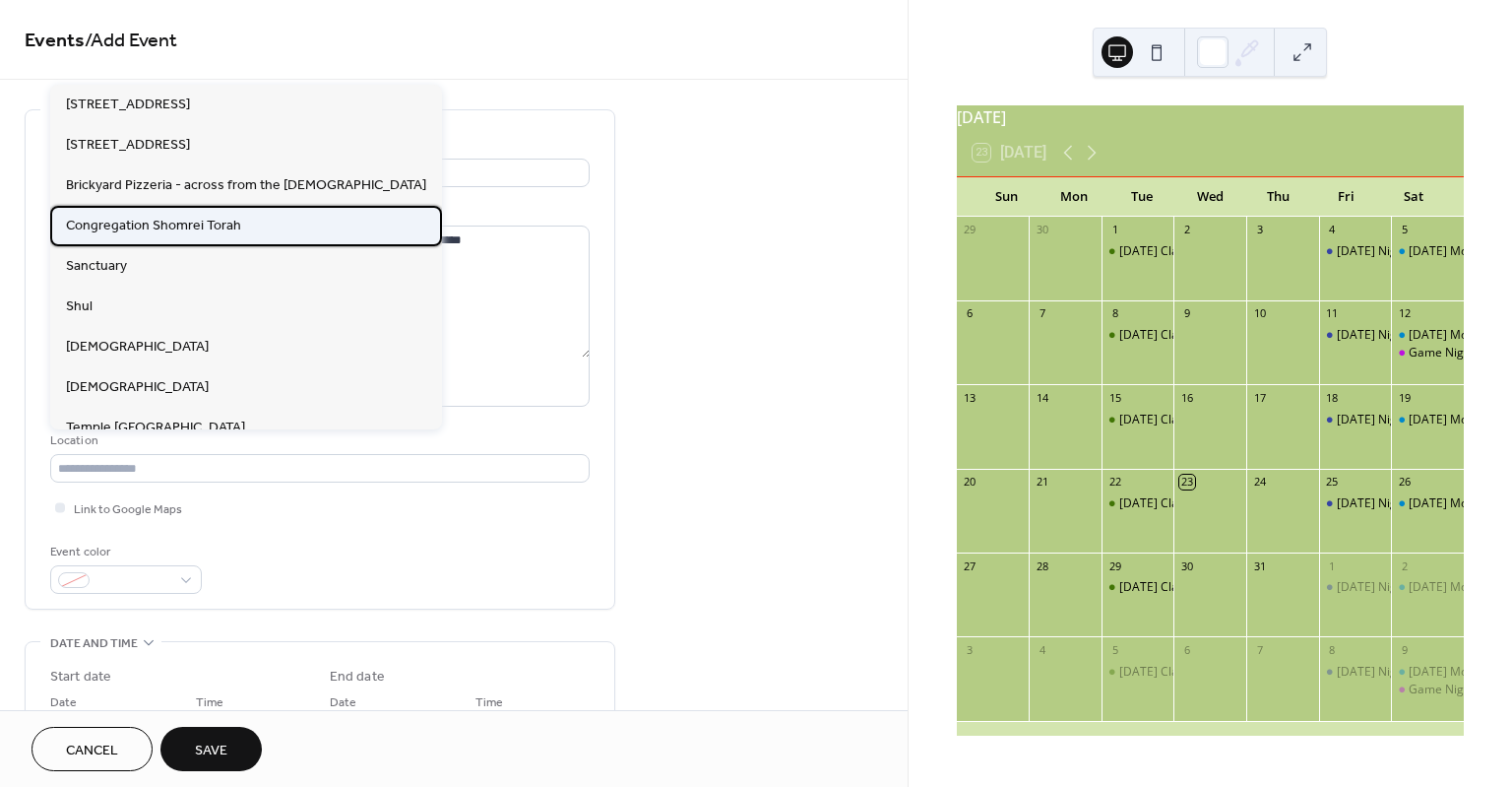 click on "Congregation Shomrei Torah" at bounding box center [154, 226] 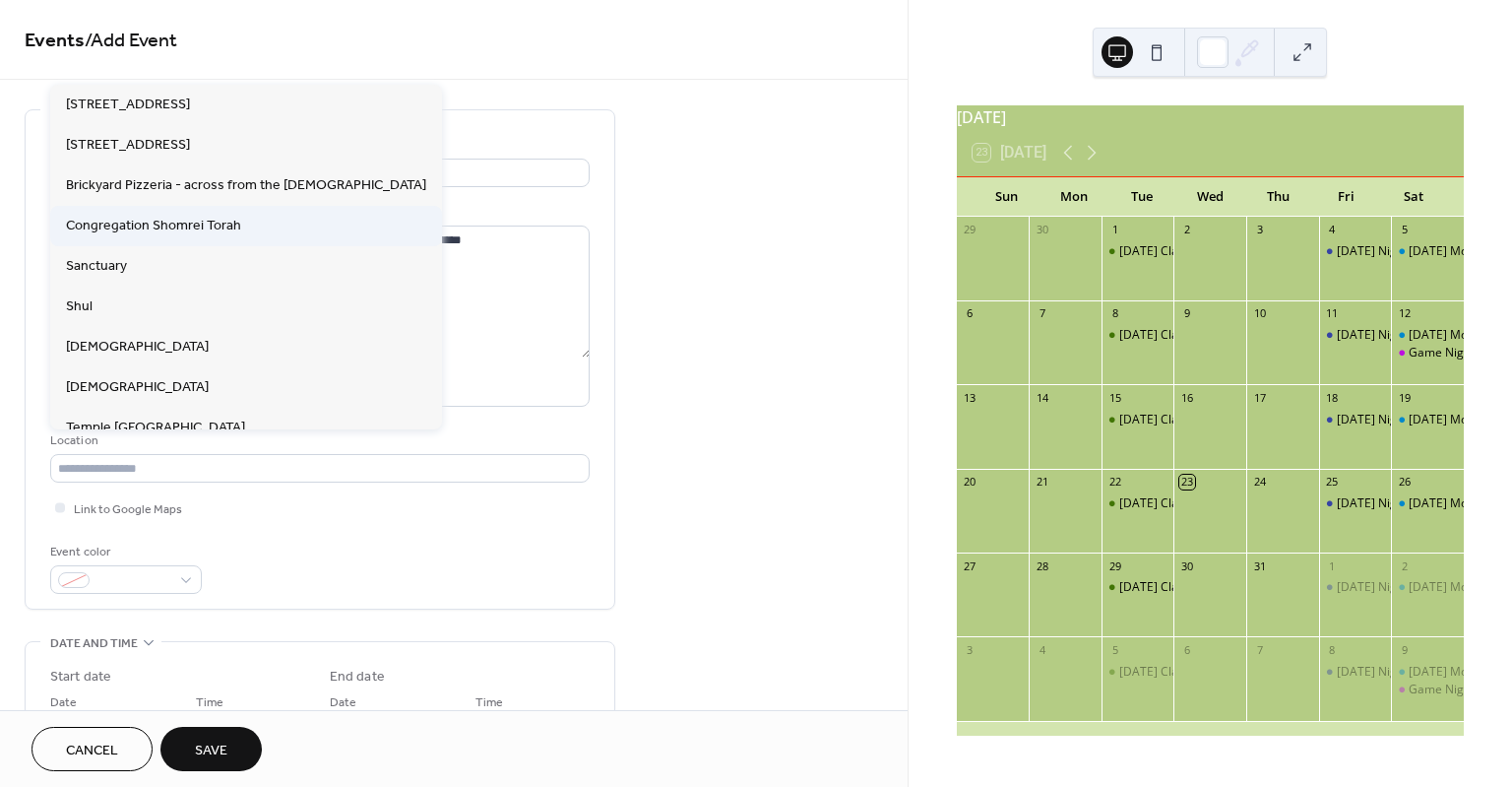 type on "**********" 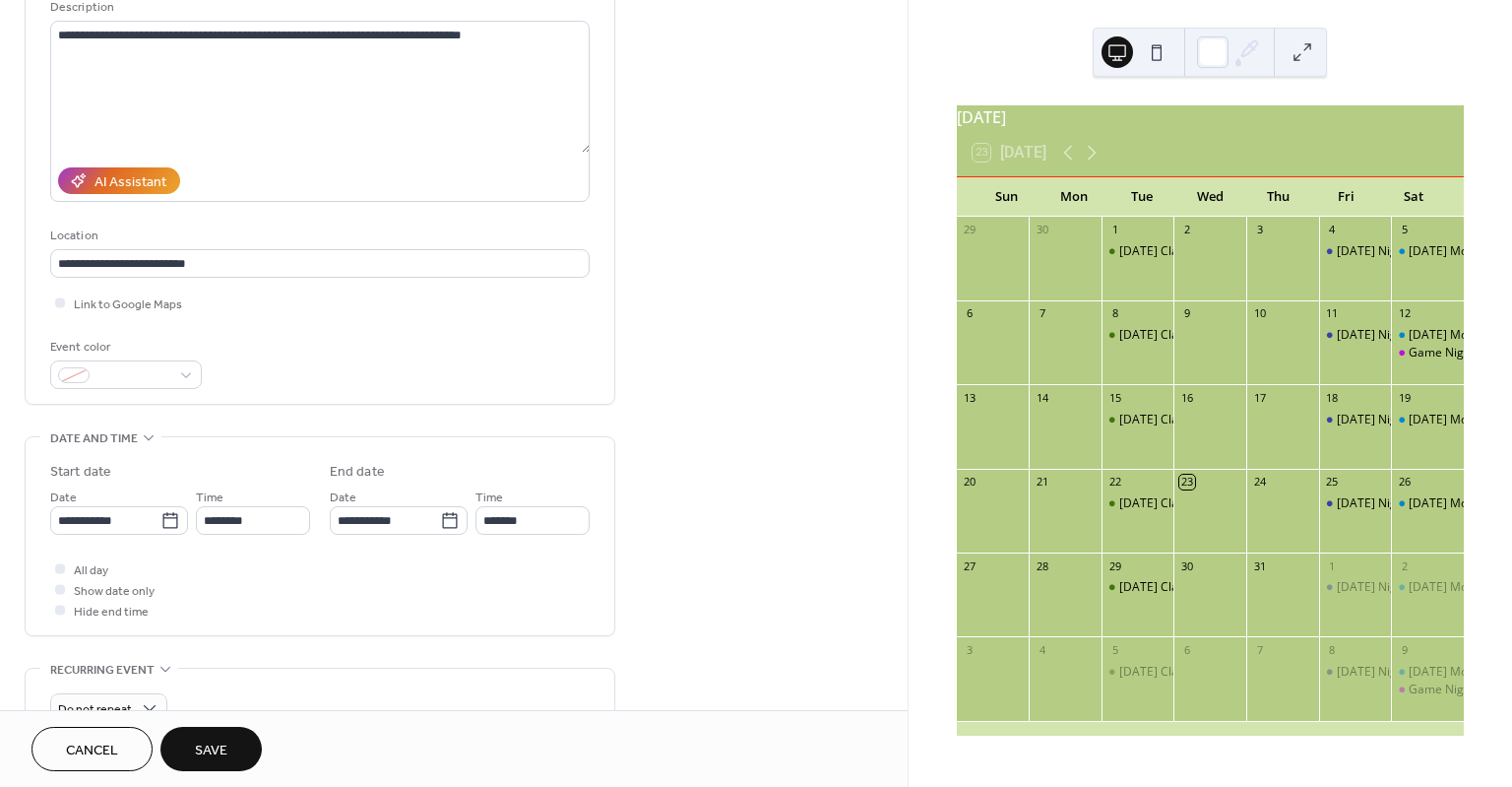 scroll, scrollTop: 217, scrollLeft: 0, axis: vertical 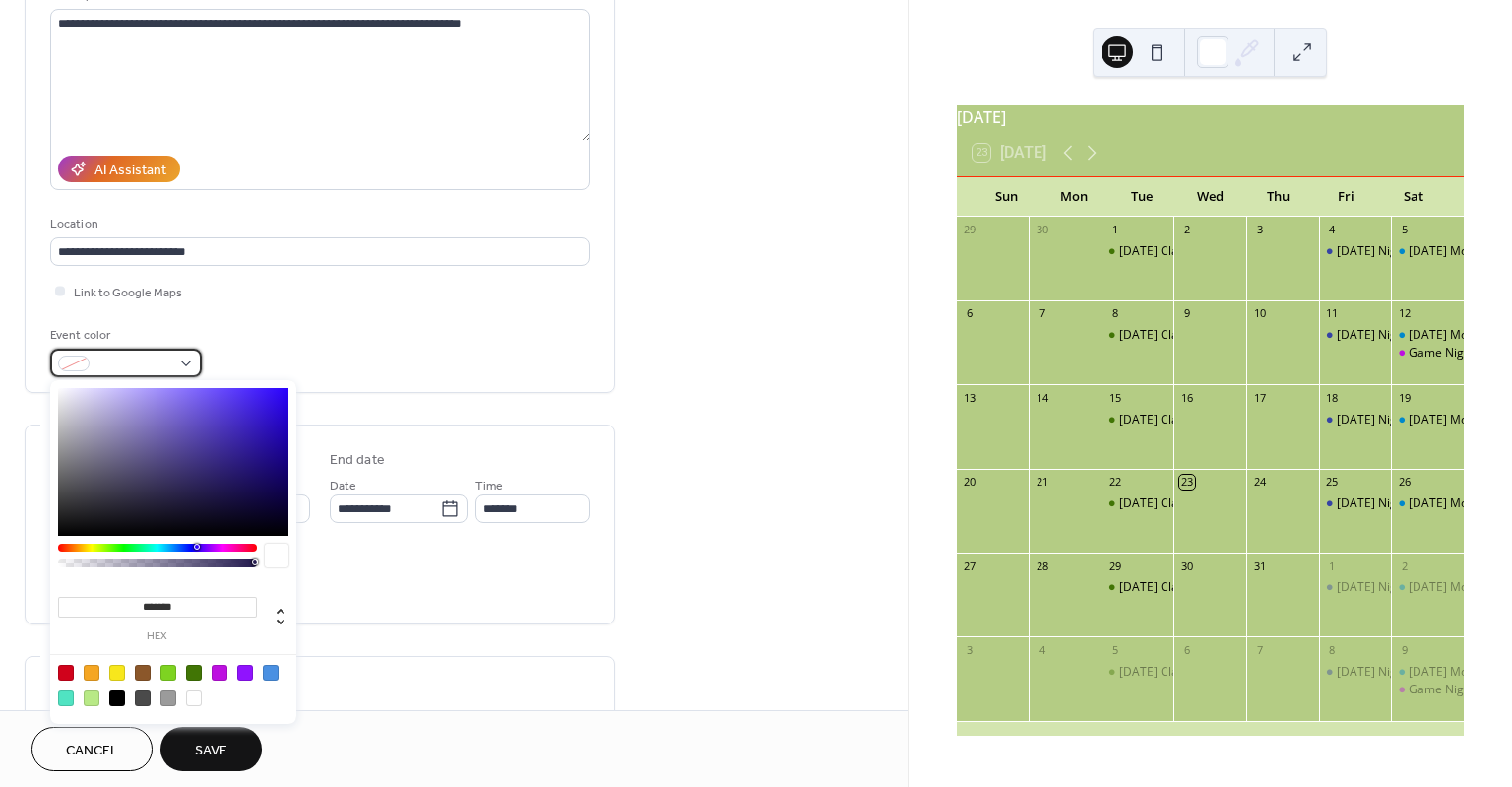 click at bounding box center (126, 362) 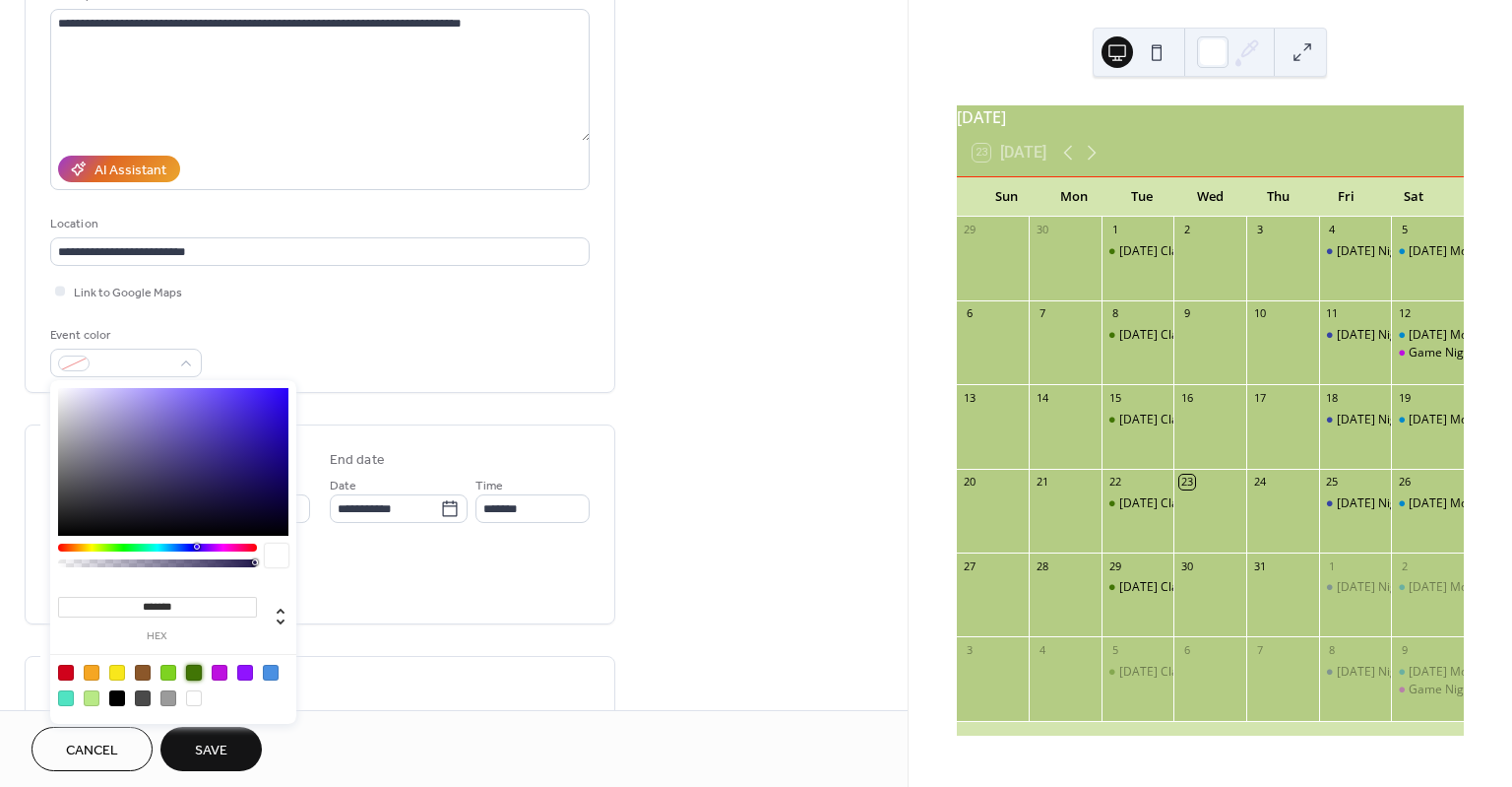 click at bounding box center (194, 673) 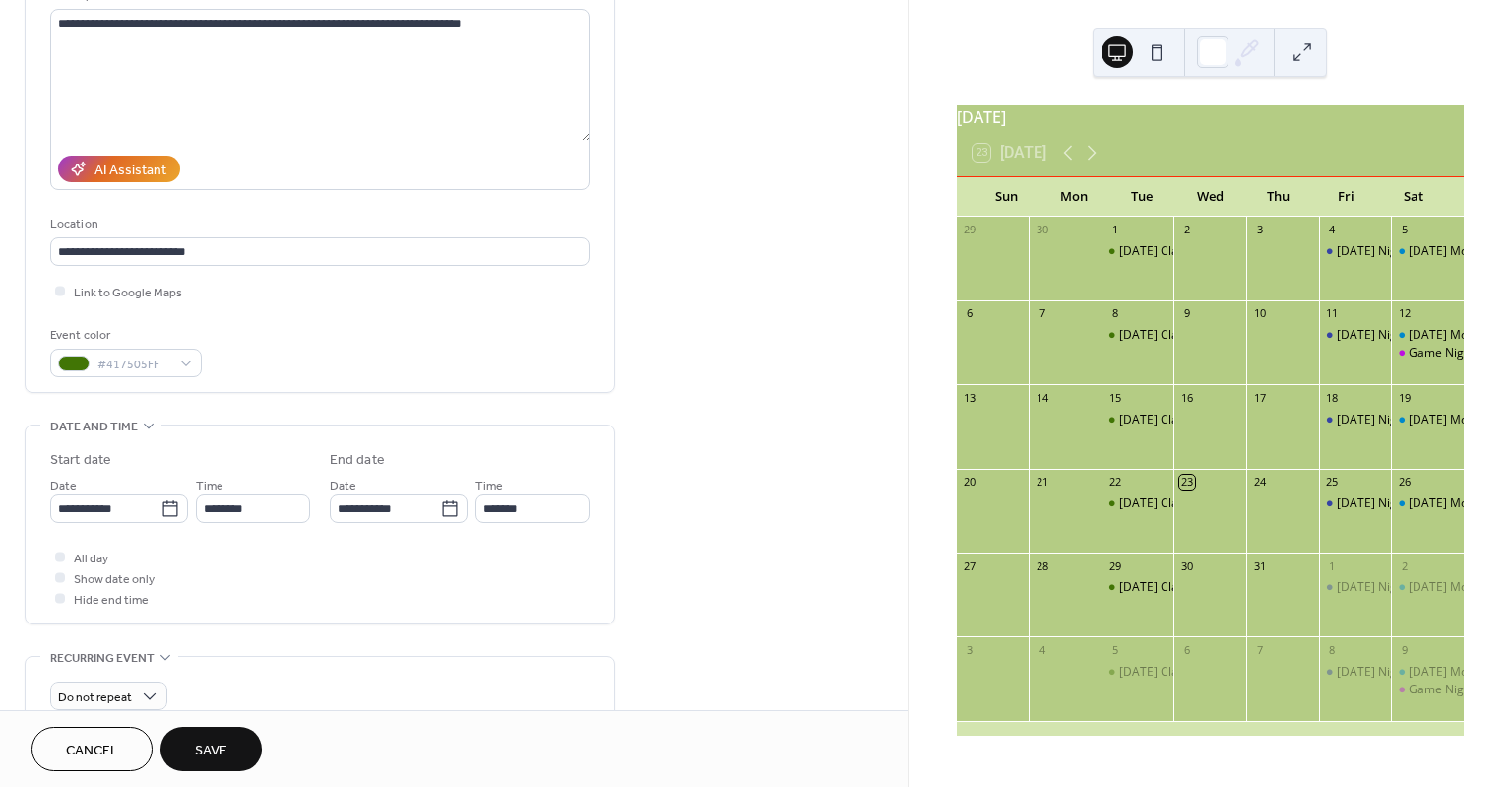 click on "**********" at bounding box center [320, 524] 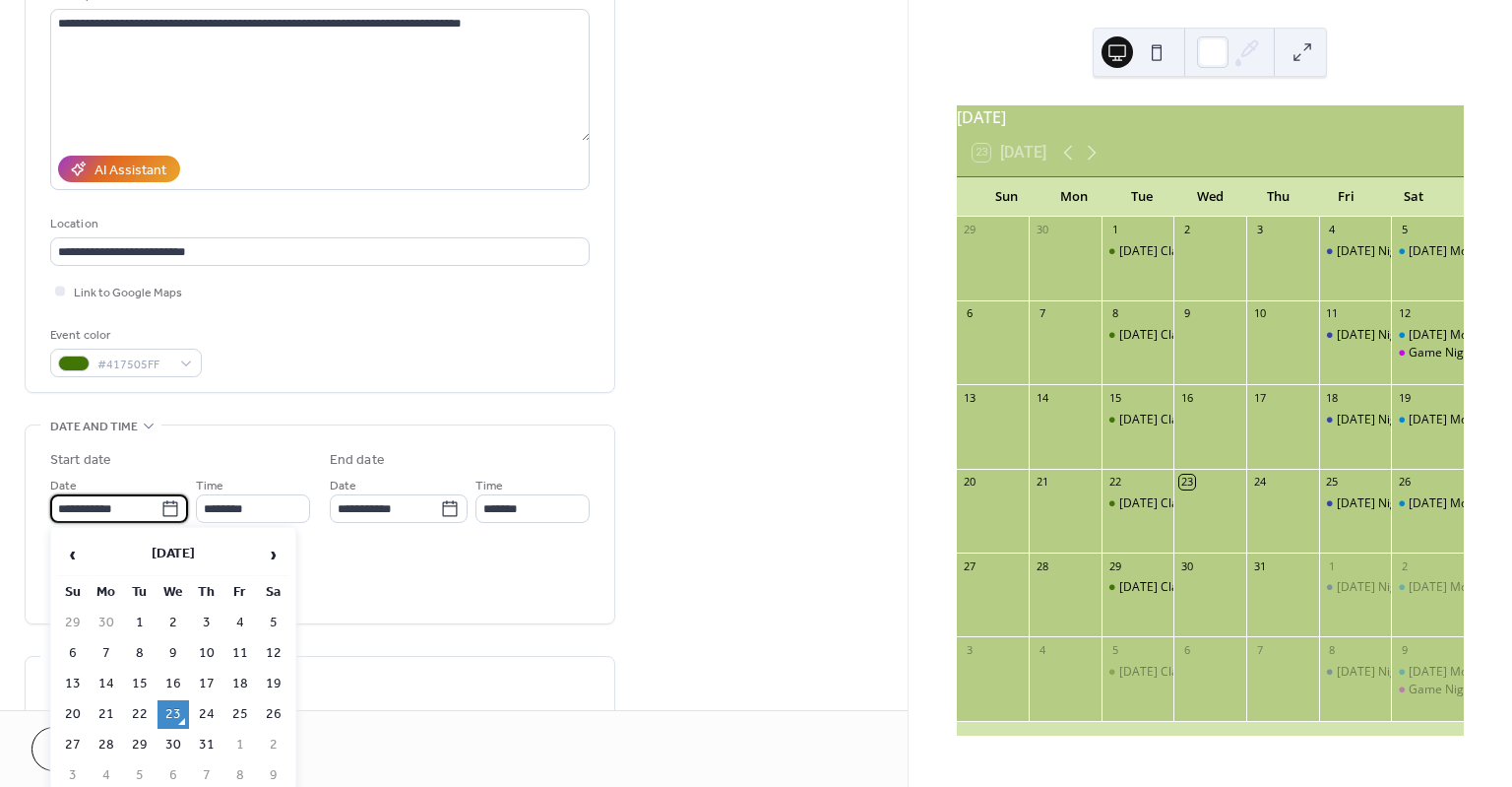 click on "**********" at bounding box center (105, 508) 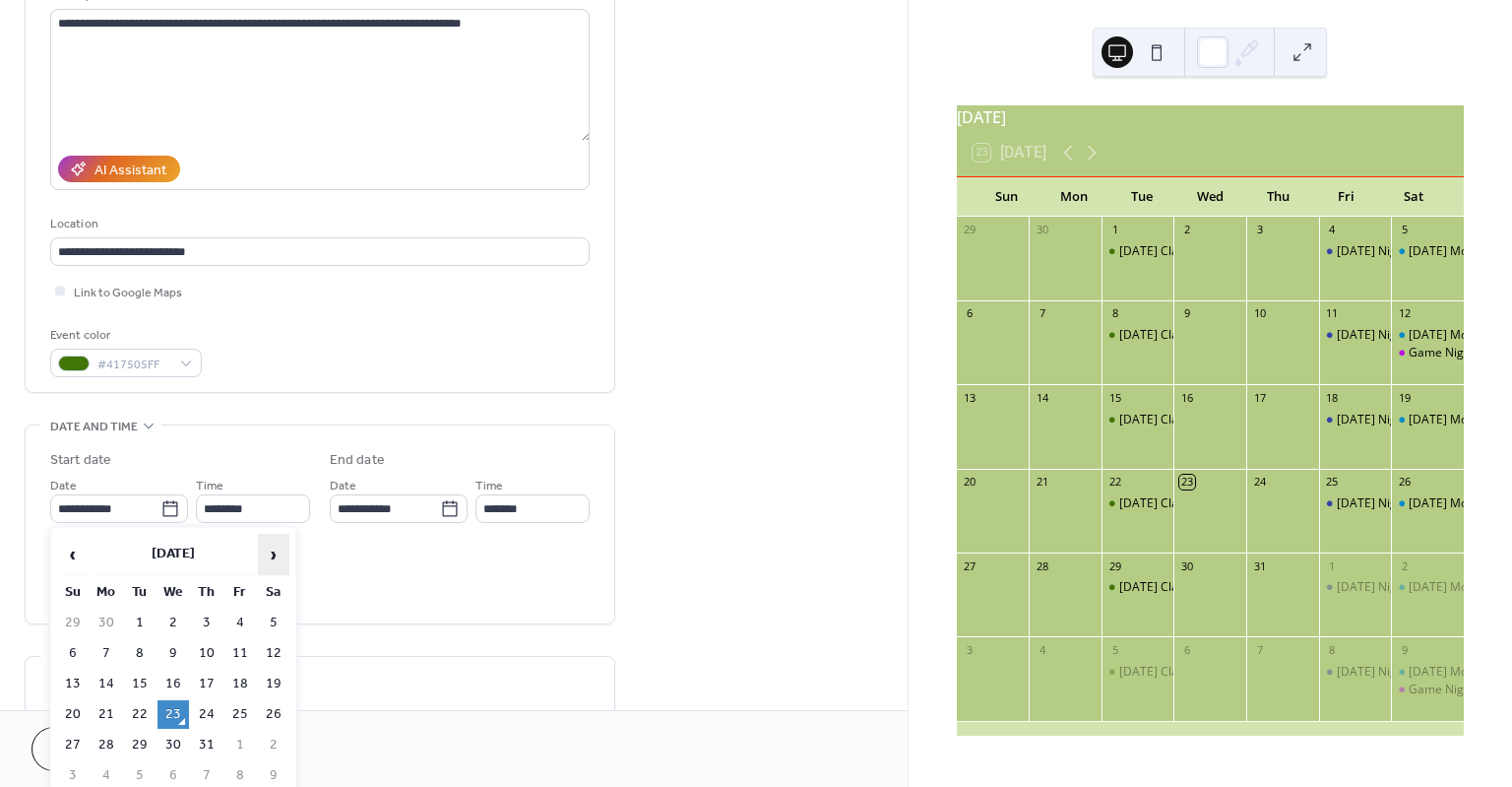 click on "›" at bounding box center (274, 555) 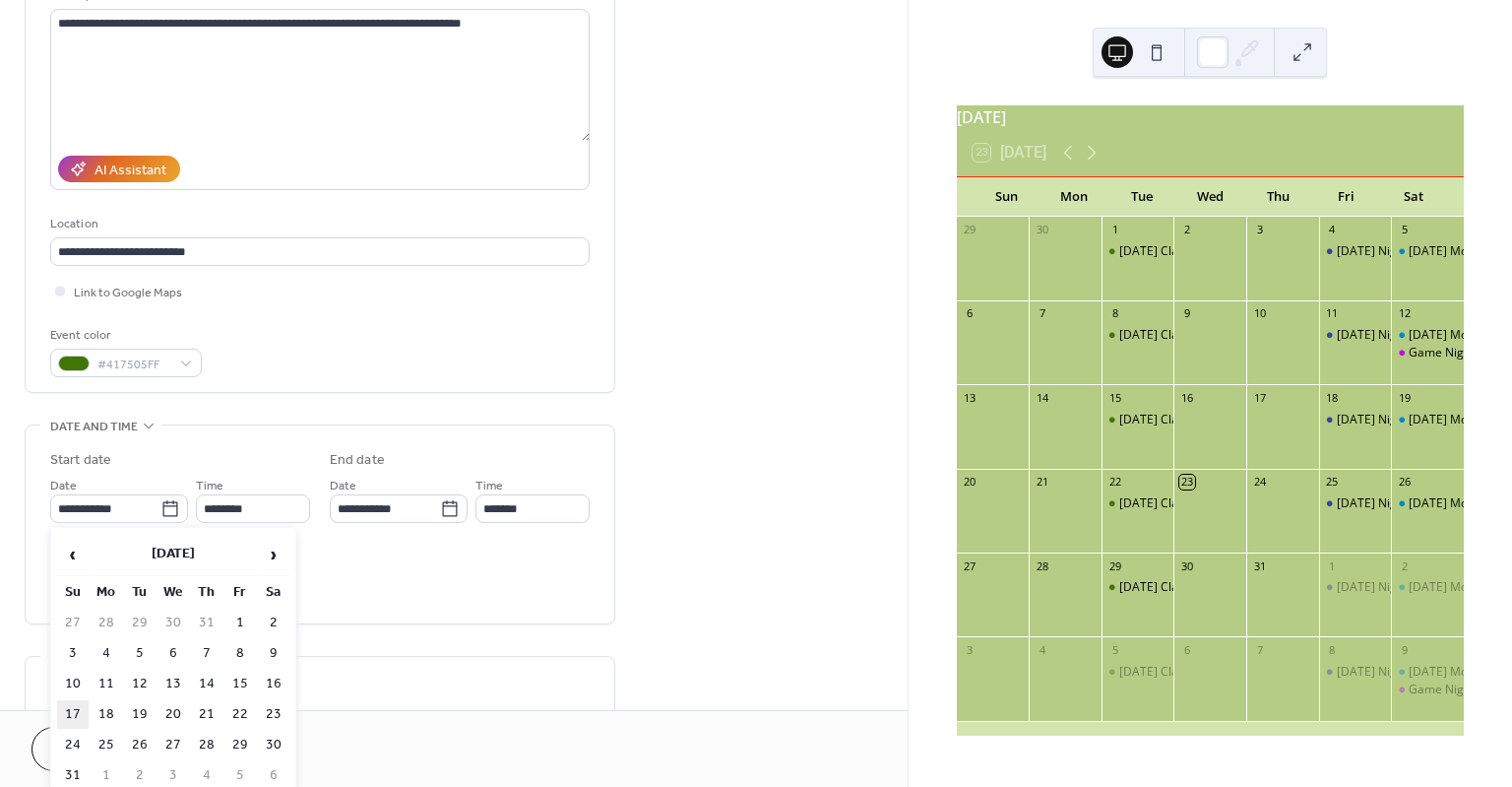 click on "17" at bounding box center (73, 714) 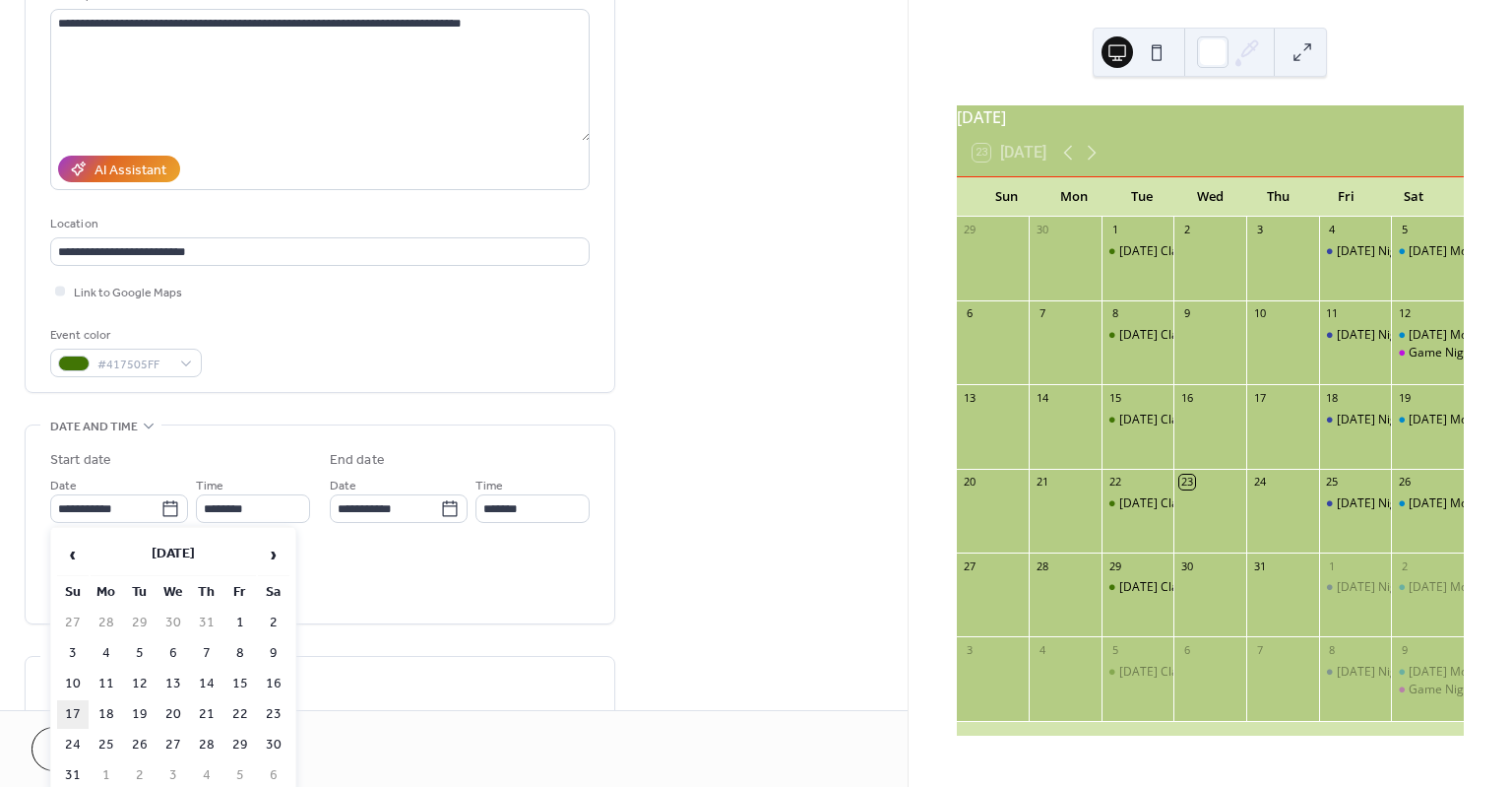 type on "**********" 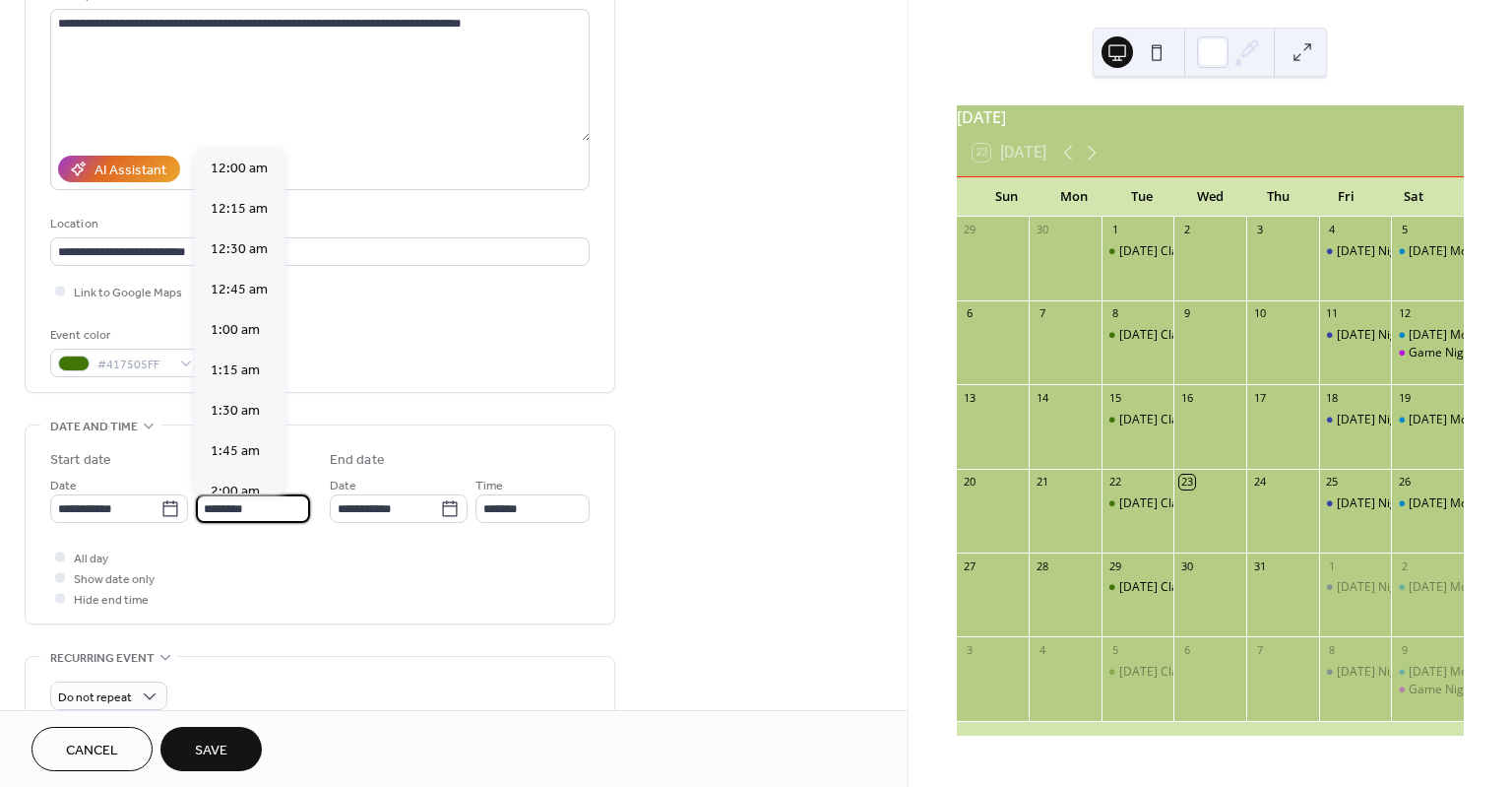 scroll, scrollTop: 1938, scrollLeft: 0, axis: vertical 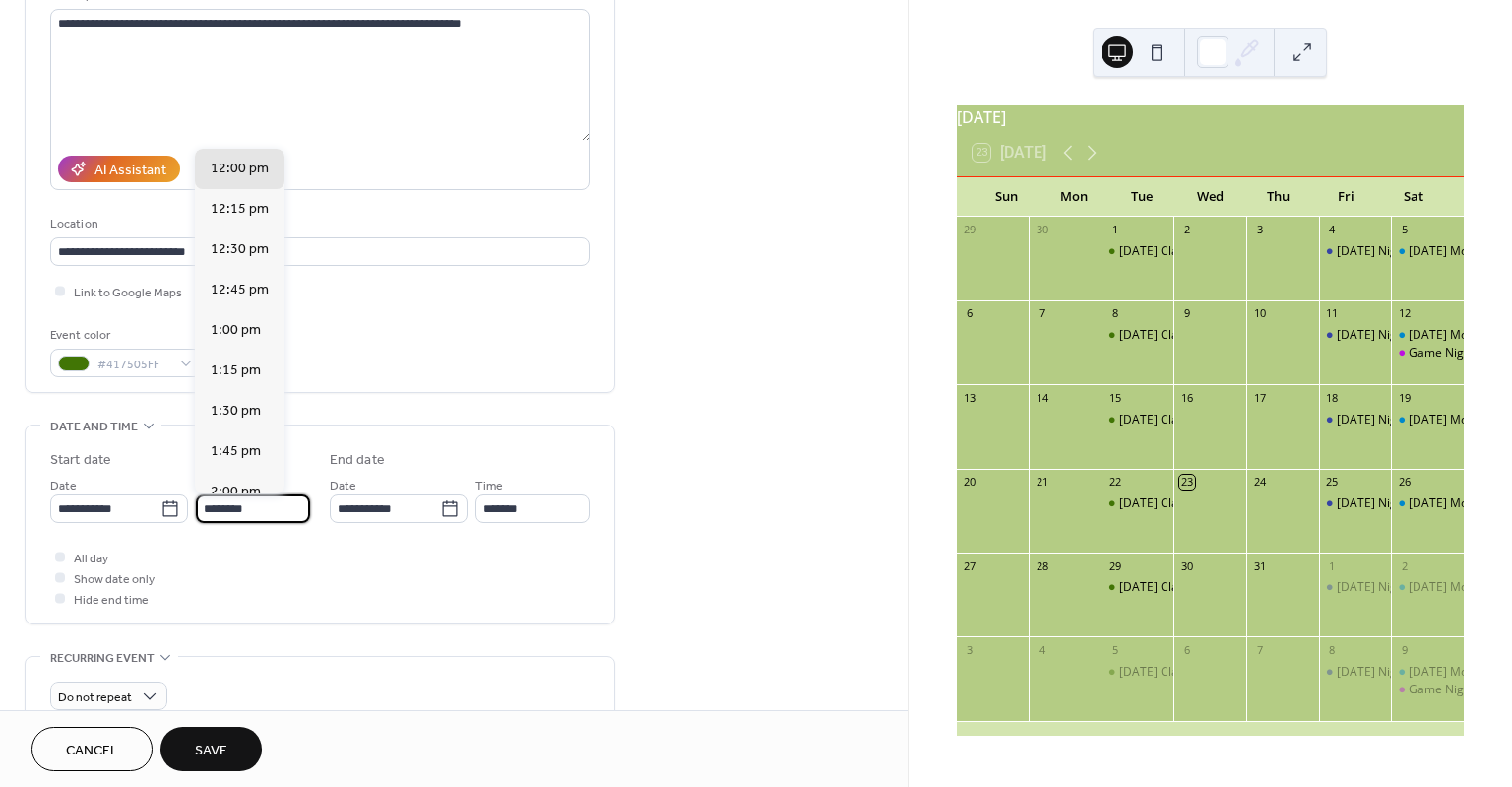 click on "********" at bounding box center [253, 508] 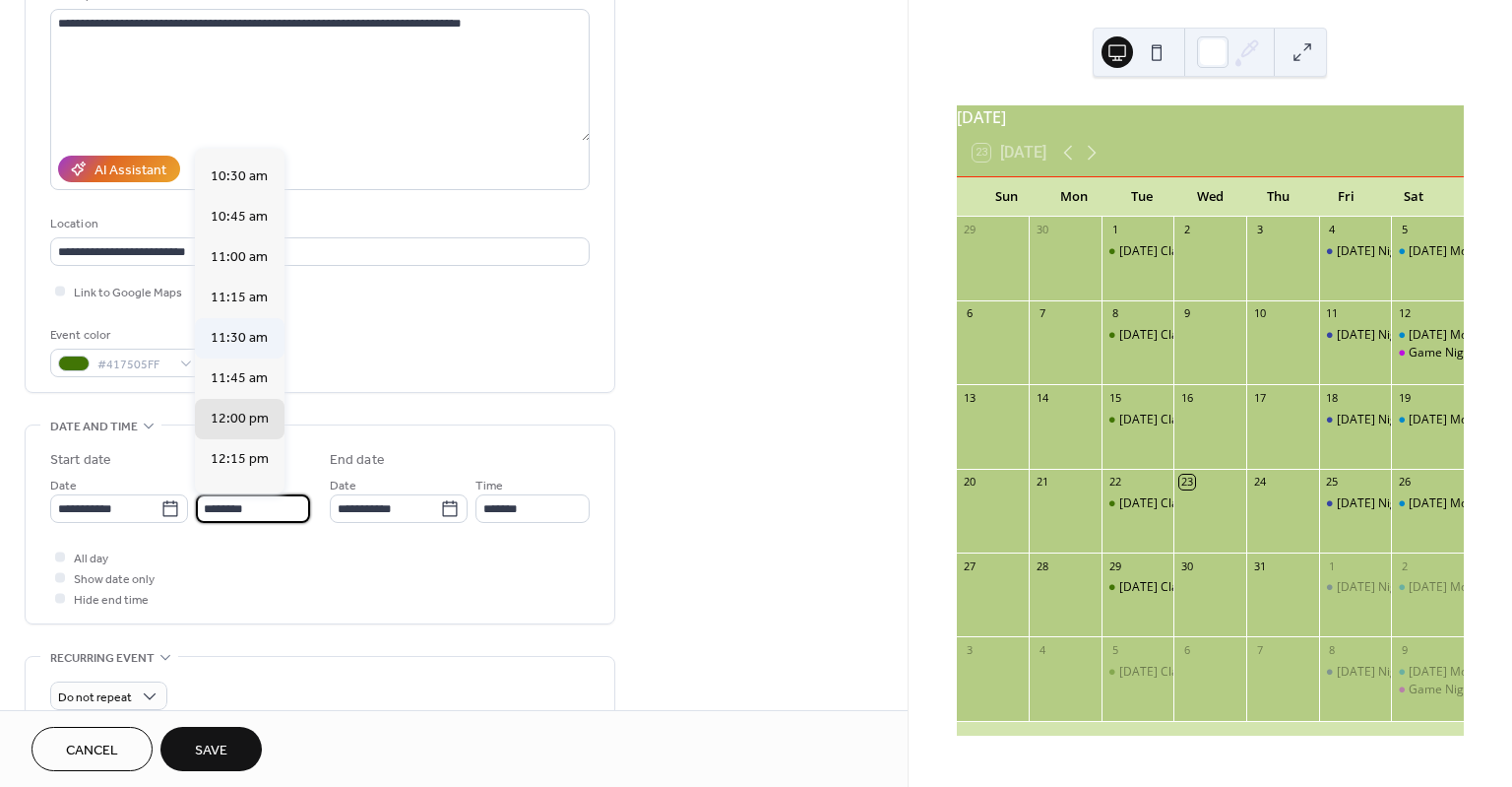 scroll, scrollTop: 1654, scrollLeft: 0, axis: vertical 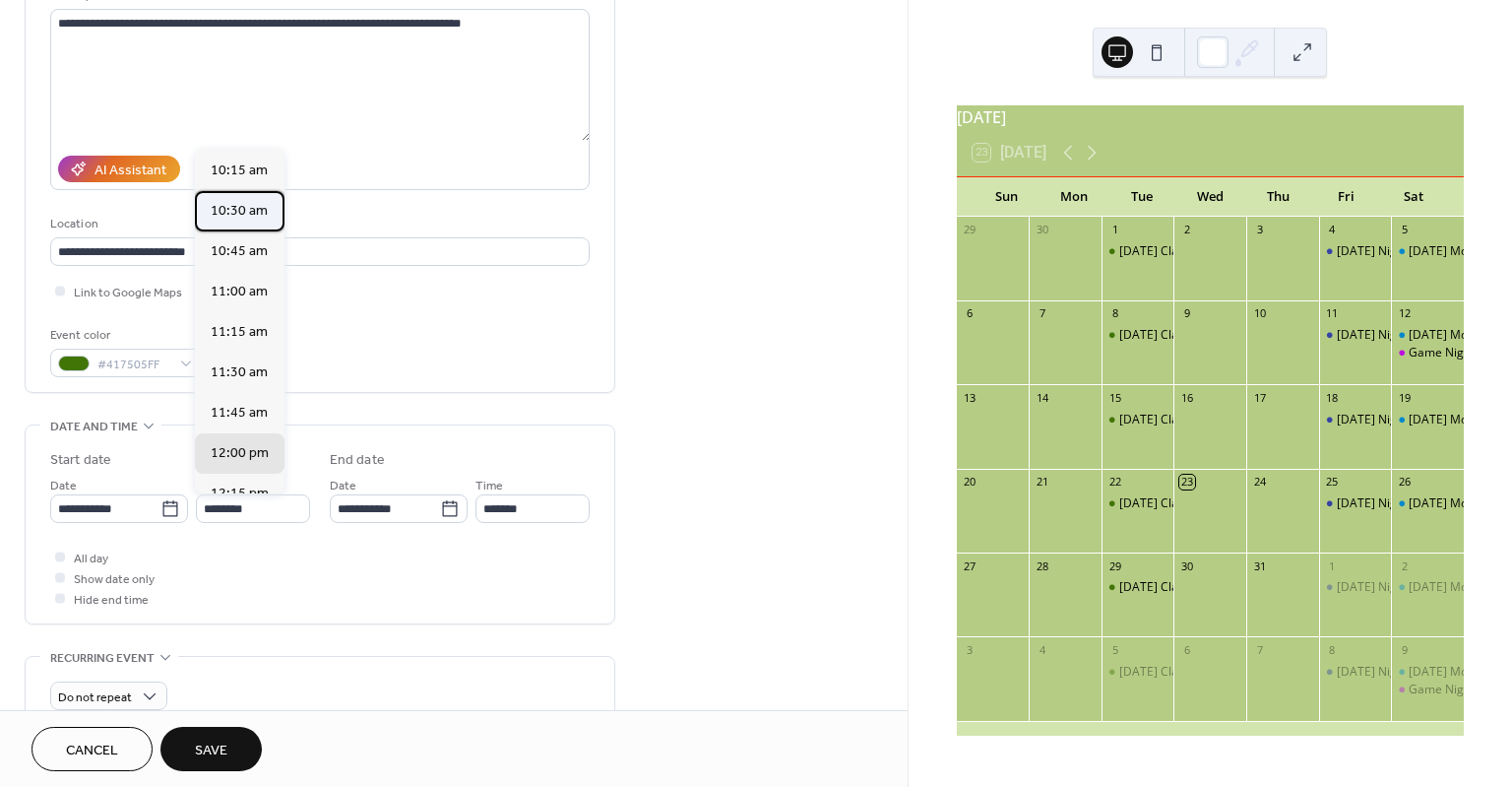 click on "10:30 am" at bounding box center [239, 210] 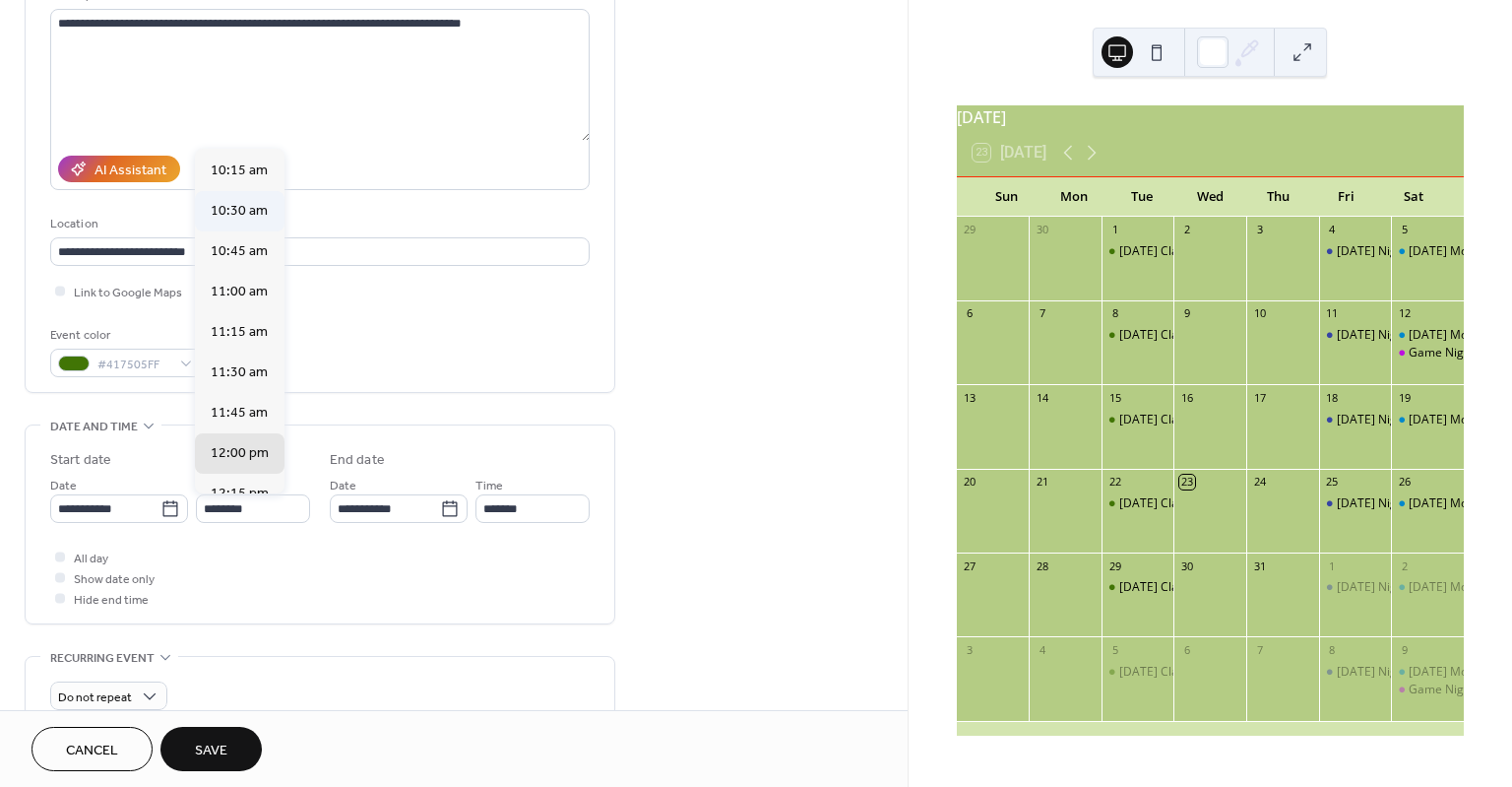 type on "********" 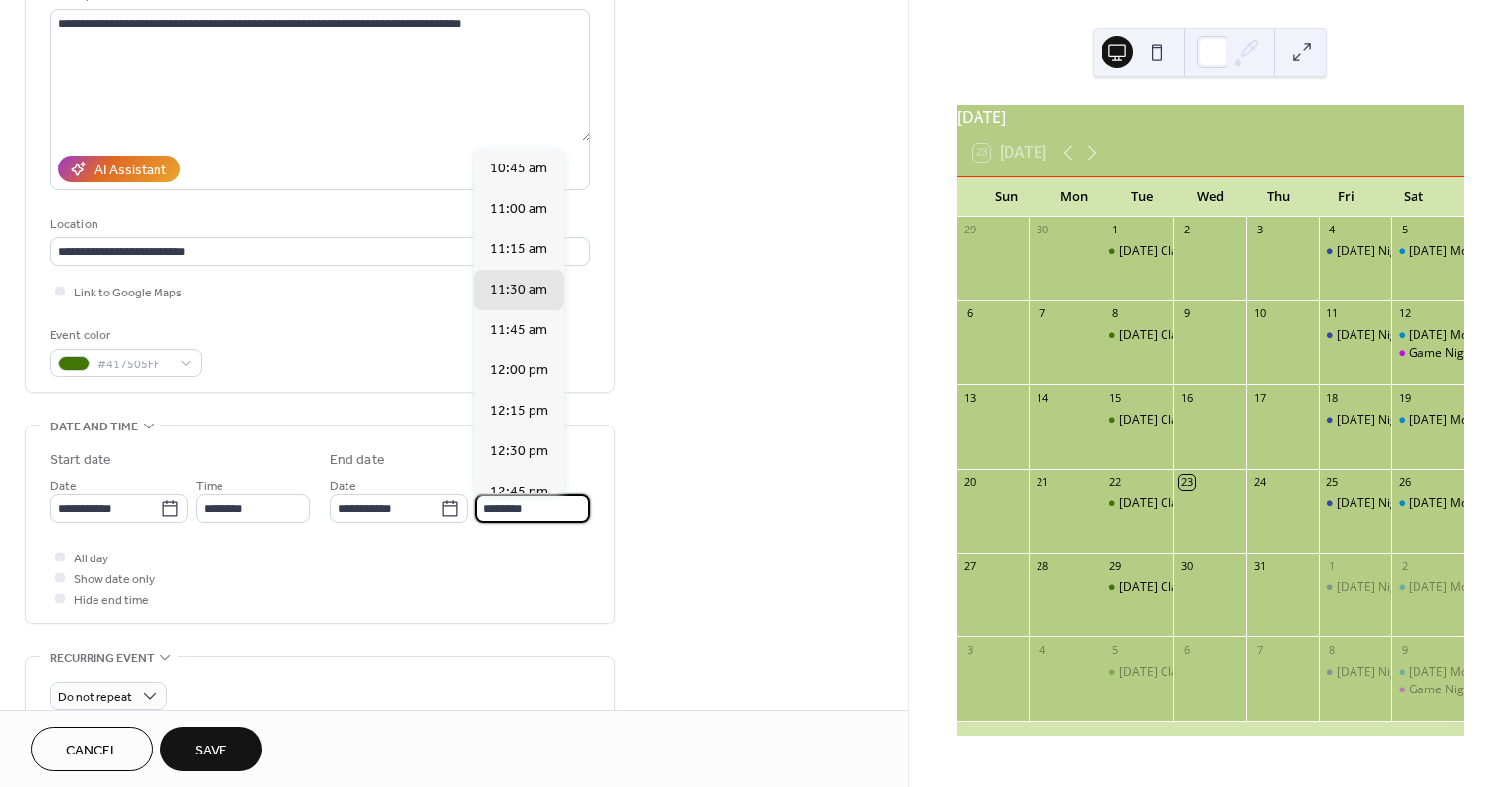 click on "********" at bounding box center (533, 508) 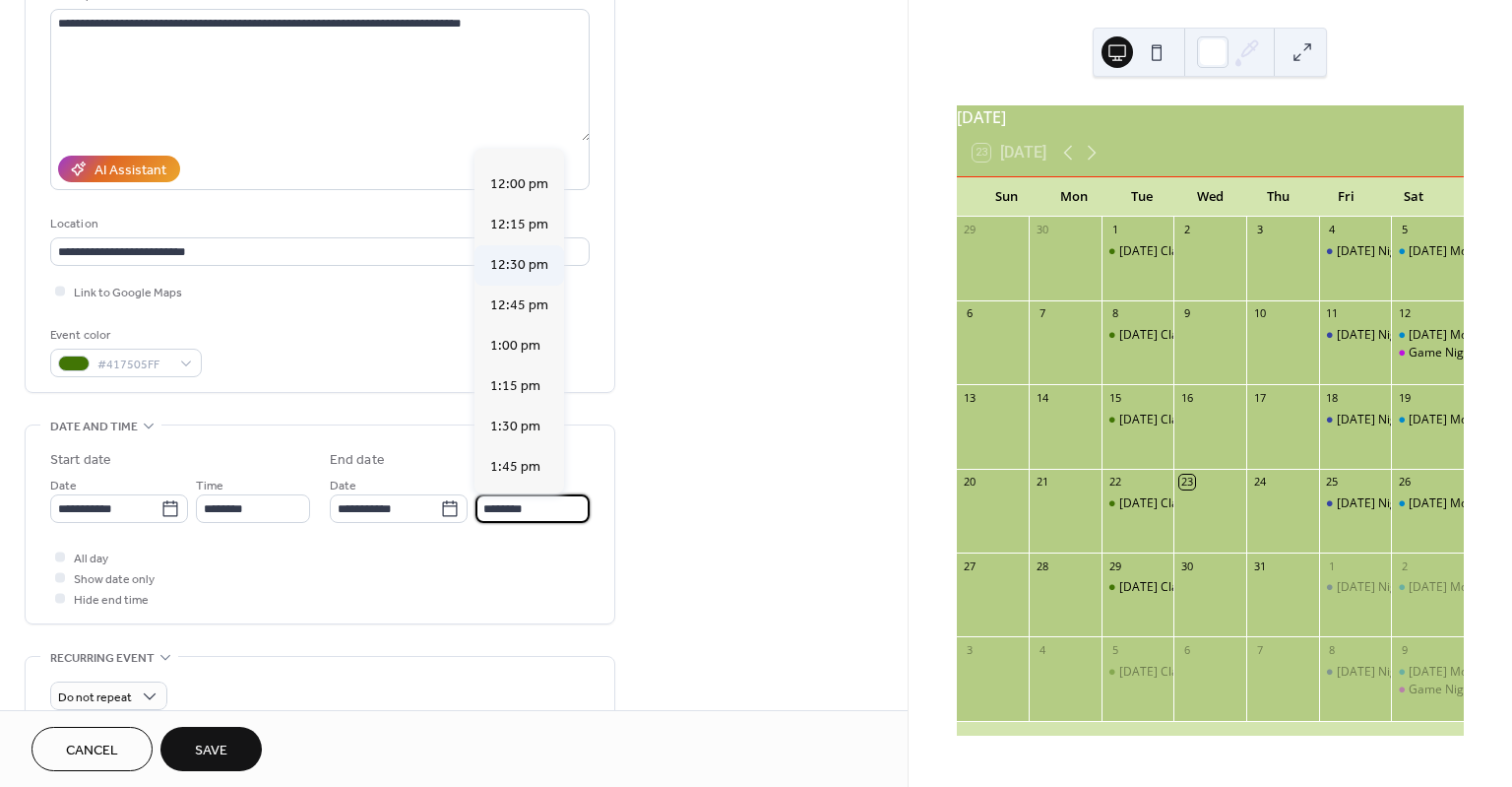 scroll, scrollTop: 194, scrollLeft: 0, axis: vertical 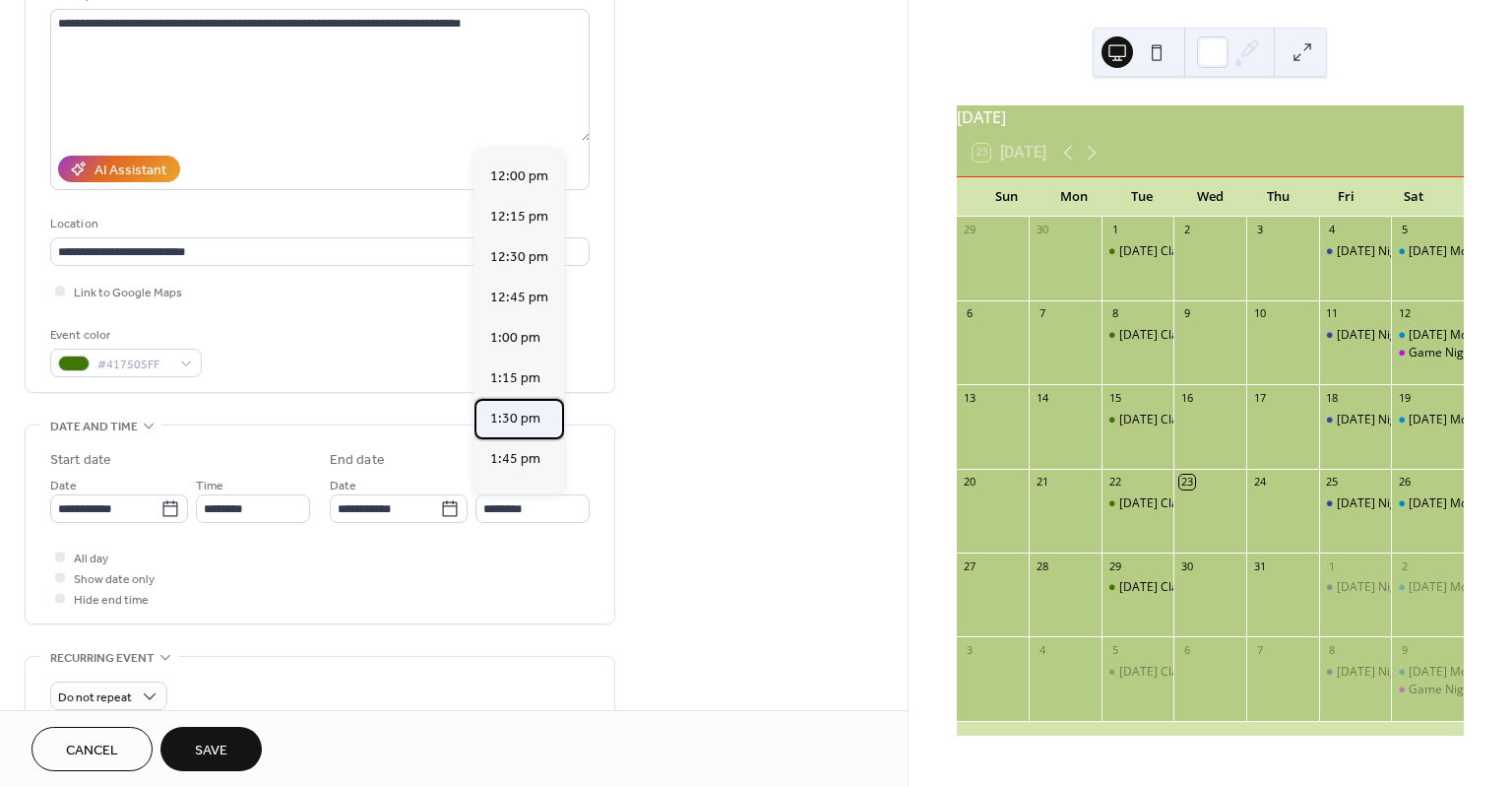 click on "1:30 pm" at bounding box center (515, 418) 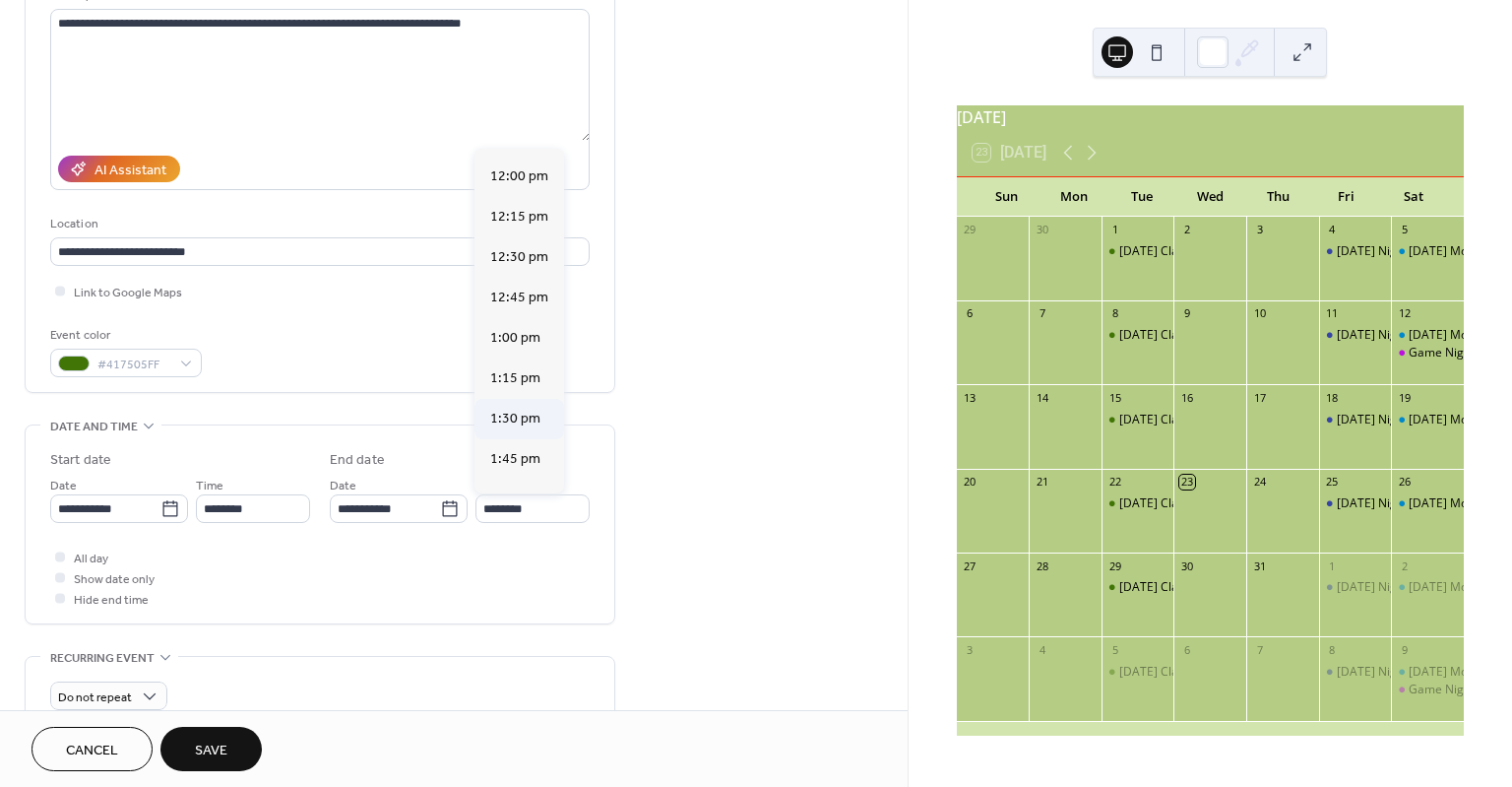 type on "*******" 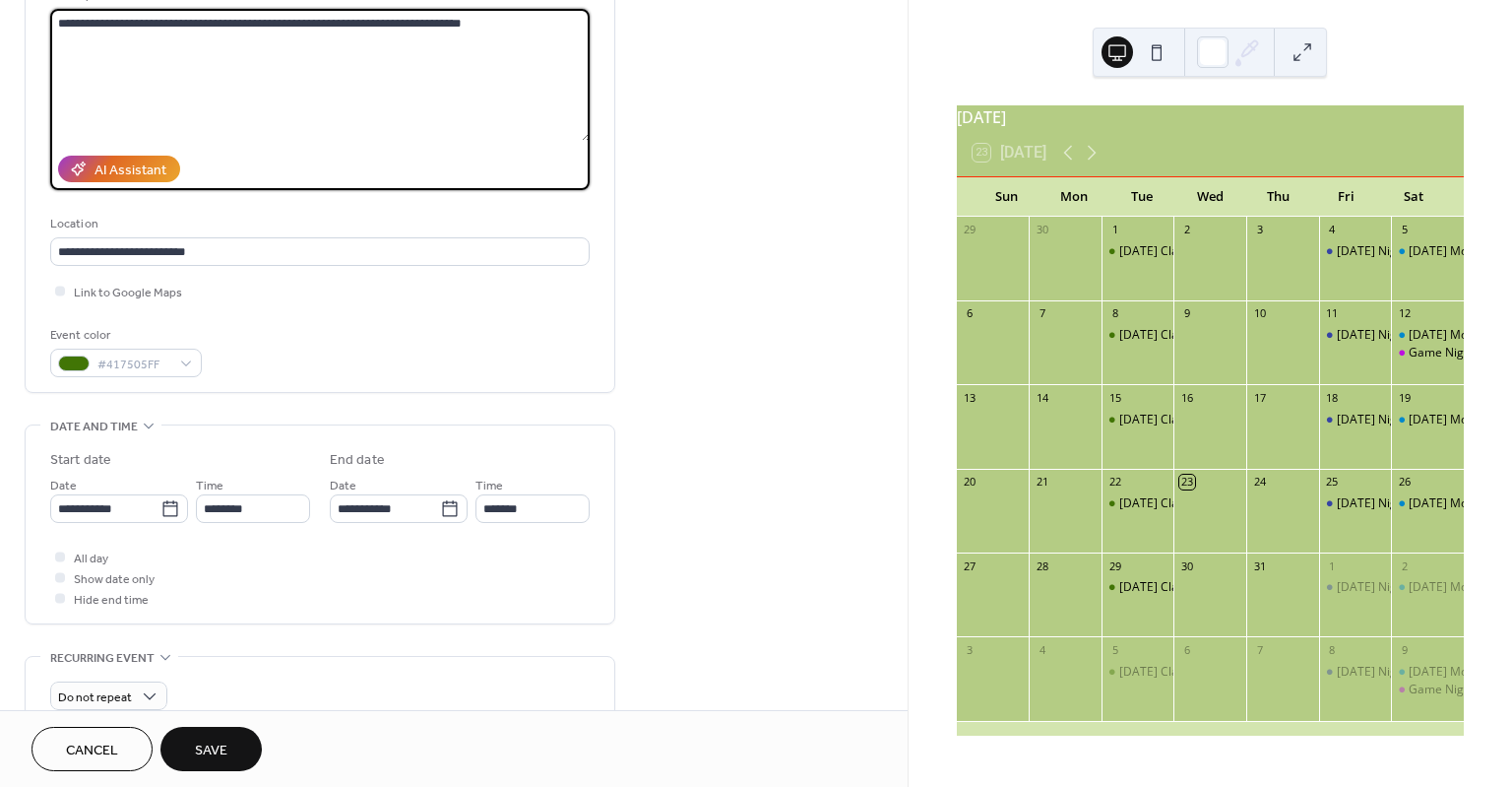click on "**********" at bounding box center [320, 75] 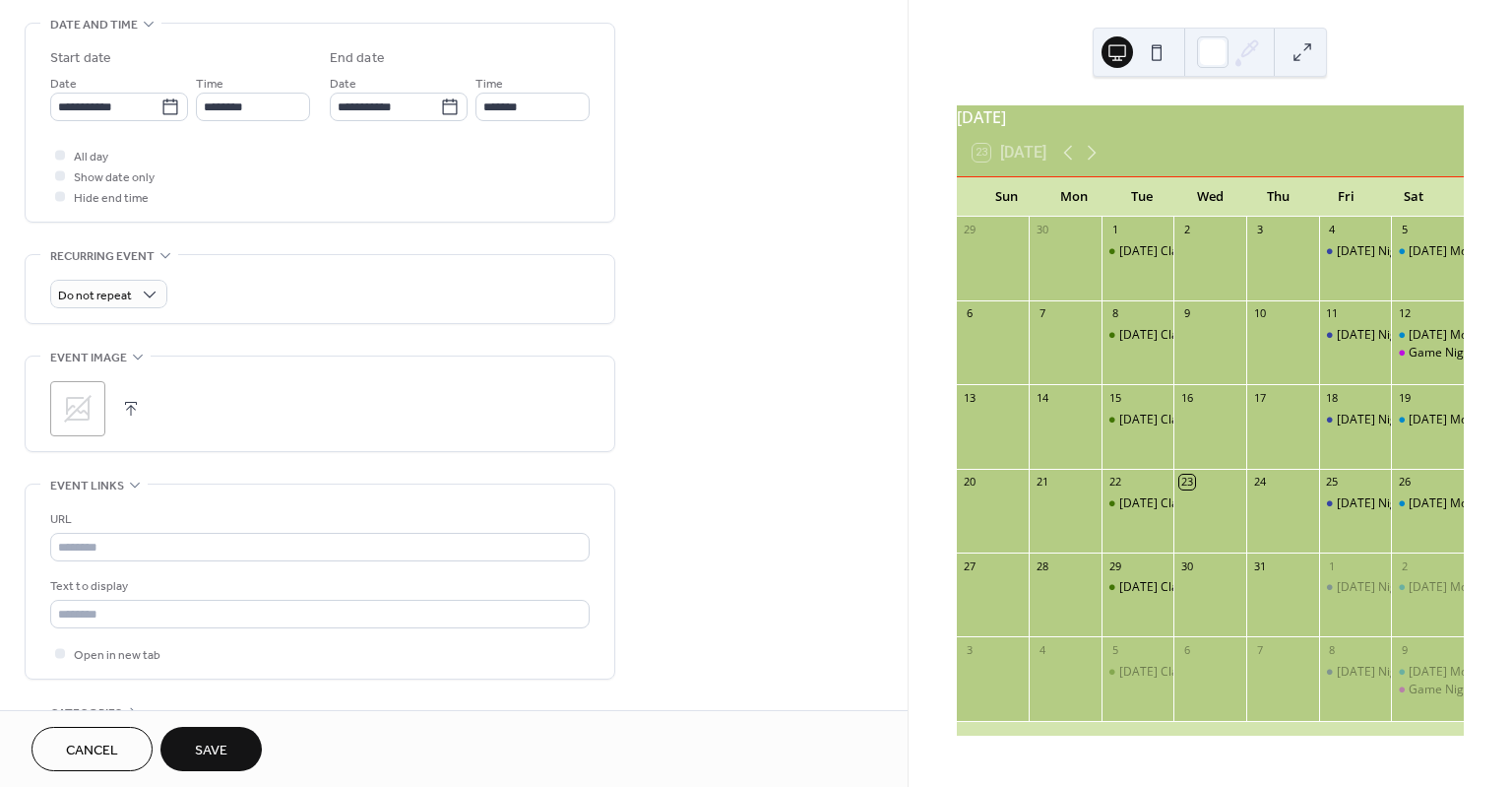 scroll, scrollTop: 748, scrollLeft: 0, axis: vertical 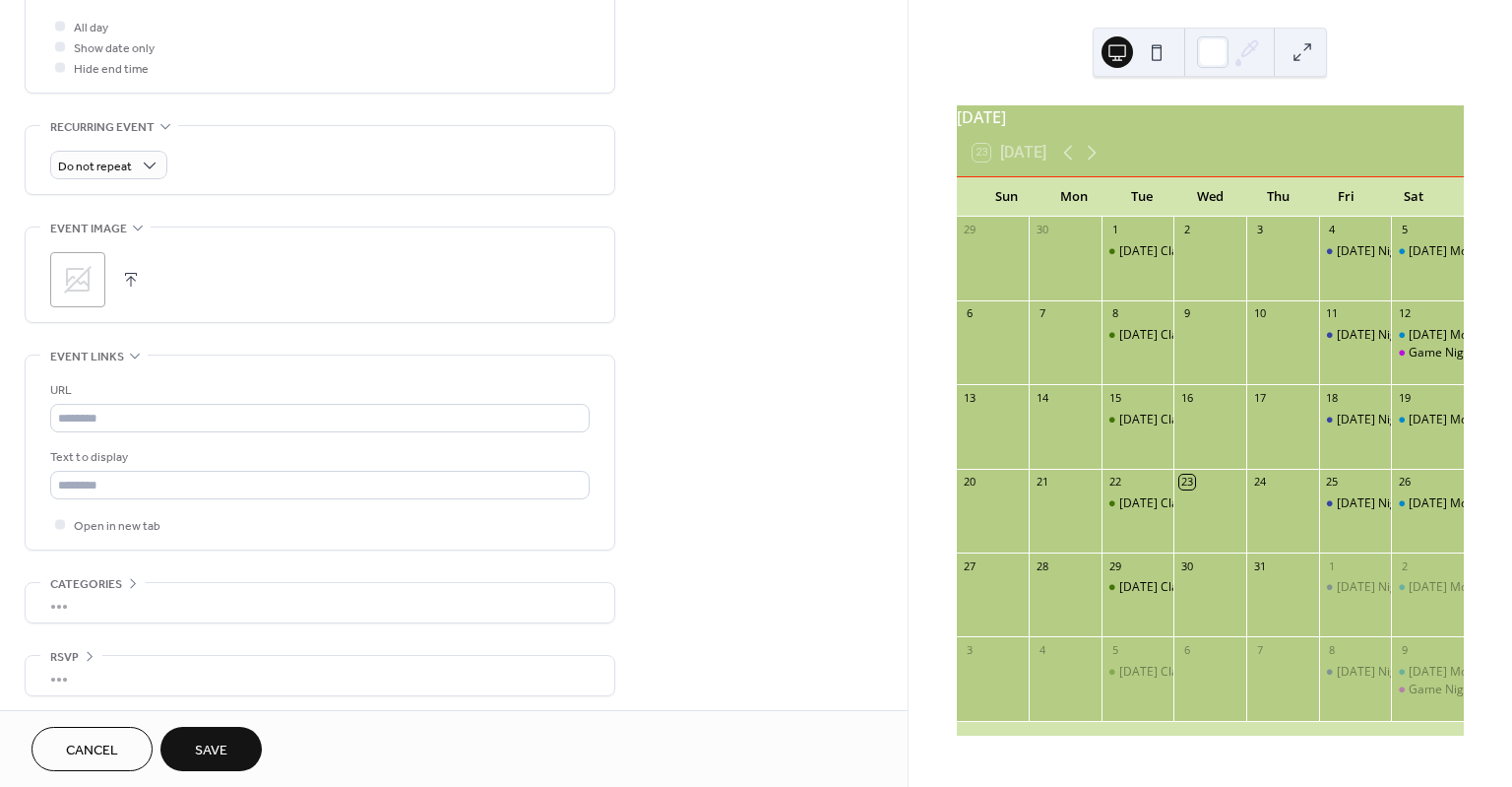type on "**********" 